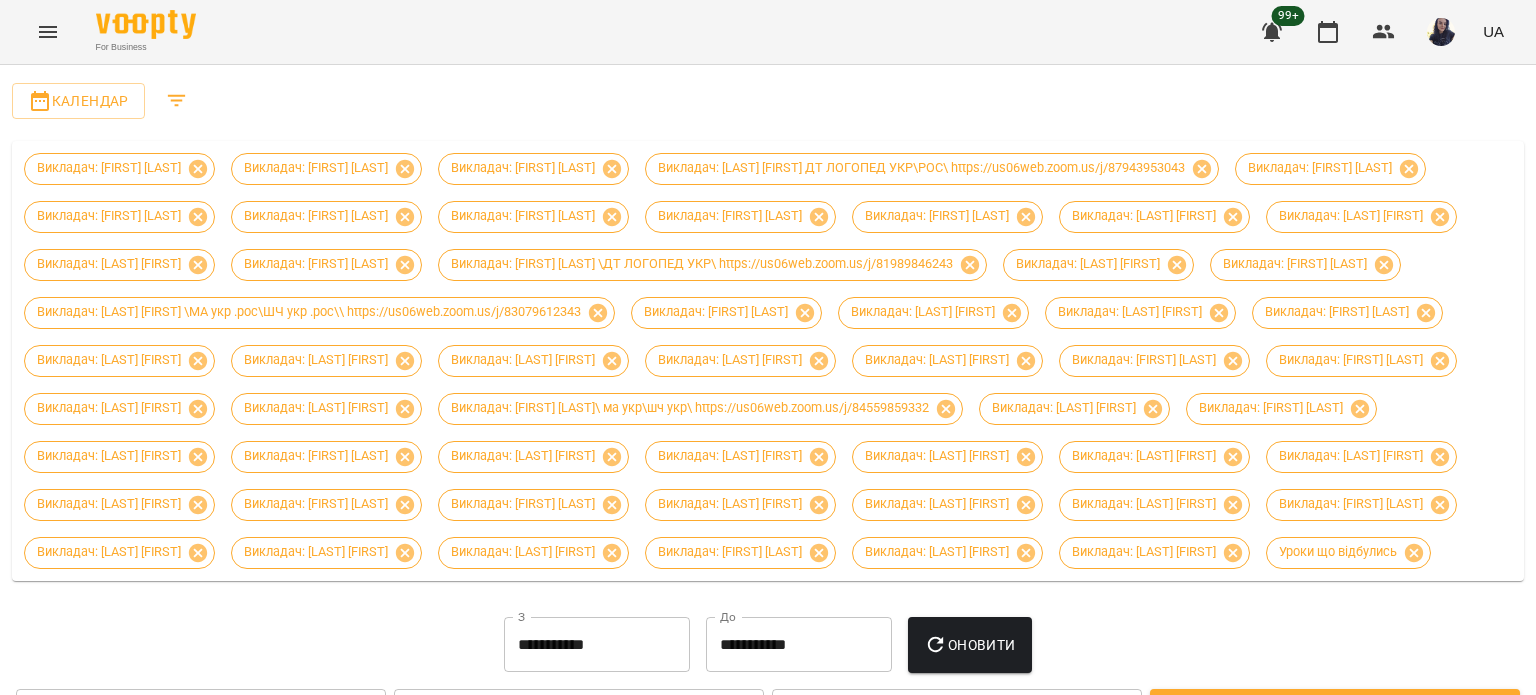 scroll, scrollTop: 0, scrollLeft: 0, axis: both 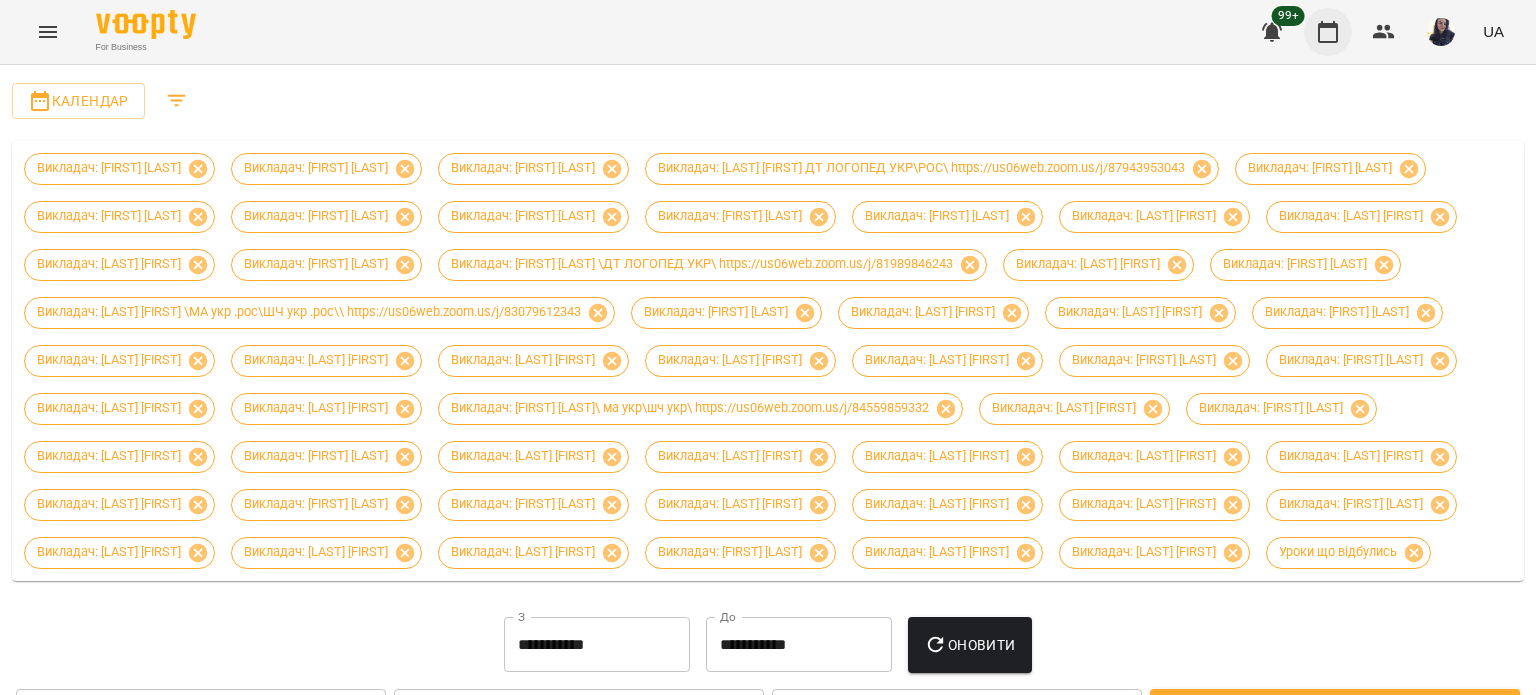 click 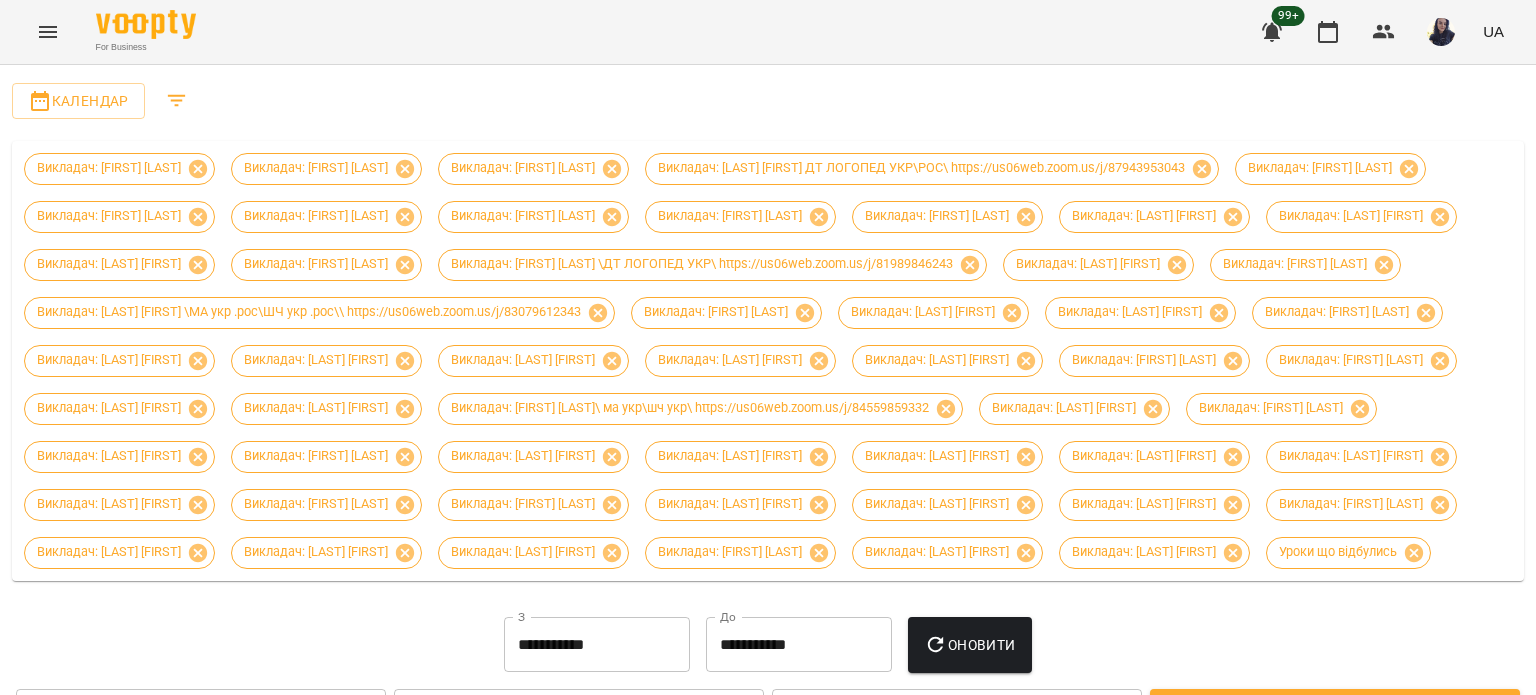 click 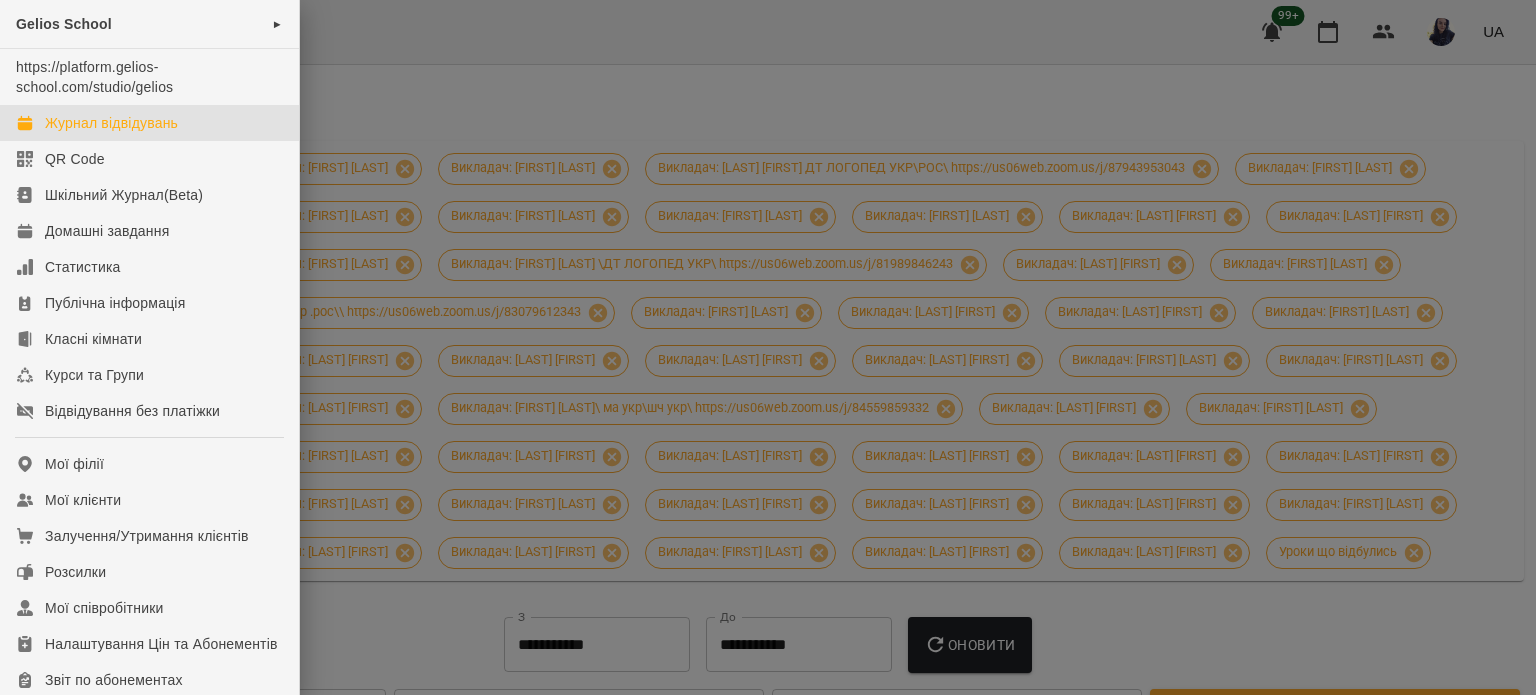 click at bounding box center (768, 347) 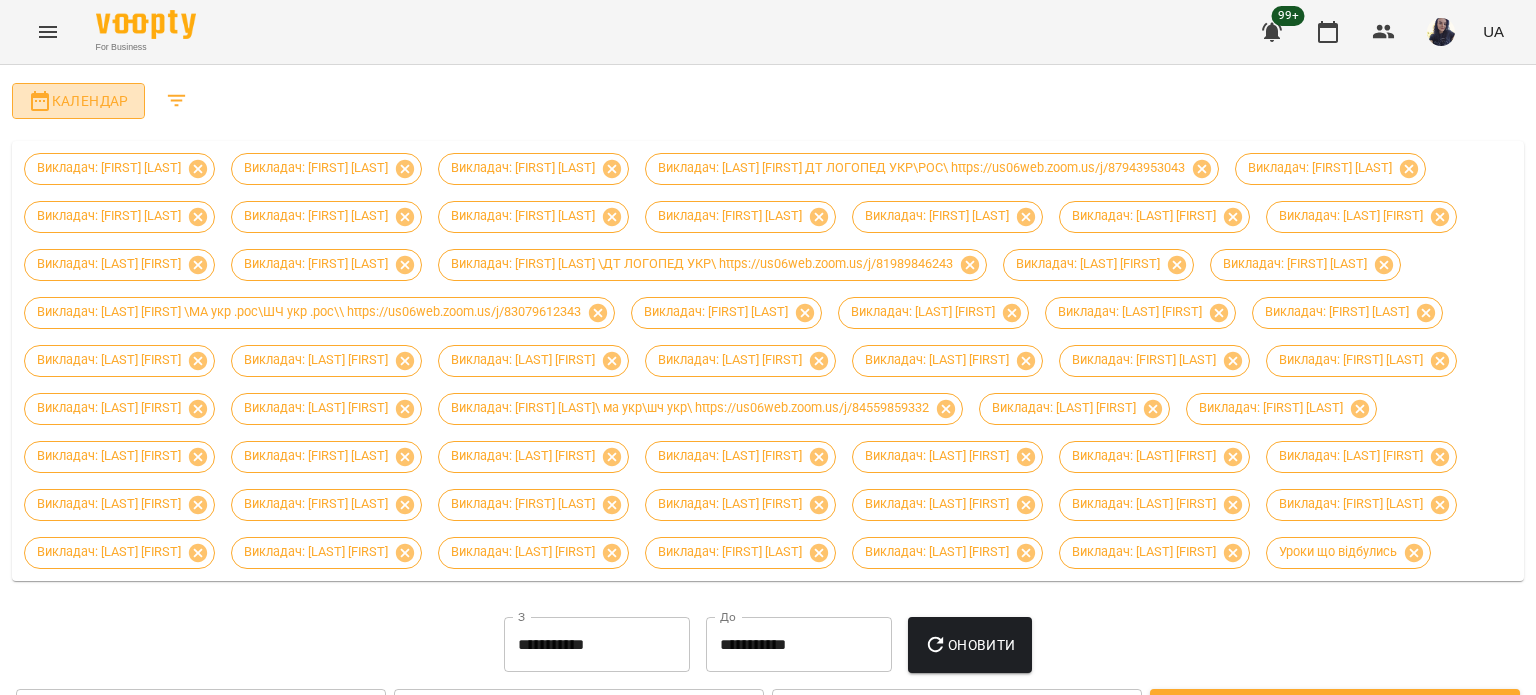 click on "Календар" at bounding box center [78, 101] 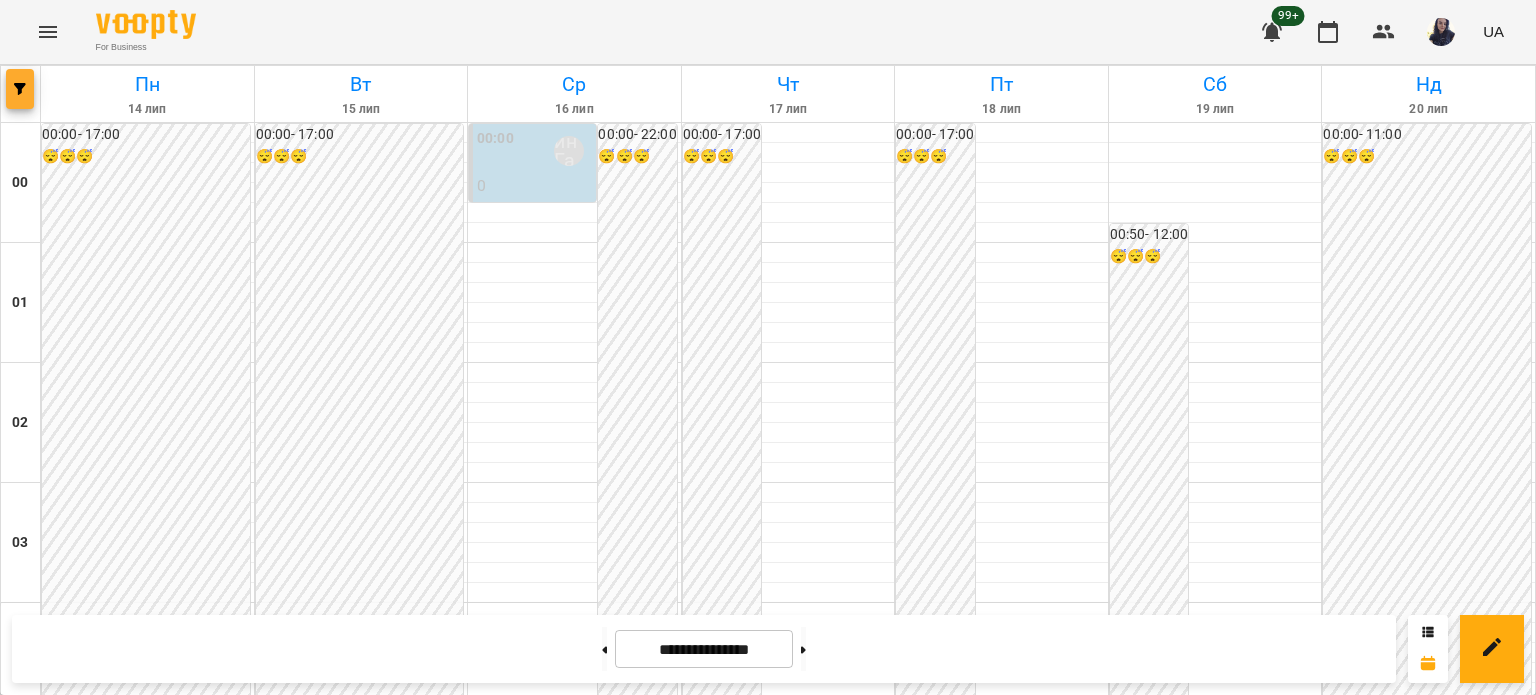 click at bounding box center [20, 89] 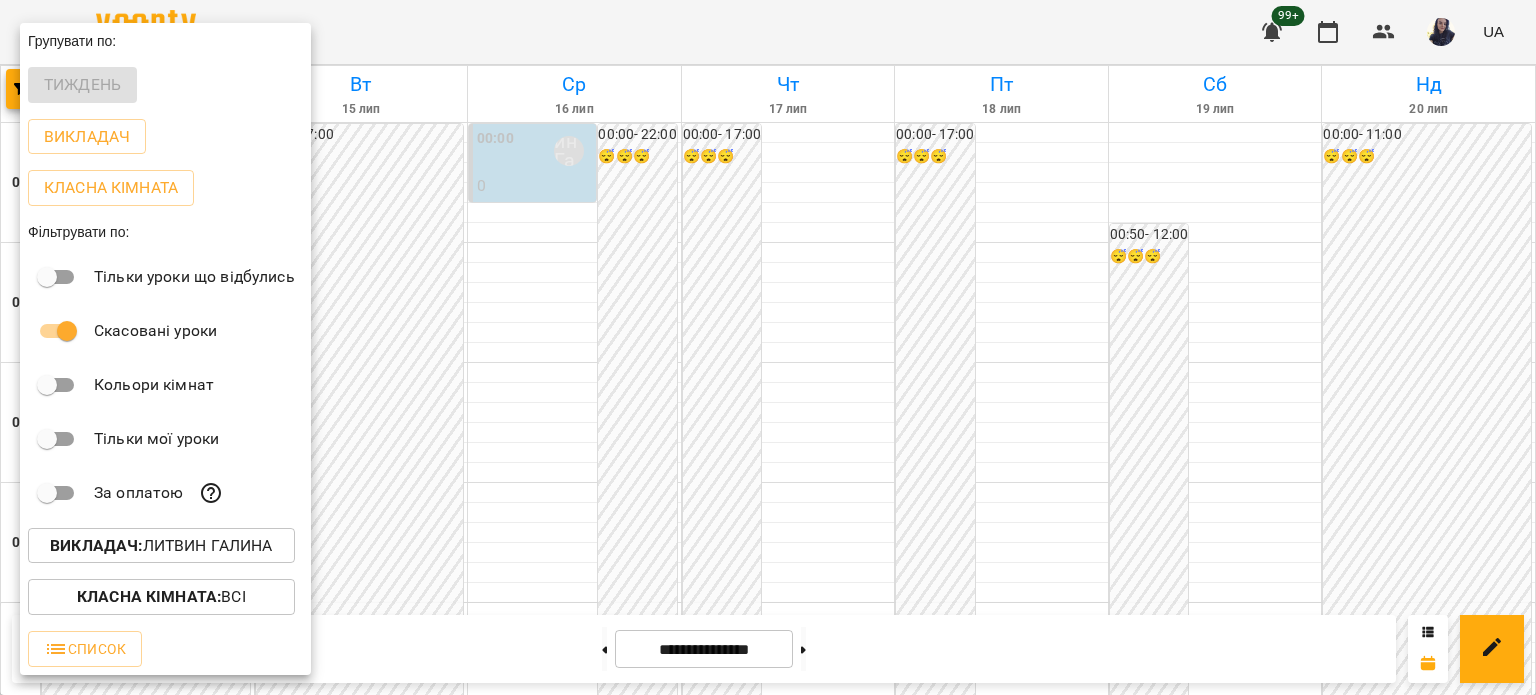 click on "Викладач :  Литвин Галина" at bounding box center [161, 546] 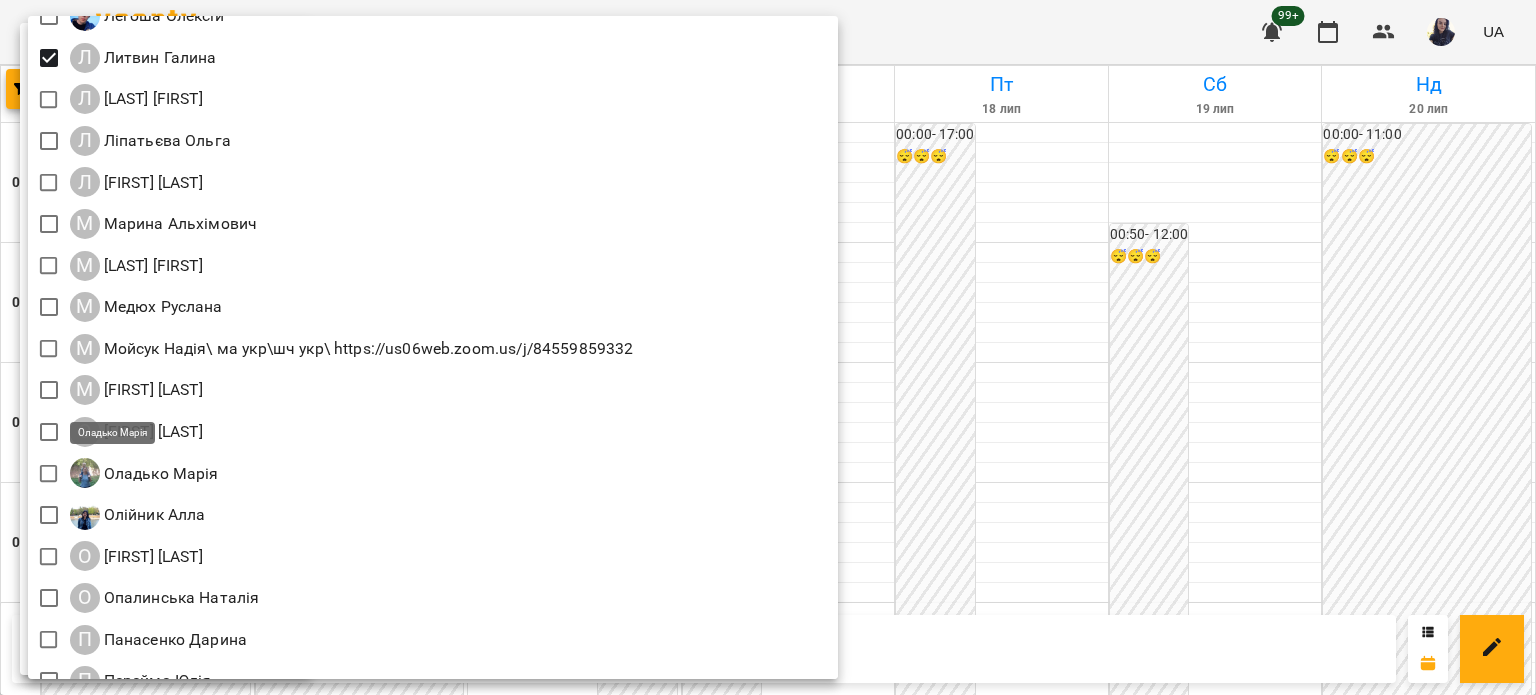 scroll, scrollTop: 1200, scrollLeft: 0, axis: vertical 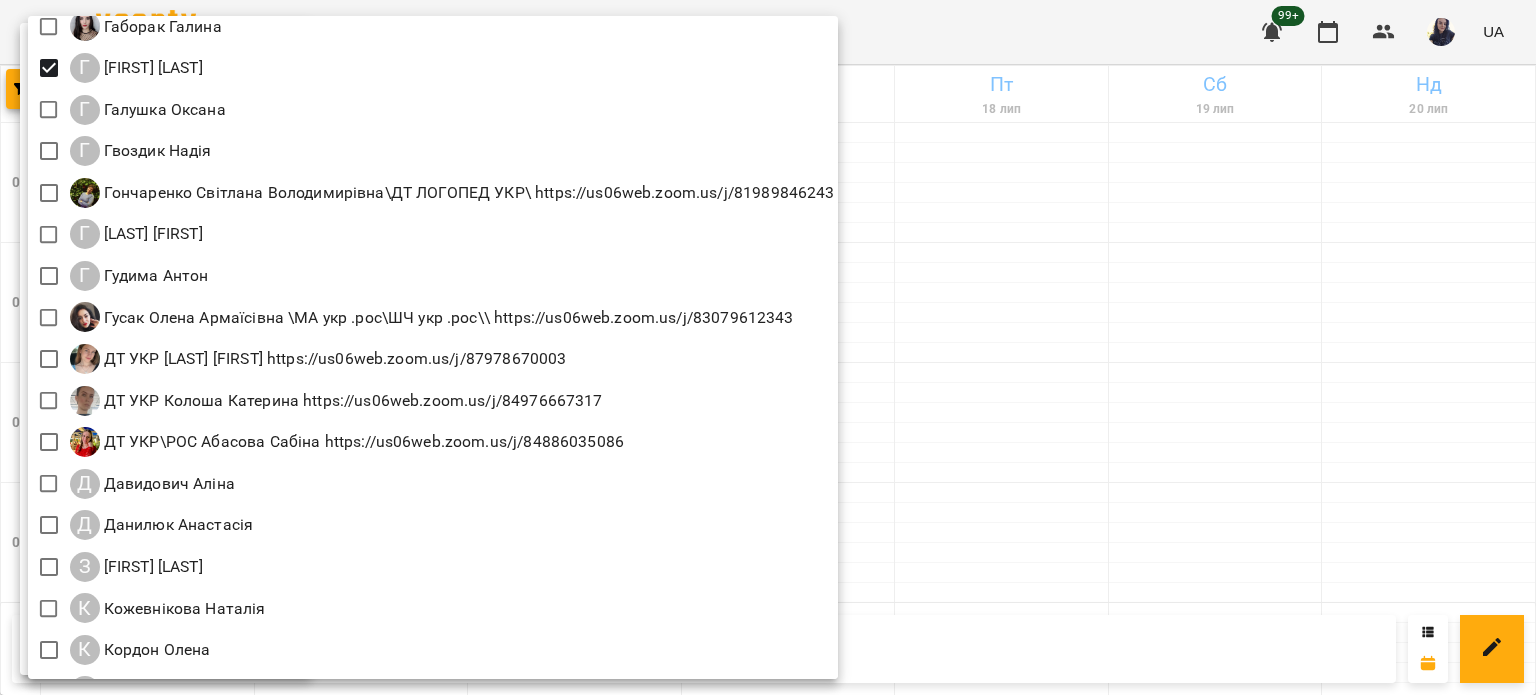 click at bounding box center [768, 347] 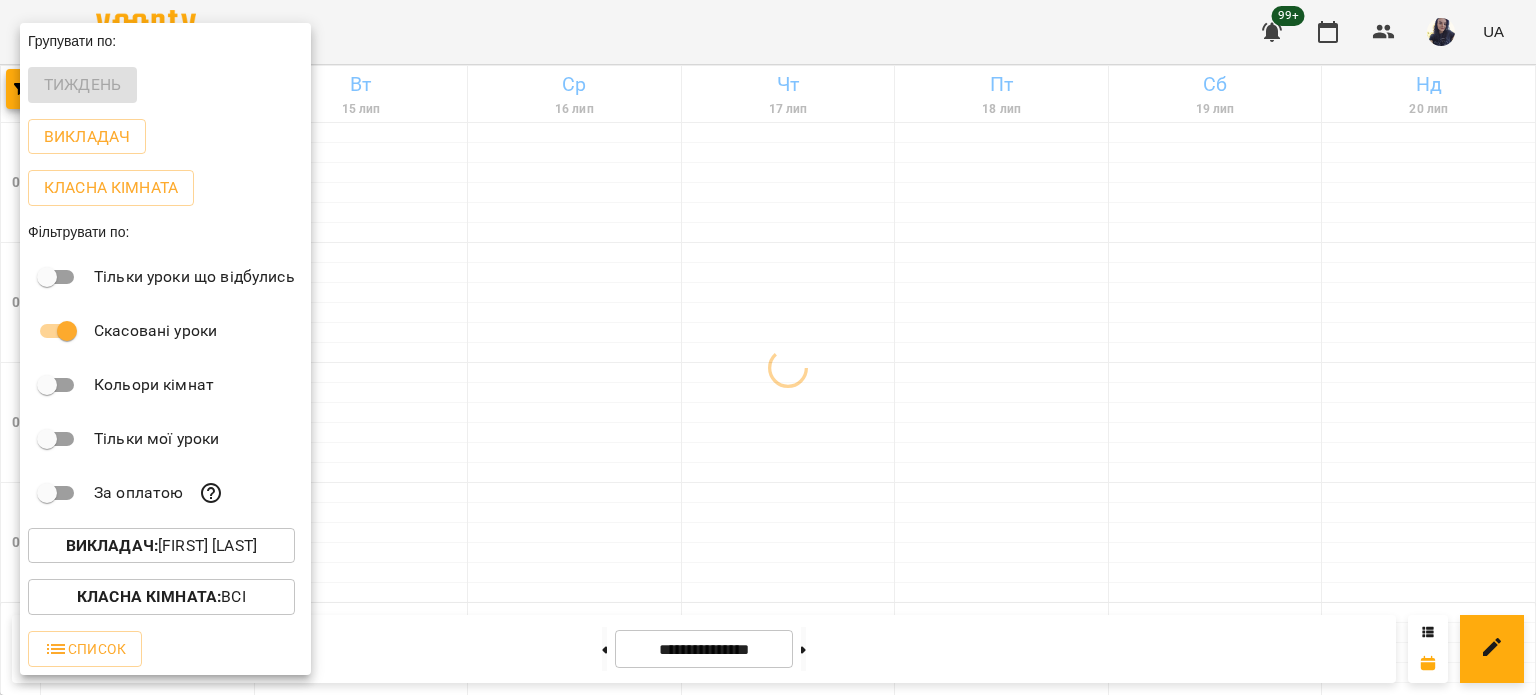 click at bounding box center [768, 347] 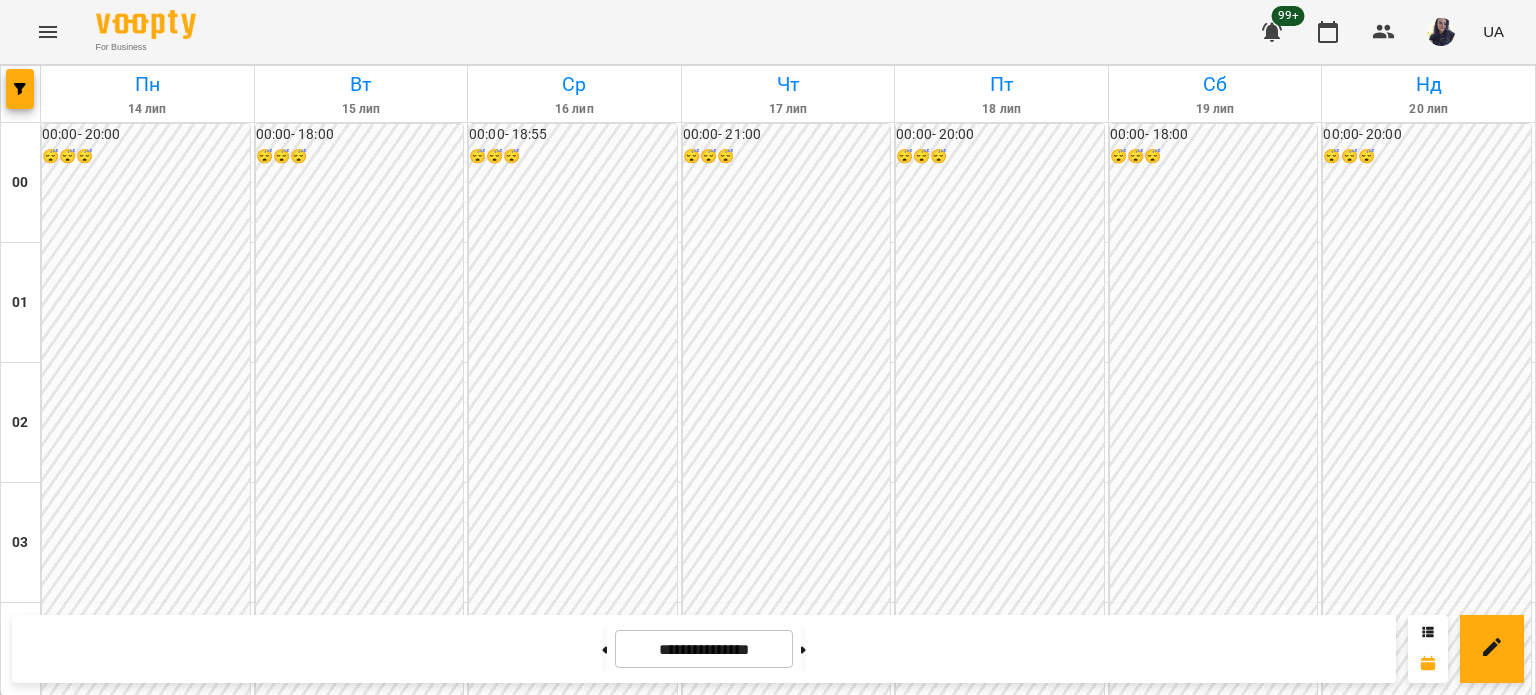 click at bounding box center (803, 649) 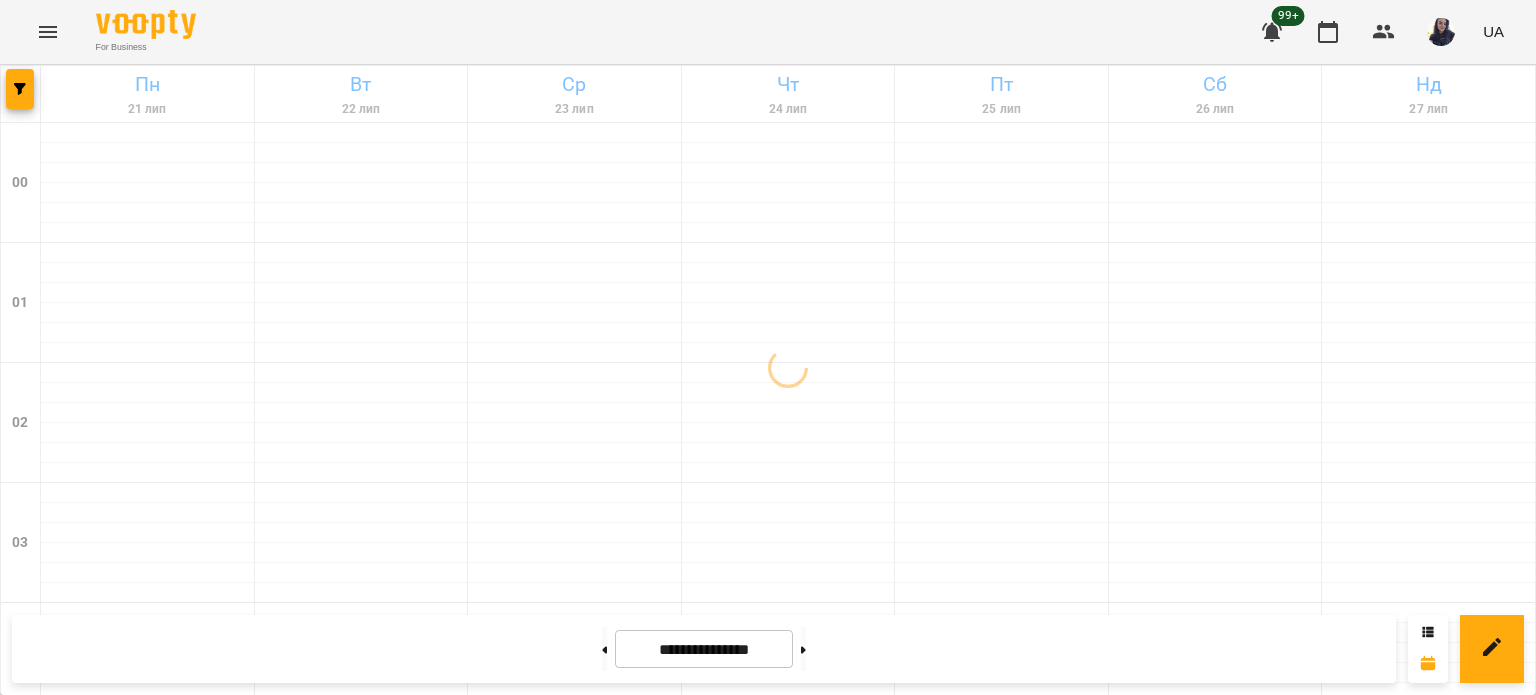 click at bounding box center [803, 649] 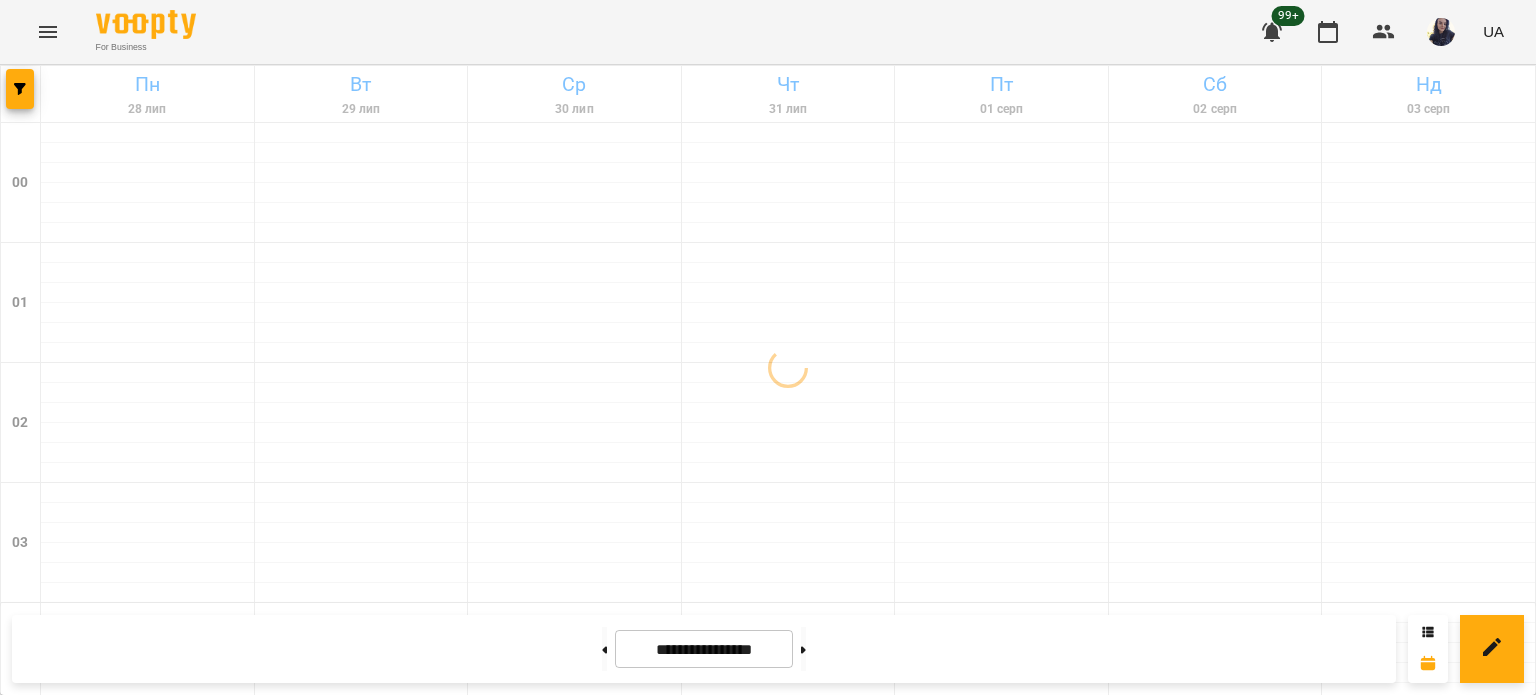 click at bounding box center [803, 649] 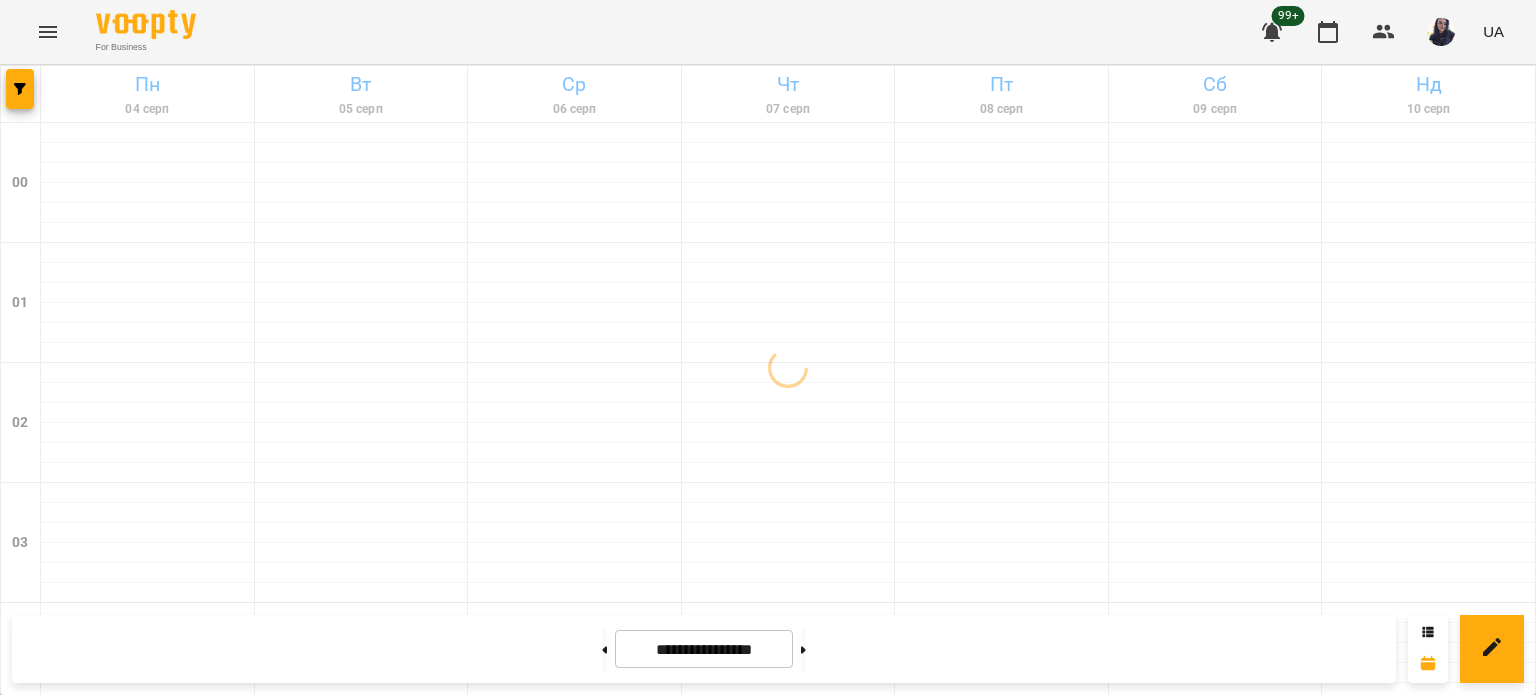 type on "**********" 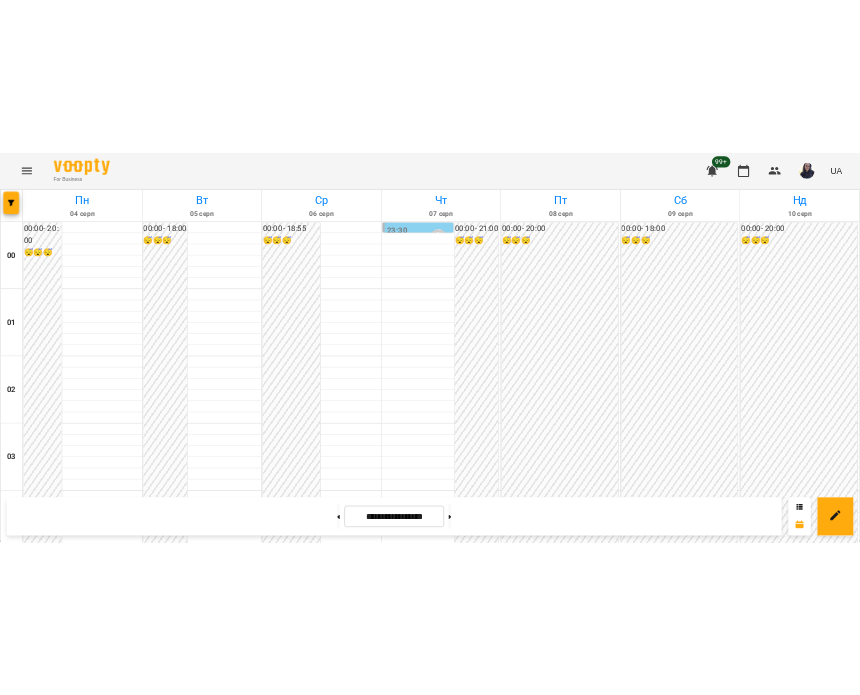 scroll, scrollTop: 1900, scrollLeft: 0, axis: vertical 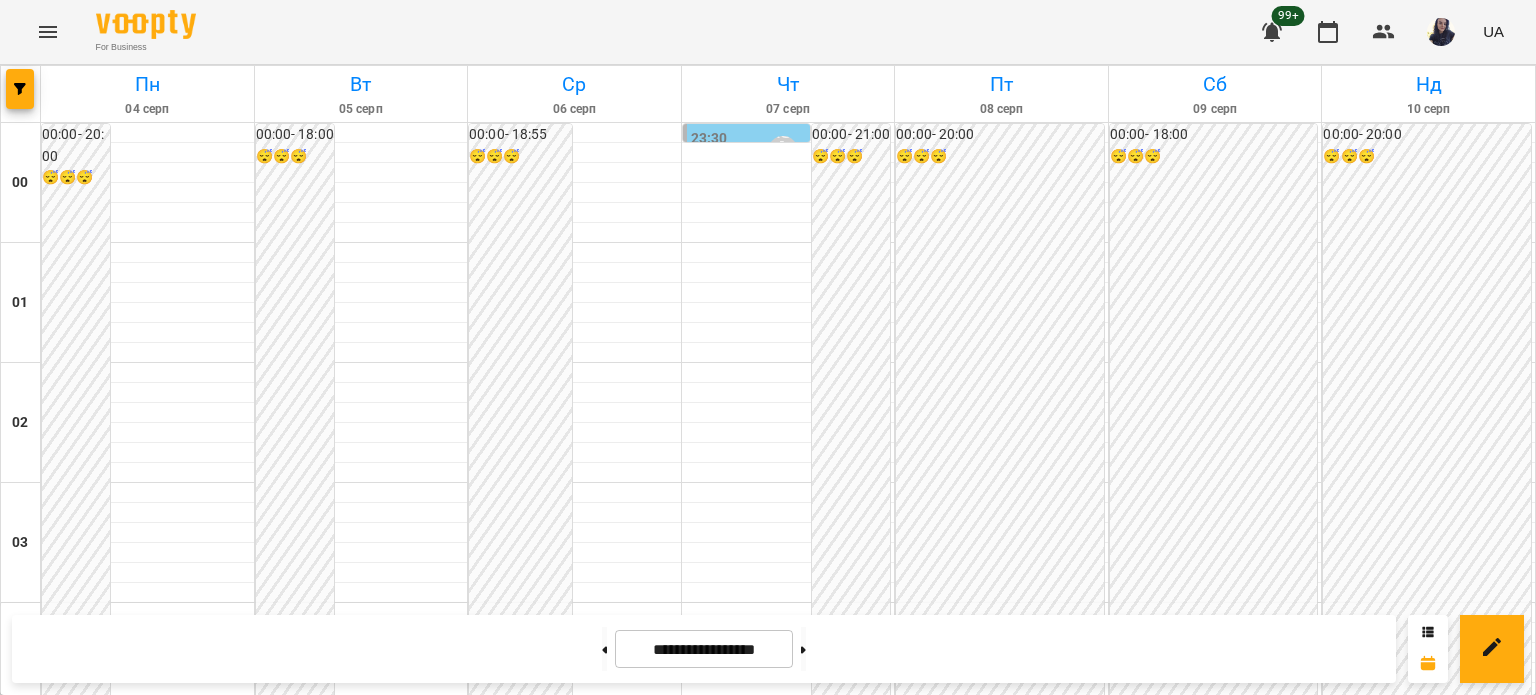 click on "17:00 Гаврилевська Оксана" at bounding box center [148, 2204] 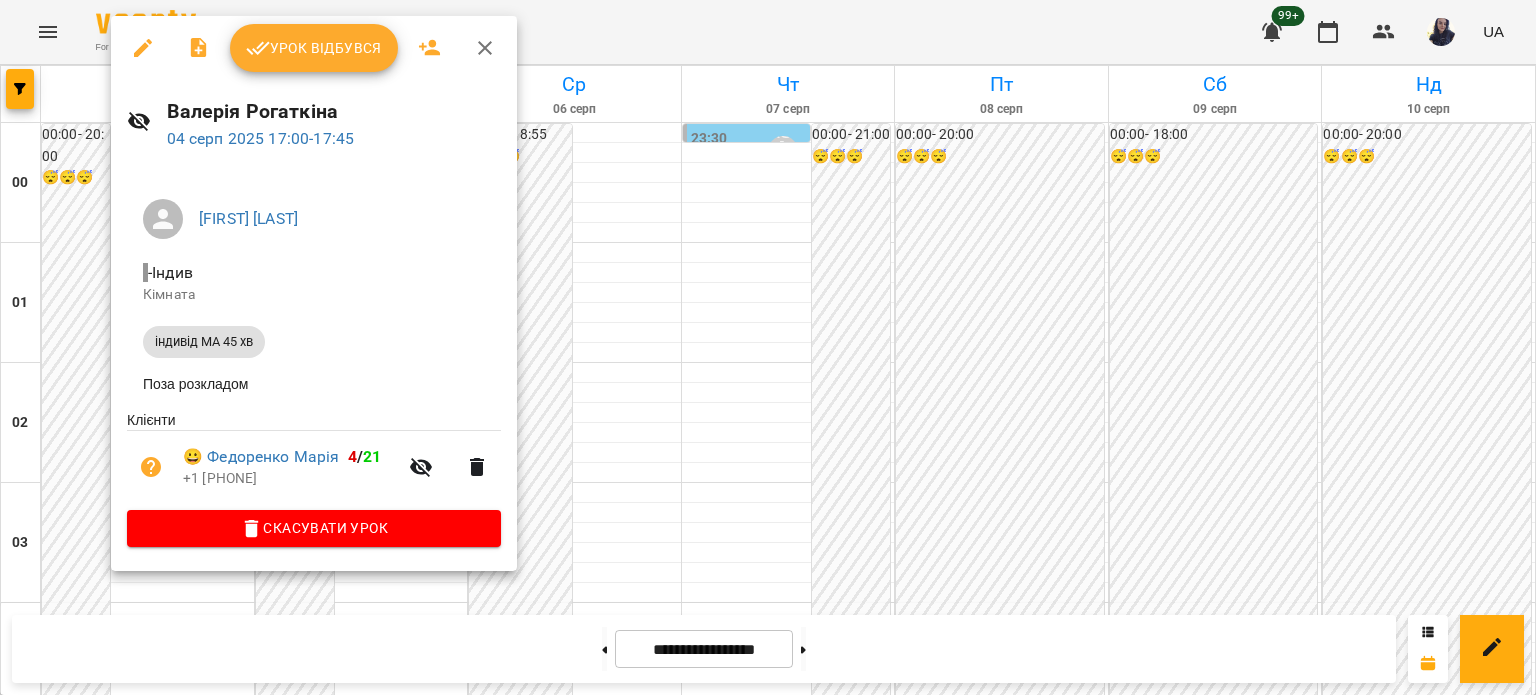 click at bounding box center (768, 347) 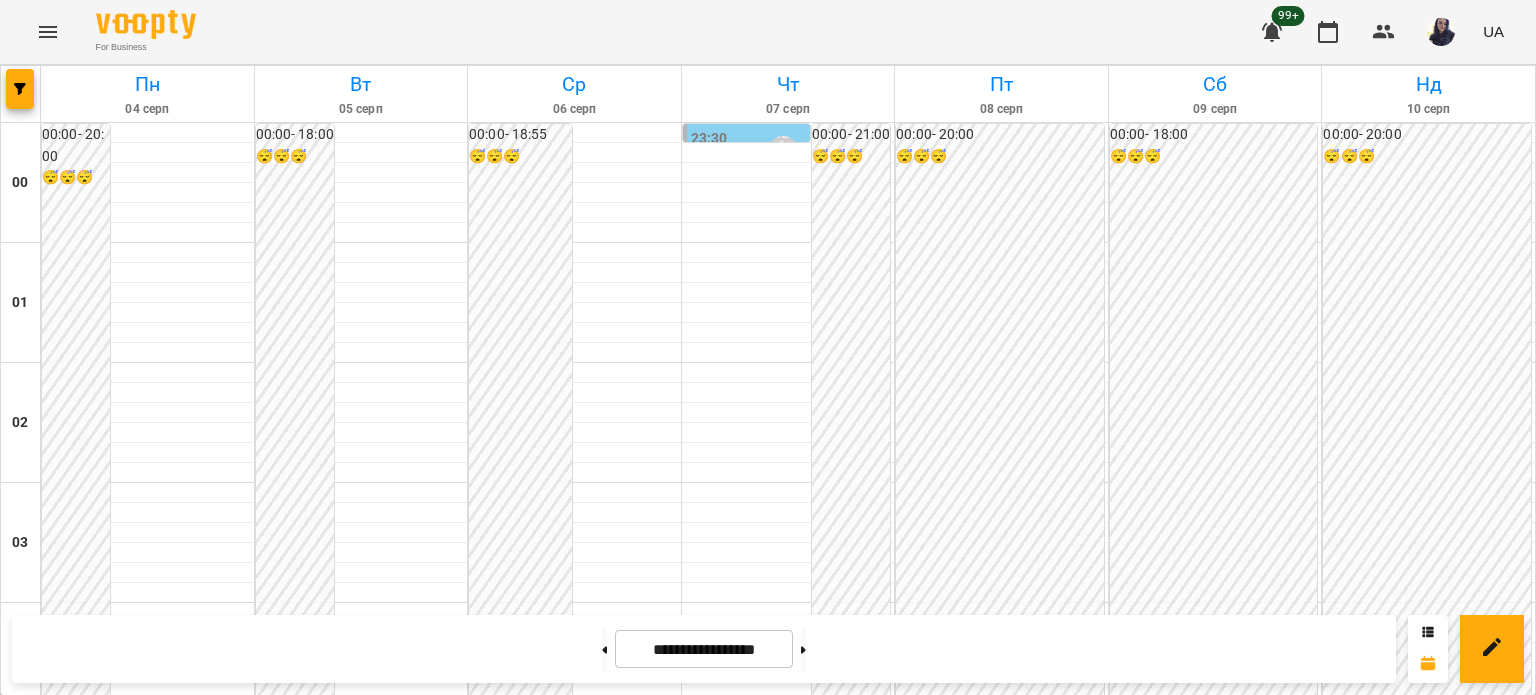 click on "18:00 Гаврилевська Оксана" at bounding box center [218, 2324] 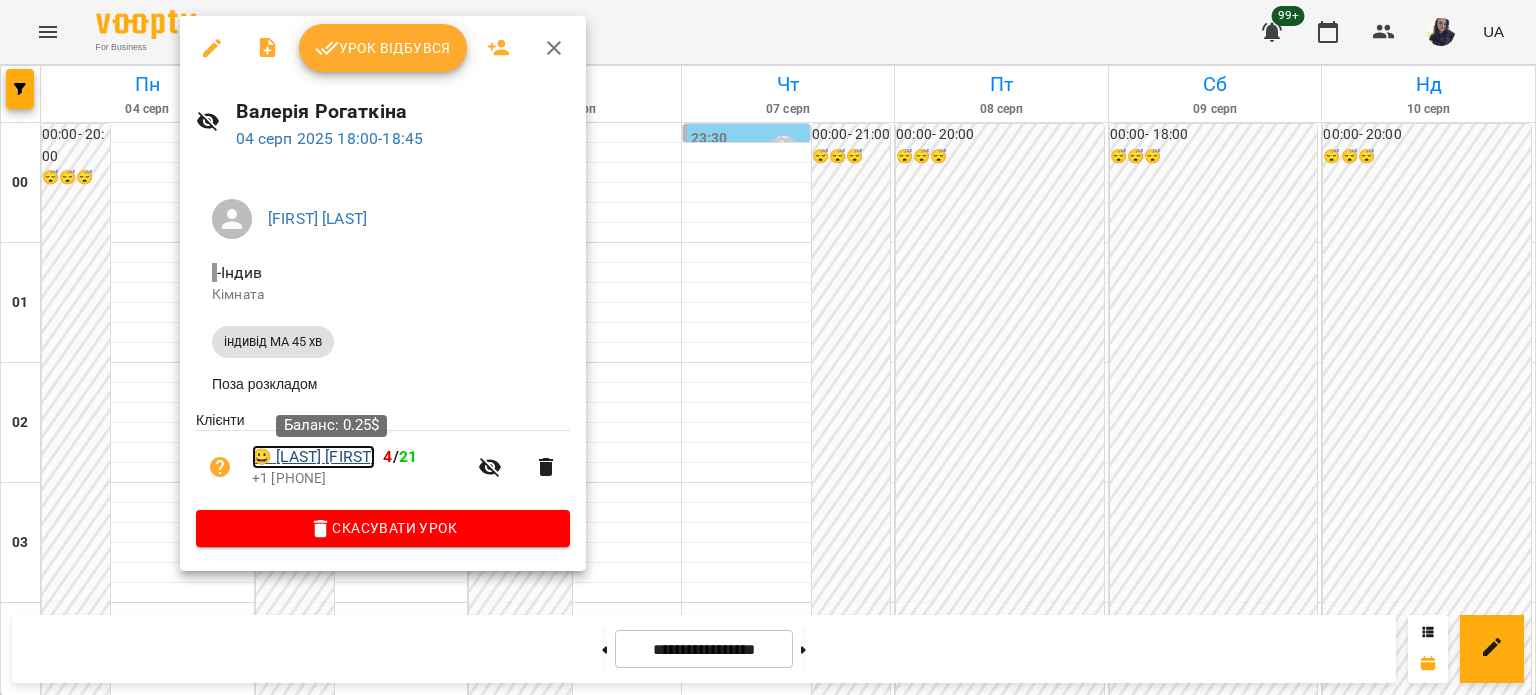 click on "😀   Федоренко Дарья" at bounding box center (313, 457) 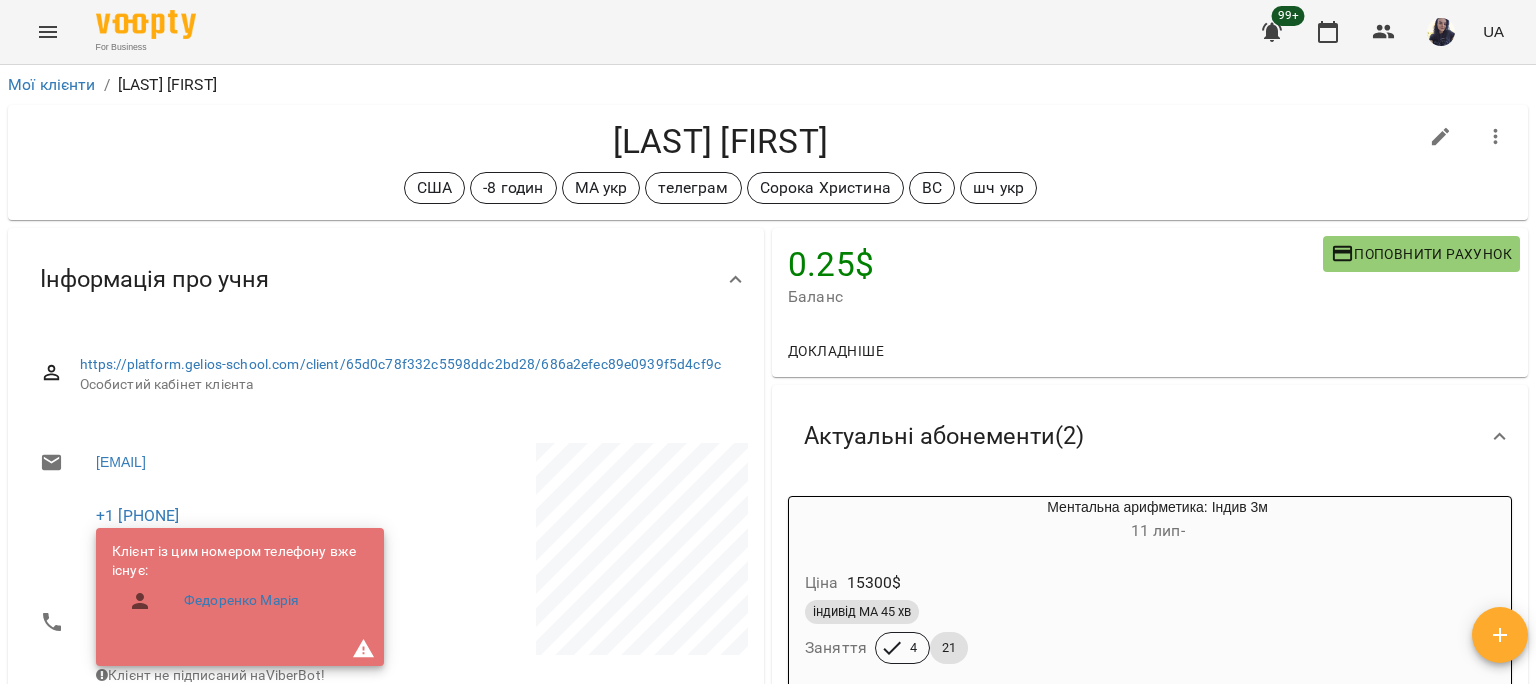 click on "Федоренко Дарья США -8 годин МА укр телеграм Сорока Христина ВС шч укр" at bounding box center [720, 162] 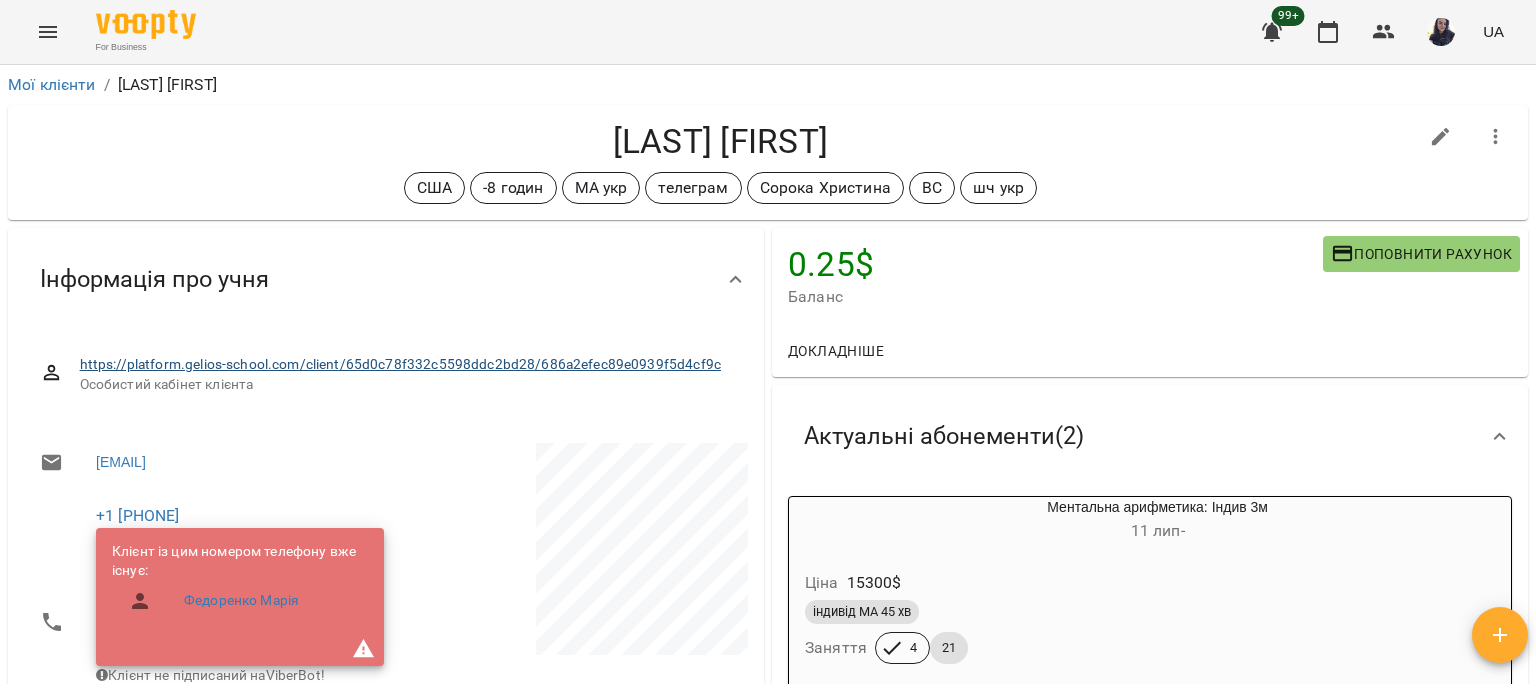 copy on "Федоренко Дарья" 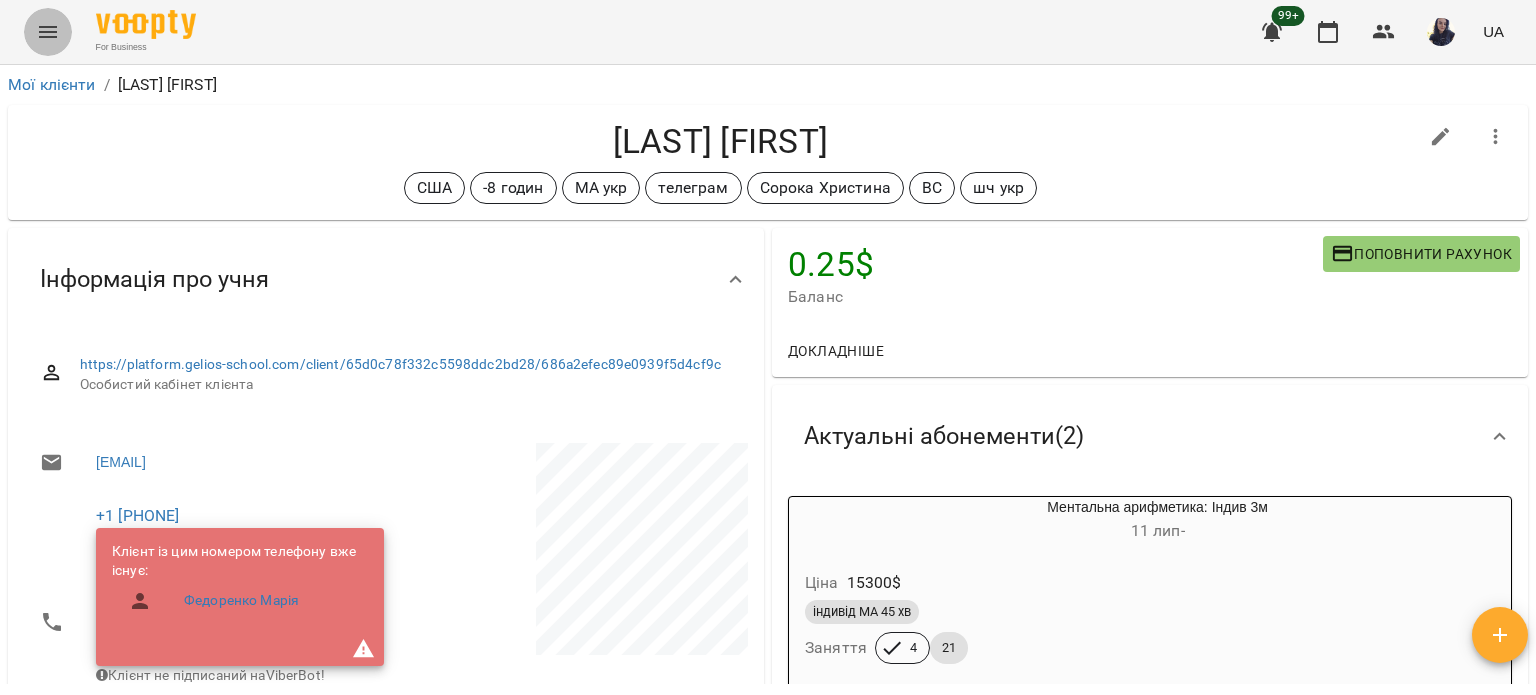 click at bounding box center [48, 32] 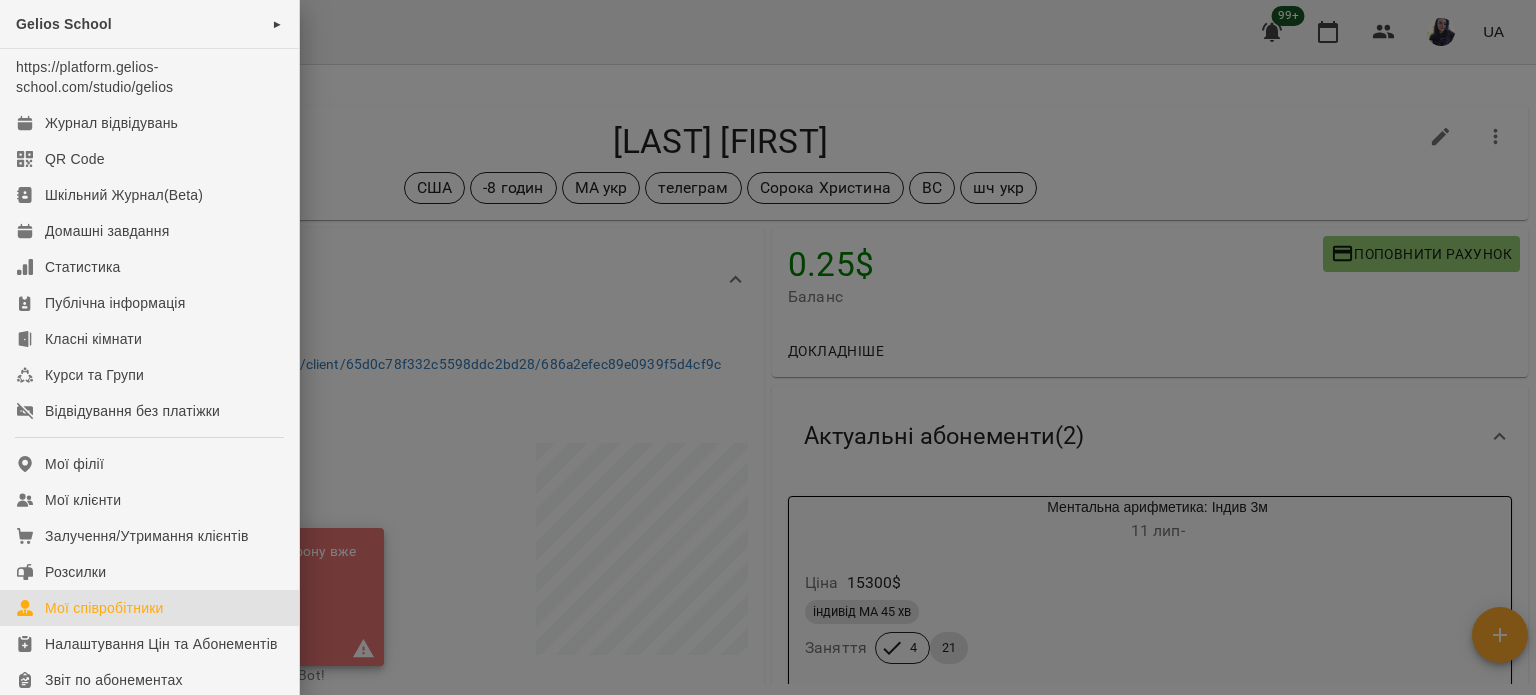 click on "Мої співробітники" at bounding box center [104, 608] 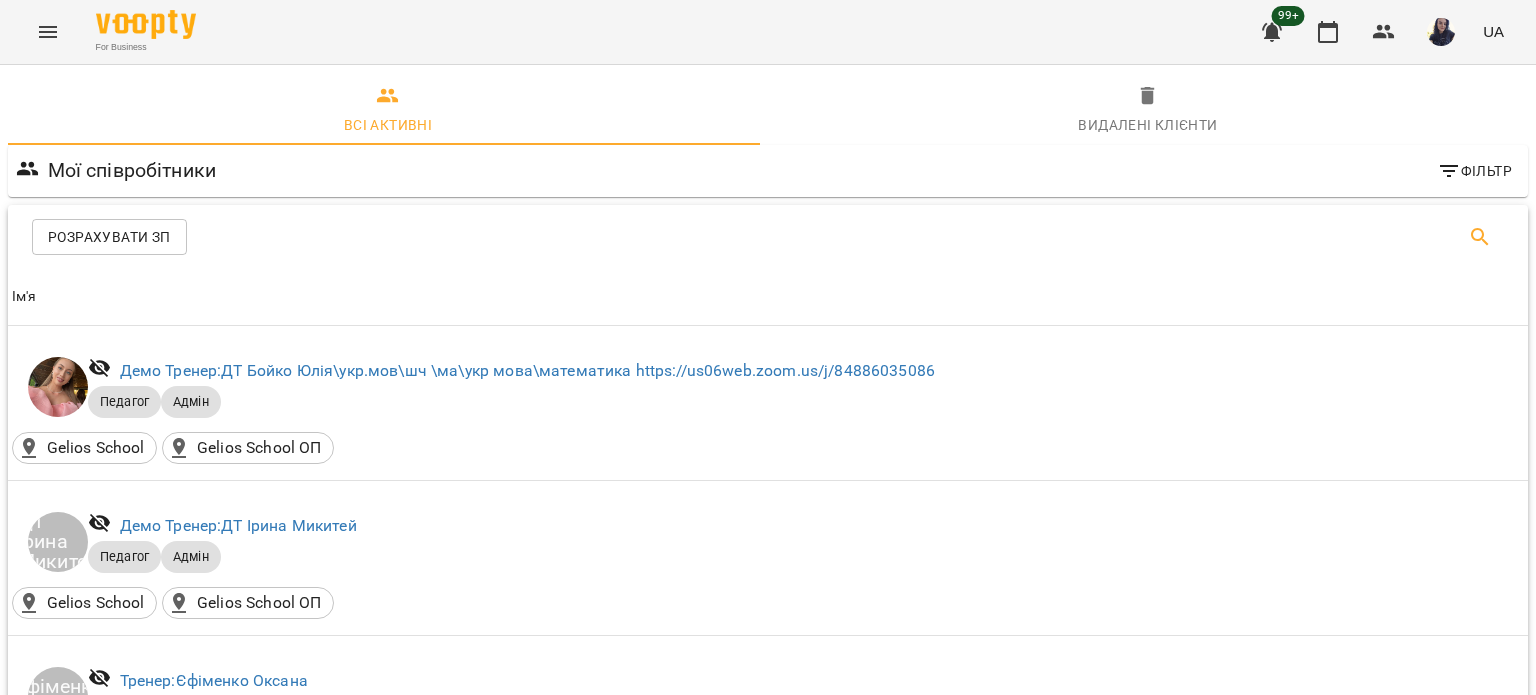 click 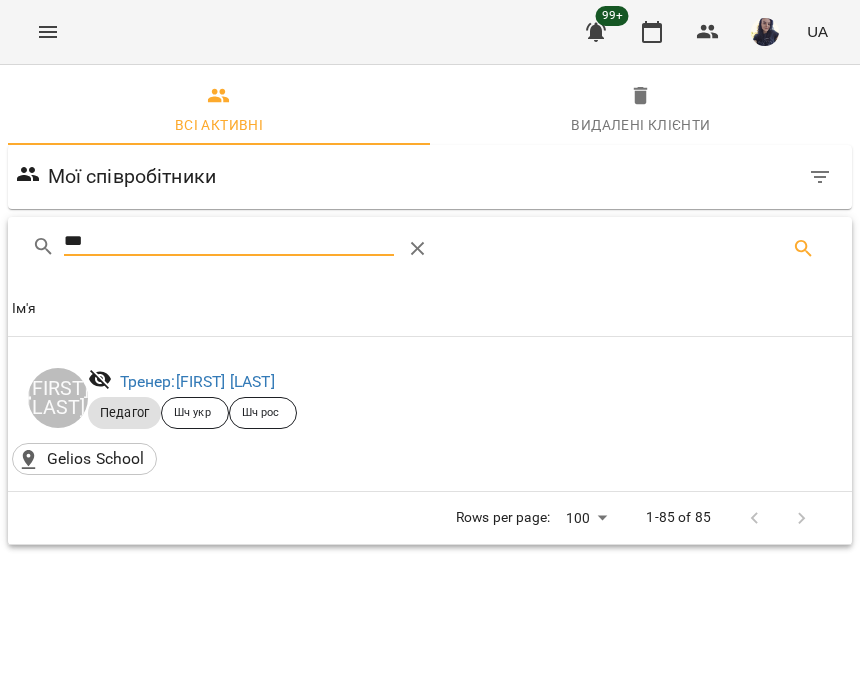 drag, startPoint x: 108, startPoint y: 228, endPoint x: 44, endPoint y: 235, distance: 64.381676 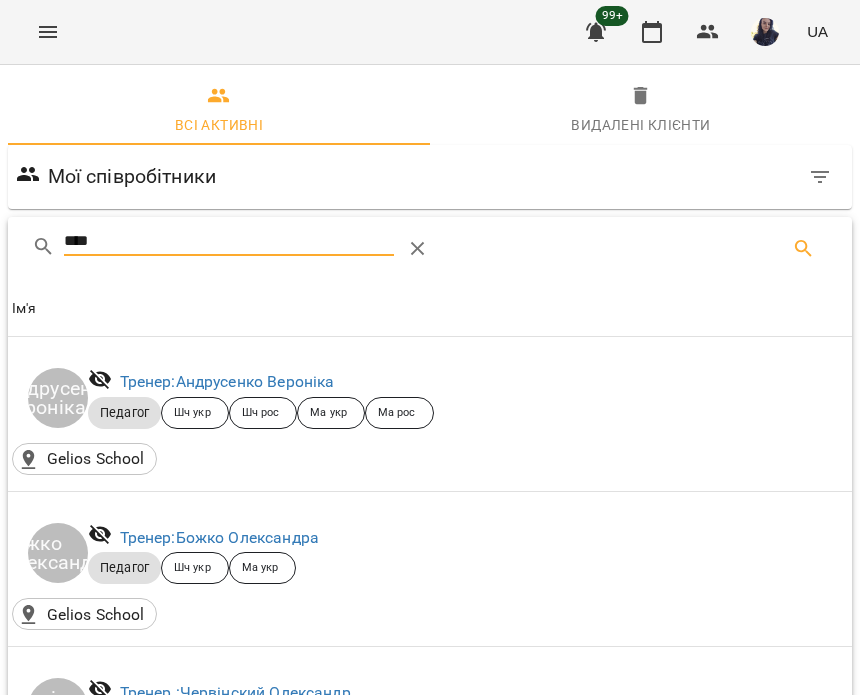 drag, startPoint x: 88, startPoint y: 240, endPoint x: -38, endPoint y: 240, distance: 126 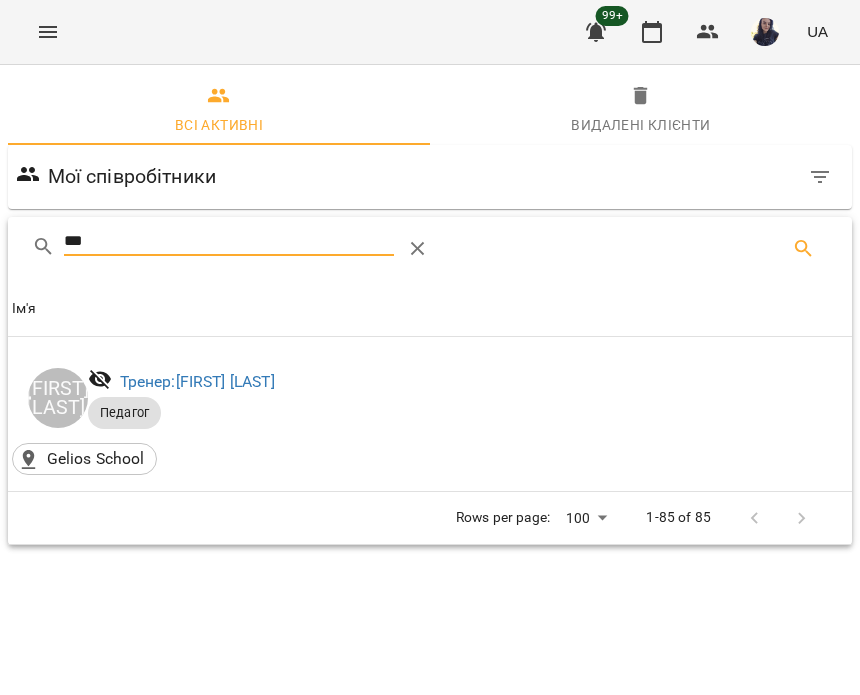 drag, startPoint x: 104, startPoint y: 251, endPoint x: 72, endPoint y: 252, distance: 32.01562 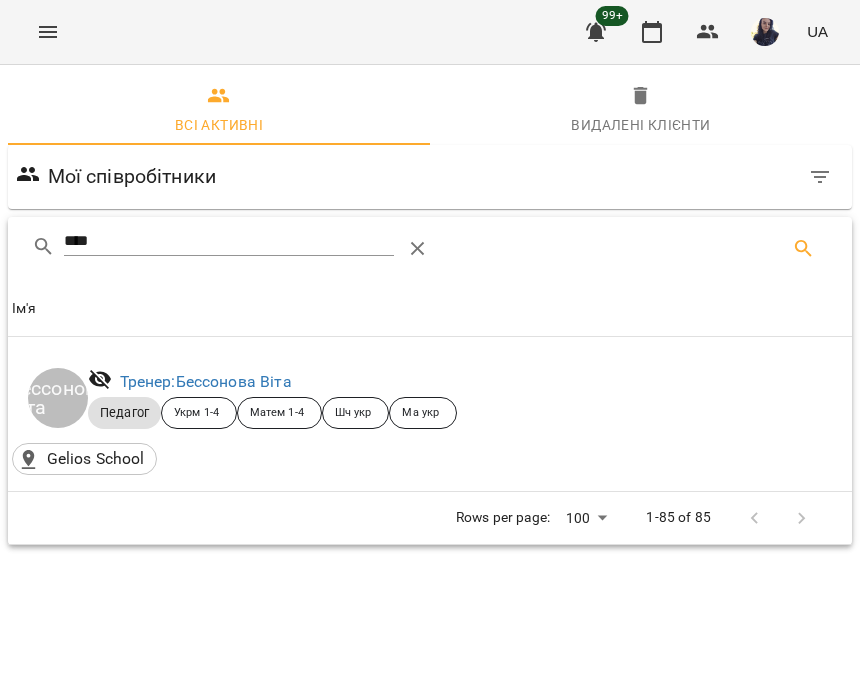 click on "****" at bounding box center [229, 241] 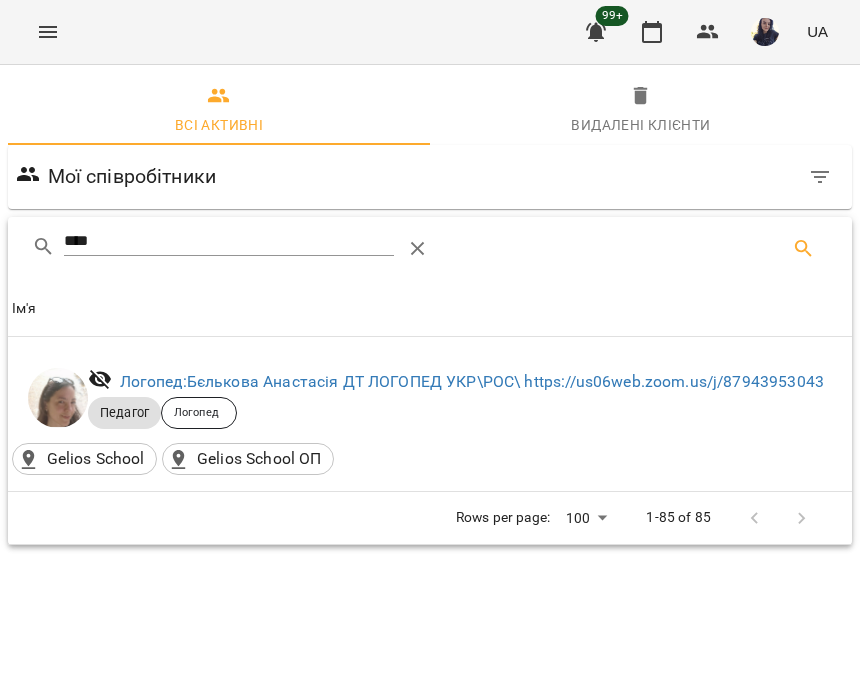 click on "****" at bounding box center [229, 241] 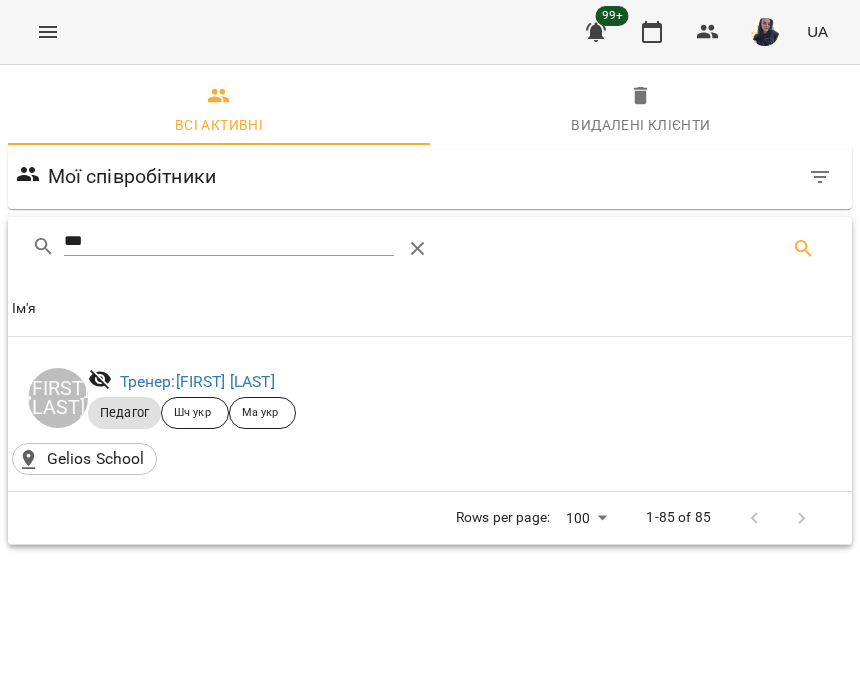 click on "***" at bounding box center (229, 241) 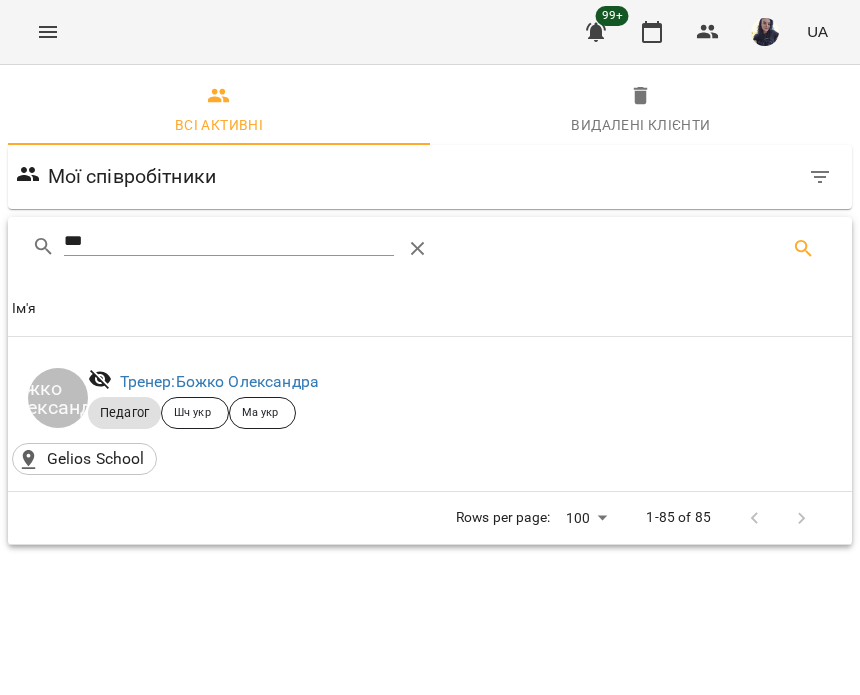 drag, startPoint x: 129, startPoint y: 231, endPoint x: -28, endPoint y: 232, distance: 157.00319 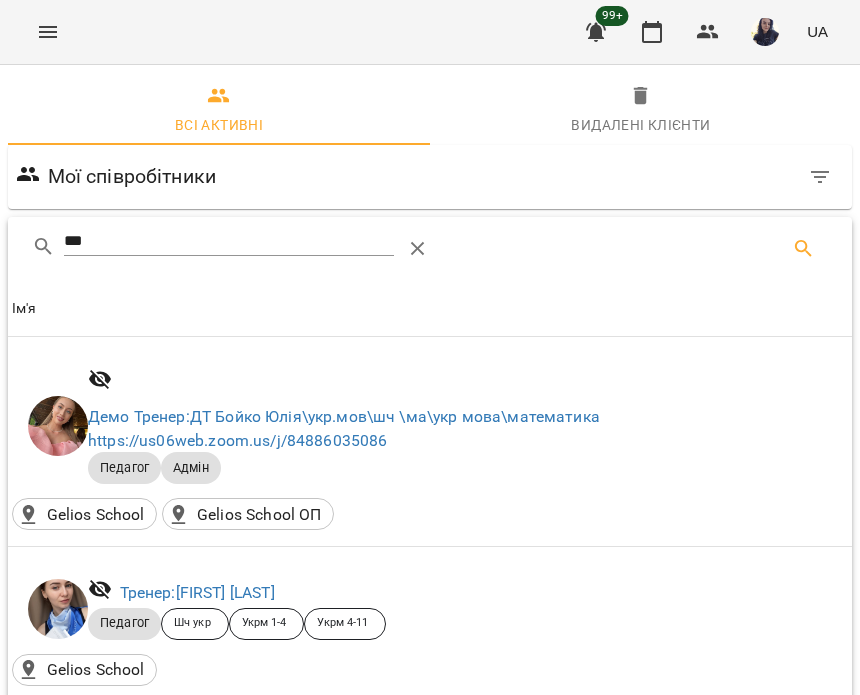click on "***" at bounding box center (229, 241) 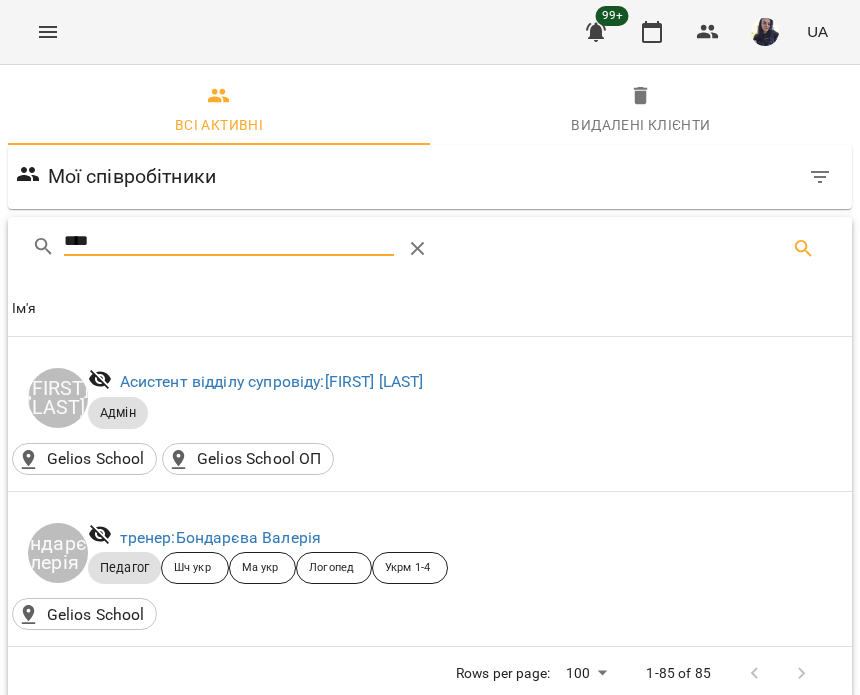 drag, startPoint x: -92, startPoint y: 246, endPoint x: -131, endPoint y: 249, distance: 39.115215 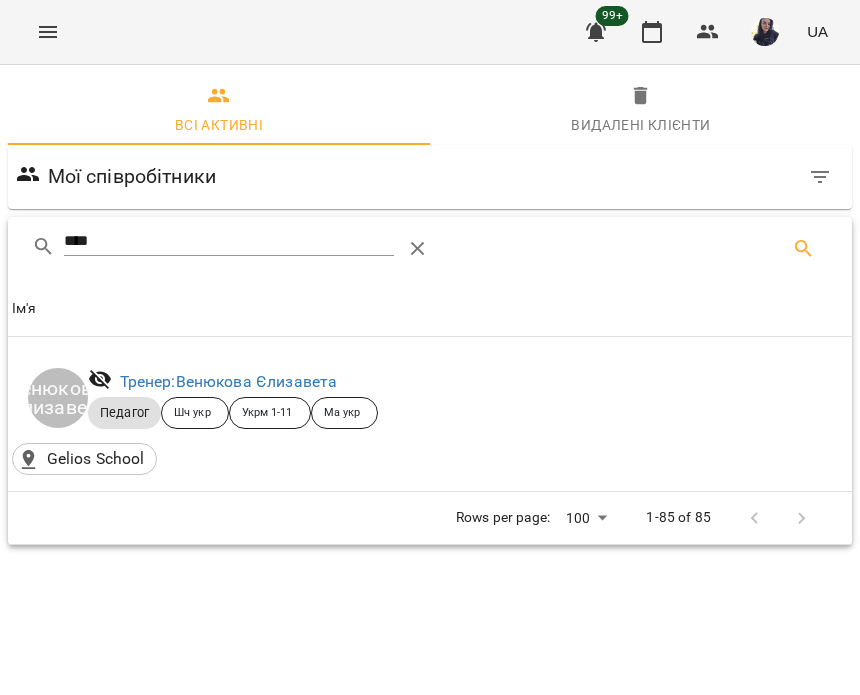 click on "For Business 99+ UA Всі активні Видалені клієнти Мої співробітники **** Розрахувати ЗП Ім'я Ім'я Венюкова Єлизавета Тренер:  Венюкова Єлизавета Педагог Шч укр Укрм 1-11 Ма укр Gelios School Rows per page: 100 *** 1-85 of 85" at bounding box center (430, 312) 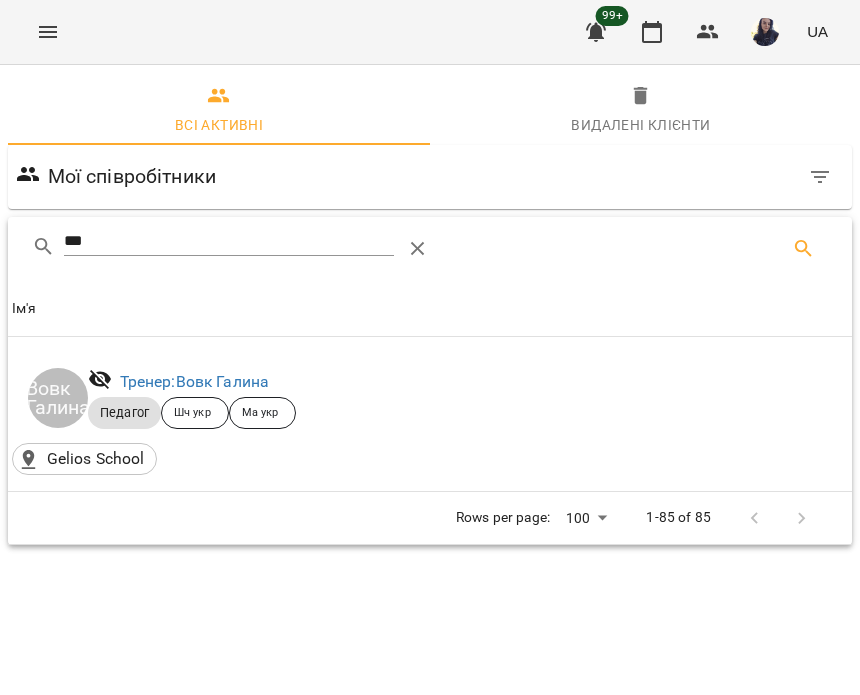 click on "***" at bounding box center [229, 241] 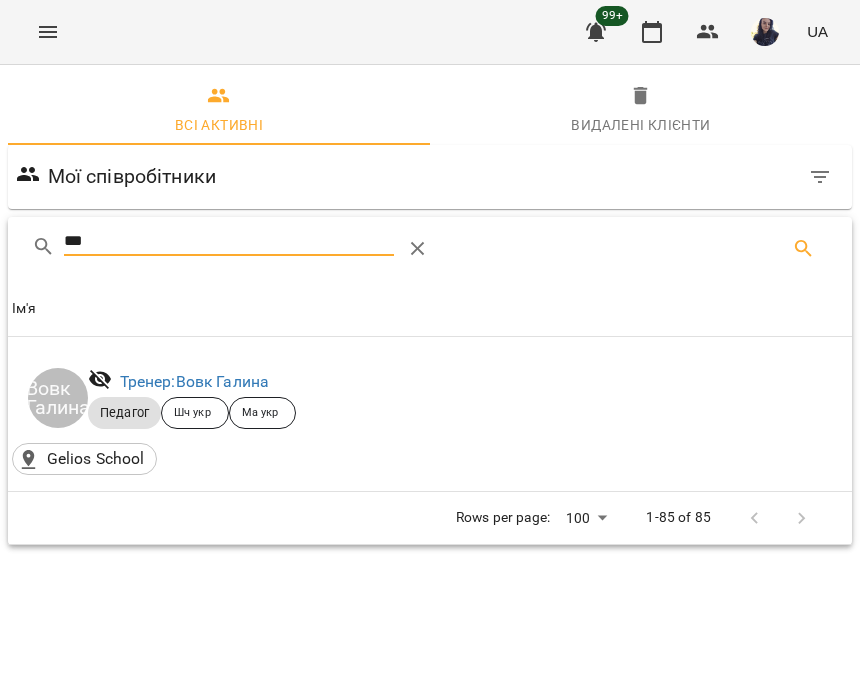 click on "***" at bounding box center [229, 241] 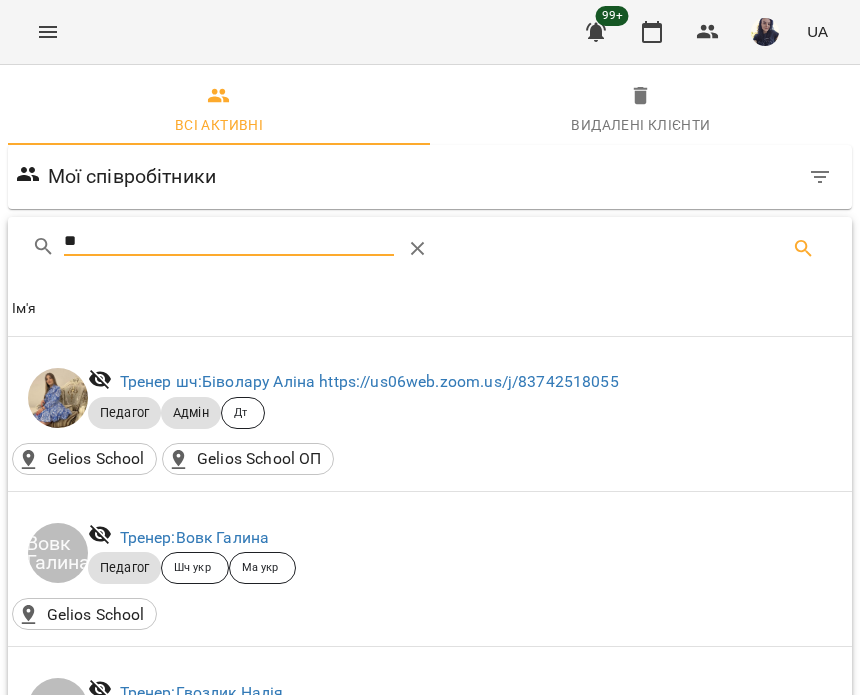 type on "*" 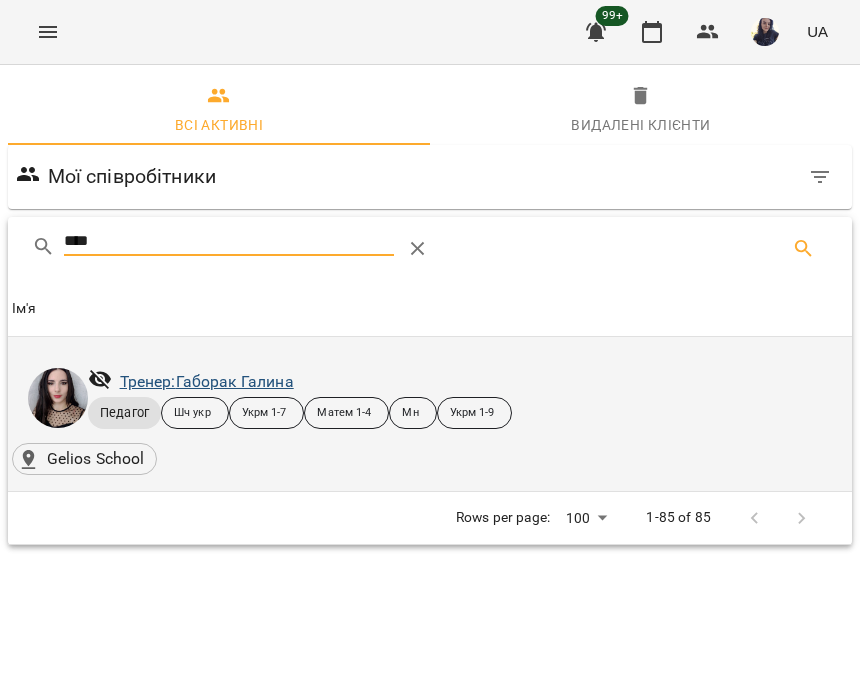 type on "****" 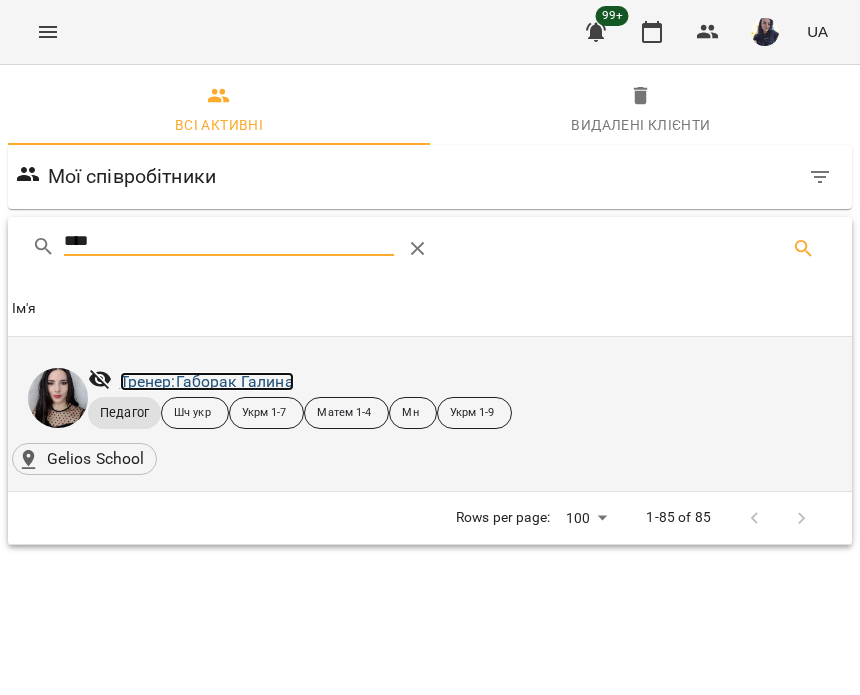 click on "Тренер:  Габорак Галина" at bounding box center [207, 381] 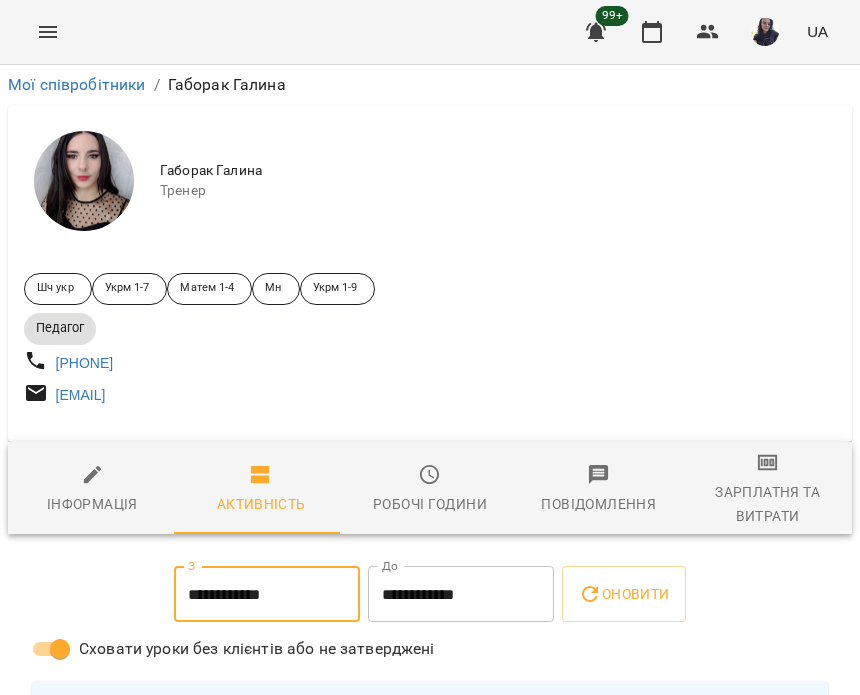 click on "**********" at bounding box center (267, 594) 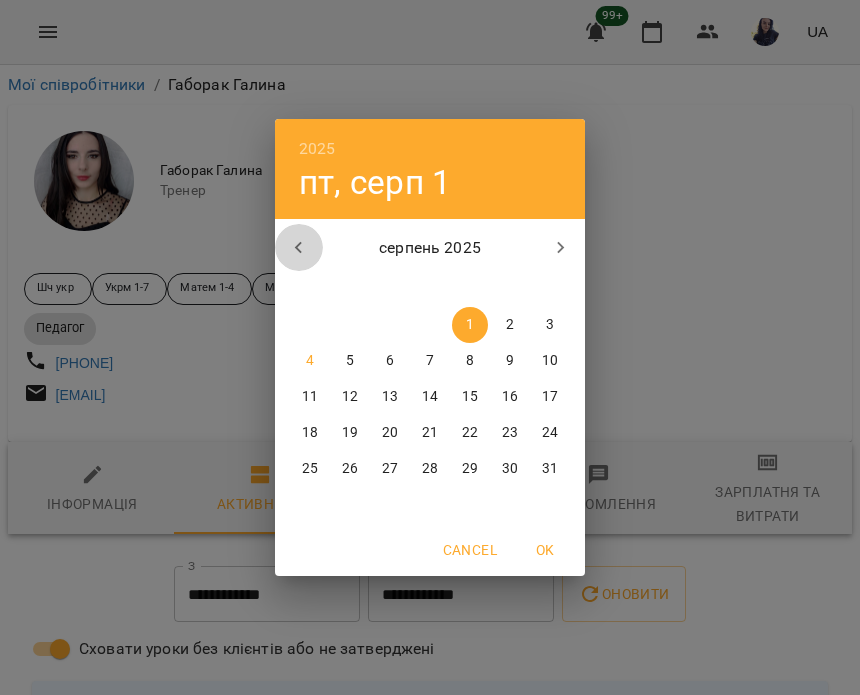 click at bounding box center (299, 248) 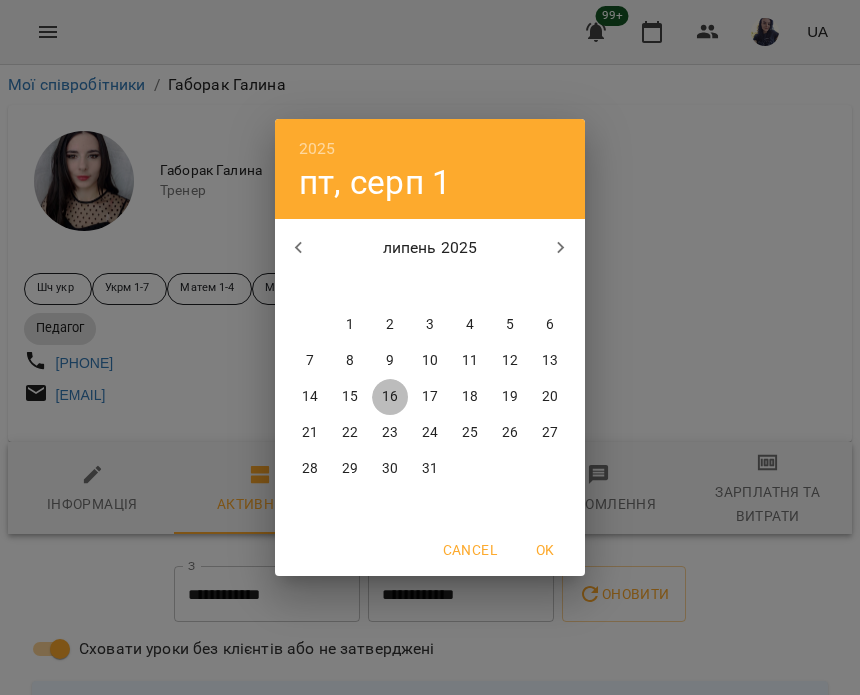 click on "16" at bounding box center (390, 397) 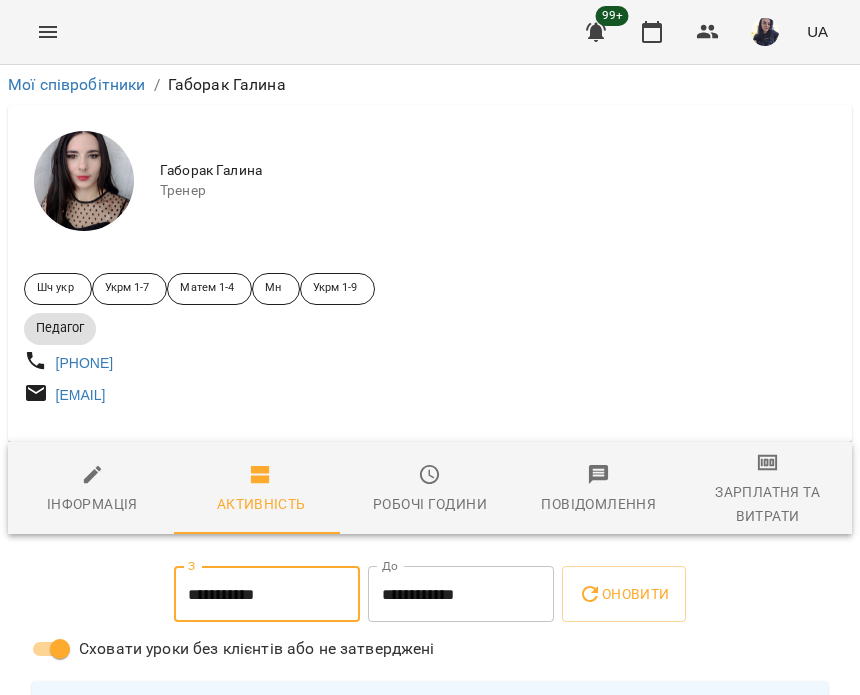 click on "**********" at bounding box center [461, 594] 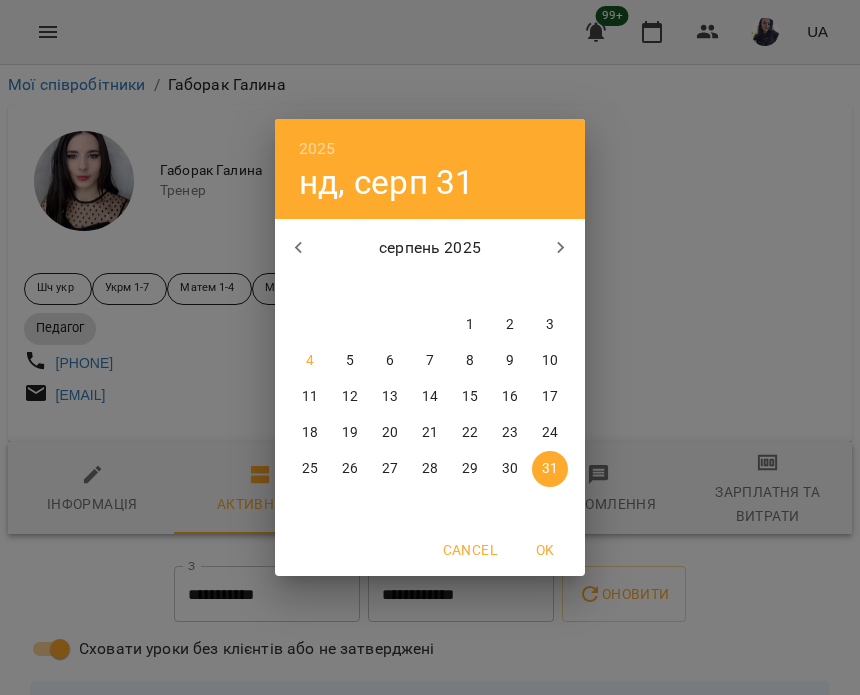 click 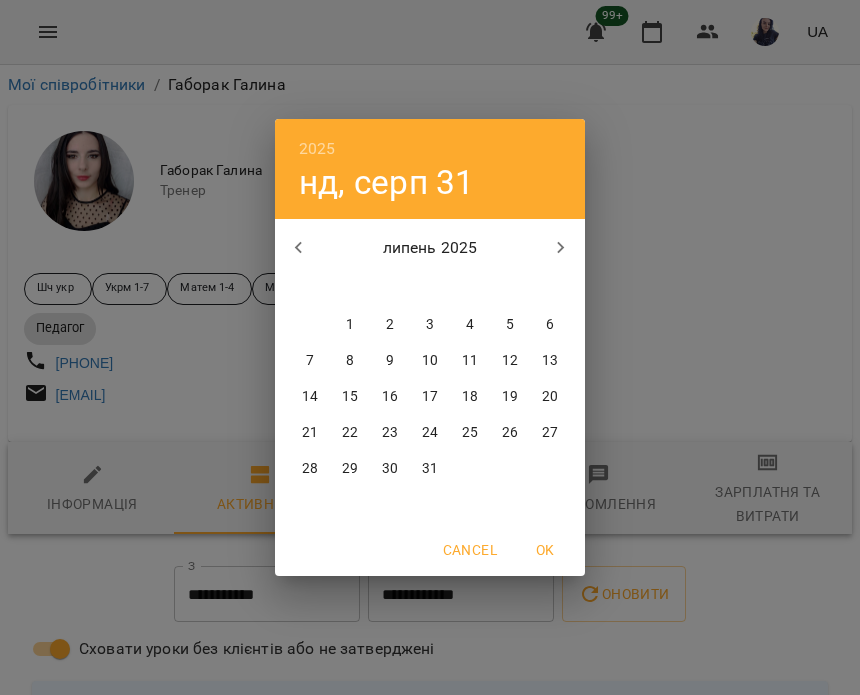 click on "31" at bounding box center (430, 469) 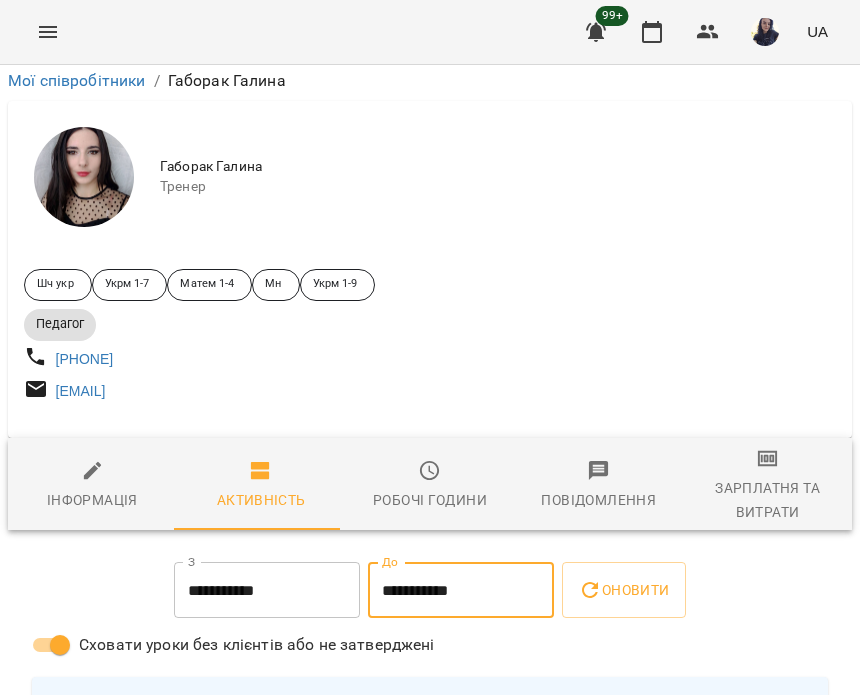 scroll, scrollTop: 200, scrollLeft: 0, axis: vertical 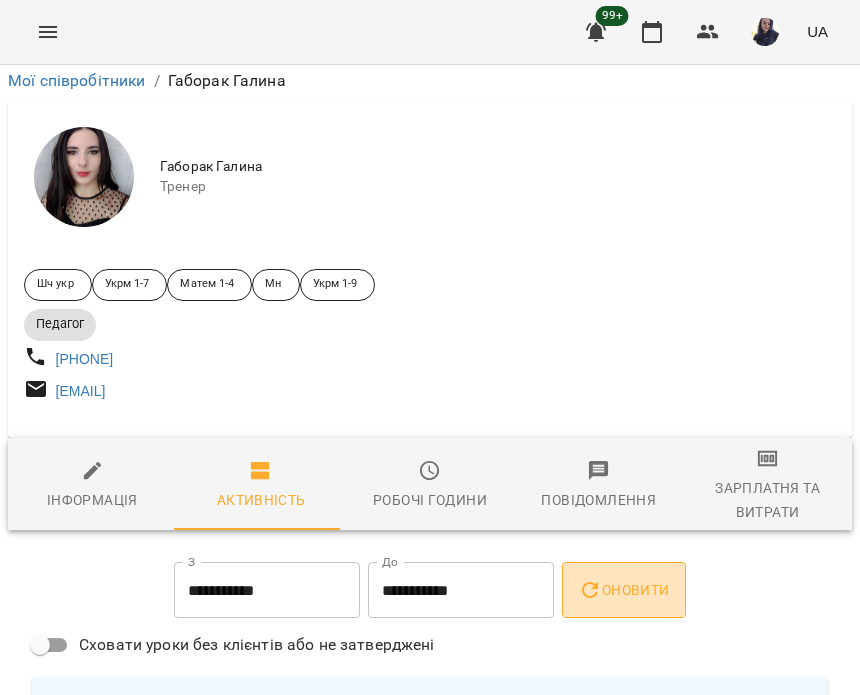 click on "Оновити" at bounding box center (623, 590) 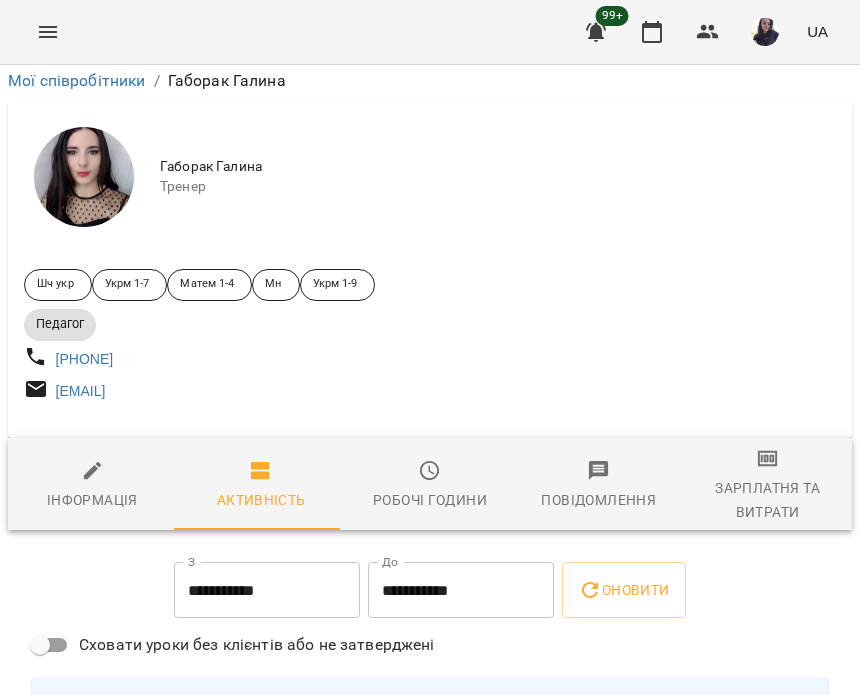 scroll, scrollTop: 12887, scrollLeft: 0, axis: vertical 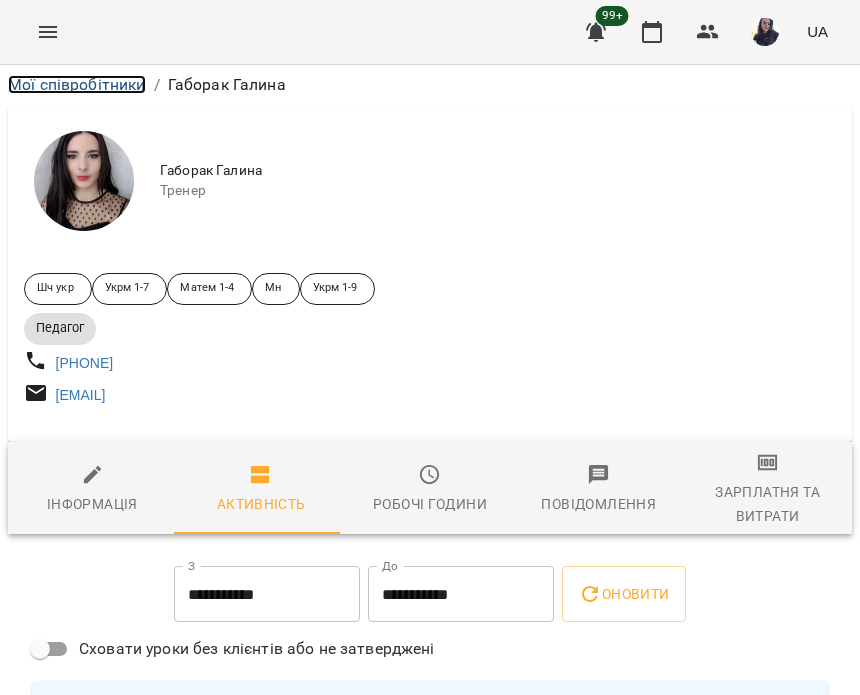 click on "Мої співробітники" at bounding box center (77, 84) 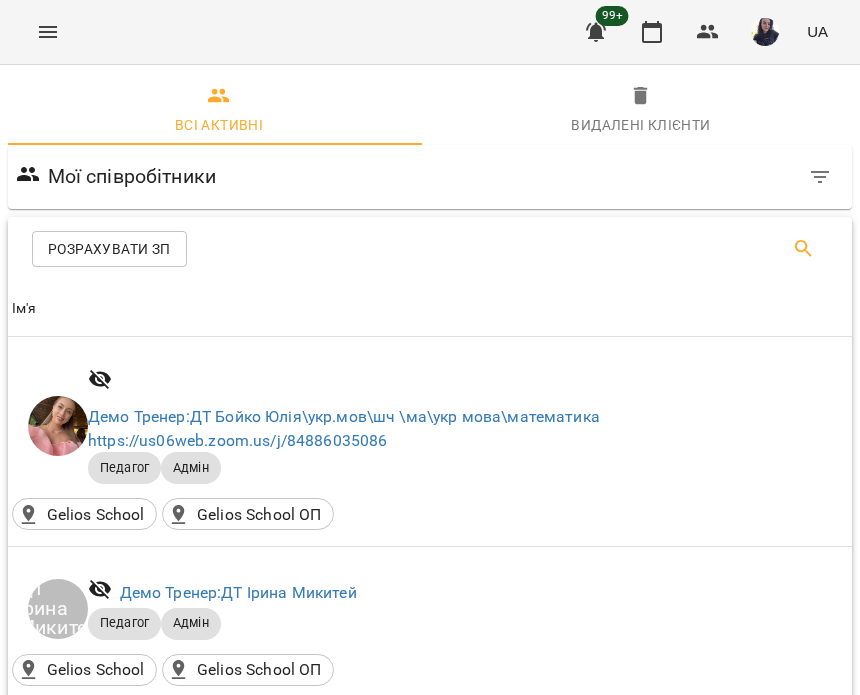 click at bounding box center (804, 249) 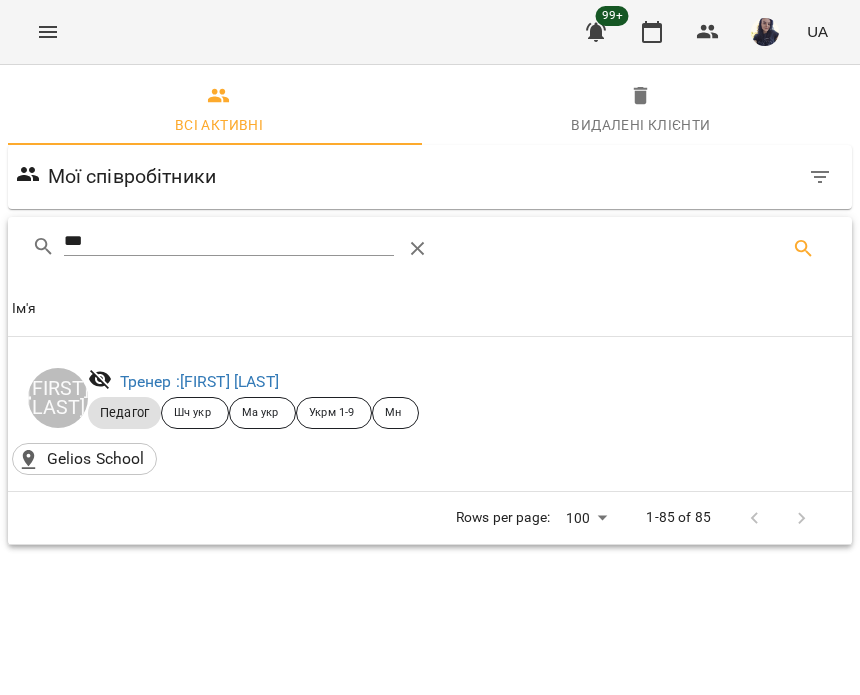 click on "***" at bounding box center [229, 241] 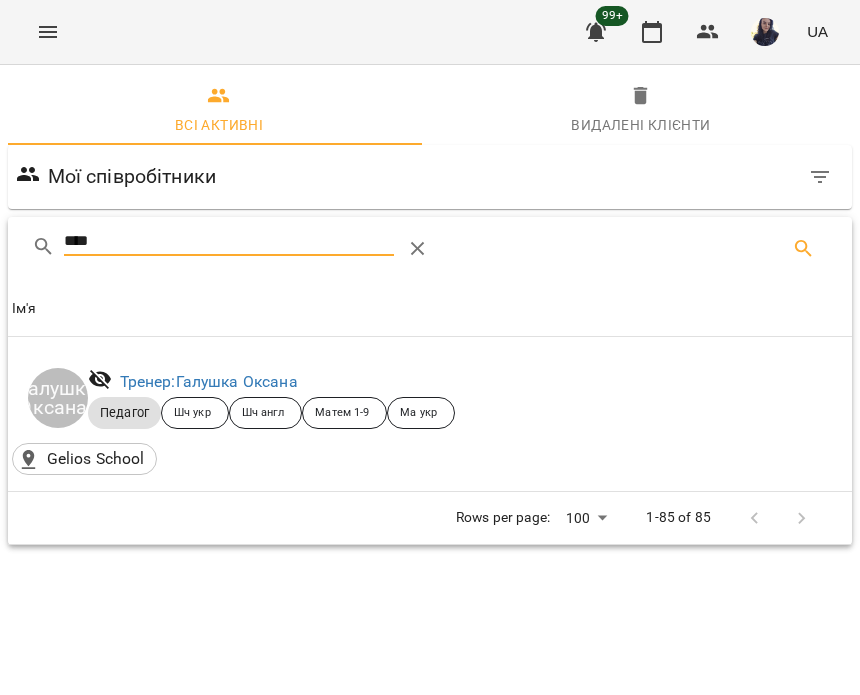 drag, startPoint x: 128, startPoint y: 241, endPoint x: -43, endPoint y: 238, distance: 171.0263 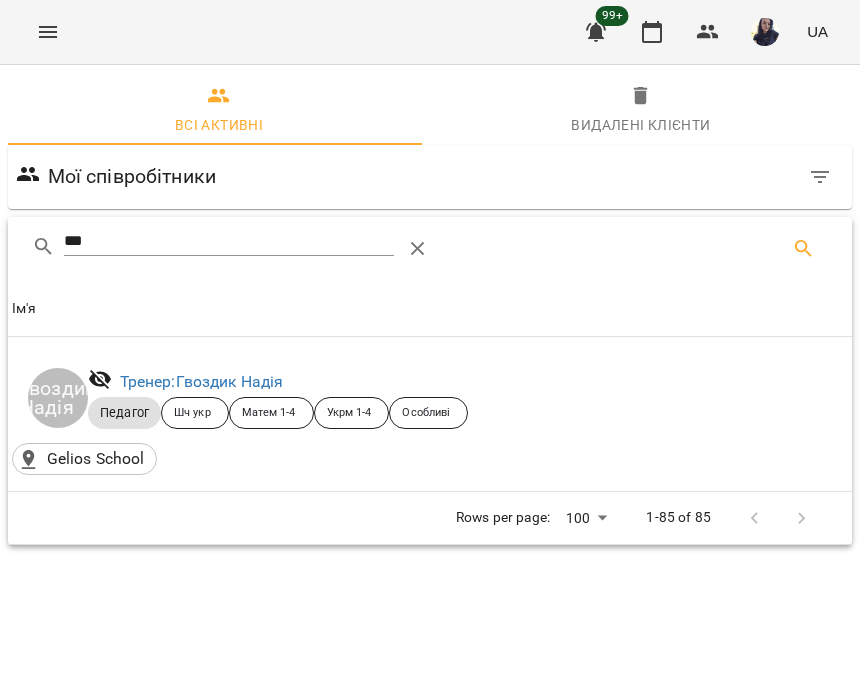 click on "***" at bounding box center [229, 241] 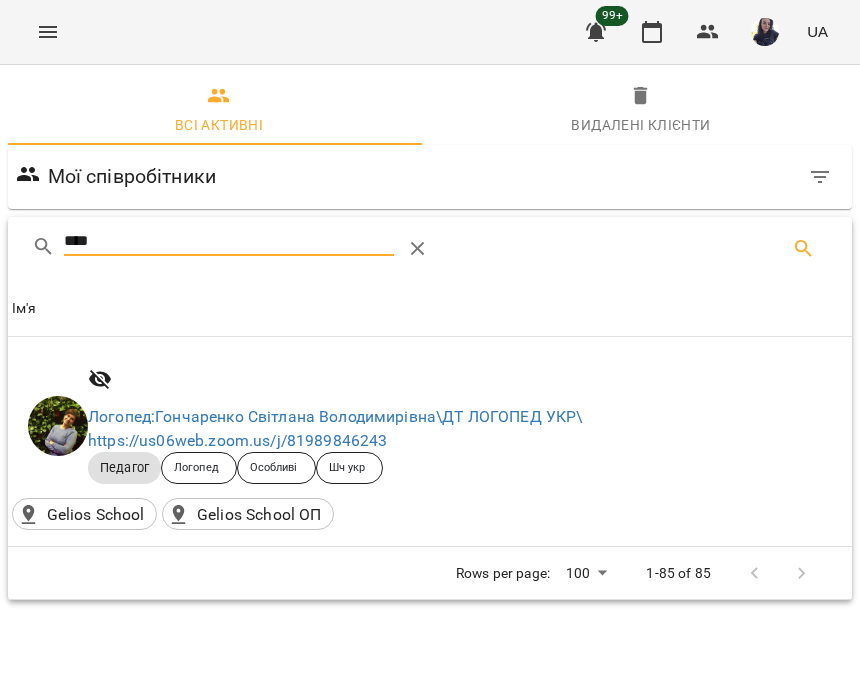 drag, startPoint x: 108, startPoint y: 253, endPoint x: 79, endPoint y: 255, distance: 29.068884 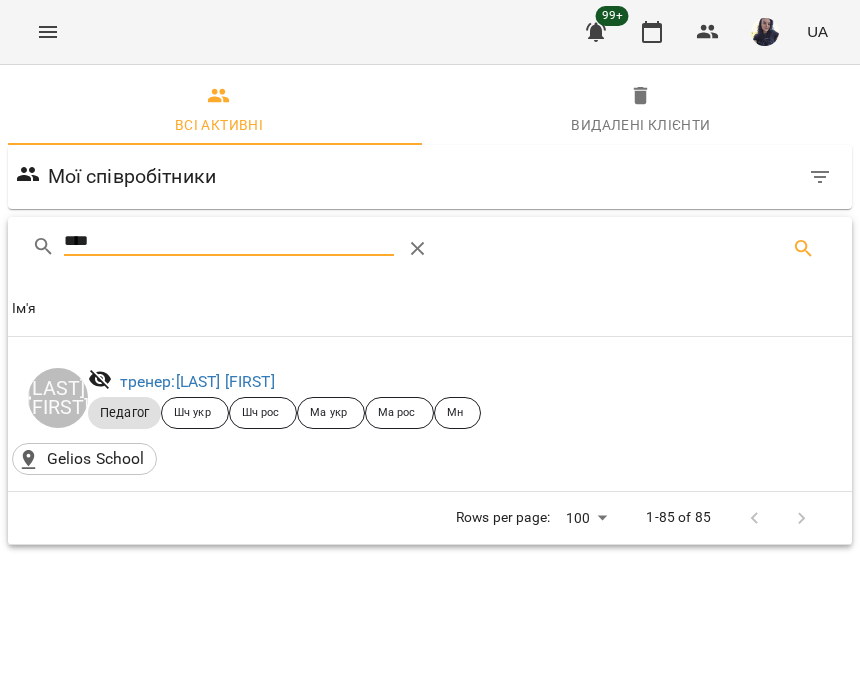 drag, startPoint x: 126, startPoint y: 248, endPoint x: -310, endPoint y: 265, distance: 436.3313 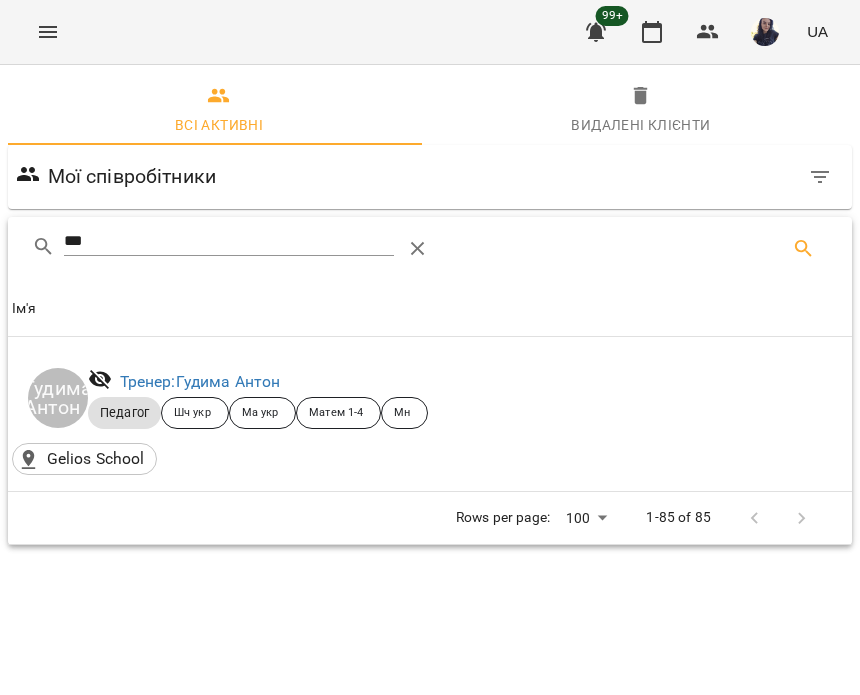 click on "***" at bounding box center [229, 241] 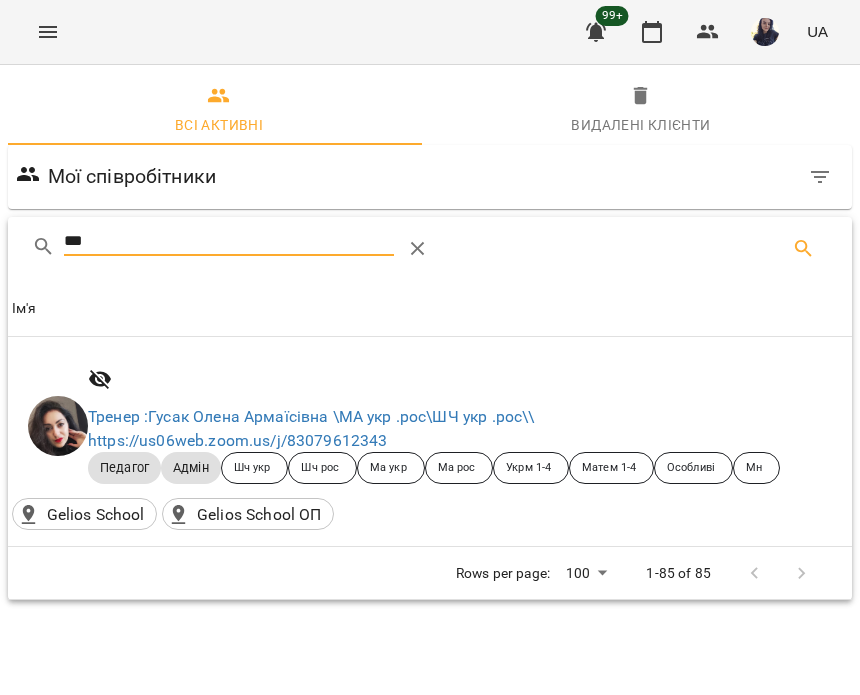 drag, startPoint x: 48, startPoint y: 240, endPoint x: -55, endPoint y: 259, distance: 104.73777 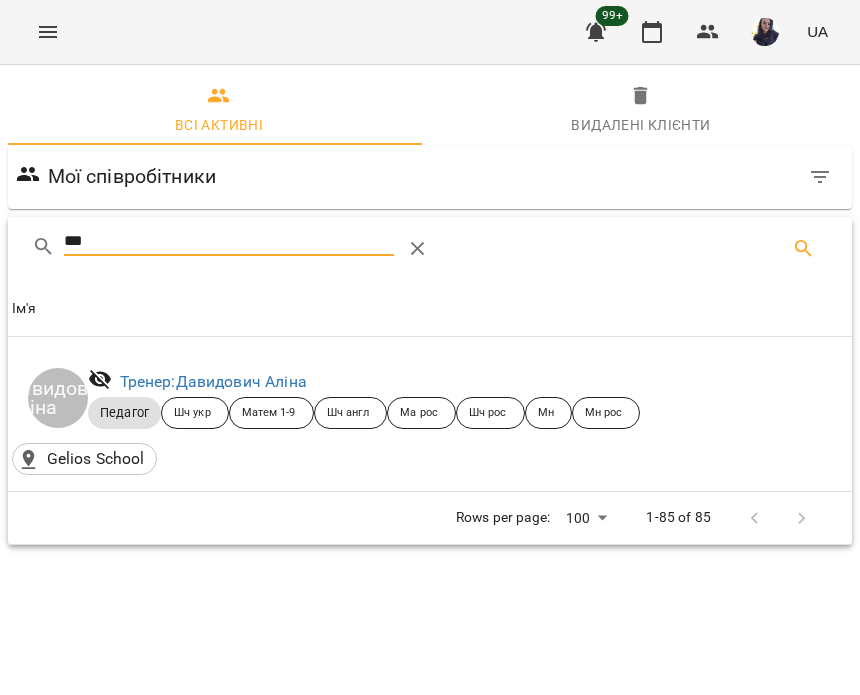 click on "***" at bounding box center [229, 241] 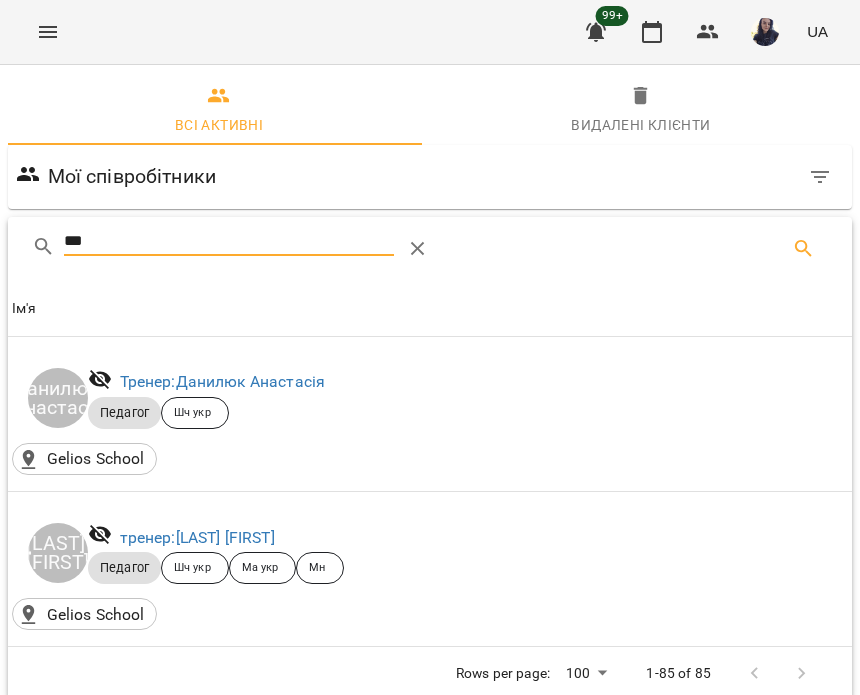 drag, startPoint x: 24, startPoint y: 239, endPoint x: -74, endPoint y: 248, distance: 98.4124 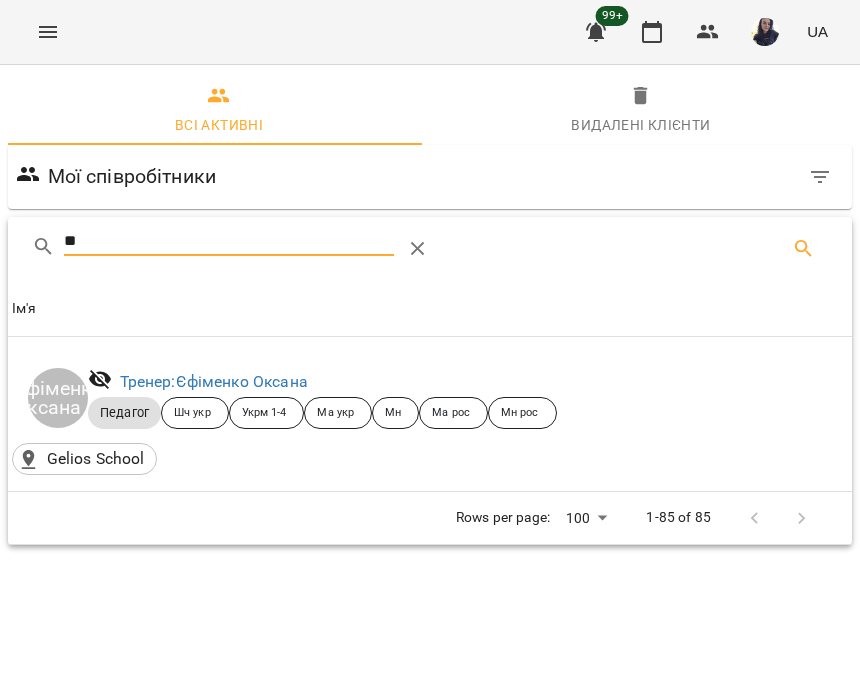 click on "For Business 99+ UA Всі активні Видалені клієнти Мої співробітники ** Розрахувати ЗП Ім'я Ім'я Єфіменко Оксана Тренер:  Єфіменко Оксана Педагог Шч укр Укрм 1-4 Ма укр Мн Ма рос Мн рос Gelios School Rows per page: 100 *** 1-85 of 85" at bounding box center (430, 312) 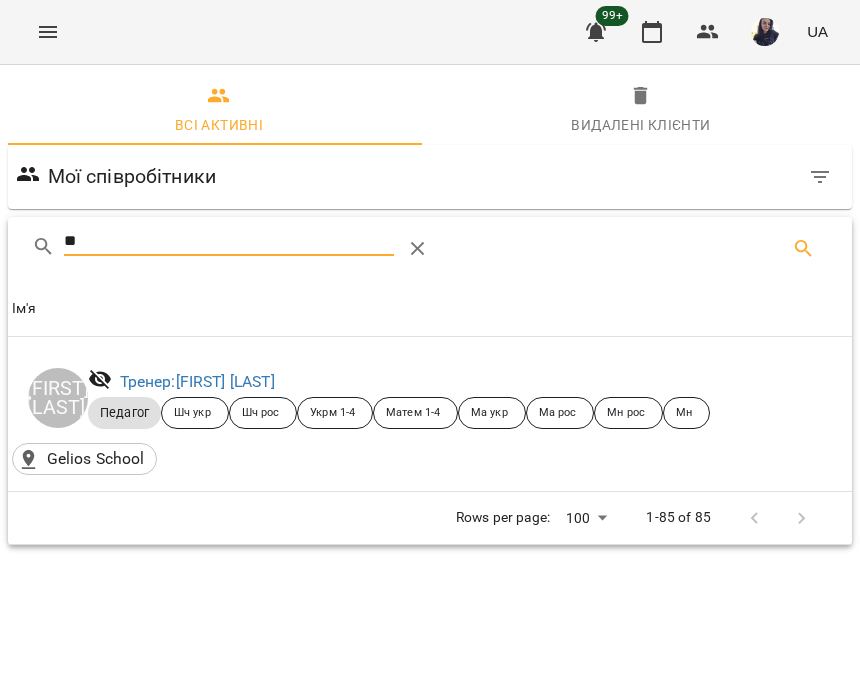 drag, startPoint x: 104, startPoint y: 251, endPoint x: -93, endPoint y: 239, distance: 197.36514 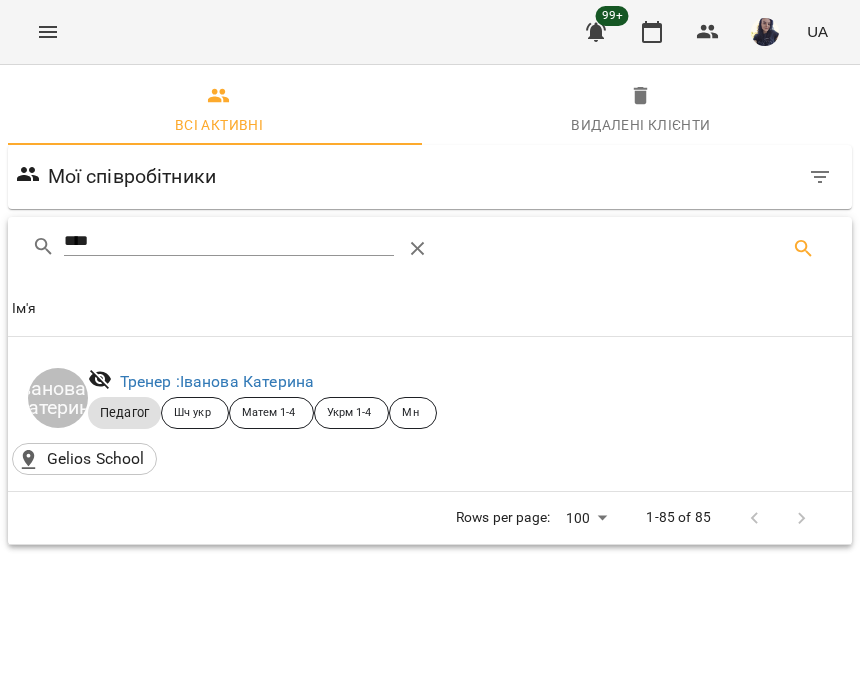drag, startPoint x: 104, startPoint y: 248, endPoint x: -84, endPoint y: 256, distance: 188.17014 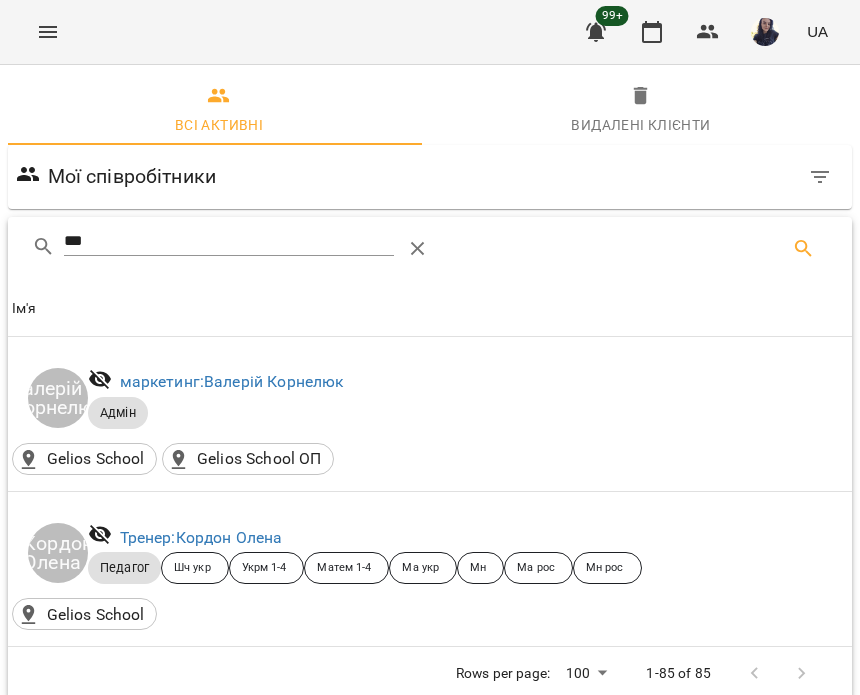 click on "***" at bounding box center (229, 241) 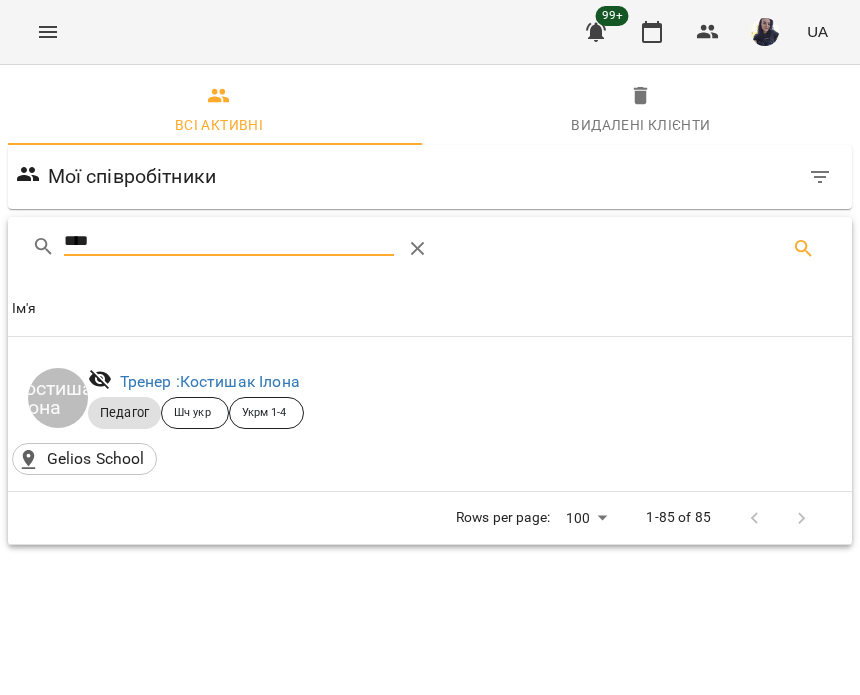 drag, startPoint x: -54, startPoint y: 233, endPoint x: -88, endPoint y: 243, distance: 35.44009 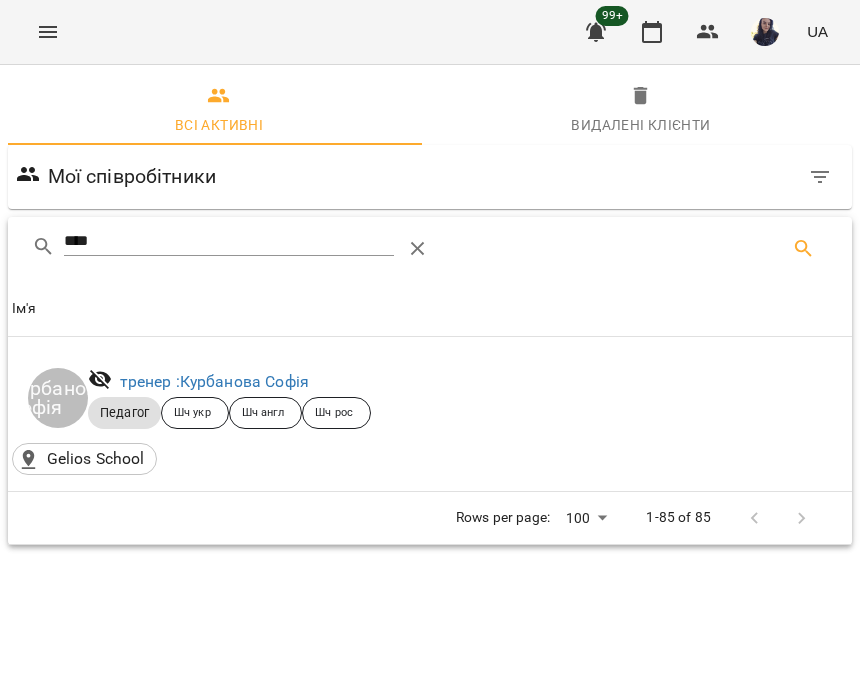 click on "****" at bounding box center (229, 241) 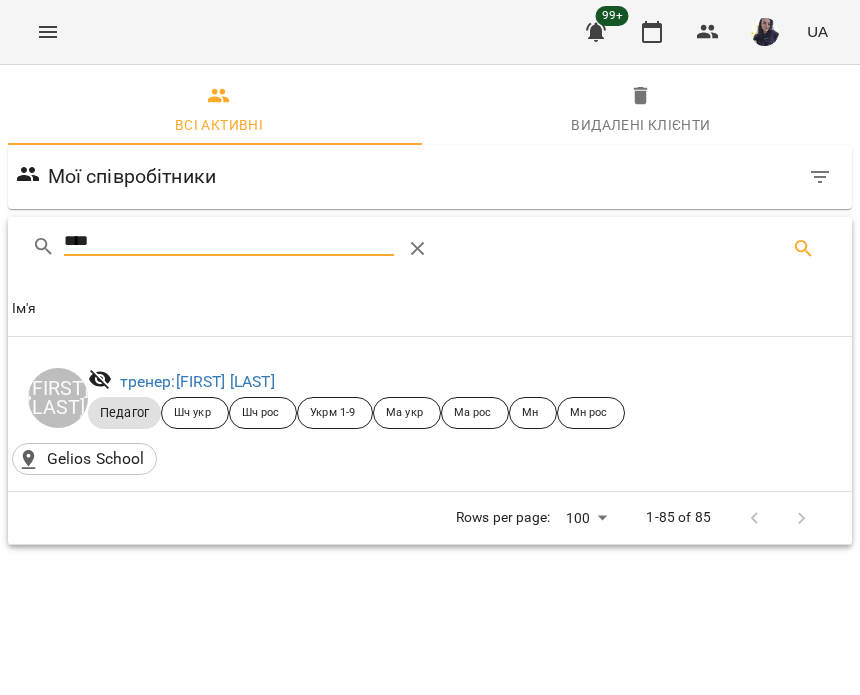 drag, startPoint x: 109, startPoint y: 242, endPoint x: -118, endPoint y: 271, distance: 228.84492 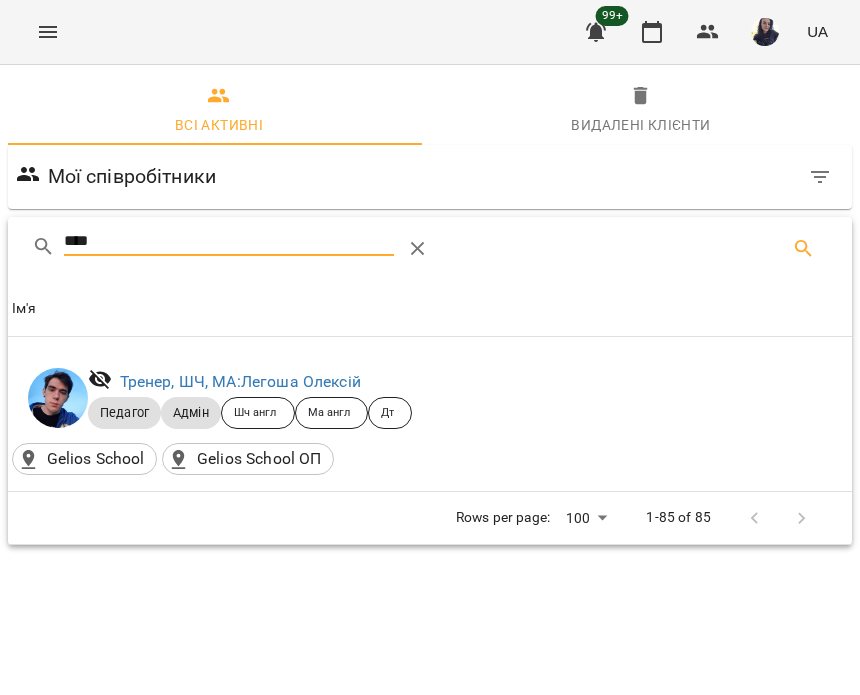 click on "****" at bounding box center [229, 241] 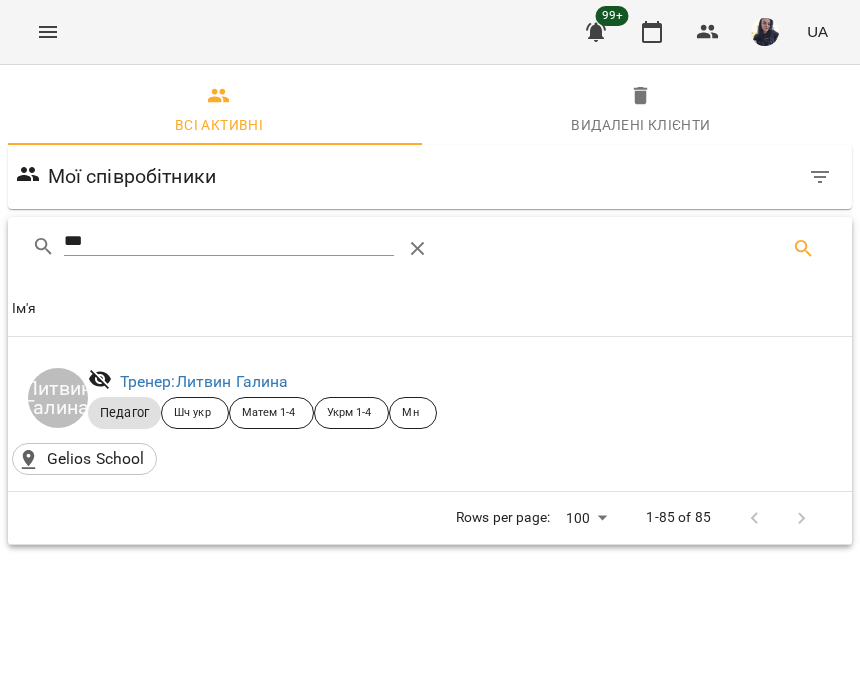 click on "***" at bounding box center (229, 241) 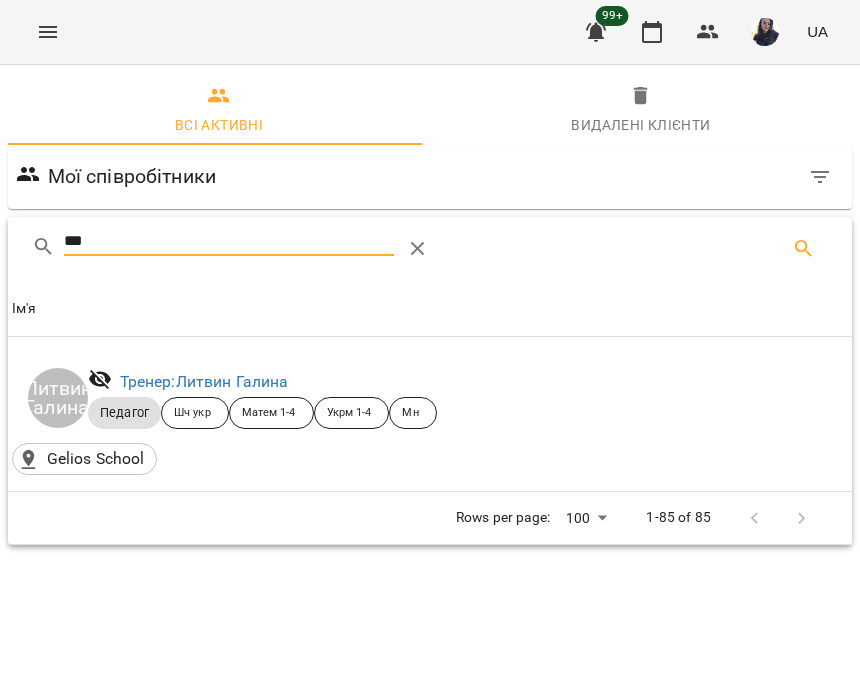 click on "***" at bounding box center (229, 241) 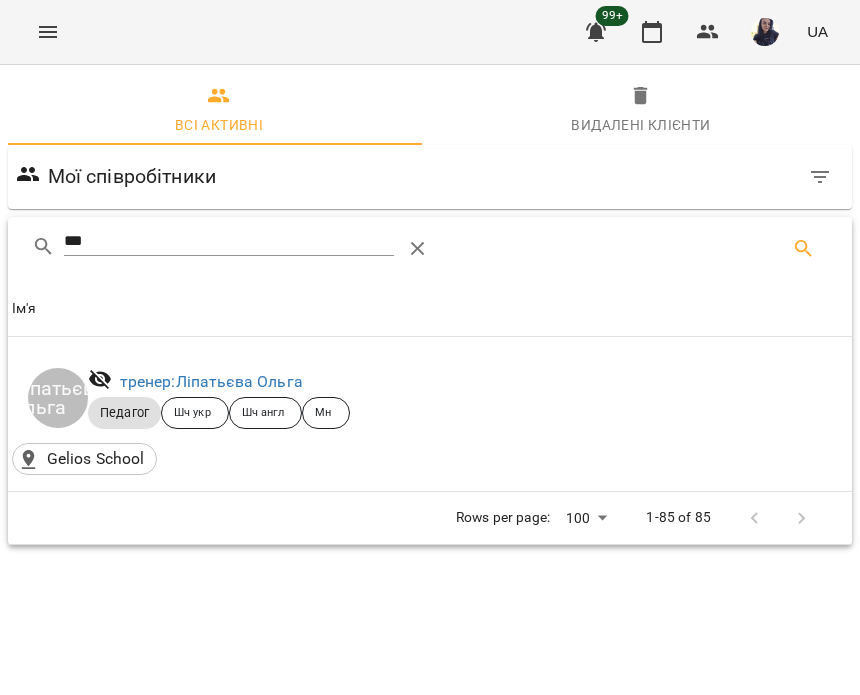 click on "***" at bounding box center (229, 241) 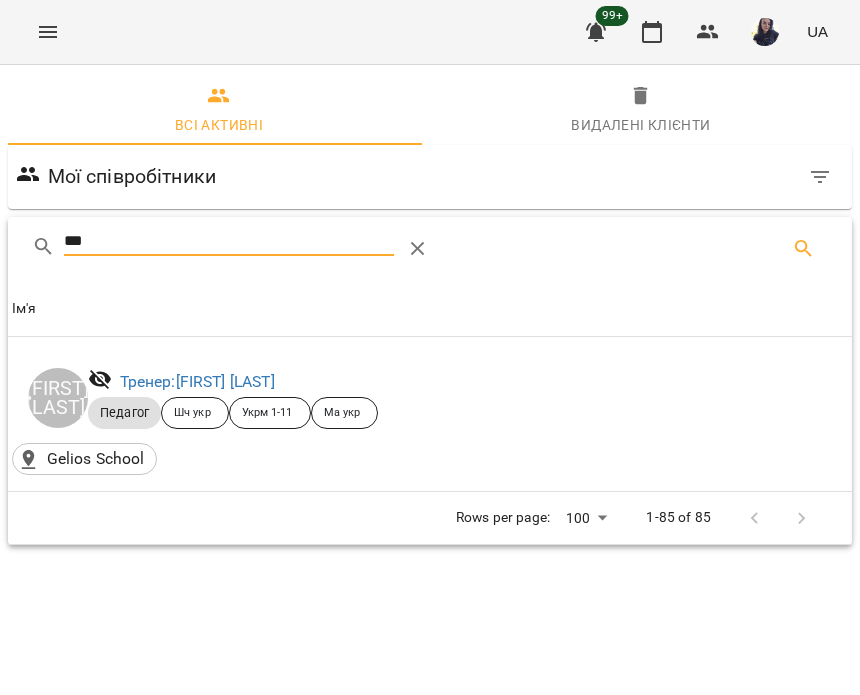 click on "***" at bounding box center (229, 241) 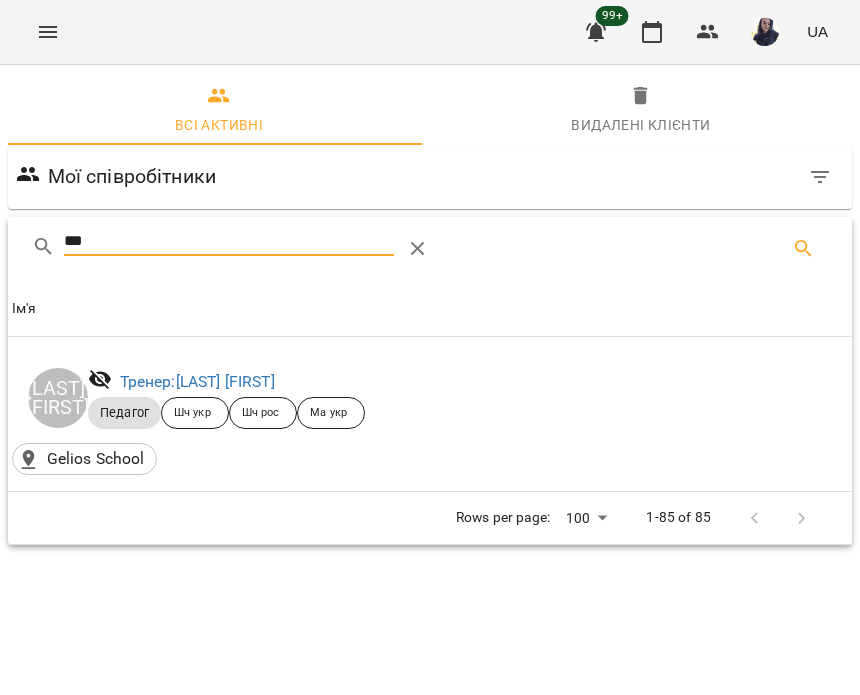 drag, startPoint x: 118, startPoint y: 245, endPoint x: -158, endPoint y: 276, distance: 277.73547 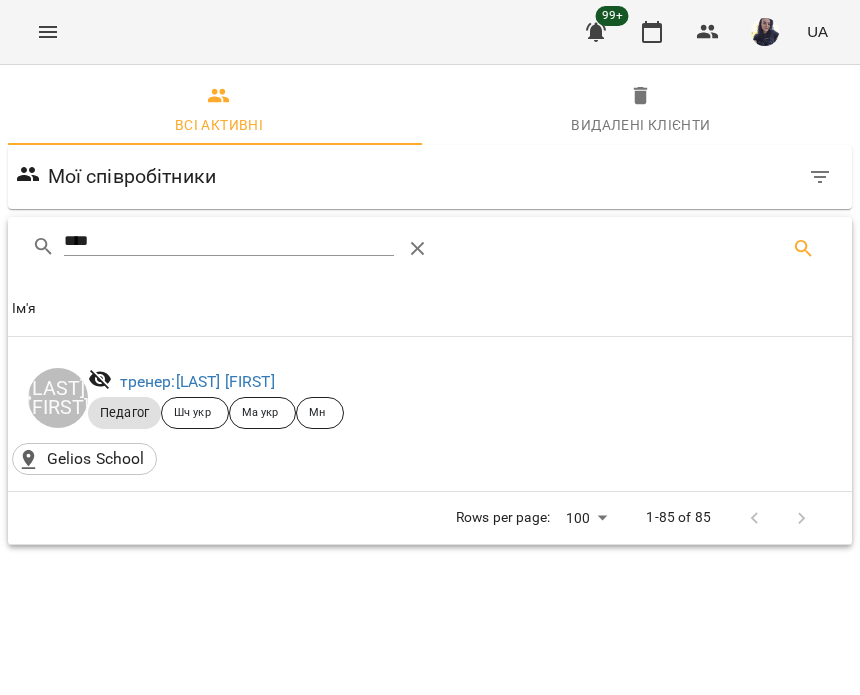 click on "****" at bounding box center (229, 241) 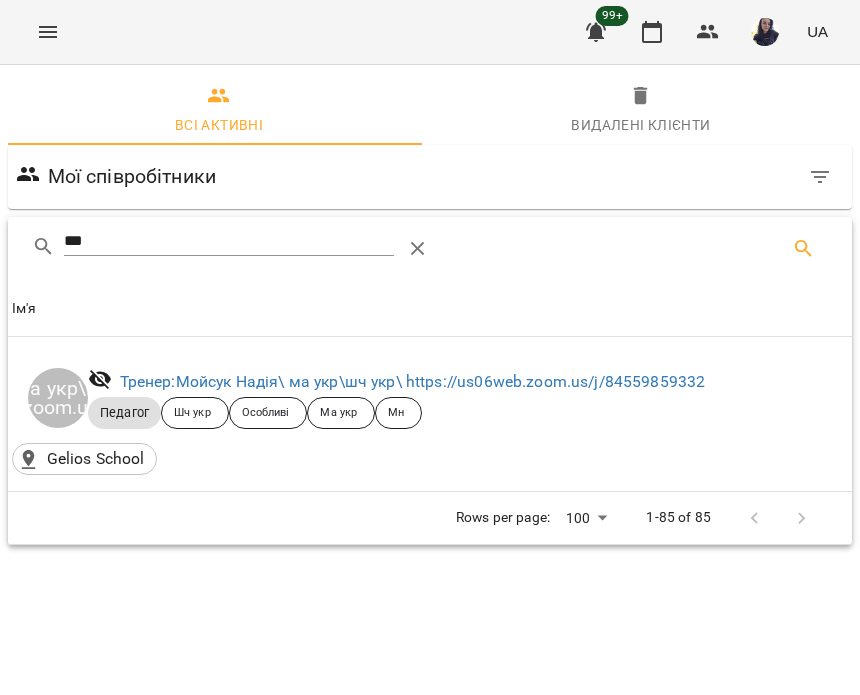 click on "***" at bounding box center [229, 241] 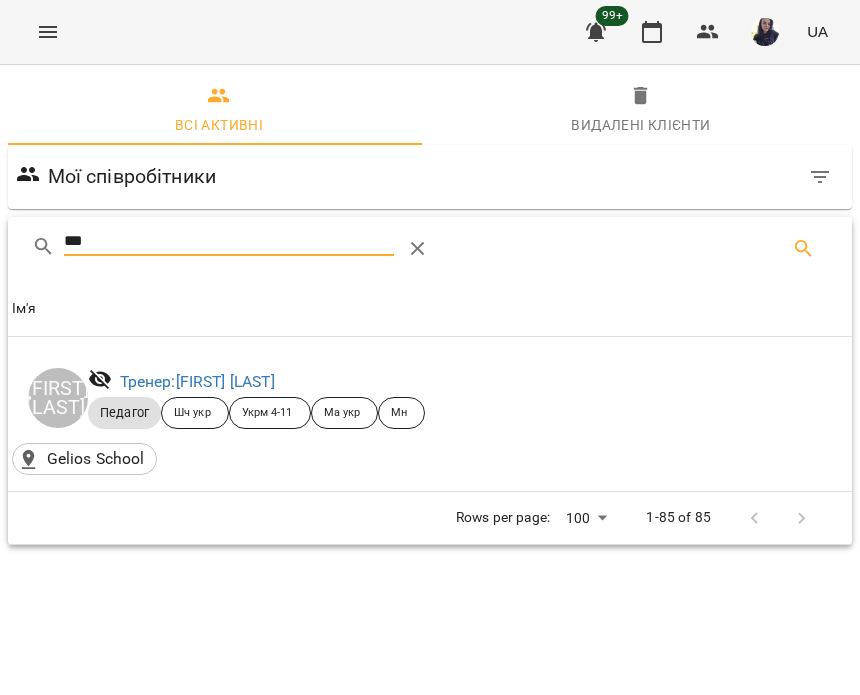 drag, startPoint x: 98, startPoint y: 244, endPoint x: -229, endPoint y: 249, distance: 327.03824 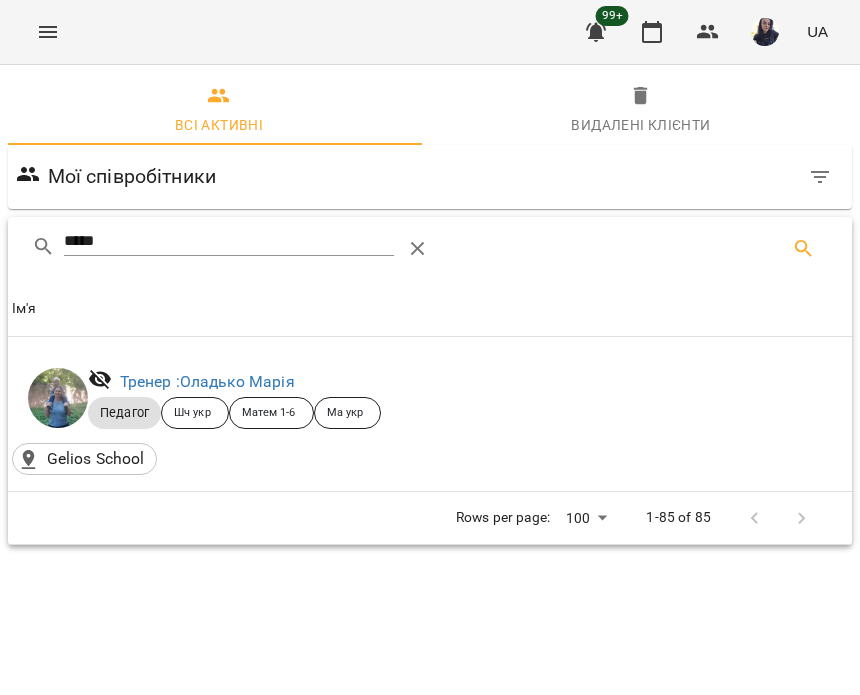 click on "*****" at bounding box center [229, 241] 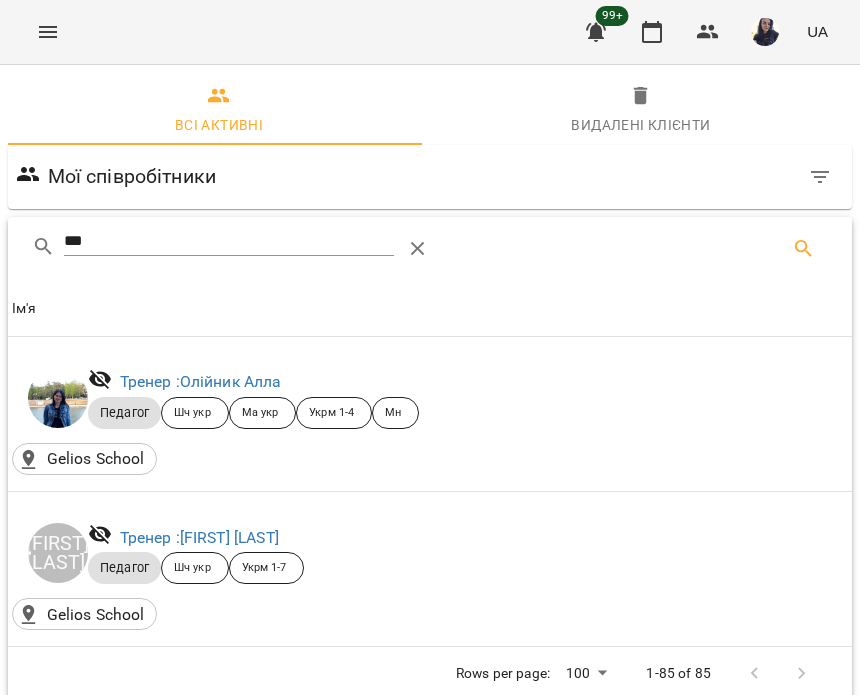 click on "***" at bounding box center [229, 241] 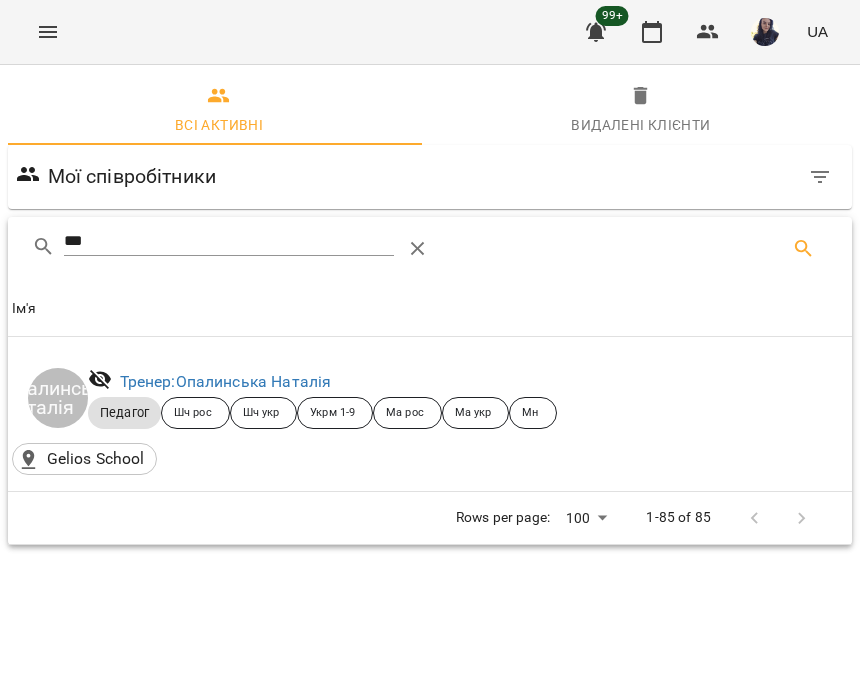 drag, startPoint x: 133, startPoint y: 240, endPoint x: -92, endPoint y: 255, distance: 225.49945 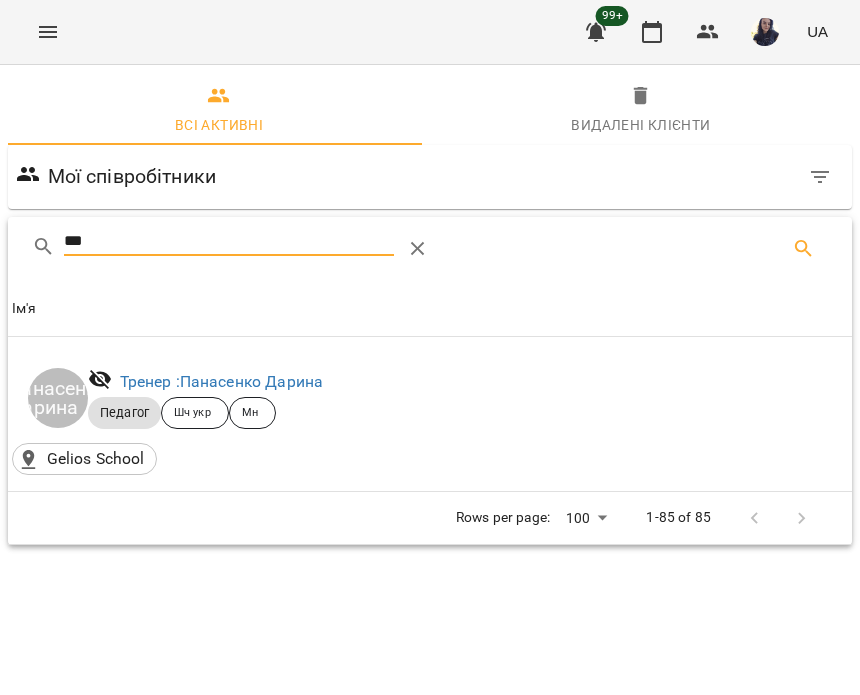 drag, startPoint x: 126, startPoint y: 228, endPoint x: -83, endPoint y: 247, distance: 209.86186 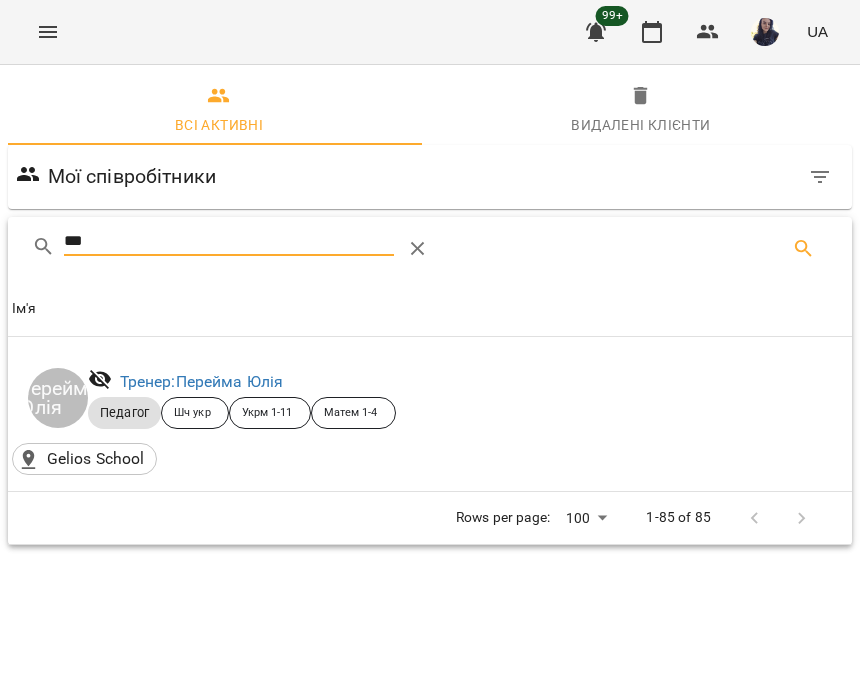 drag, startPoint x: 112, startPoint y: 235, endPoint x: 76, endPoint y: 235, distance: 36 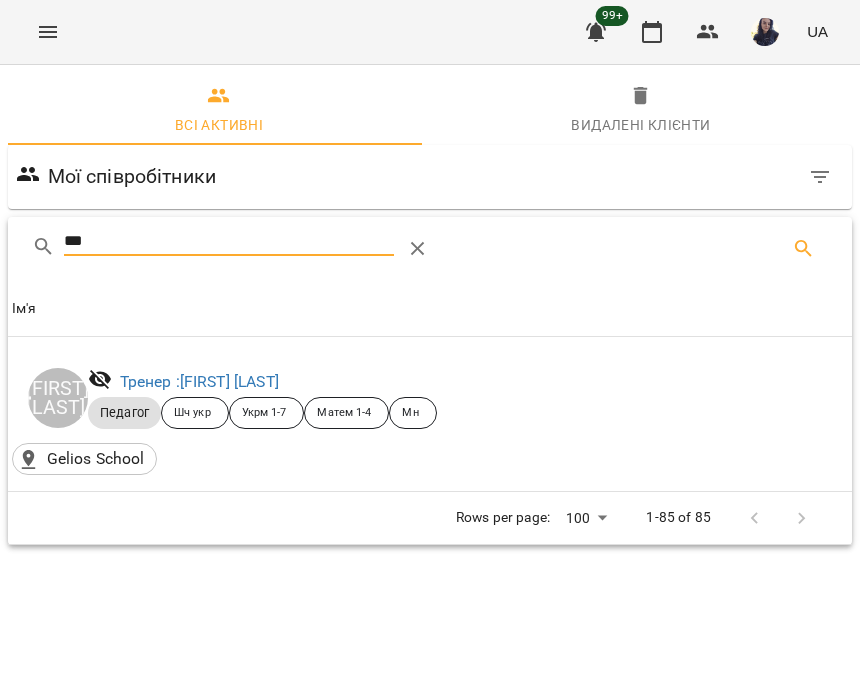 drag, startPoint x: 135, startPoint y: 252, endPoint x: -39, endPoint y: 245, distance: 174.14075 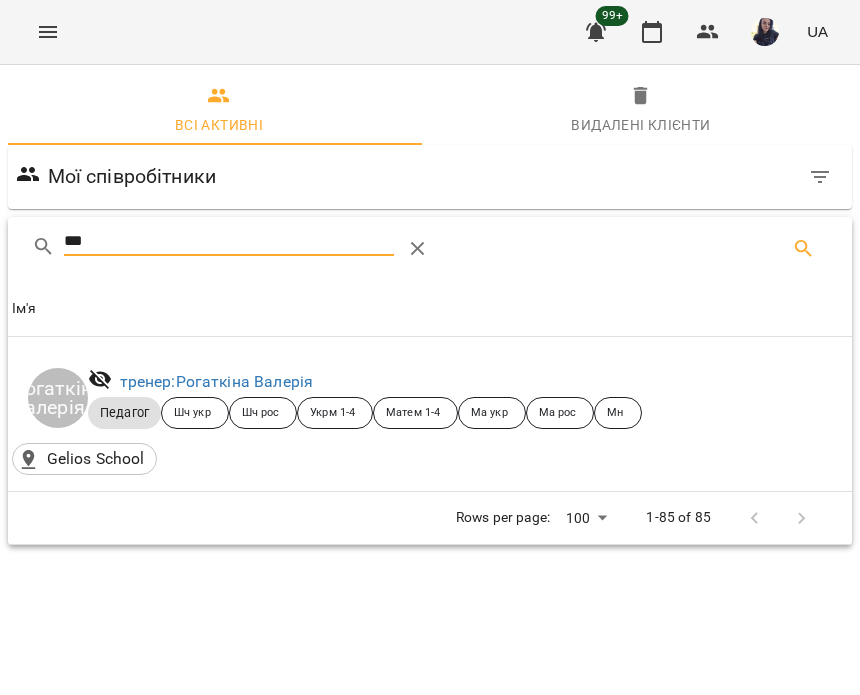 drag, startPoint x: 140, startPoint y: 233, endPoint x: -128, endPoint y: 251, distance: 268.6038 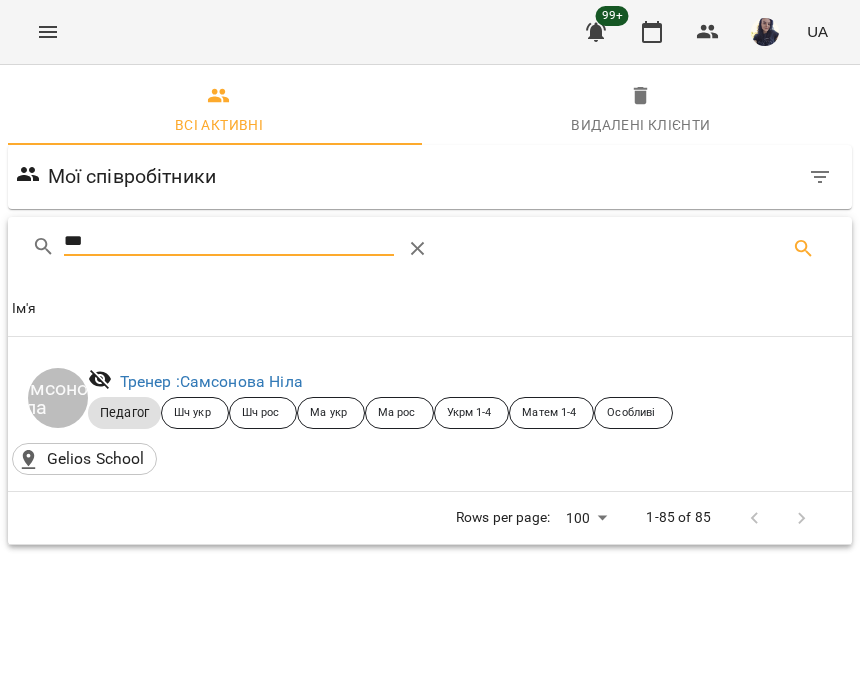 drag, startPoint x: 30, startPoint y: 239, endPoint x: -59, endPoint y: 243, distance: 89.08984 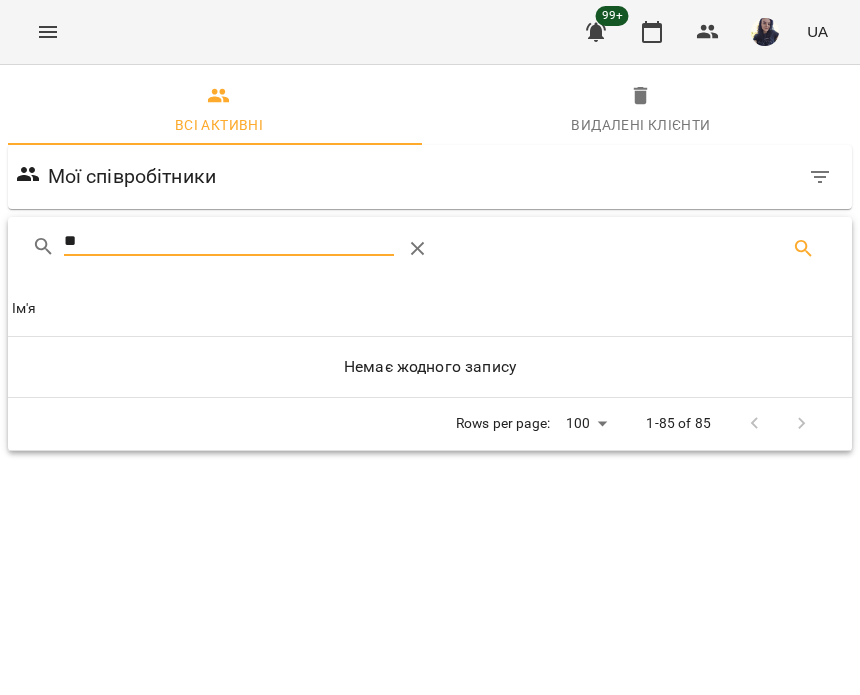 type on "*" 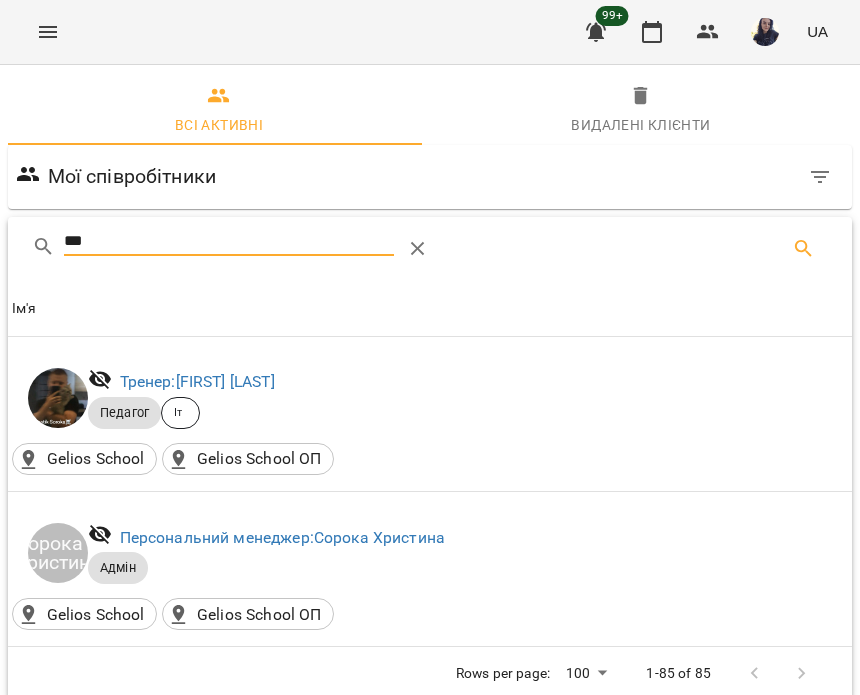 drag, startPoint x: 173, startPoint y: 235, endPoint x: -140, endPoint y: 246, distance: 313.19324 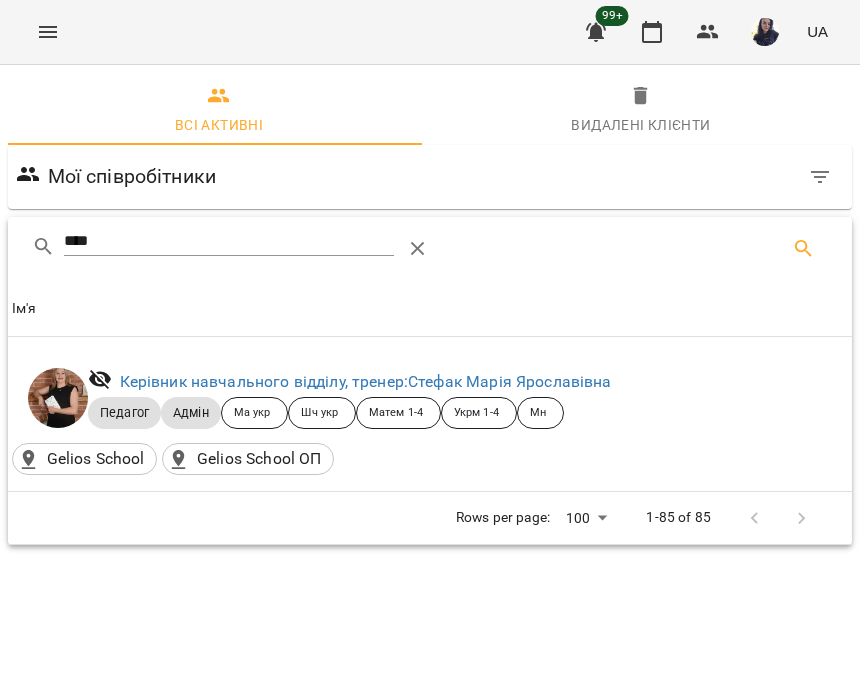 drag, startPoint x: -203, startPoint y: 241, endPoint x: -236, endPoint y: 255, distance: 35.846897 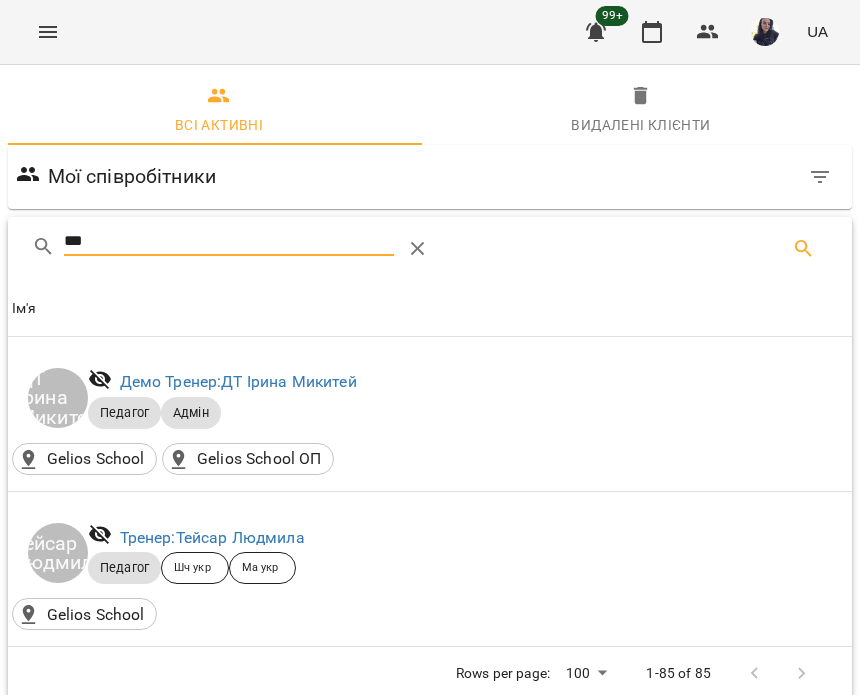drag, startPoint x: 112, startPoint y: 241, endPoint x: -79, endPoint y: 261, distance: 192.04427 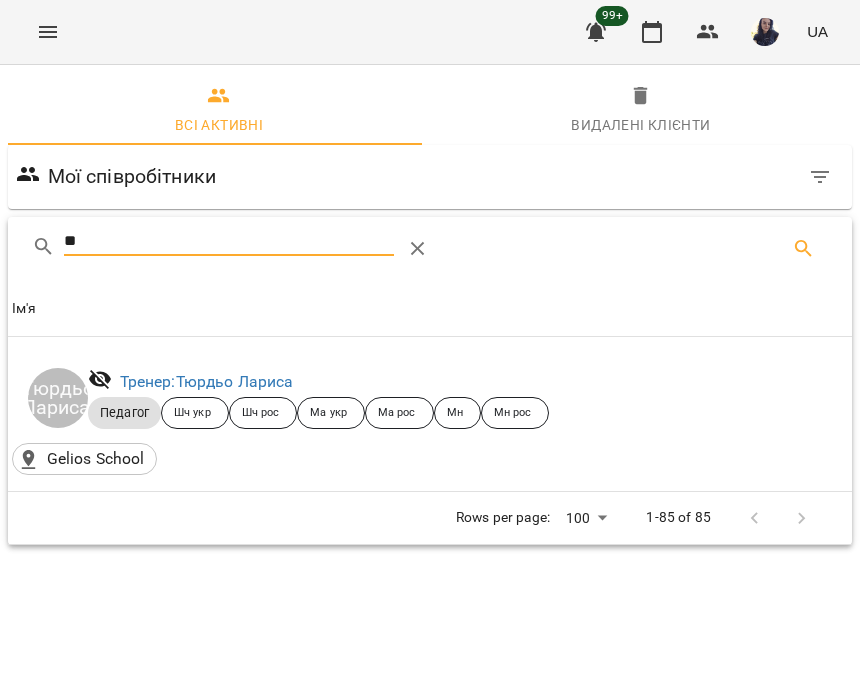 drag, startPoint x: 84, startPoint y: 229, endPoint x: -92, endPoint y: 235, distance: 176.10225 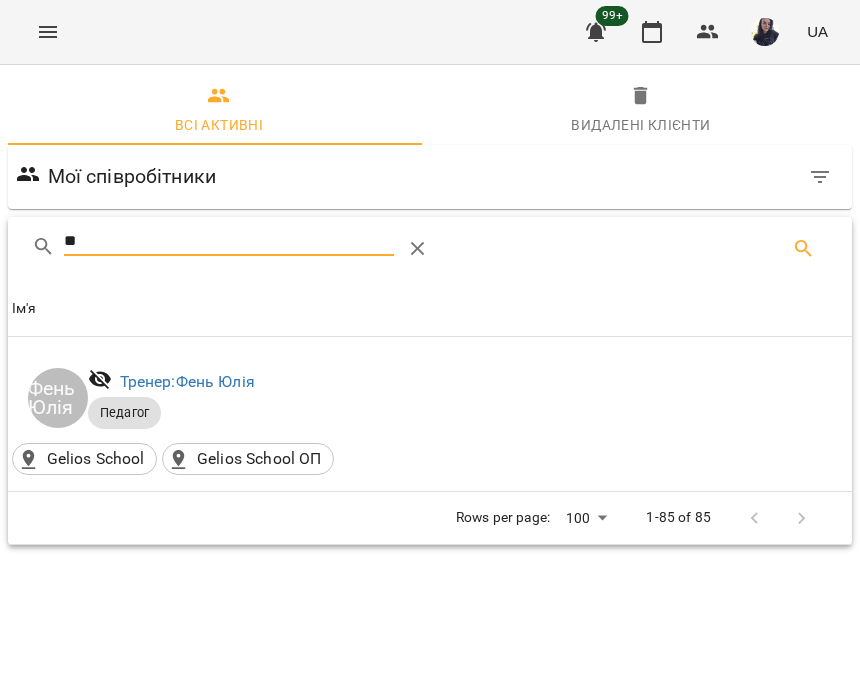 click on "For Business 99+ UA Всі активні Видалені клієнти Мої співробітники ** Розрахувати ЗП Ім'я Ім'я Фень Юлія Тренер:  Фень Юлія Педагог Gelios School Gelios School ОП Rows per page: 100 *** 1-85 of 85" at bounding box center [430, 312] 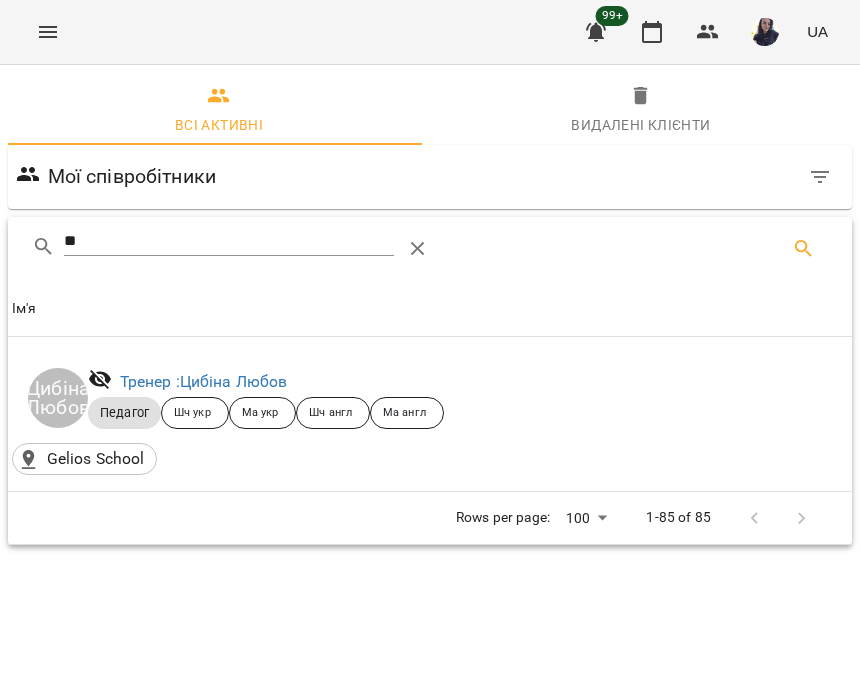 drag, startPoint x: 150, startPoint y: 245, endPoint x: -173, endPoint y: 264, distance: 323.55835 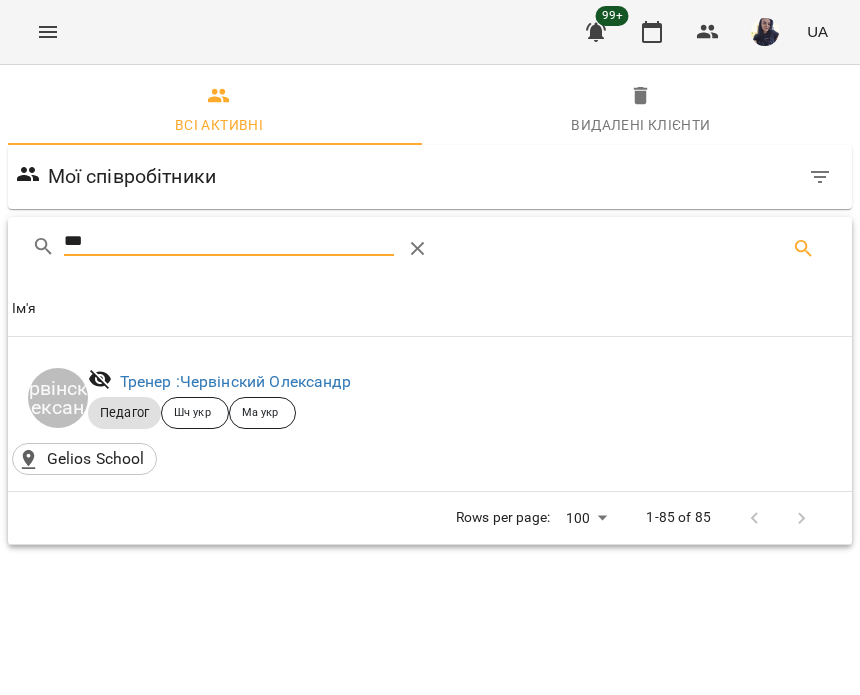drag, startPoint x: 100, startPoint y: 235, endPoint x: -78, endPoint y: 251, distance: 178.71765 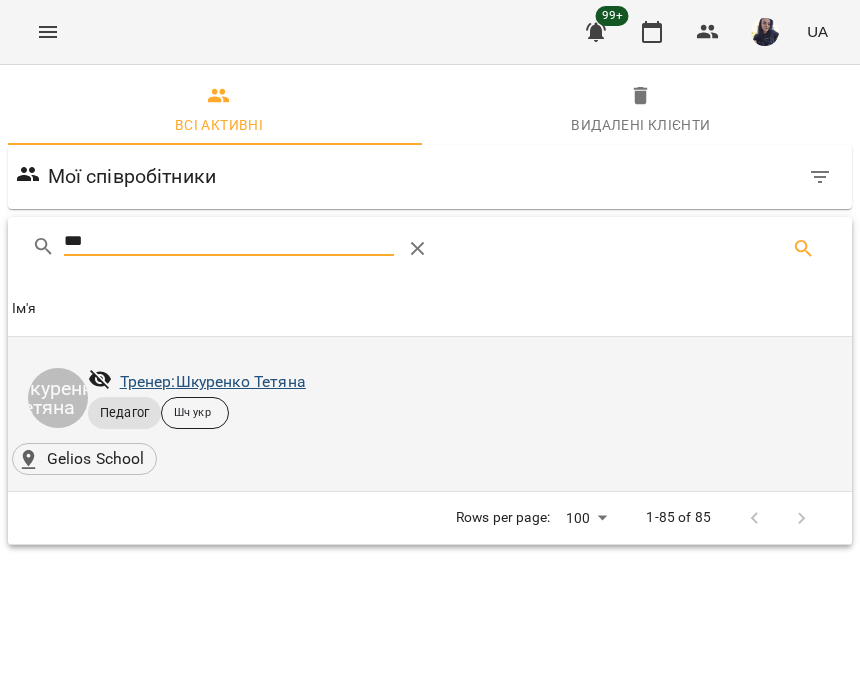 type on "***" 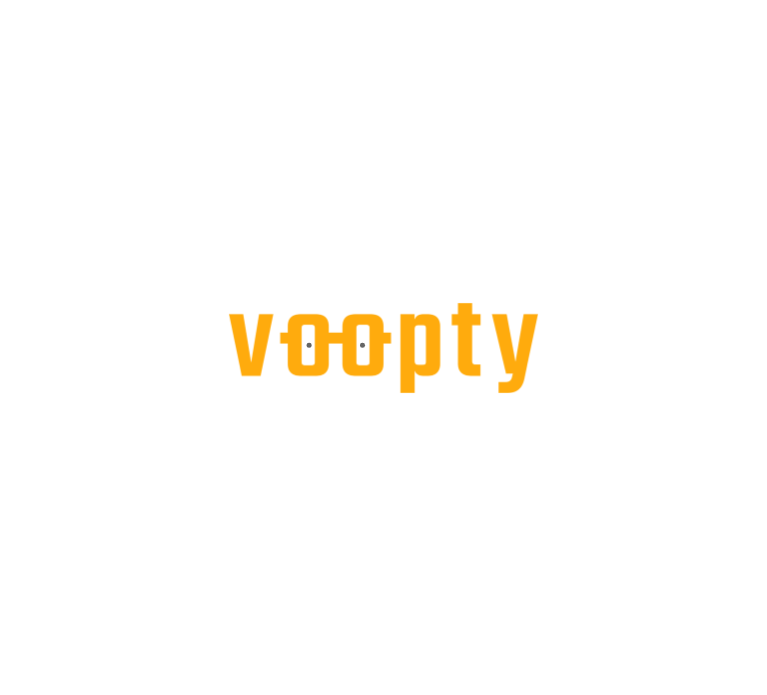 scroll, scrollTop: 0, scrollLeft: 0, axis: both 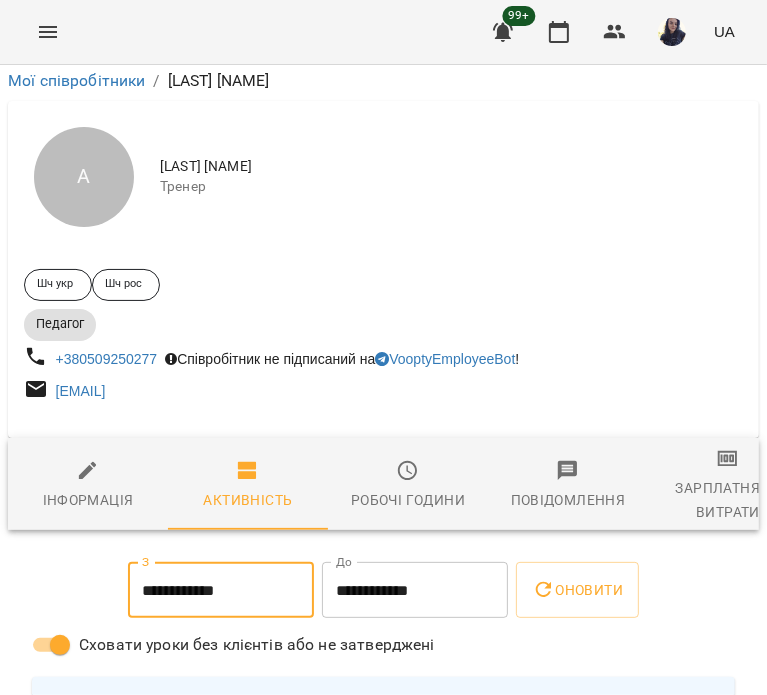 click on "**********" at bounding box center [221, 590] 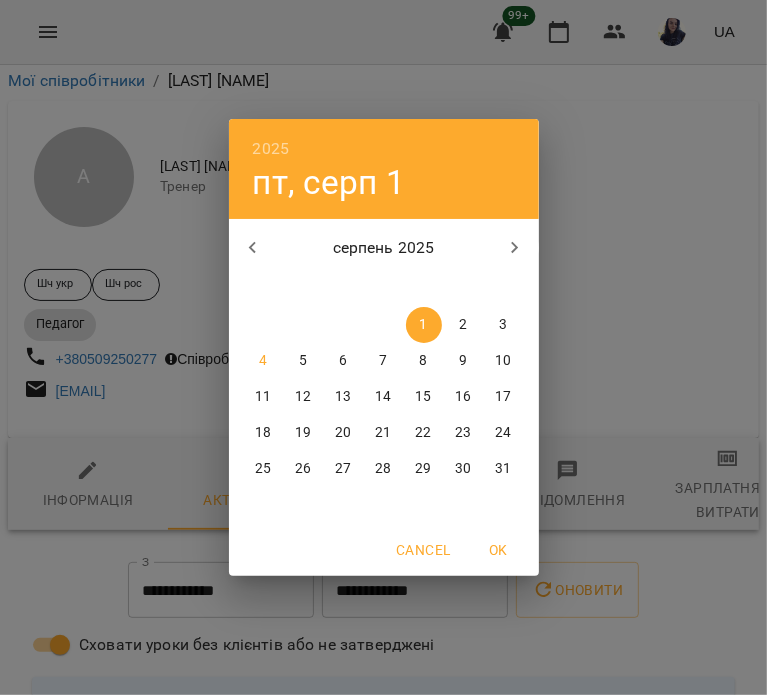 click 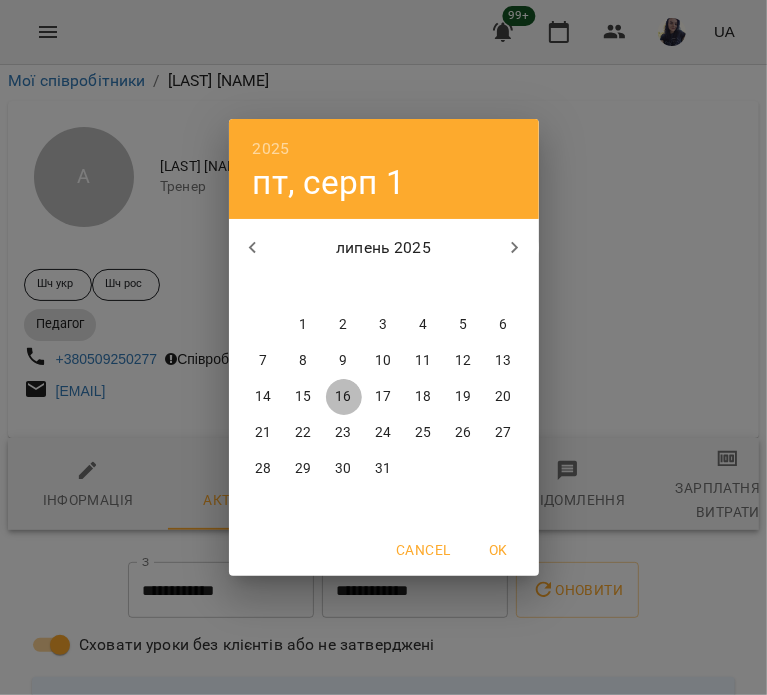 click on "16" at bounding box center (343, 397) 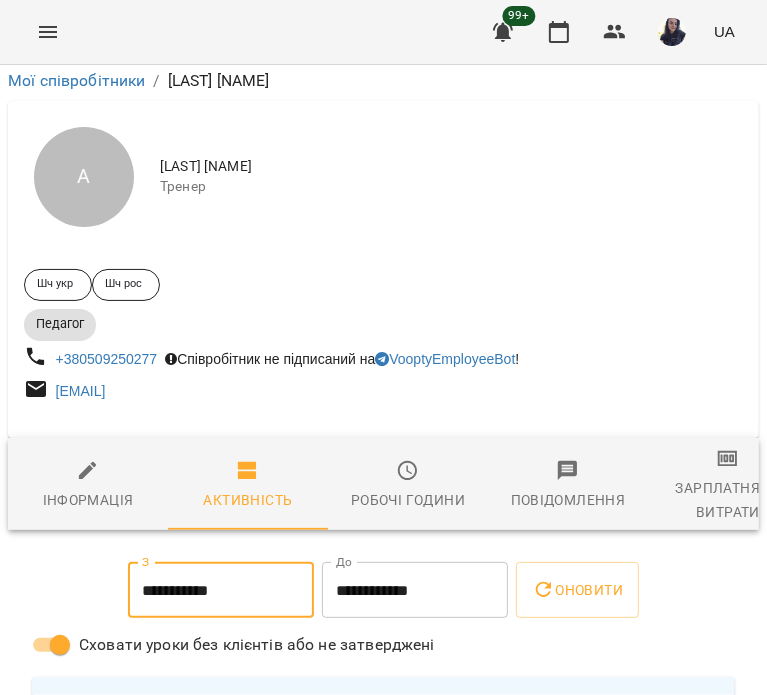 click on "**********" at bounding box center (415, 590) 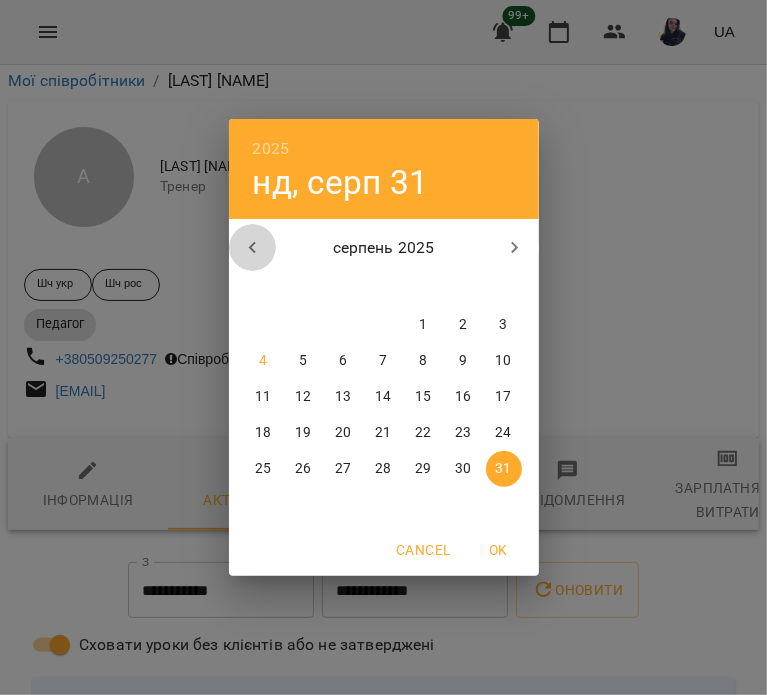 click 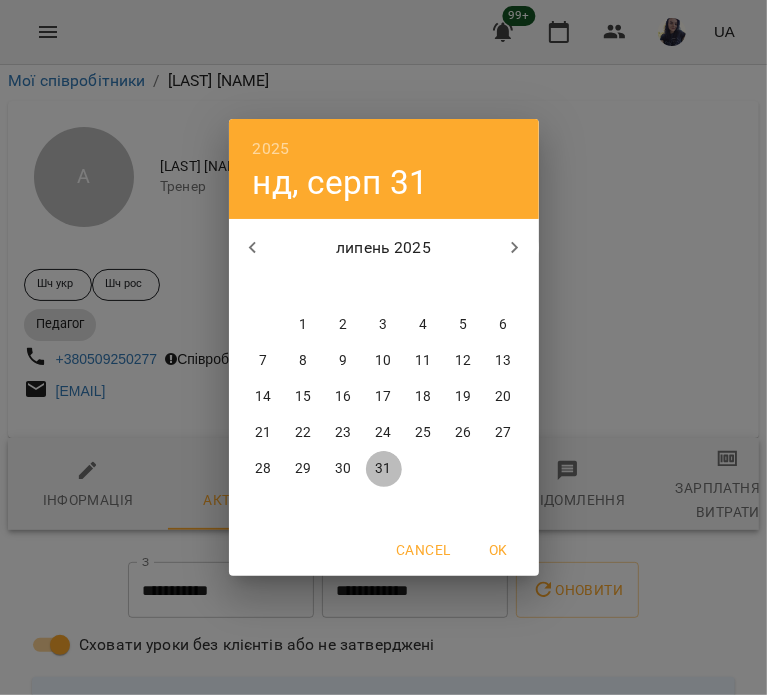 click on "31" at bounding box center [383, 469] 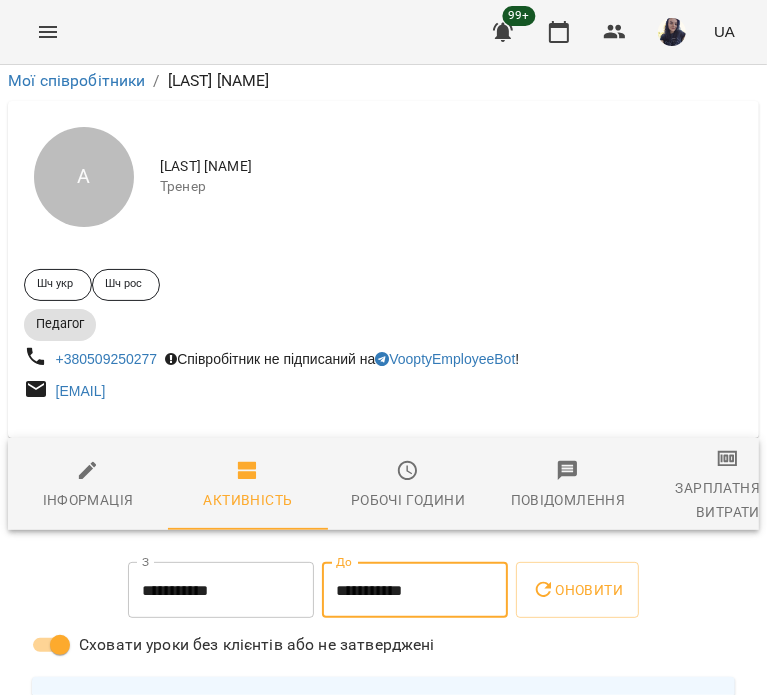 click on "Сховати уроки без клієнтів або не затверджені" at bounding box center (383, 647) 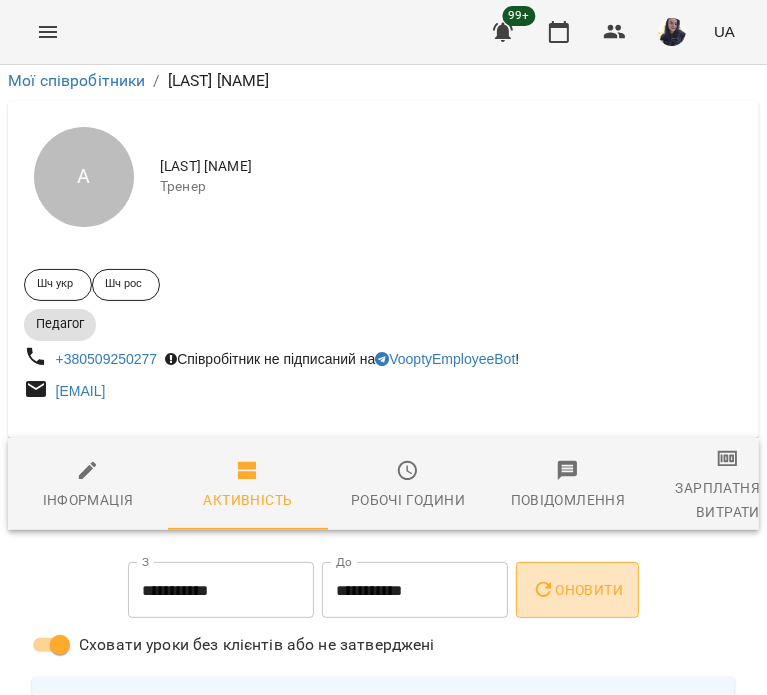 click on "Оновити" at bounding box center [577, 590] 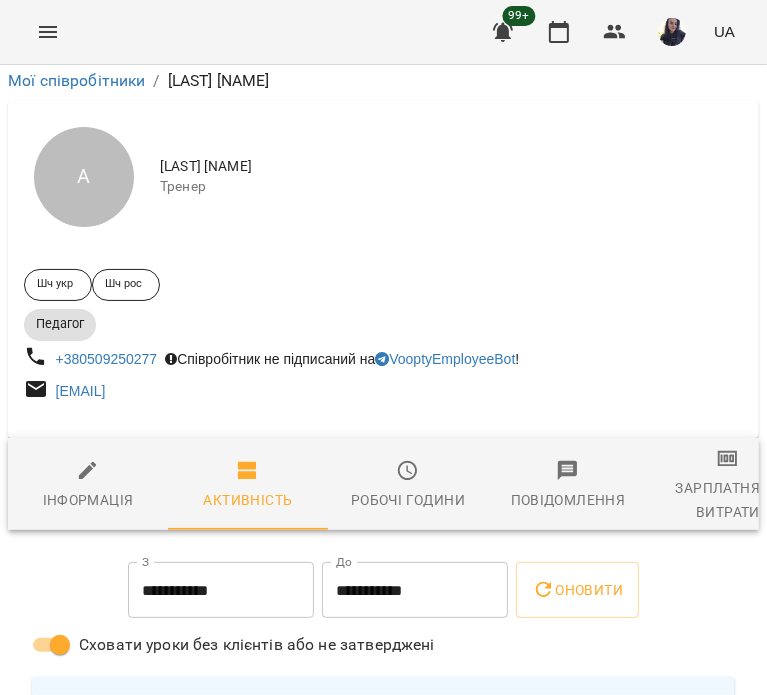 scroll, scrollTop: 300, scrollLeft: 0, axis: vertical 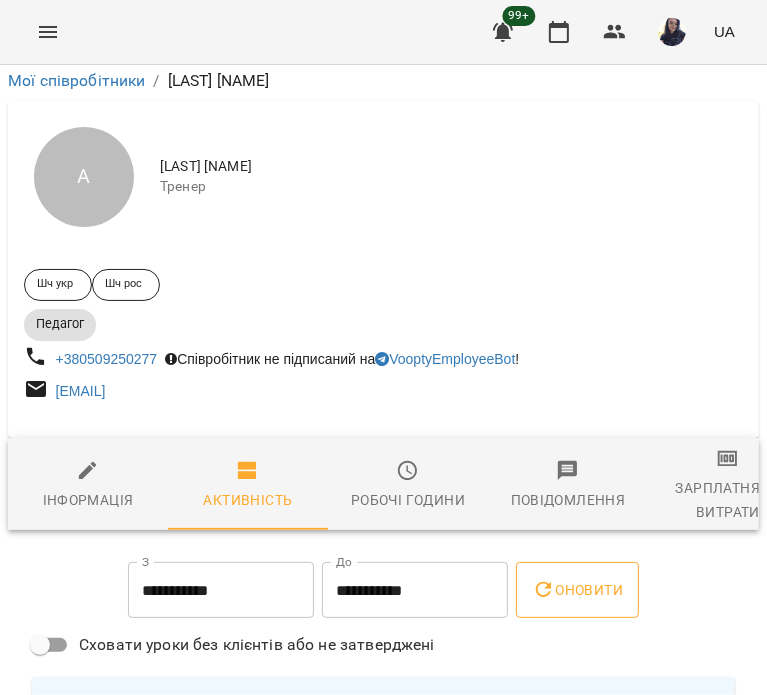 click 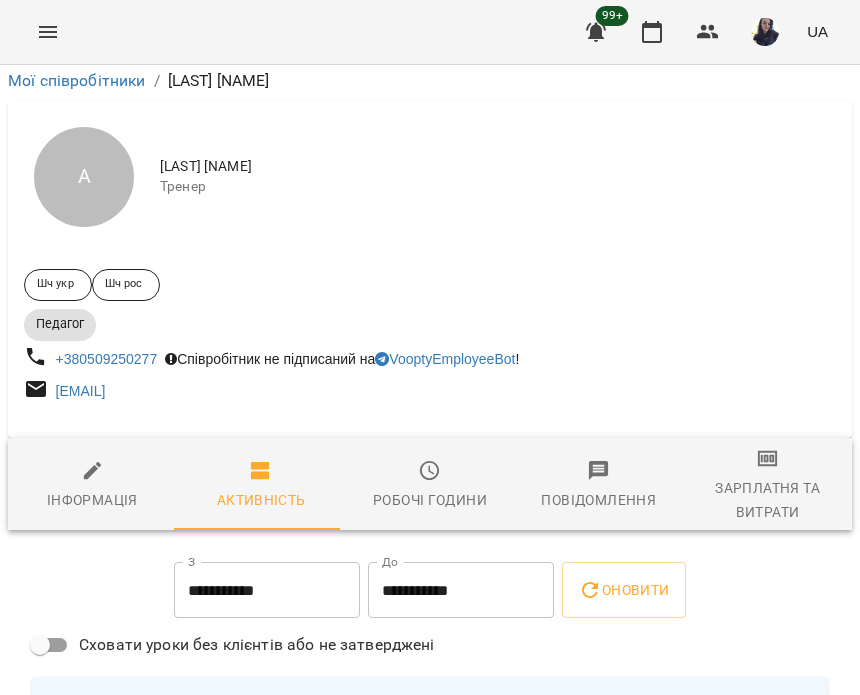 scroll, scrollTop: 0, scrollLeft: 0, axis: both 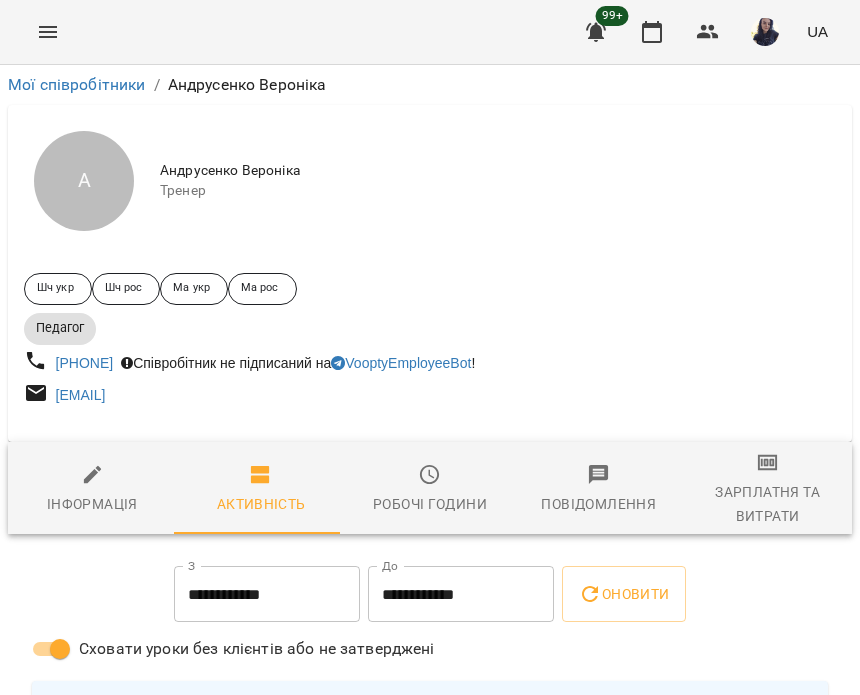 click on "**********" at bounding box center (267, 594) 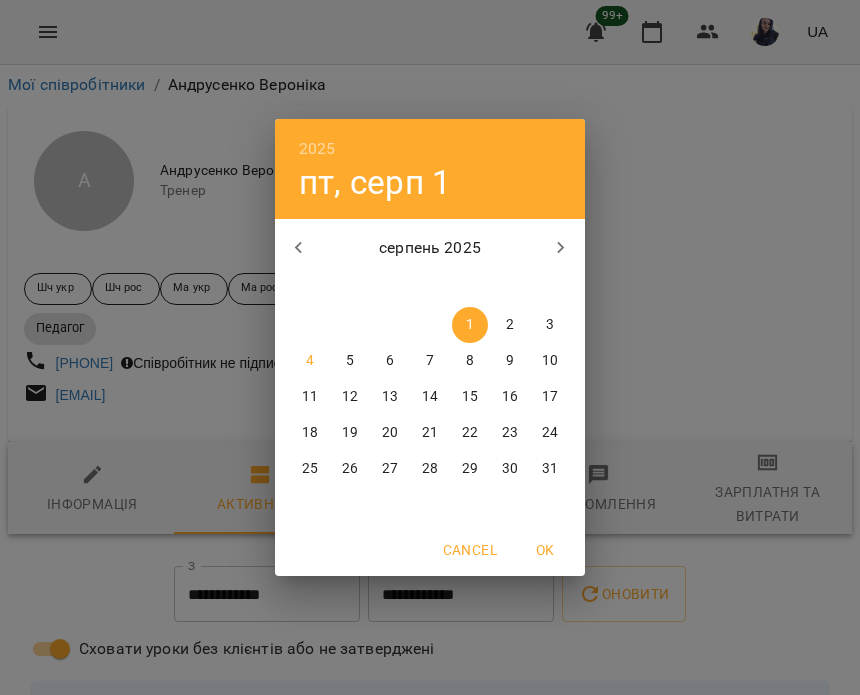 click 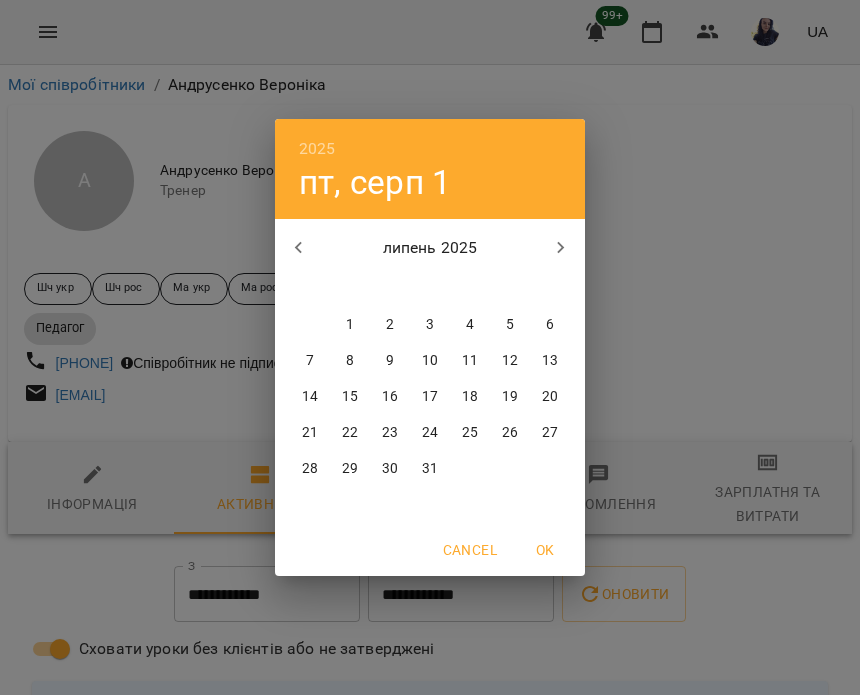 click on "16" at bounding box center (390, 397) 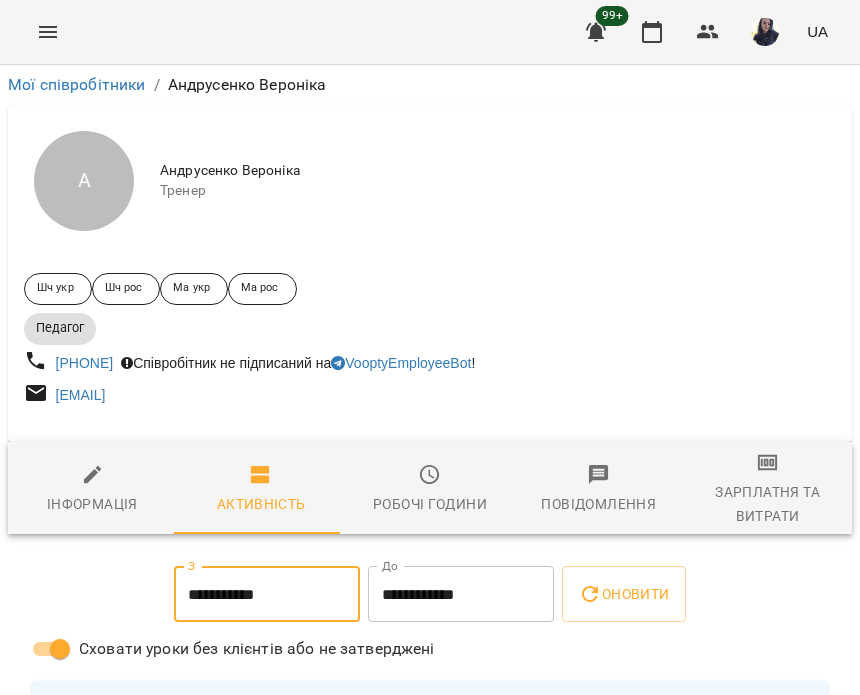 click on "**********" at bounding box center [461, 594] 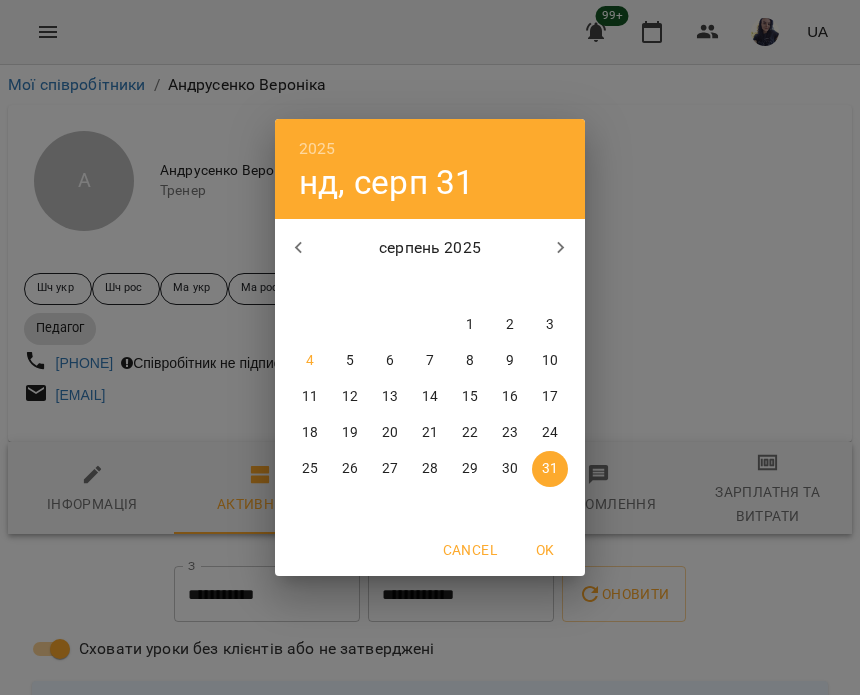 click 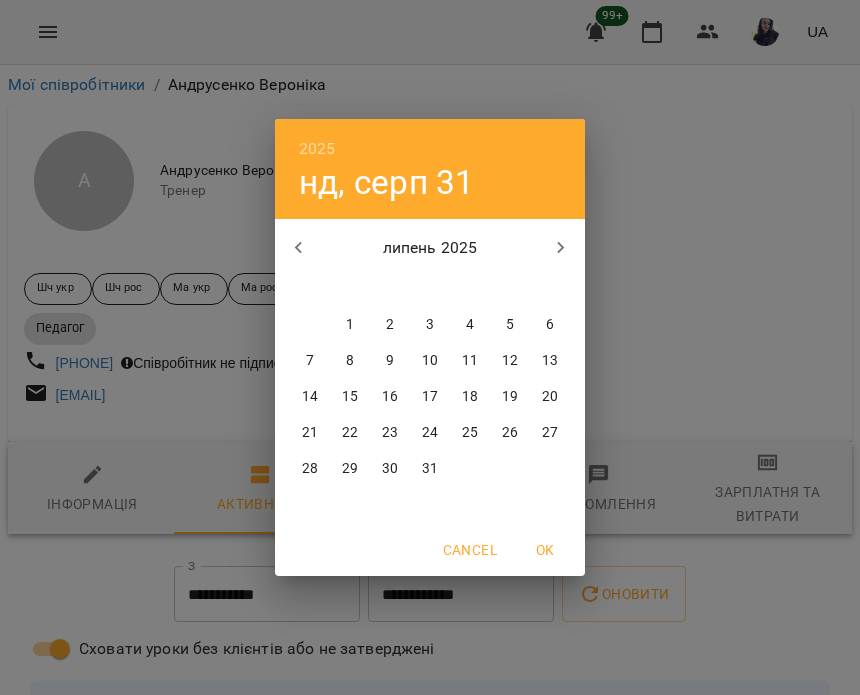 click on "31" at bounding box center [430, 469] 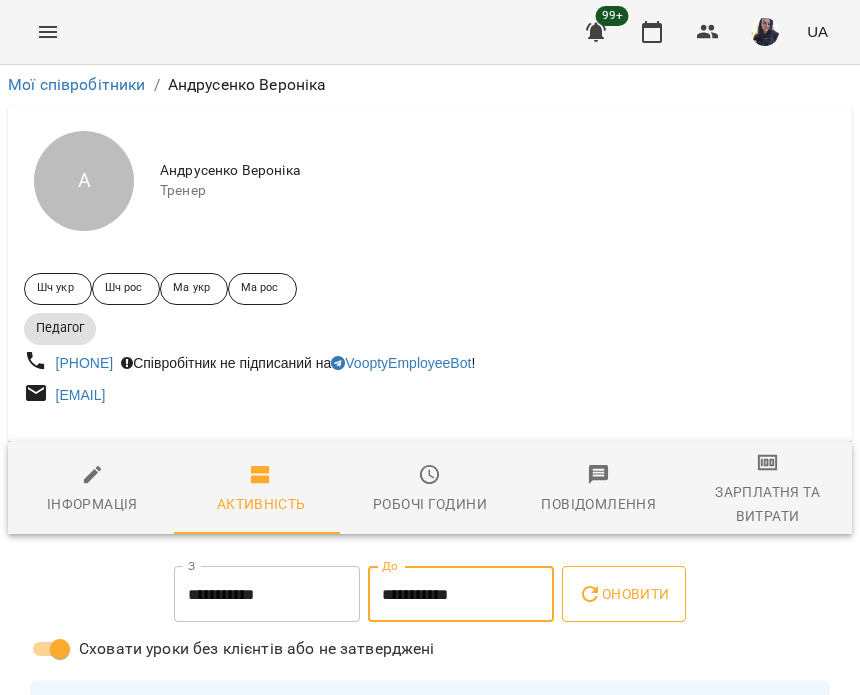 click on "Оновити" at bounding box center [623, 594] 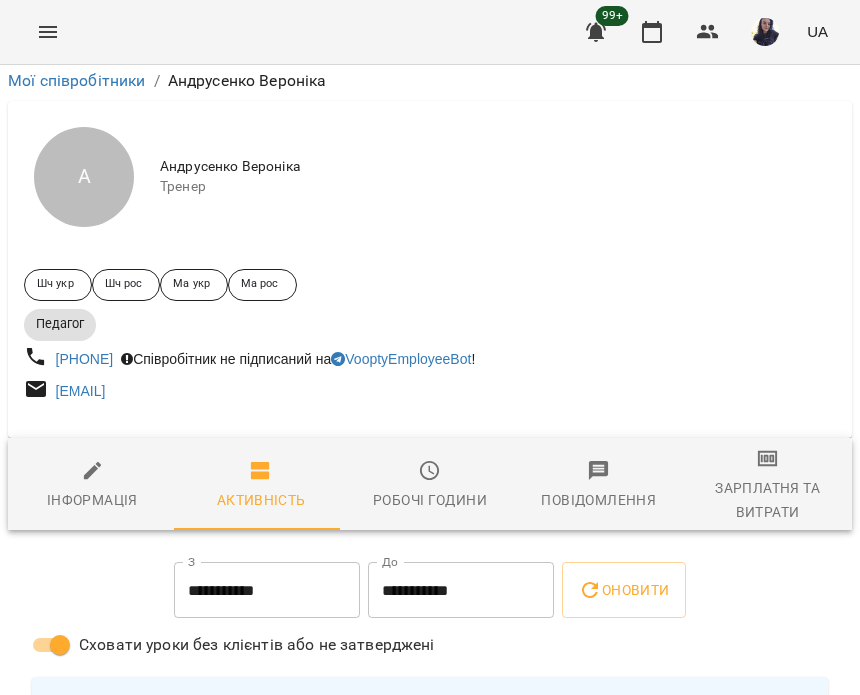 scroll, scrollTop: 300, scrollLeft: 0, axis: vertical 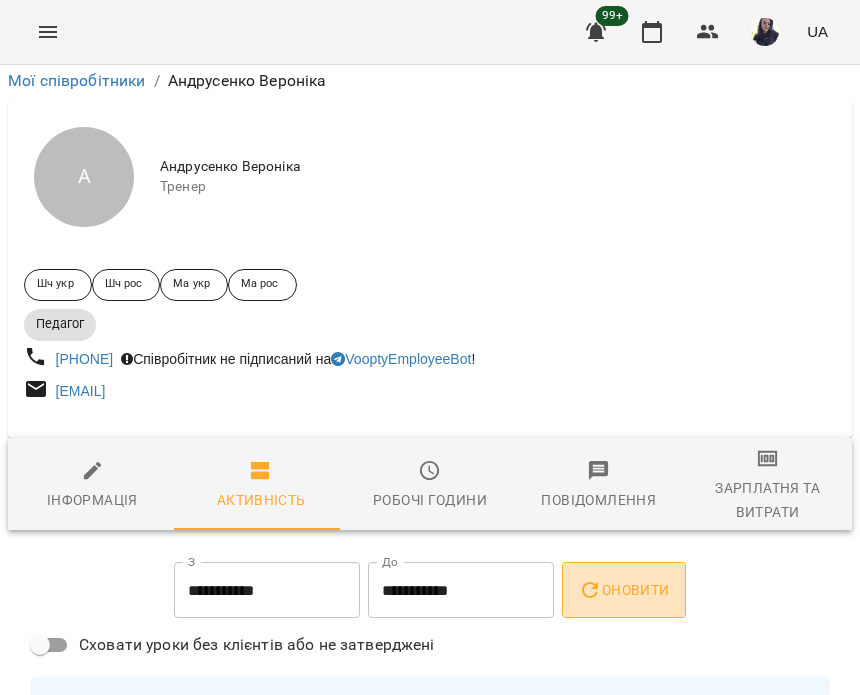 click on "Оновити" at bounding box center (623, 590) 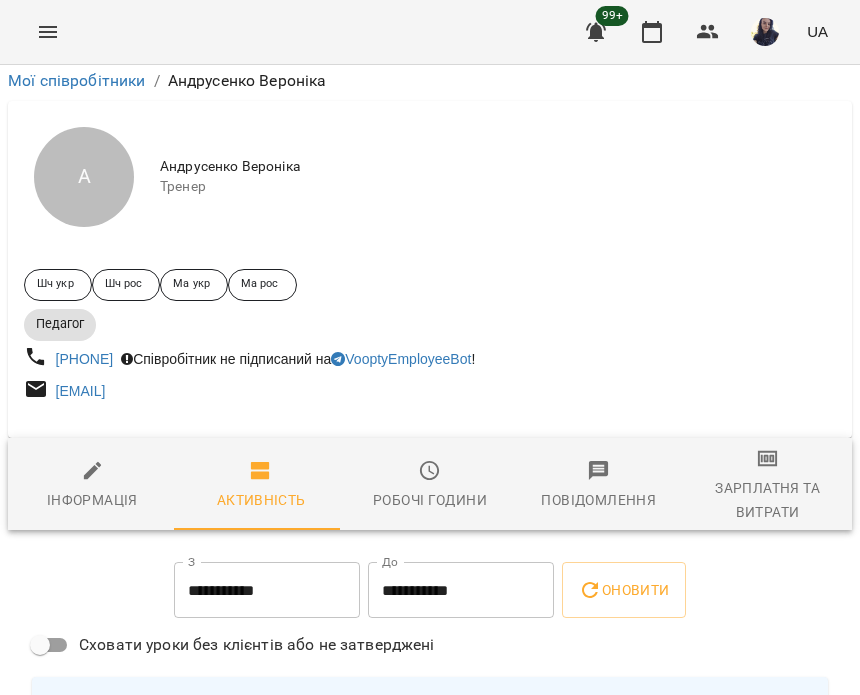 scroll, scrollTop: 1158, scrollLeft: 0, axis: vertical 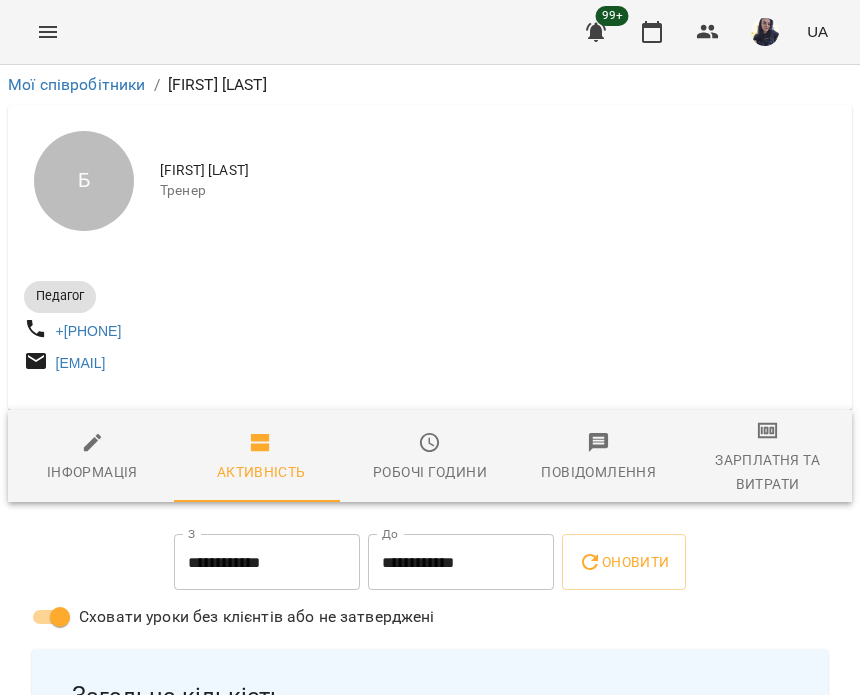 click on "**********" at bounding box center (267, 562) 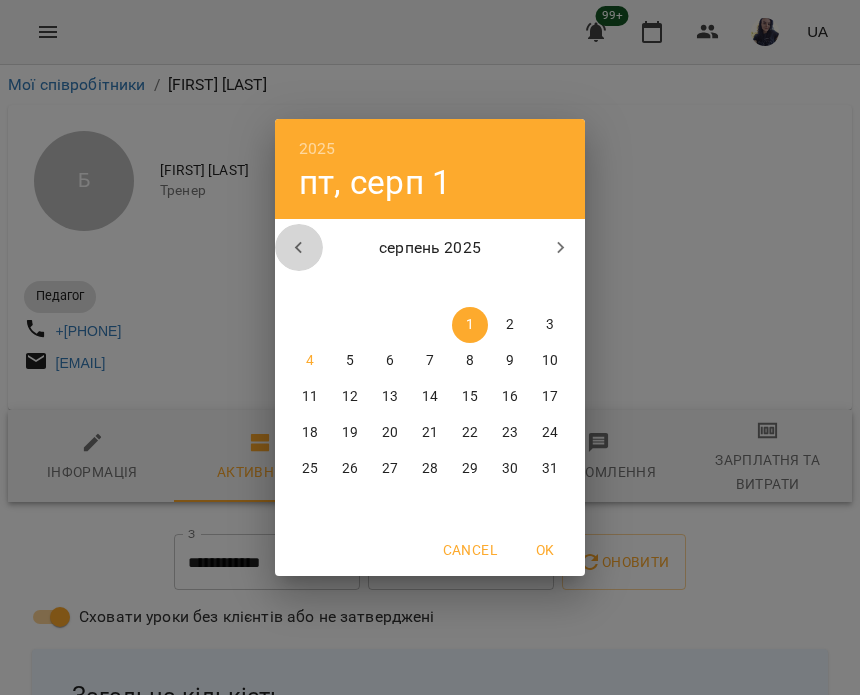 click 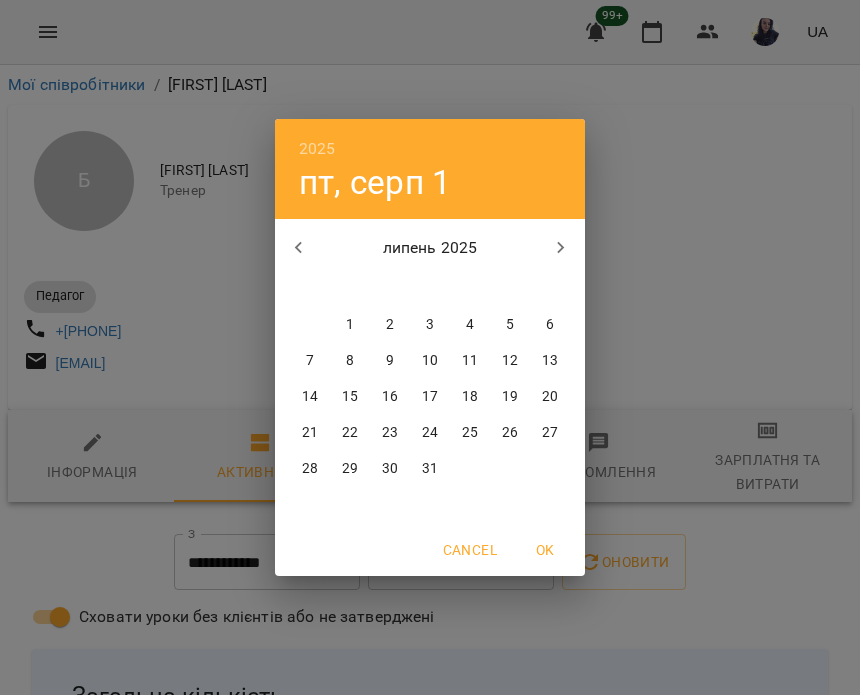 click on "16" at bounding box center (390, 397) 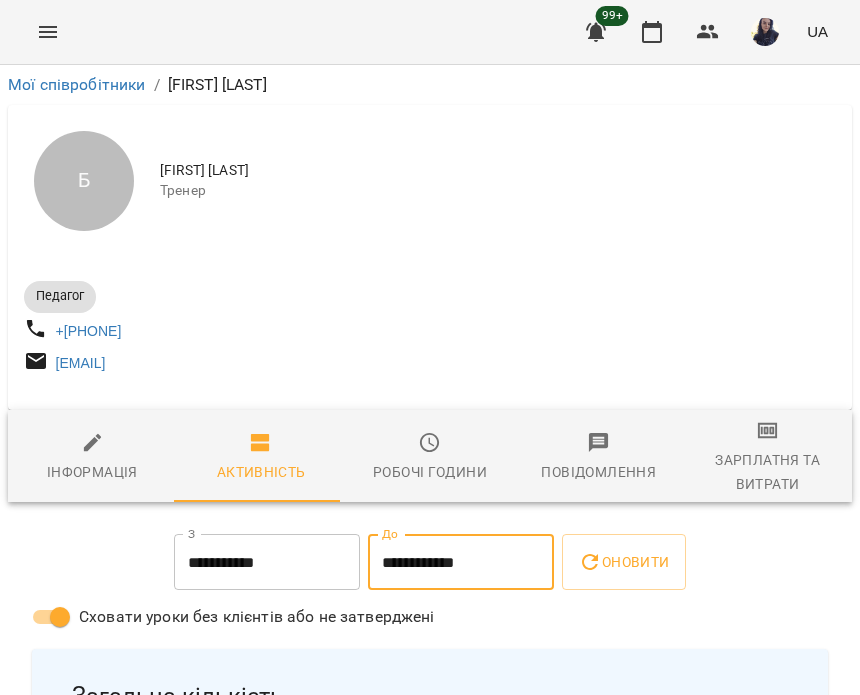 click on "**********" at bounding box center [461, 562] 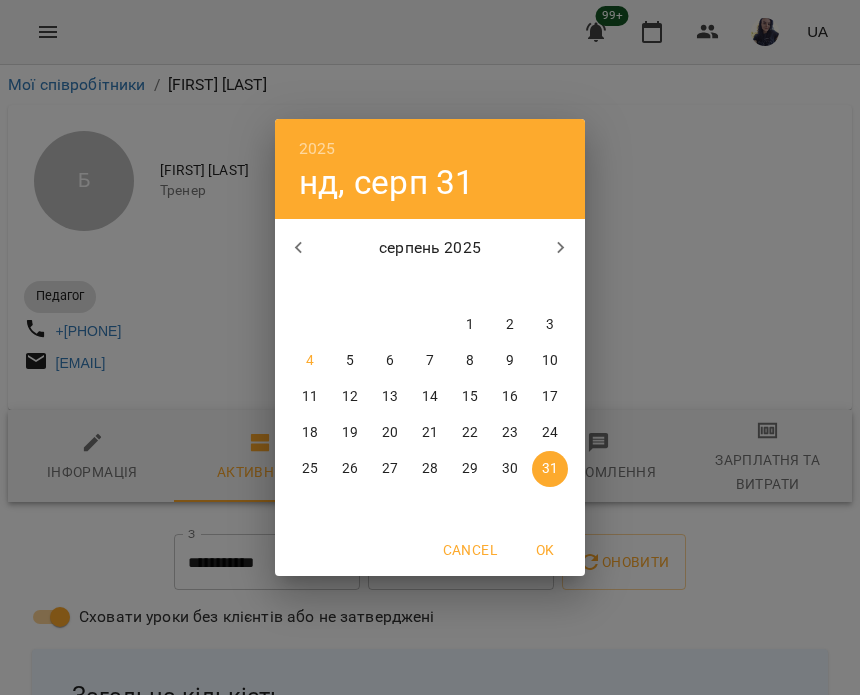 drag, startPoint x: 290, startPoint y: 239, endPoint x: 315, endPoint y: 273, distance: 42.201897 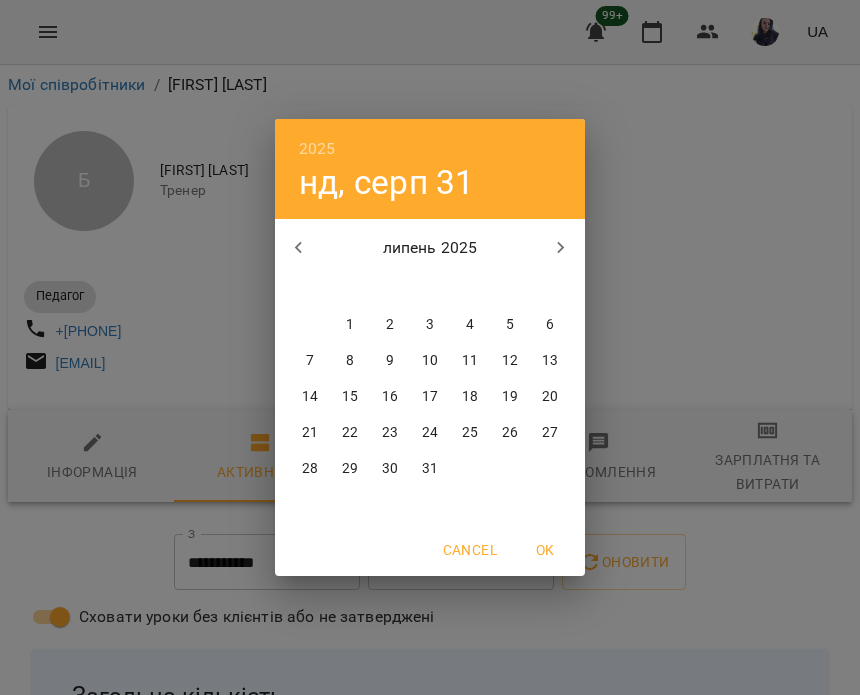 click on "31" at bounding box center [430, 469] 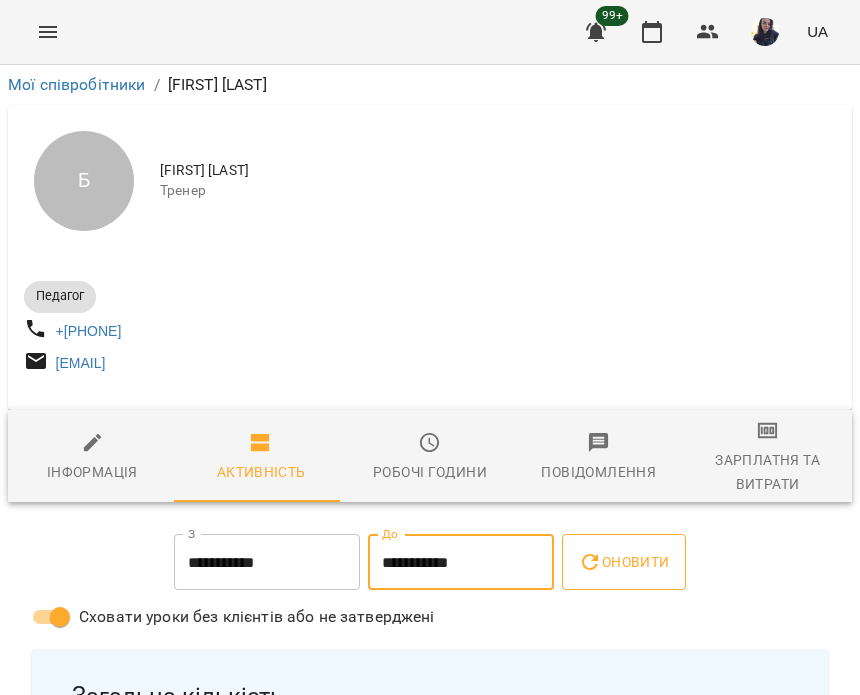 click on "Оновити" at bounding box center [623, 562] 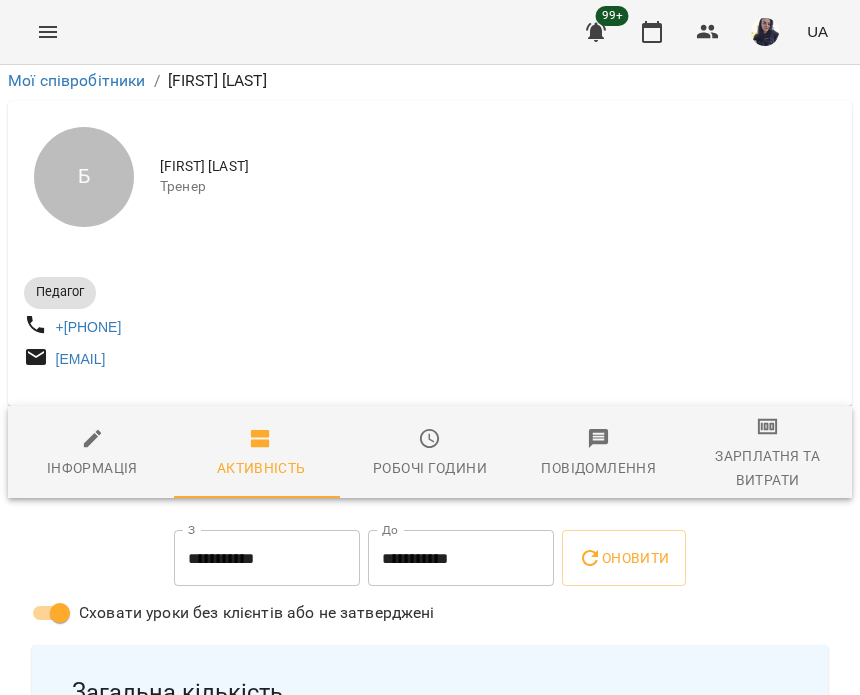 scroll, scrollTop: 1300, scrollLeft: 0, axis: vertical 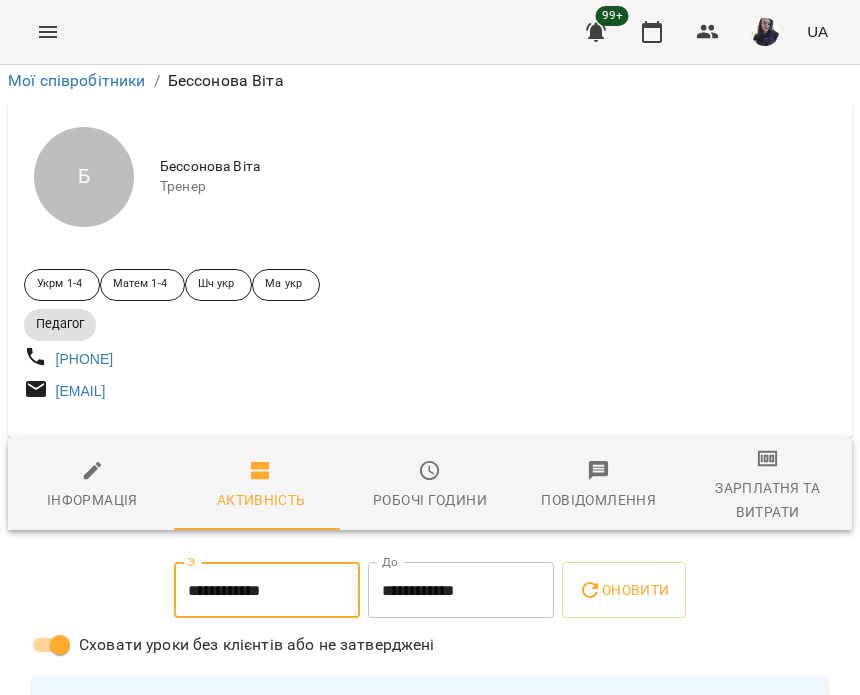 click on "**********" at bounding box center (267, 590) 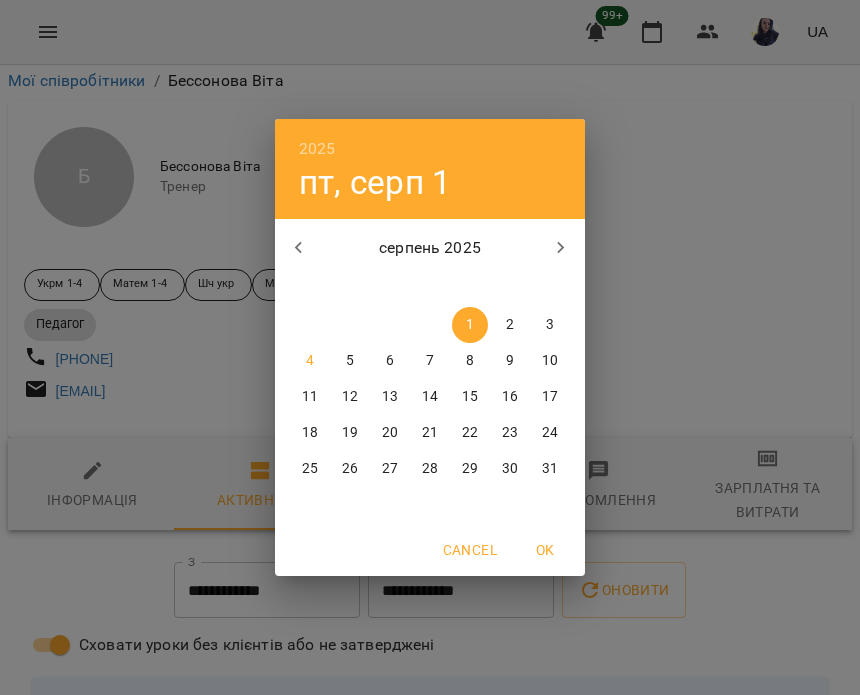 drag, startPoint x: 298, startPoint y: 249, endPoint x: 323, endPoint y: 283, distance: 42.201897 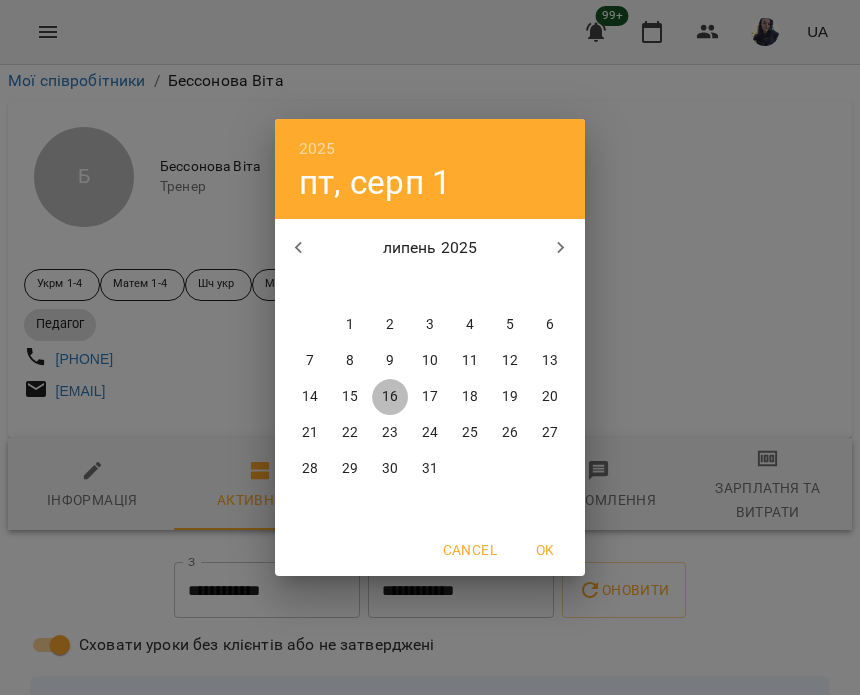 click on "16" at bounding box center [390, 397] 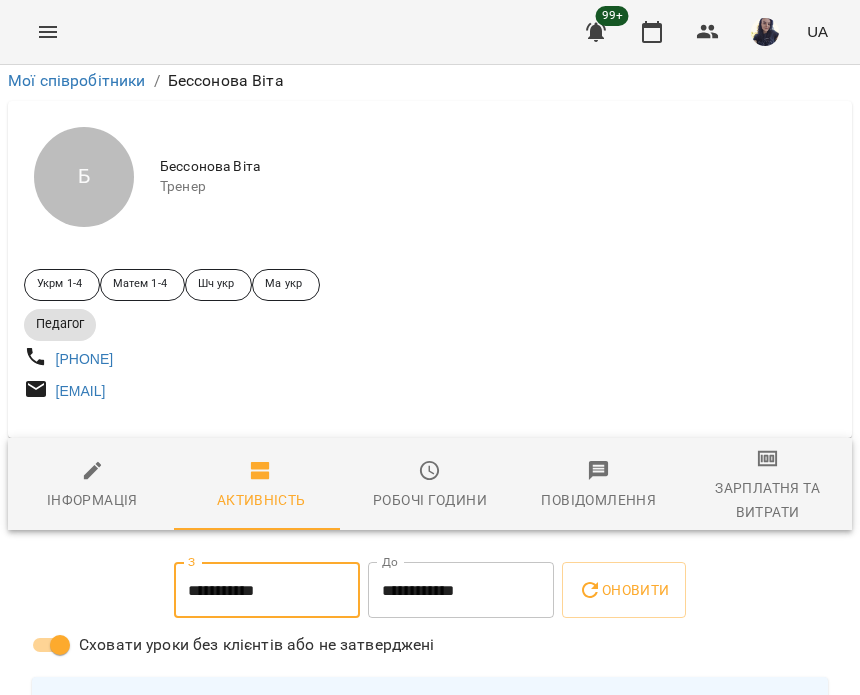 click on "**********" at bounding box center (461, 590) 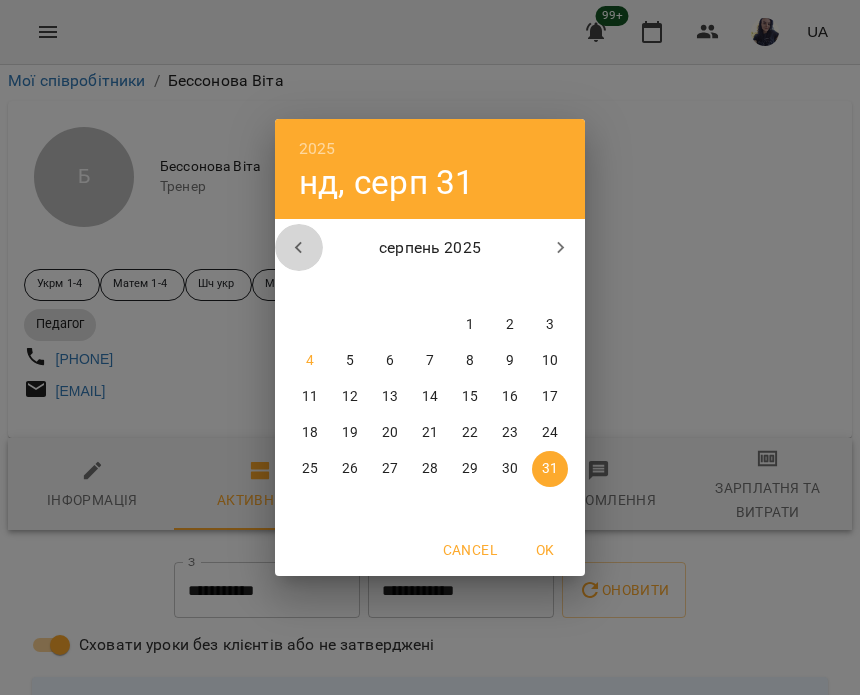 click 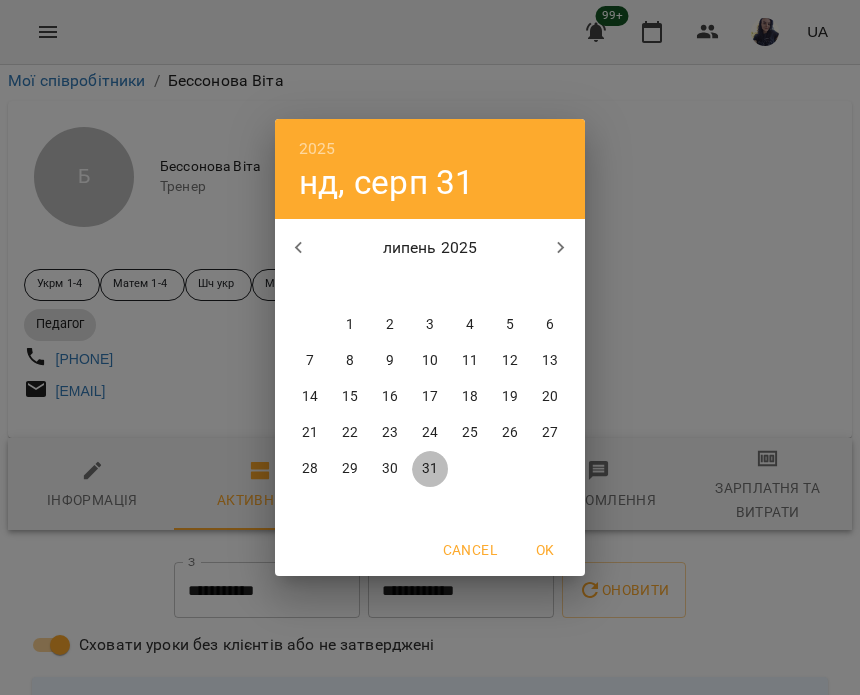 click on "31" at bounding box center [430, 469] 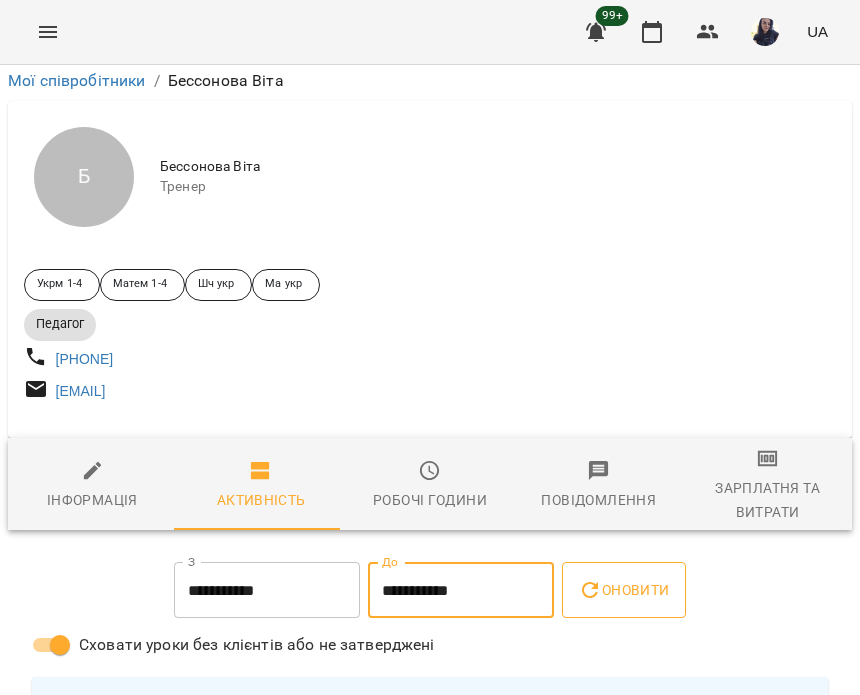 click on "Оновити" at bounding box center [623, 590] 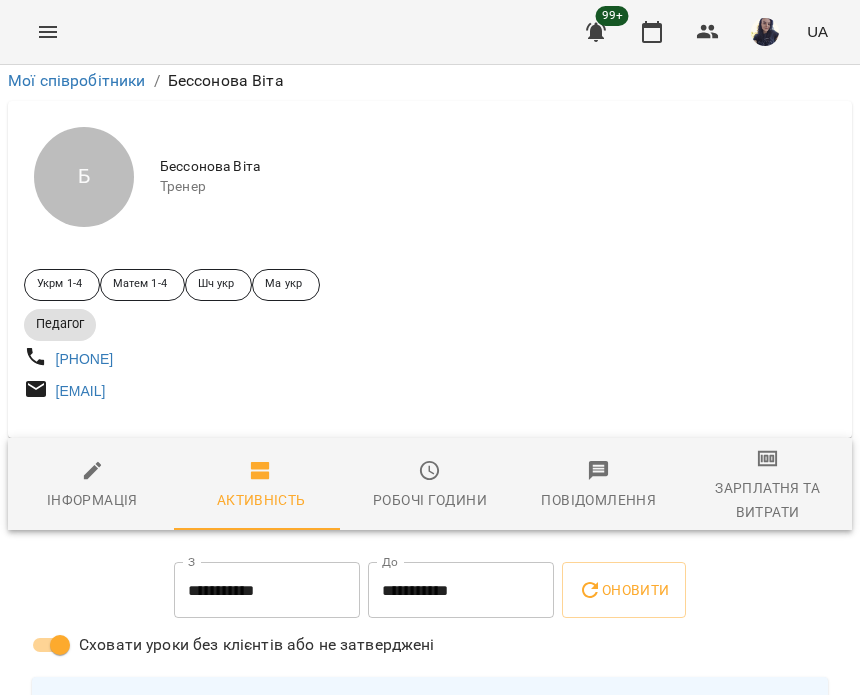 scroll, scrollTop: 500, scrollLeft: 0, axis: vertical 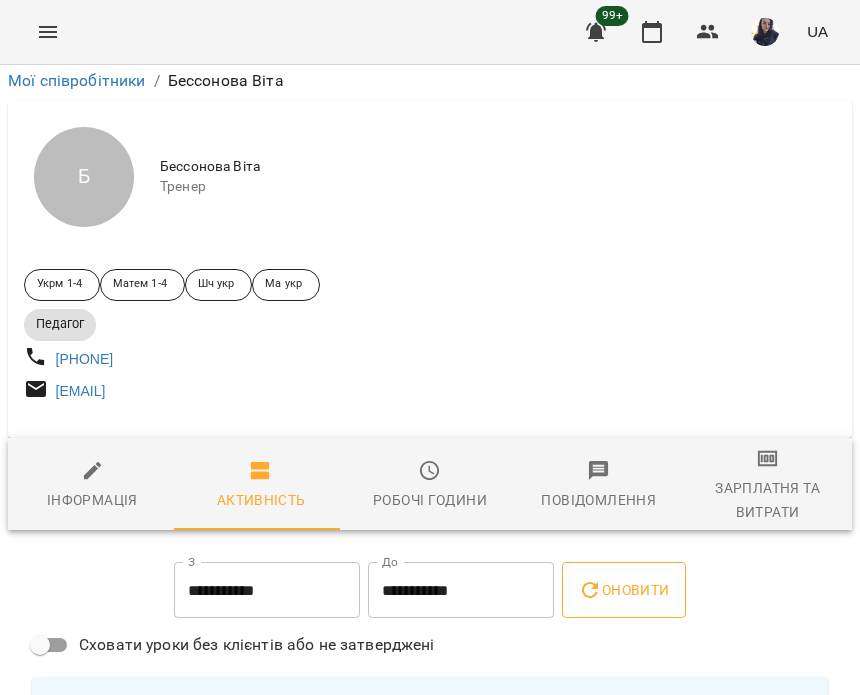 click on "Оновити" at bounding box center [623, 590] 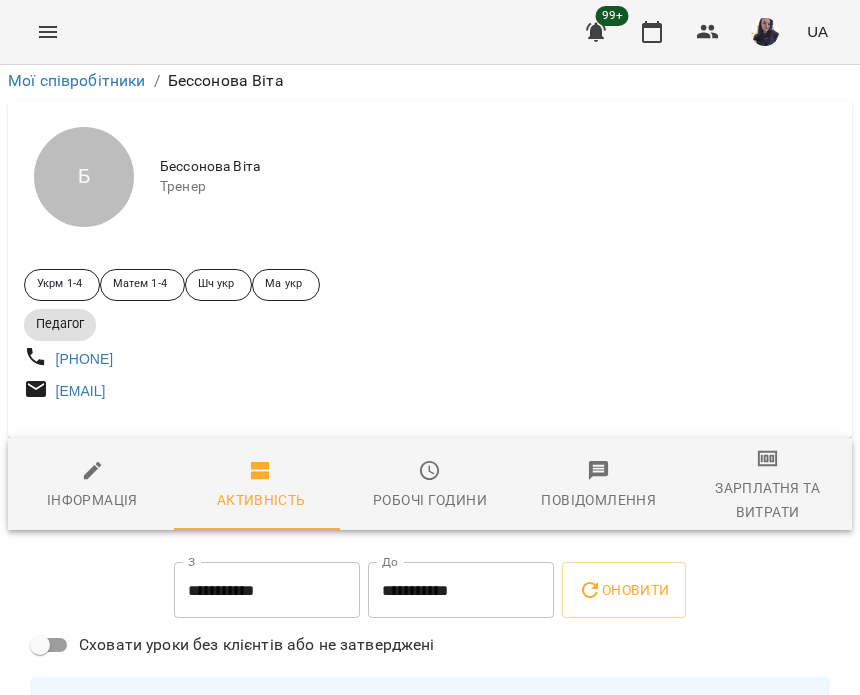 scroll, scrollTop: 7211, scrollLeft: 0, axis: vertical 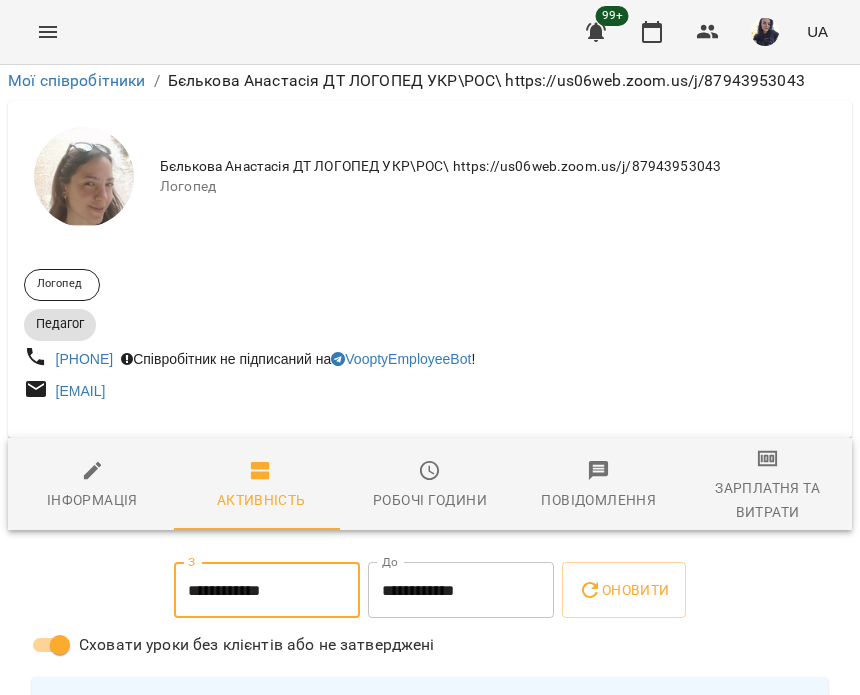 click on "**********" at bounding box center (267, 590) 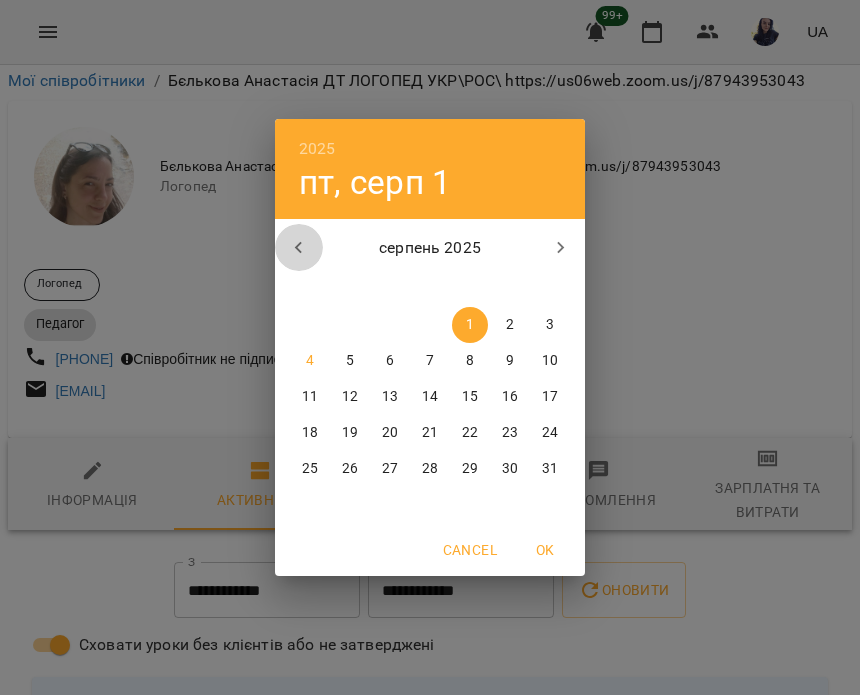 drag, startPoint x: 298, startPoint y: 238, endPoint x: 326, endPoint y: 279, distance: 49.648766 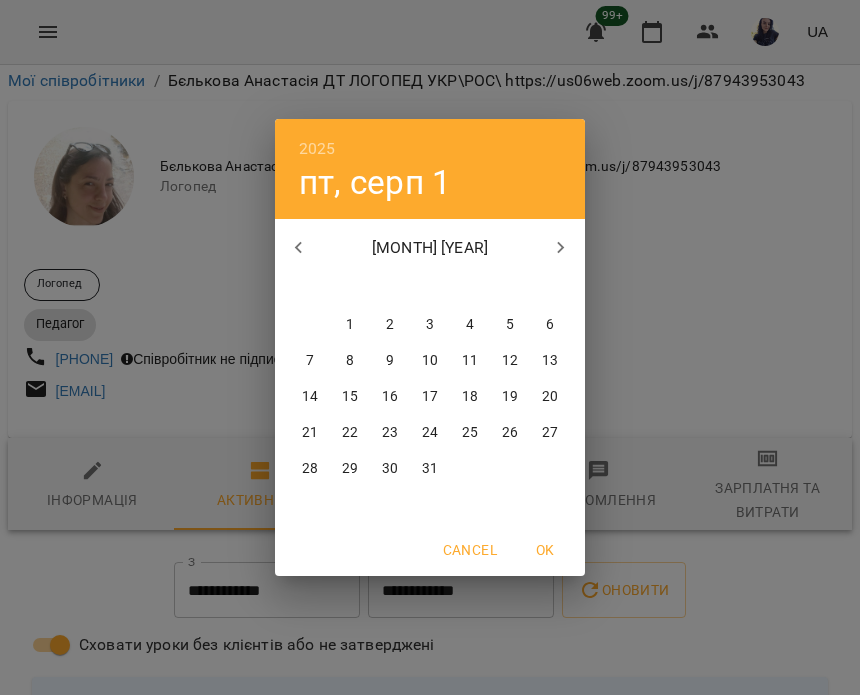click on "16" at bounding box center [390, 397] 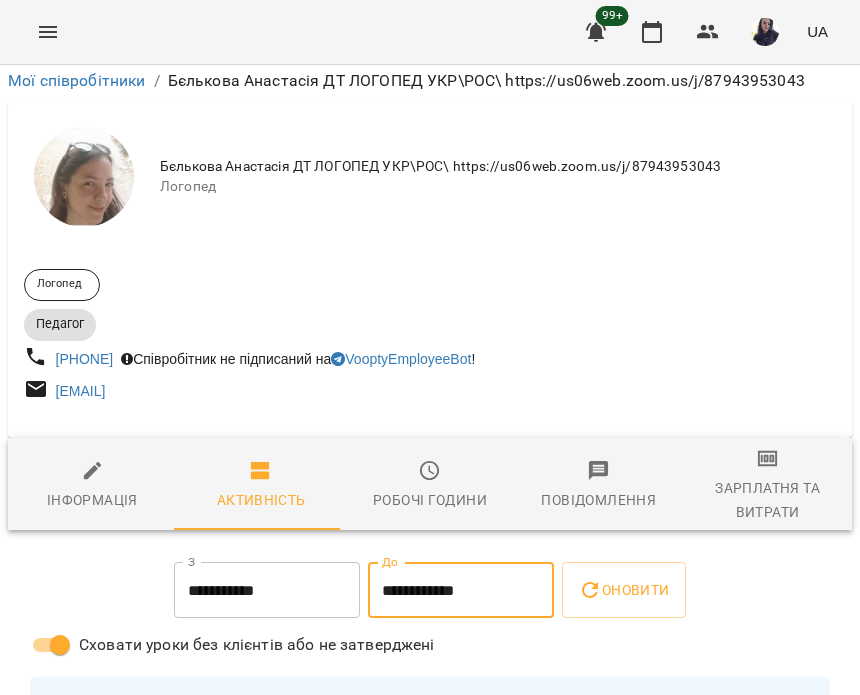 click on "**********" at bounding box center (461, 590) 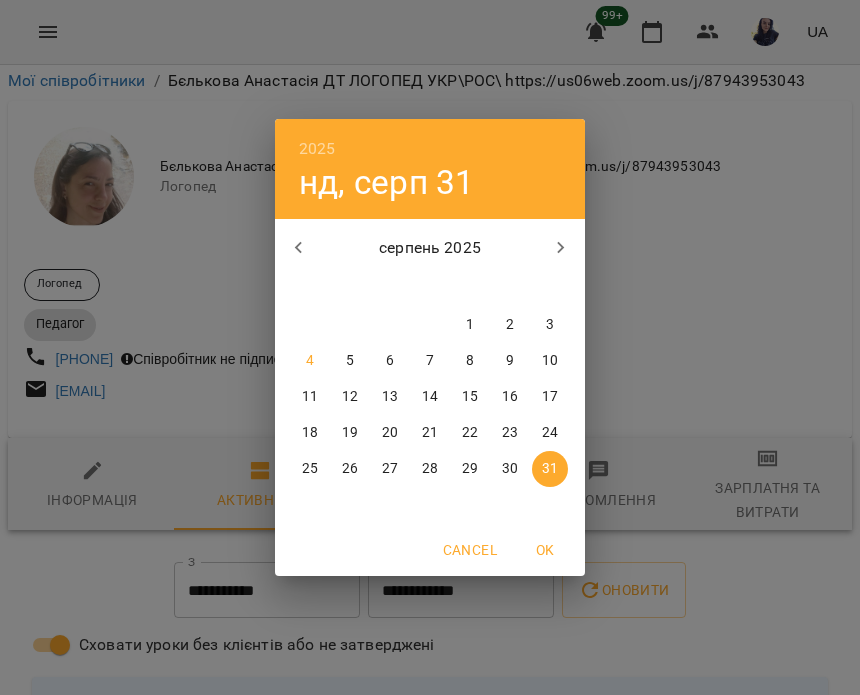 click on "серпень 2025" at bounding box center [430, 248] 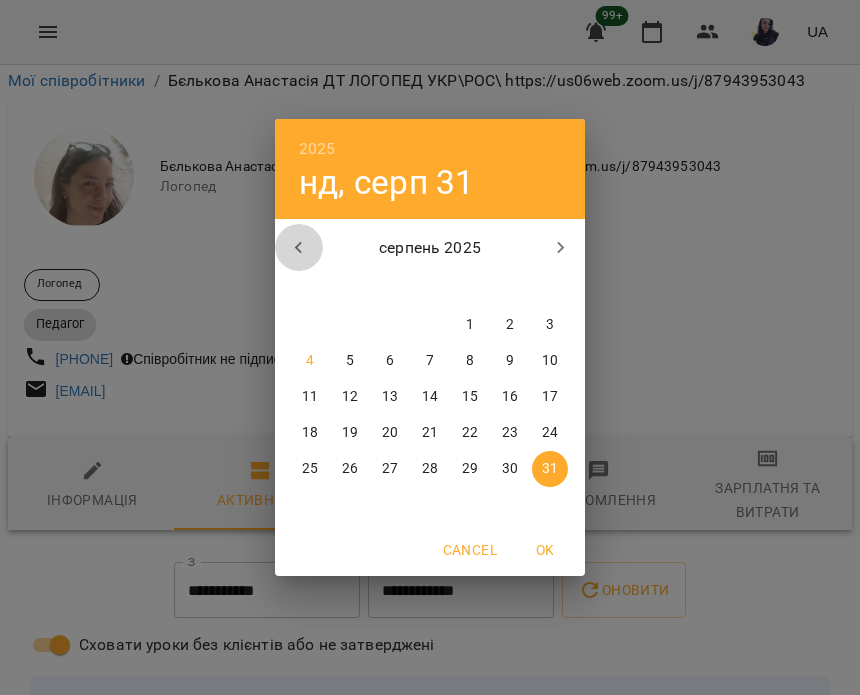 click at bounding box center (299, 248) 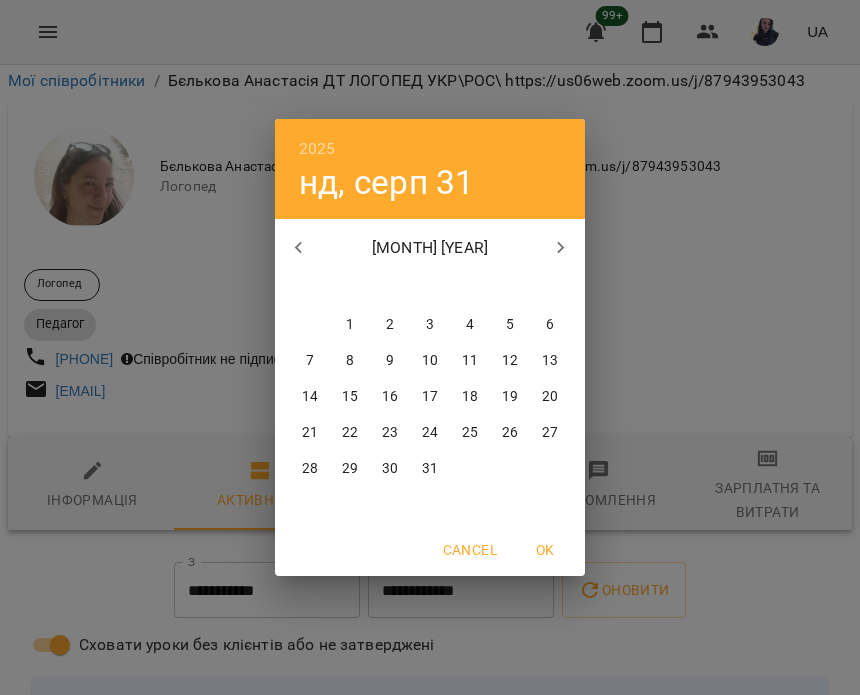 click on "31" at bounding box center (430, 469) 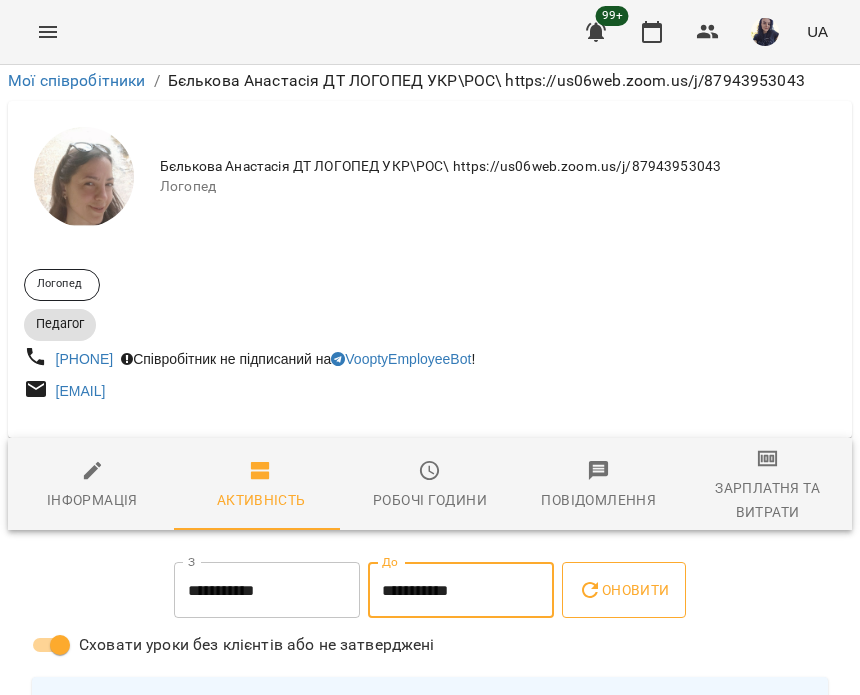 click on "Оновити" at bounding box center (623, 590) 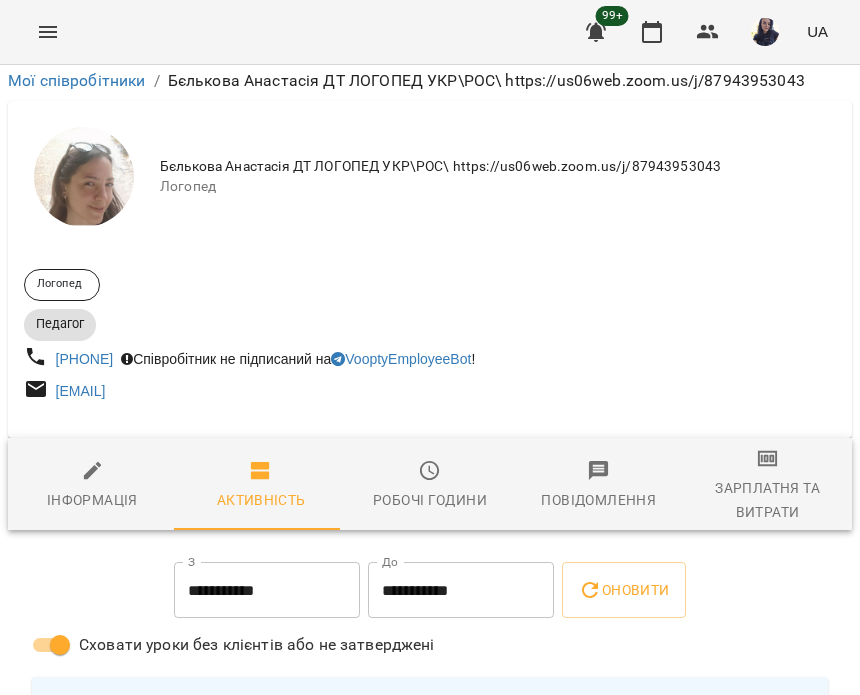 scroll, scrollTop: 300, scrollLeft: 0, axis: vertical 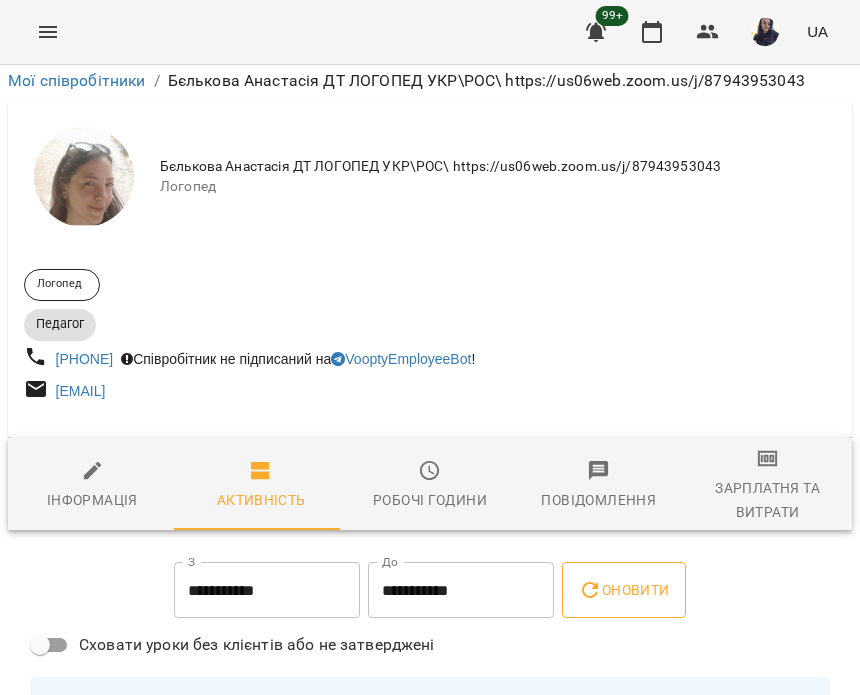 click on "Оновити" at bounding box center [623, 590] 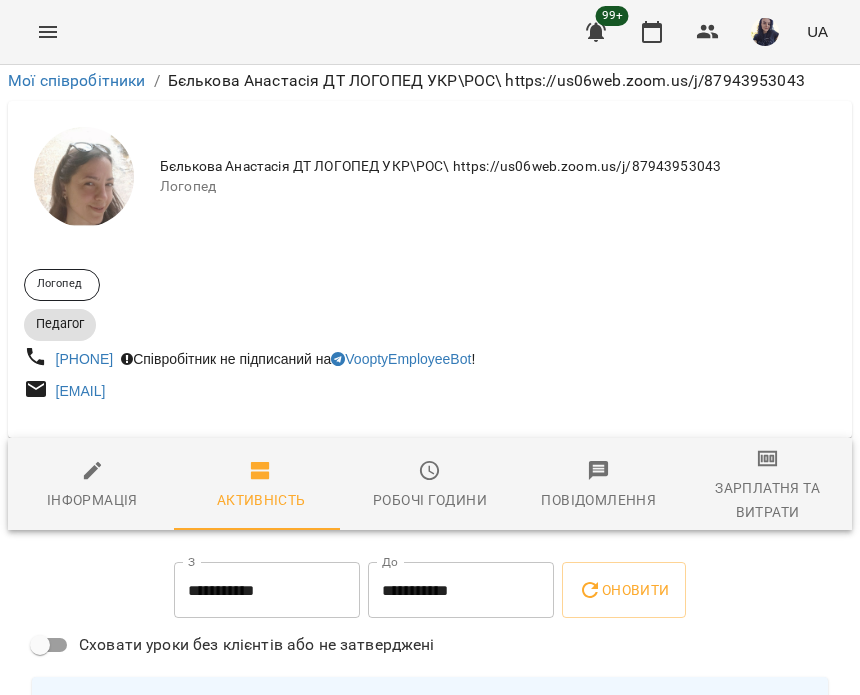 scroll, scrollTop: 9, scrollLeft: 0, axis: vertical 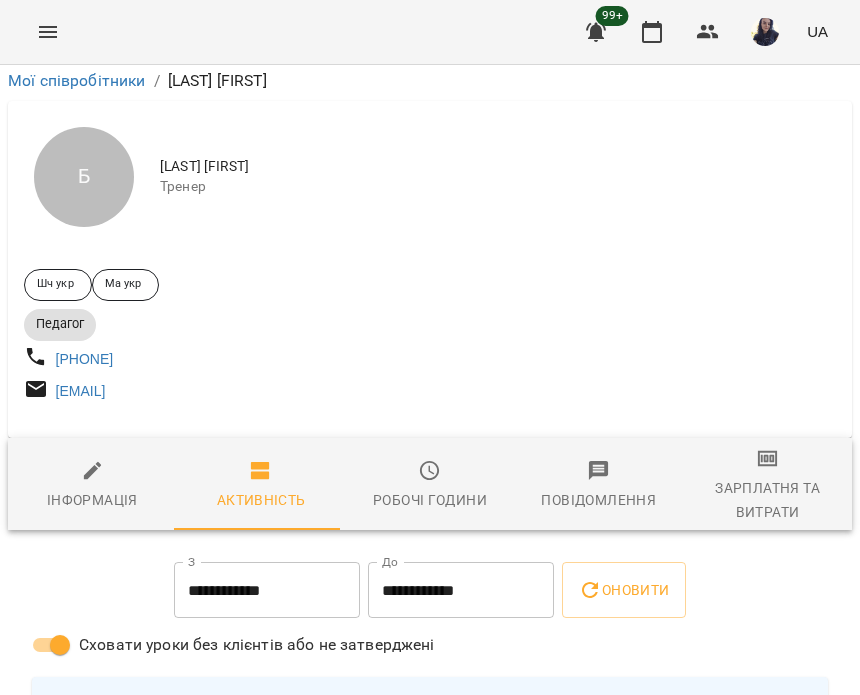 click on "**********" at bounding box center (267, 590) 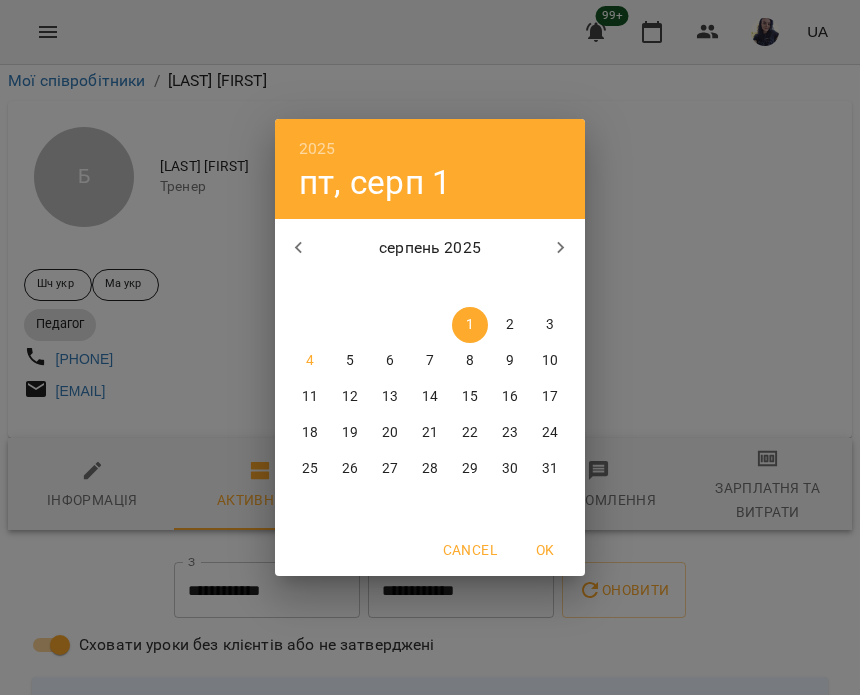 click 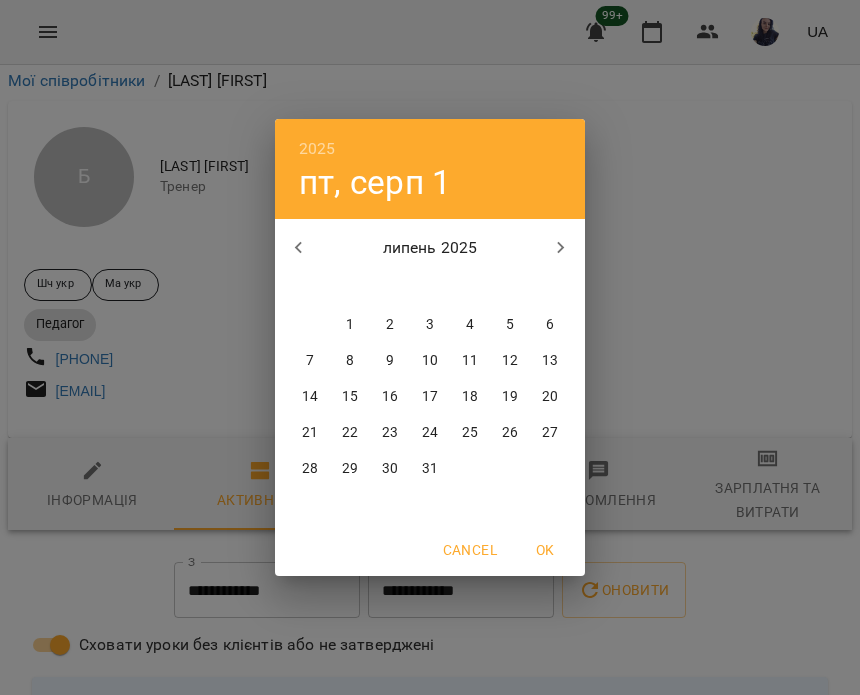 click on "16" at bounding box center (390, 397) 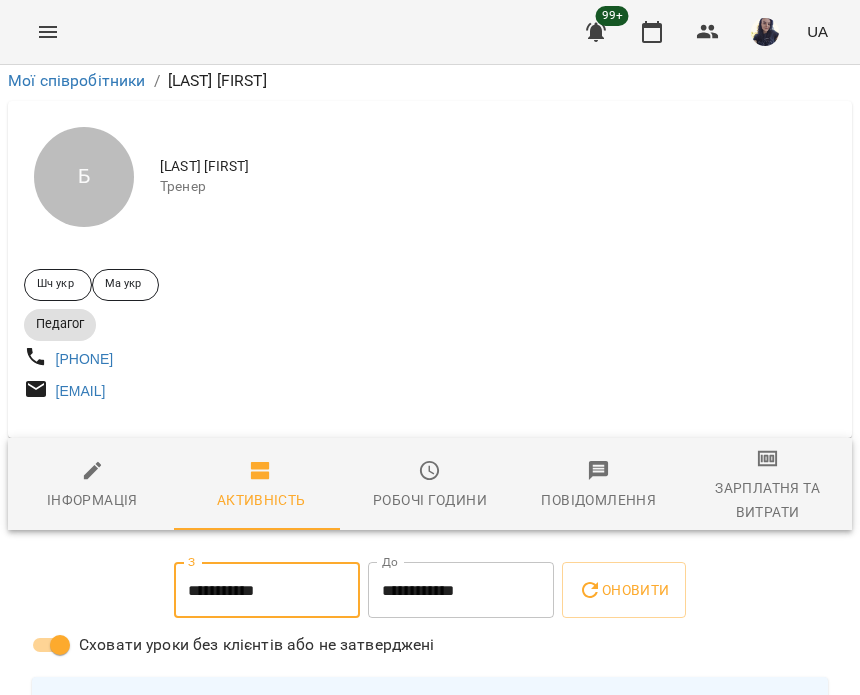 click on "**********" at bounding box center (461, 590) 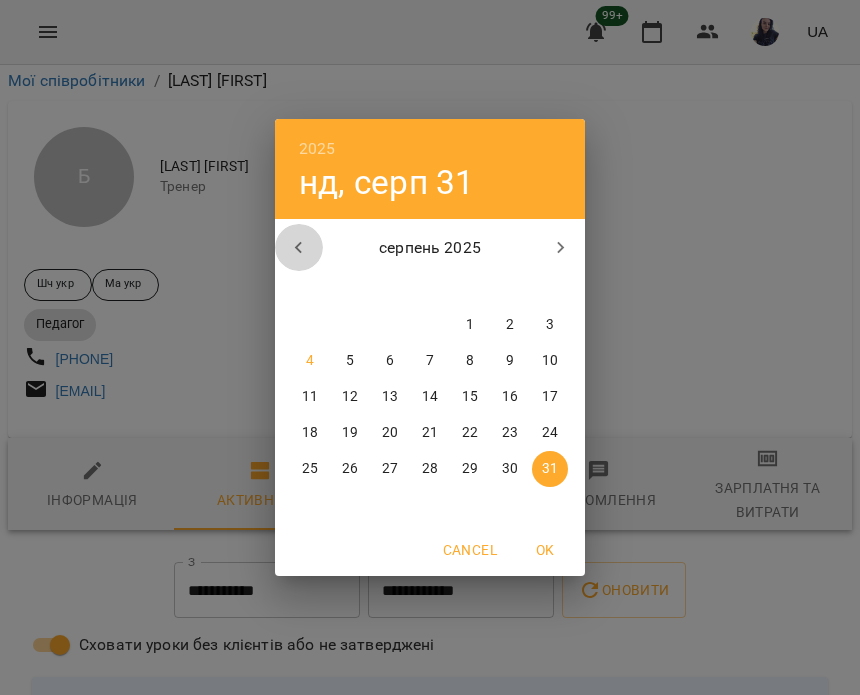 click 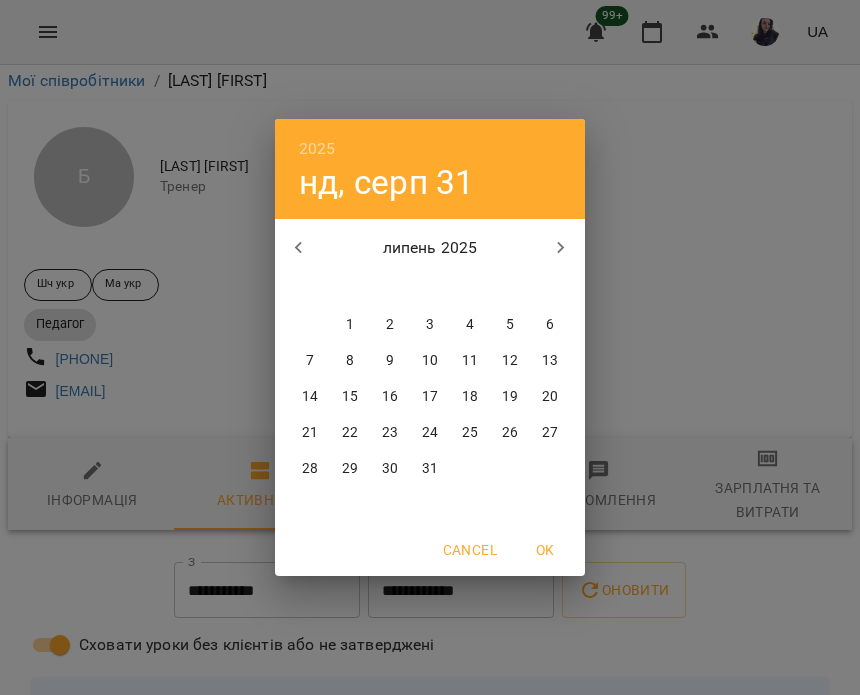 click on "31" at bounding box center (430, 469) 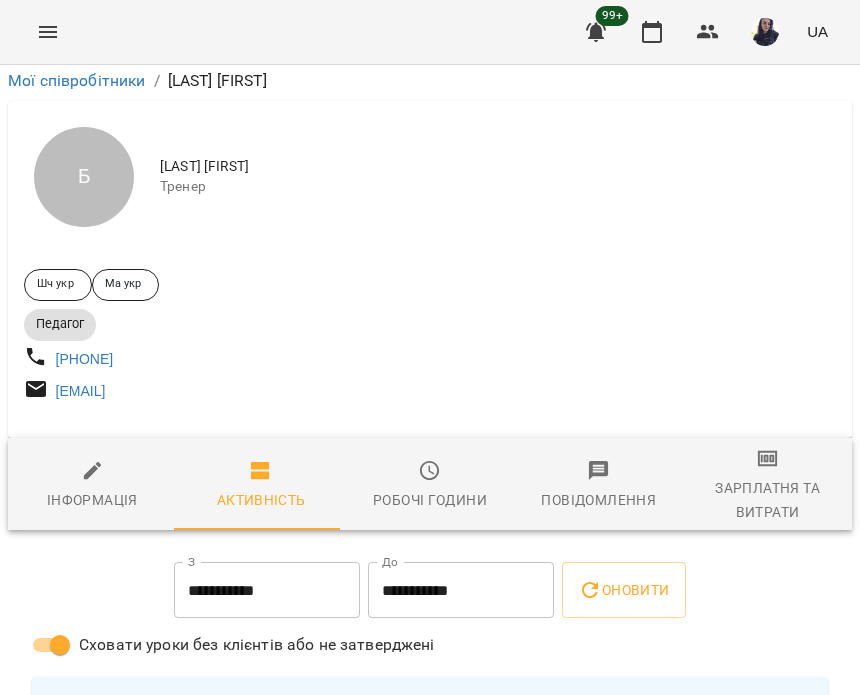 click on "Оновити" at bounding box center [623, 590] 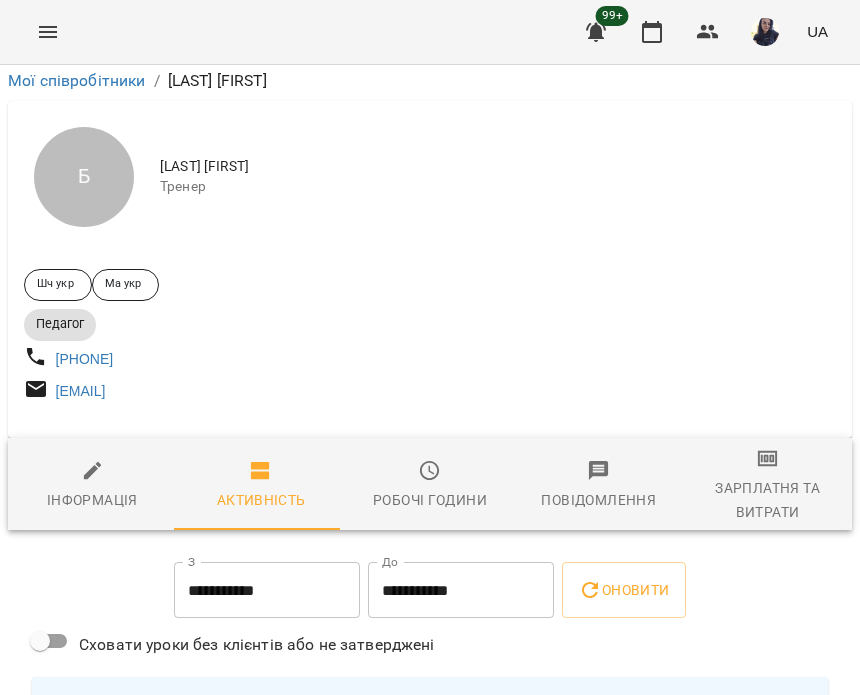 click on "Оновити" at bounding box center (623, 590) 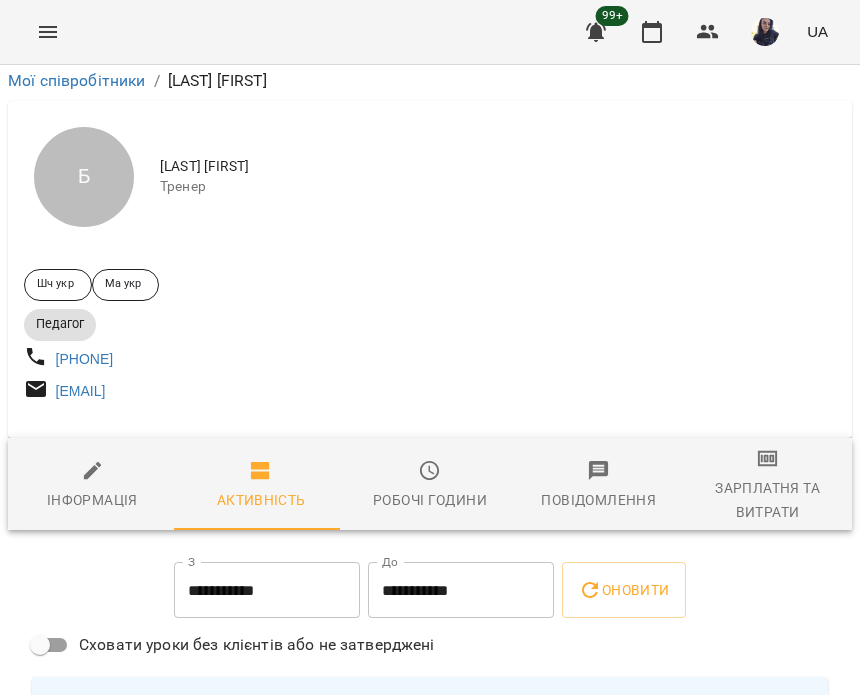 scroll, scrollTop: 5976, scrollLeft: 0, axis: vertical 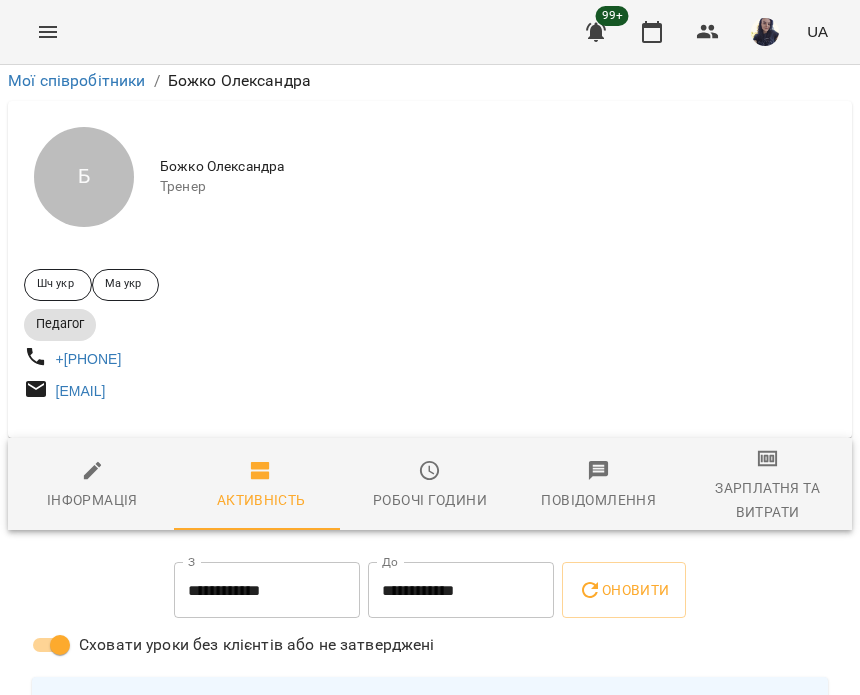click on "**********" at bounding box center [267, 590] 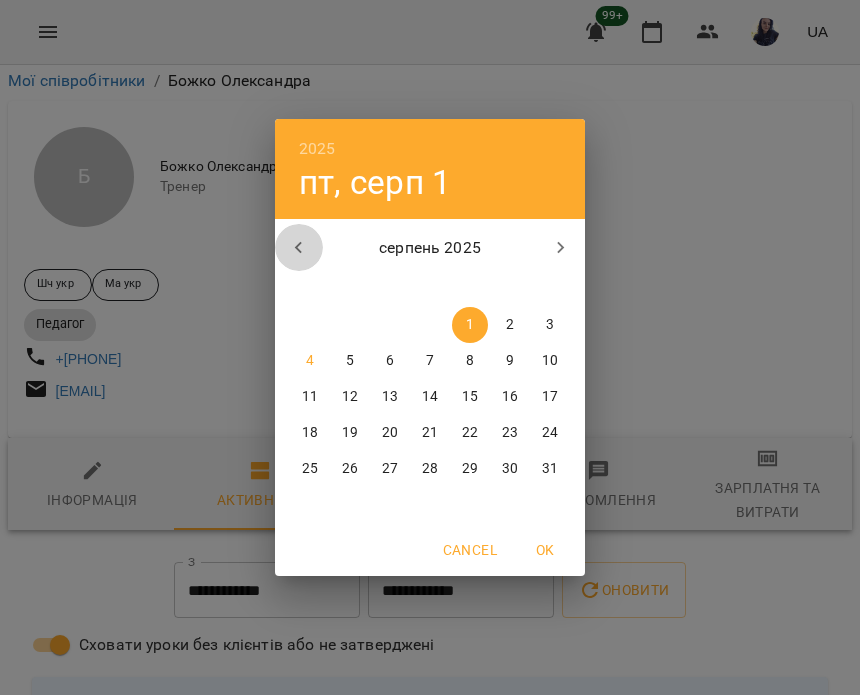 click 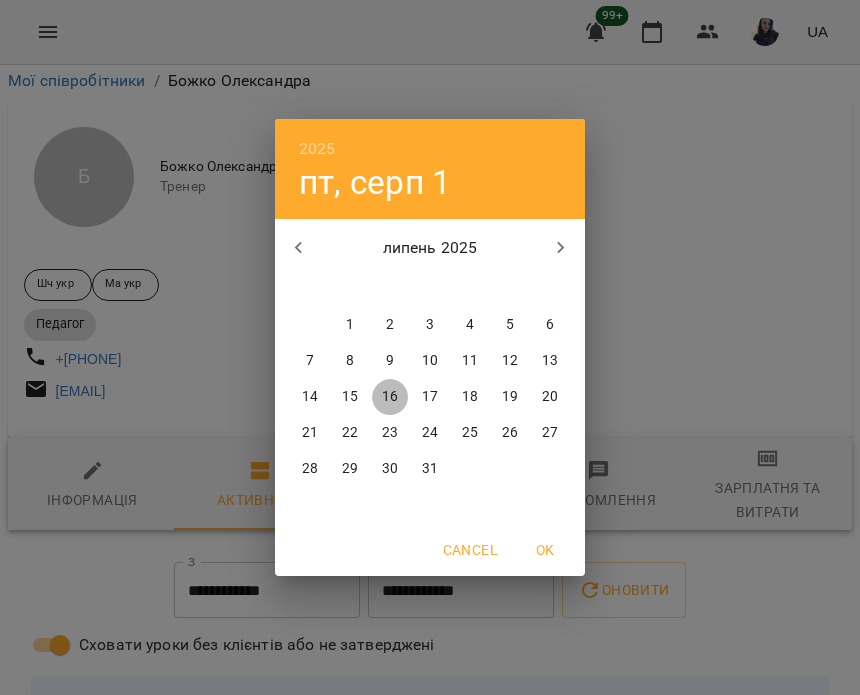 click on "16" at bounding box center (390, 397) 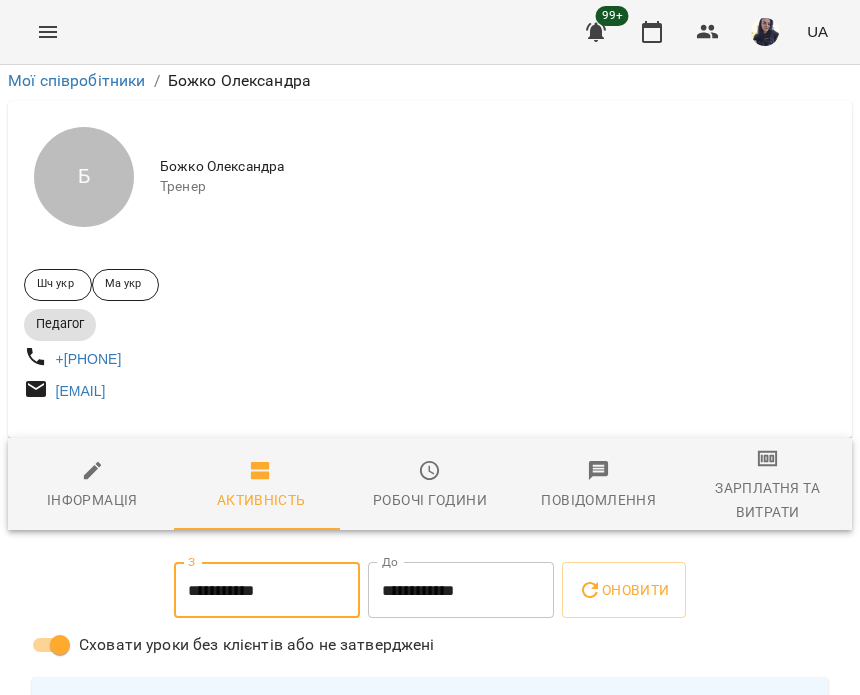 click on "**********" at bounding box center [461, 590] 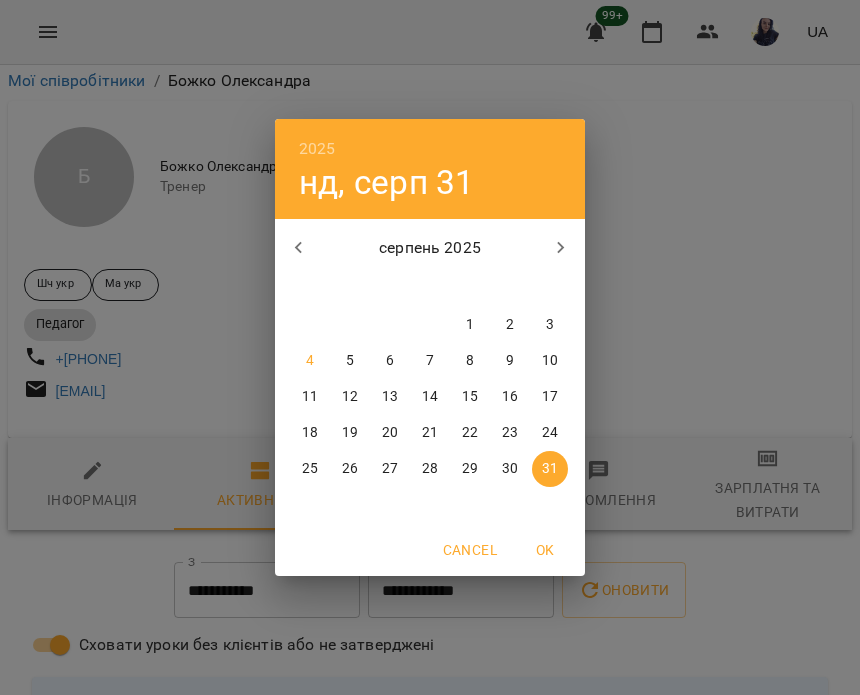 click on "серпень 2025" at bounding box center (430, 248) 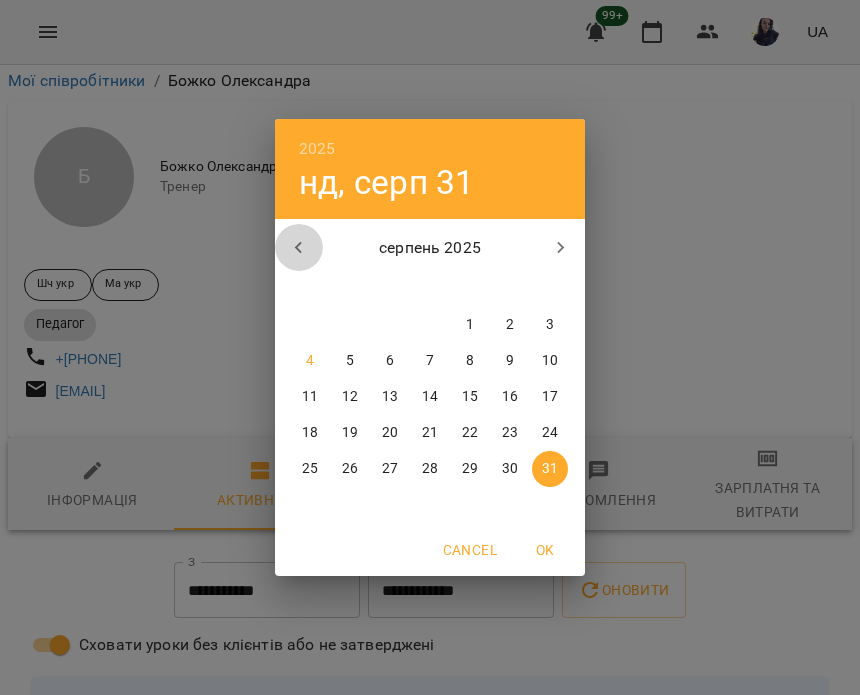 click 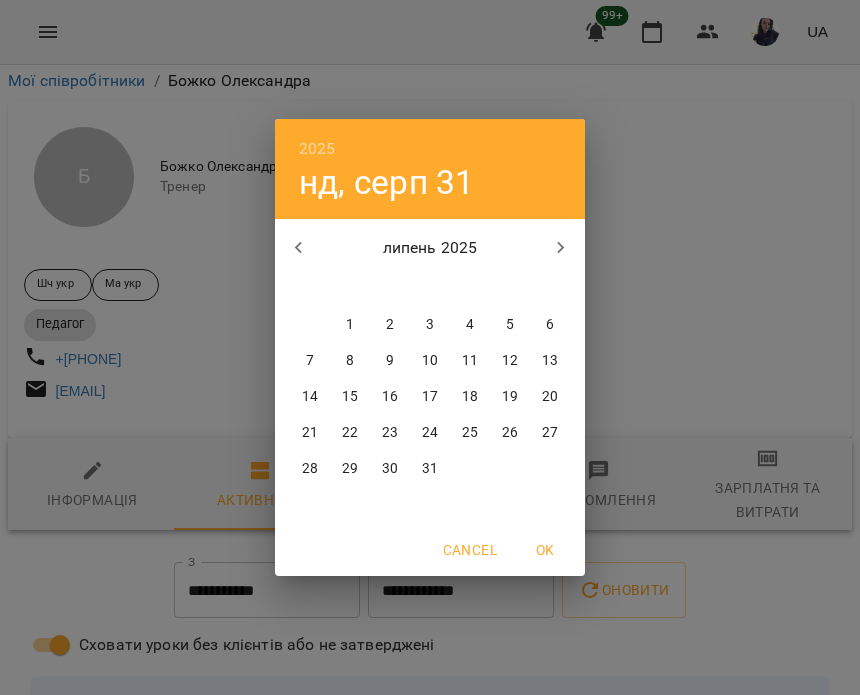 click on "31" at bounding box center [430, 469] 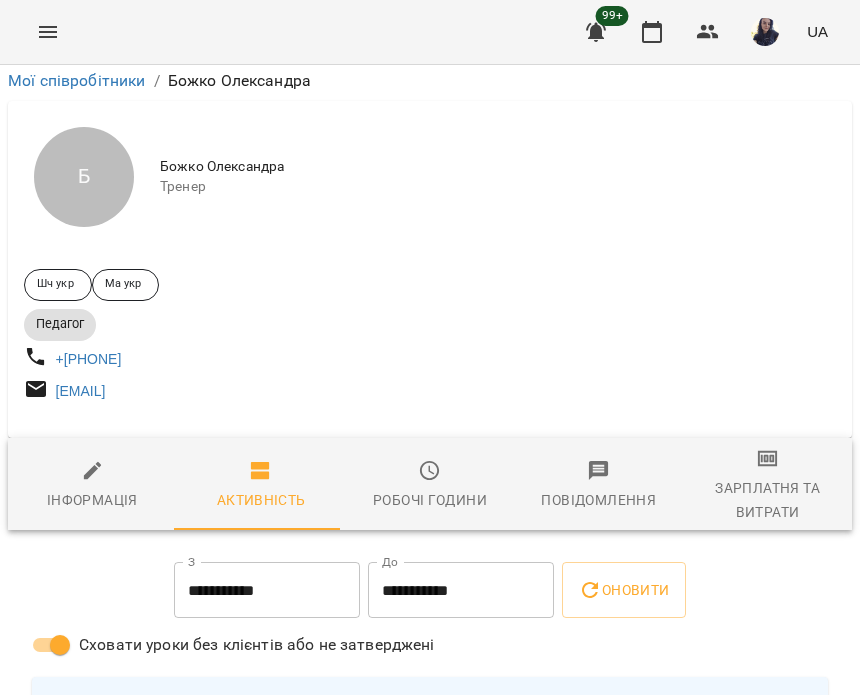 click on "**********" at bounding box center (430, 1499) 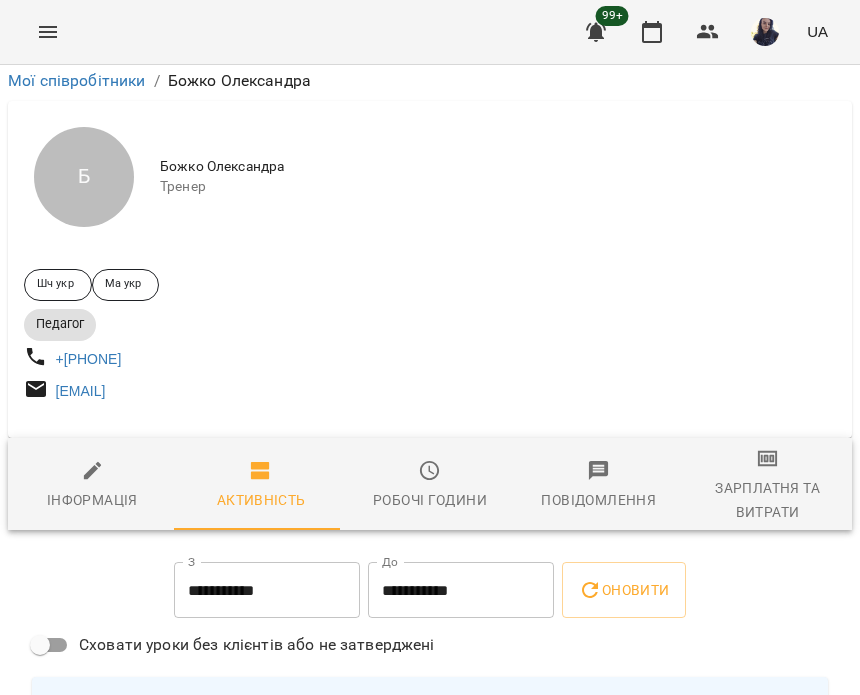 click on "Оновити" at bounding box center [623, 590] 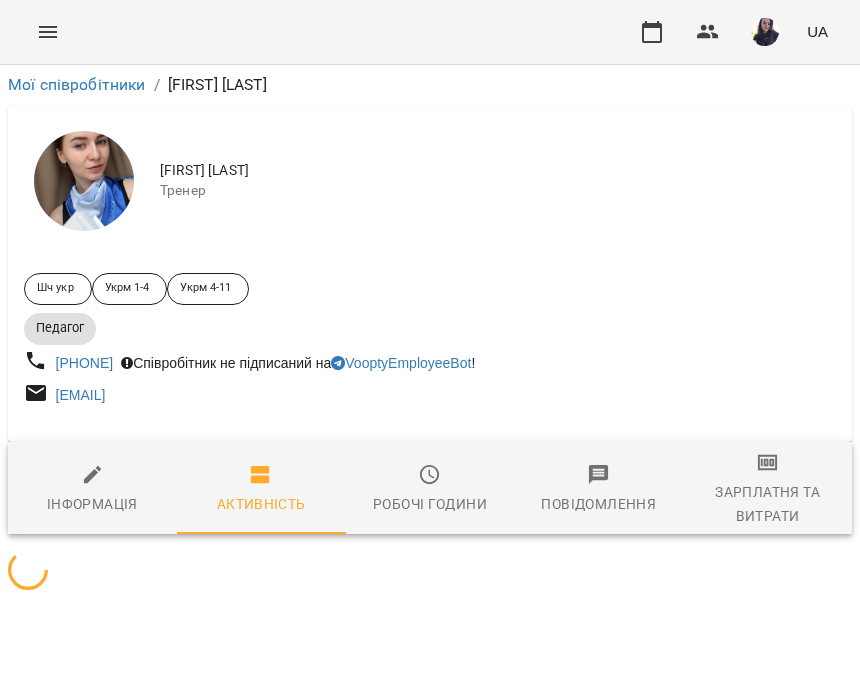 scroll, scrollTop: 0, scrollLeft: 0, axis: both 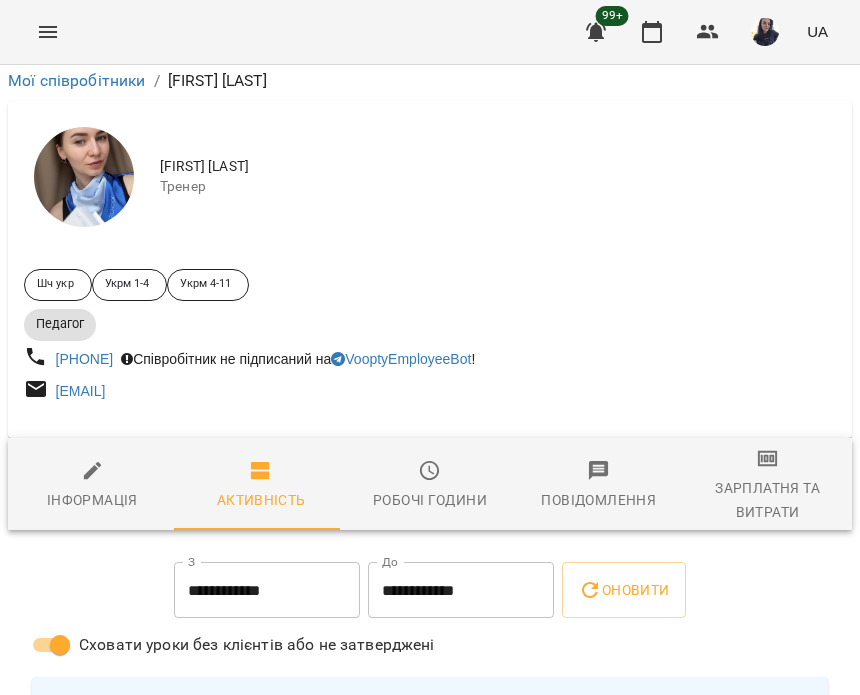 click on "**********" at bounding box center (267, 590) 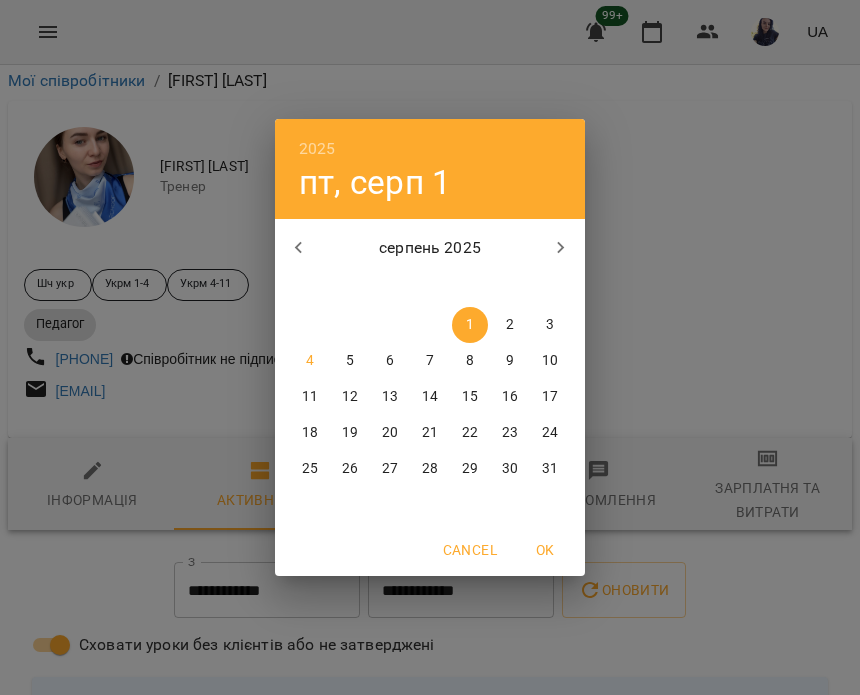 click 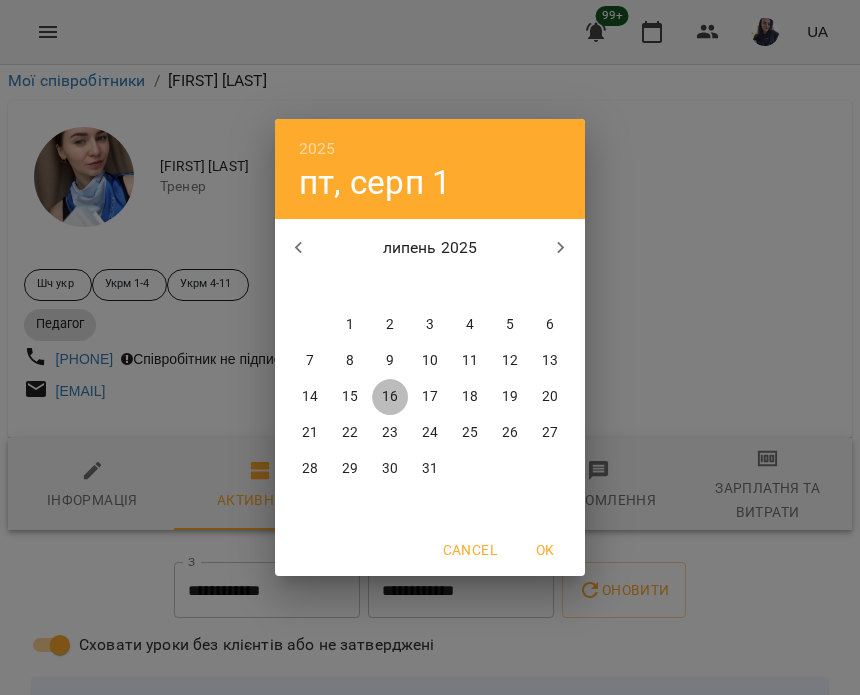 click on "16" at bounding box center [390, 397] 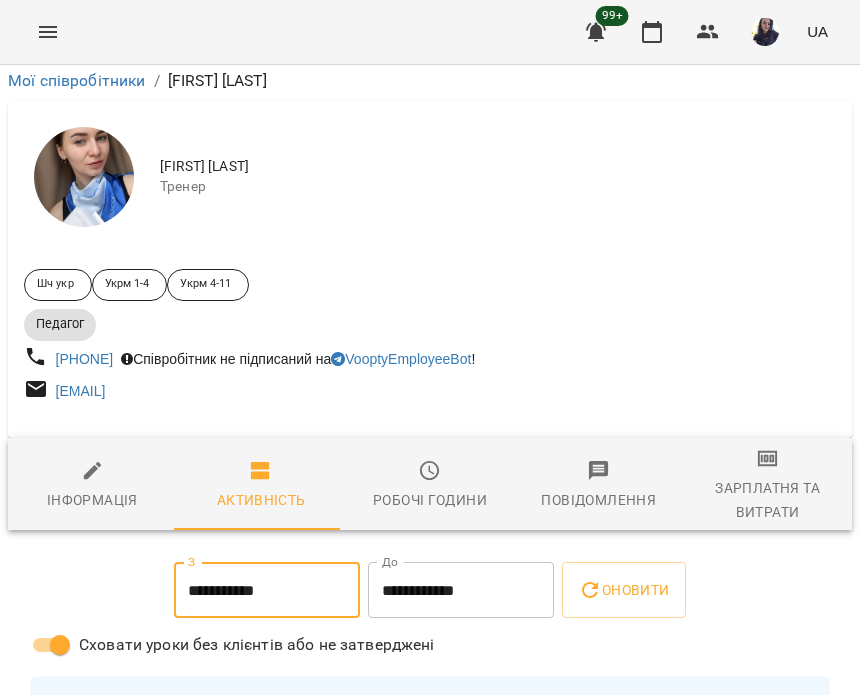 click on "**********" at bounding box center (461, 590) 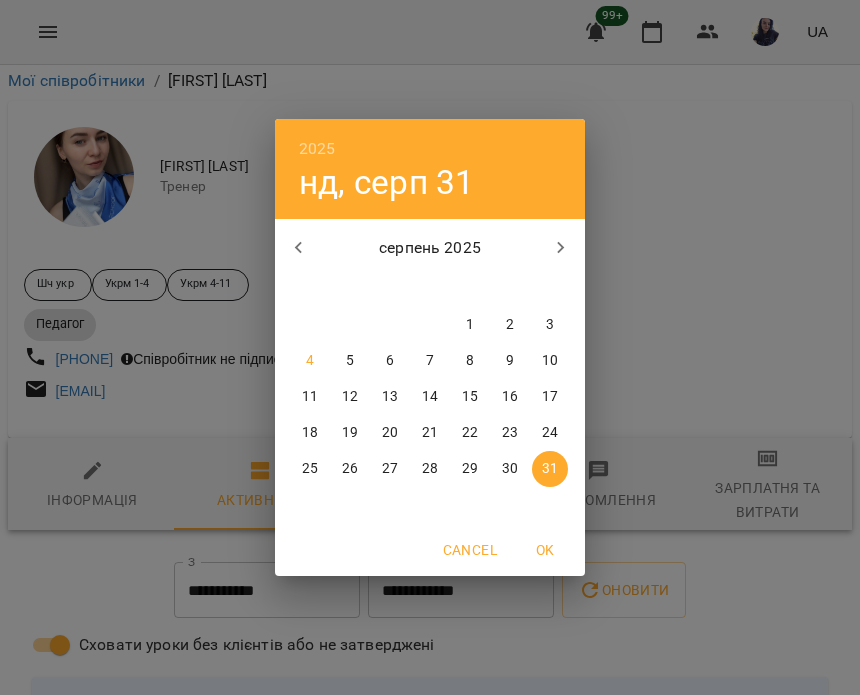 click at bounding box center (299, 248) 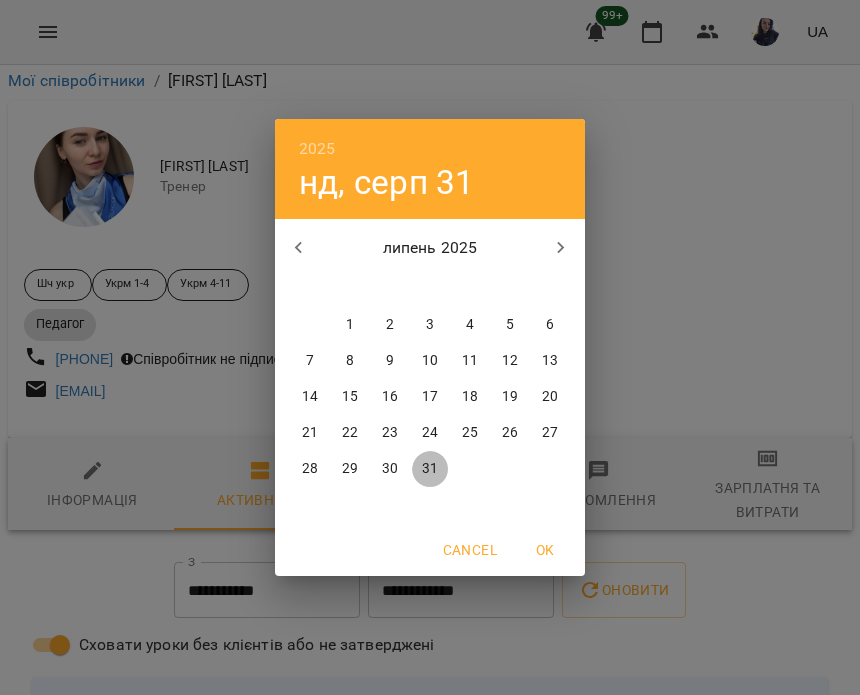 click on "31" at bounding box center (430, 469) 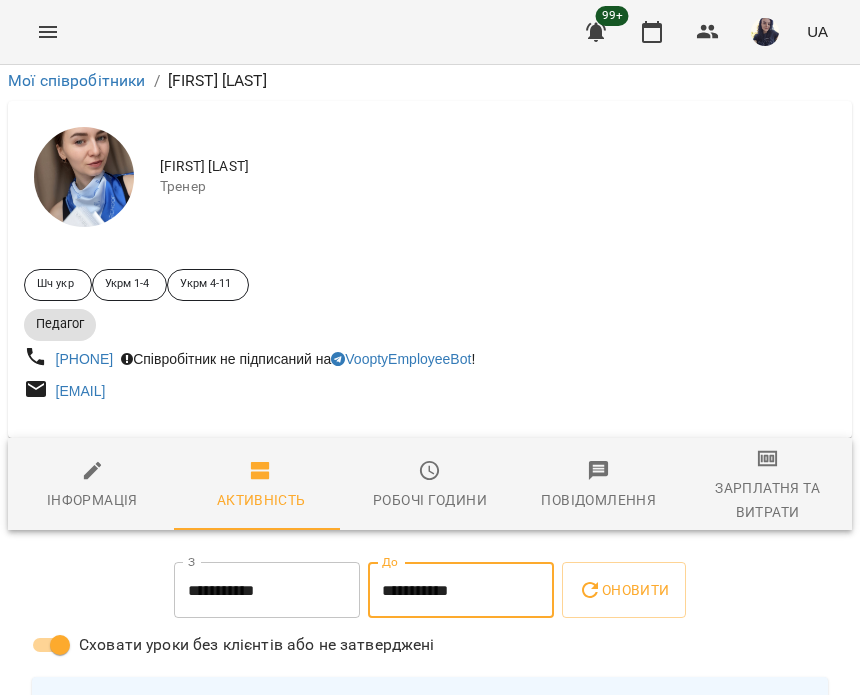 click on "Сховати уроки без клієнтів або не затверджені" at bounding box center [257, 645] 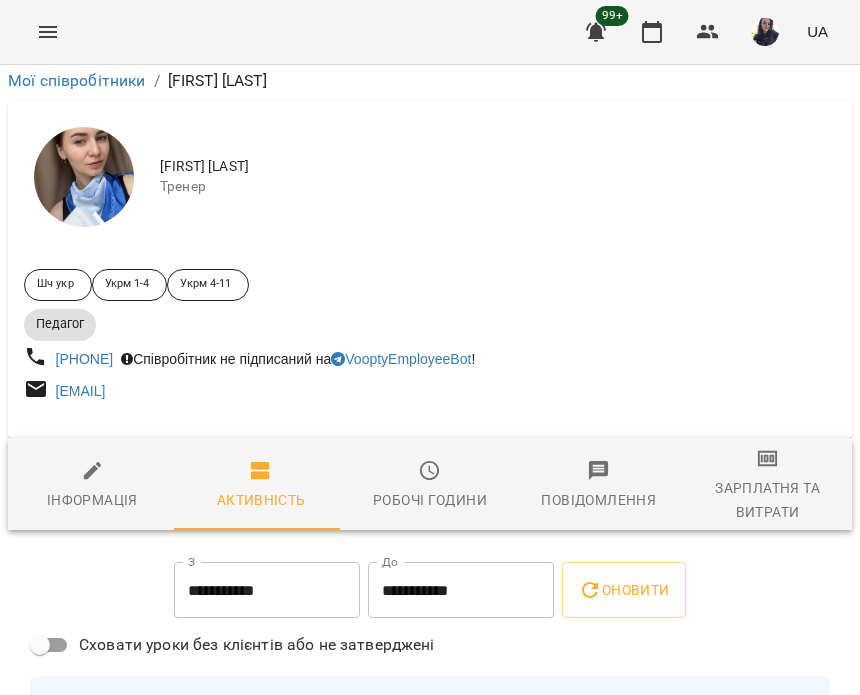 scroll, scrollTop: 4, scrollLeft: 0, axis: vertical 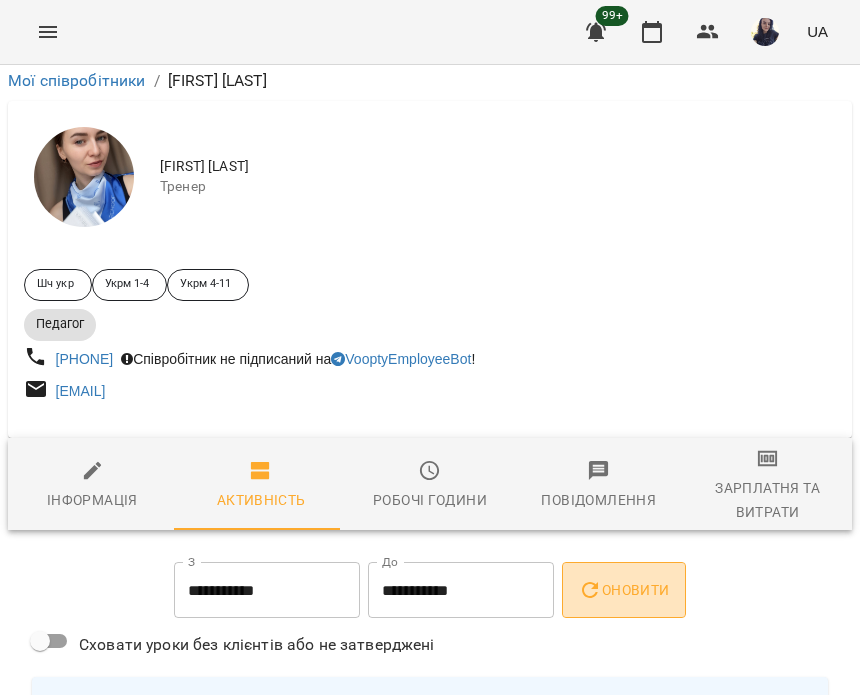 click on "Оновити" at bounding box center [623, 590] 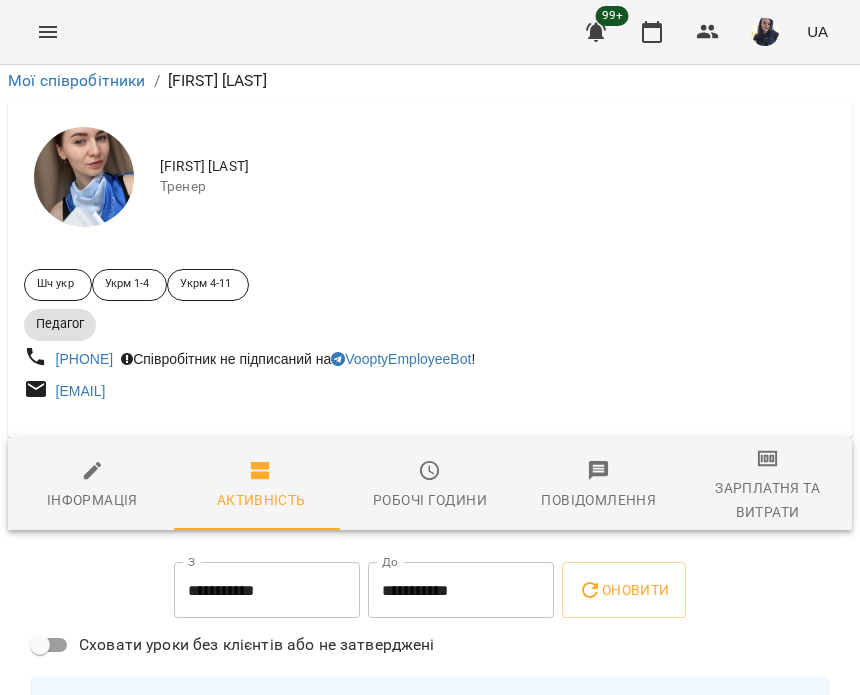 scroll, scrollTop: 6407, scrollLeft: 0, axis: vertical 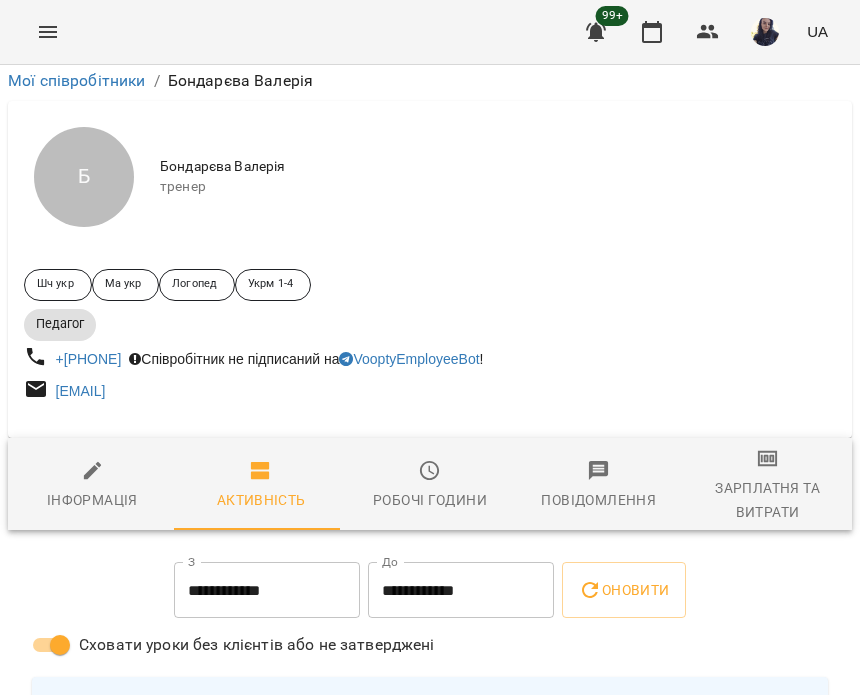 click on "**********" at bounding box center [267, 590] 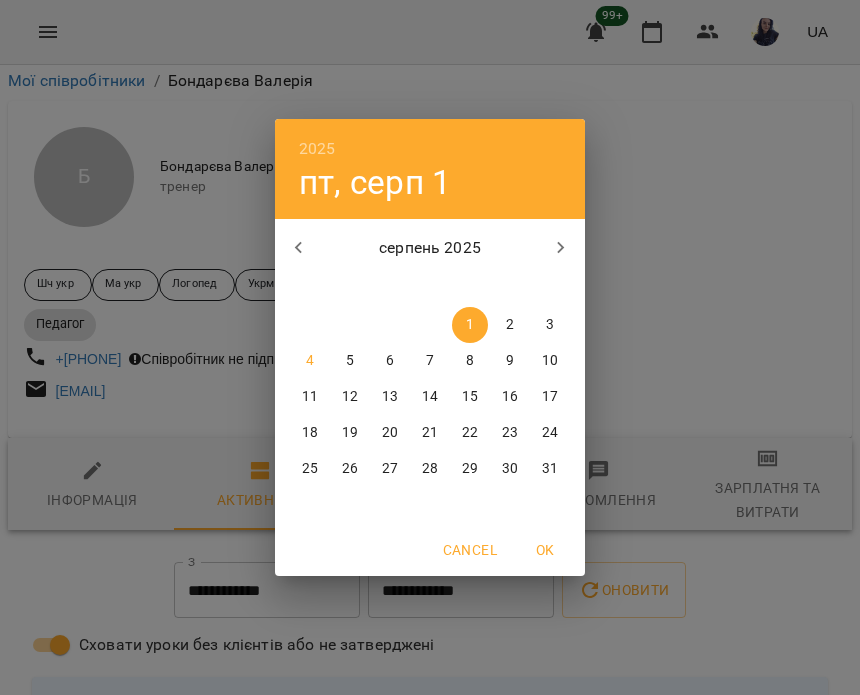 click 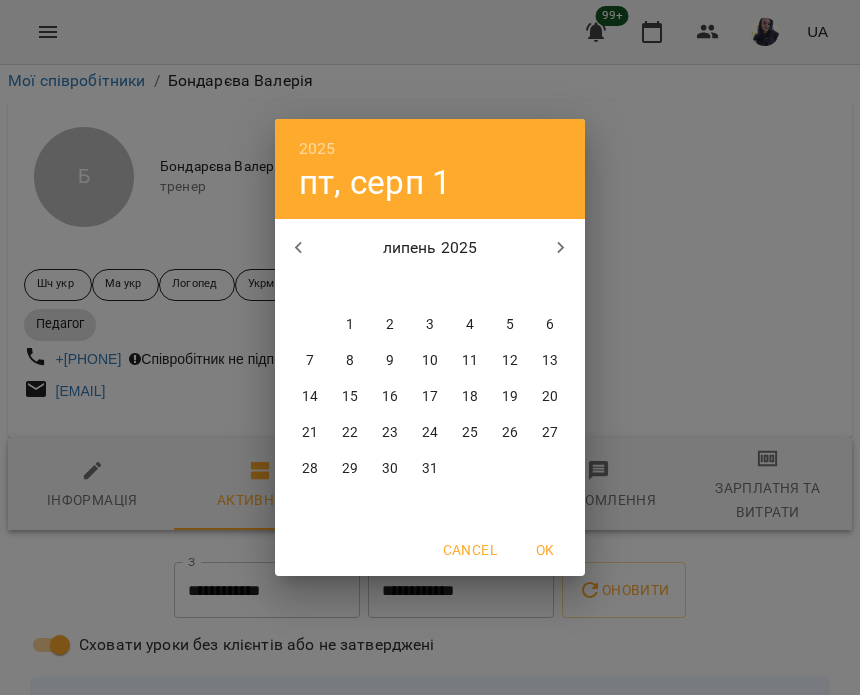 click on "16" at bounding box center (390, 397) 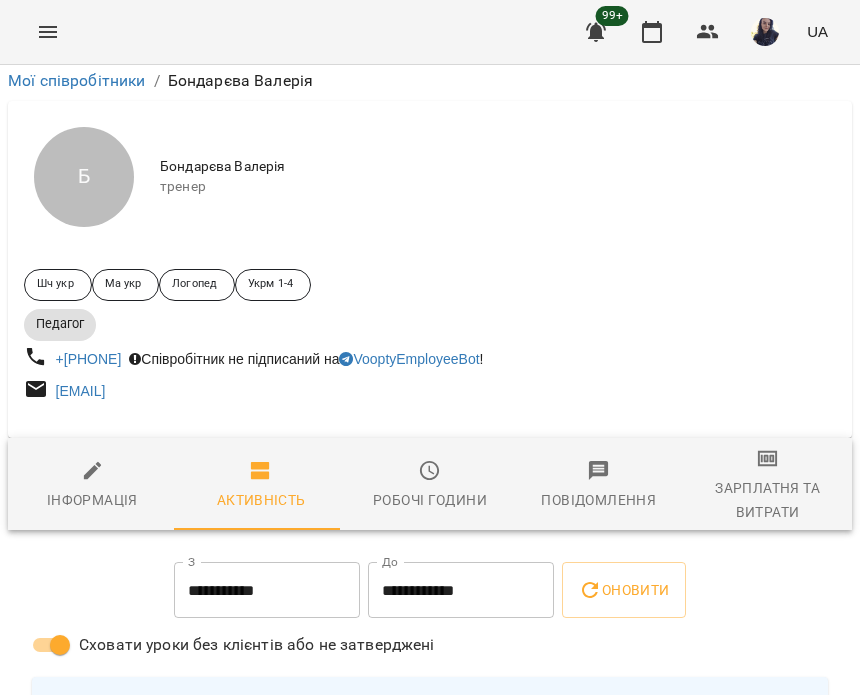 click on "**********" at bounding box center [461, 590] 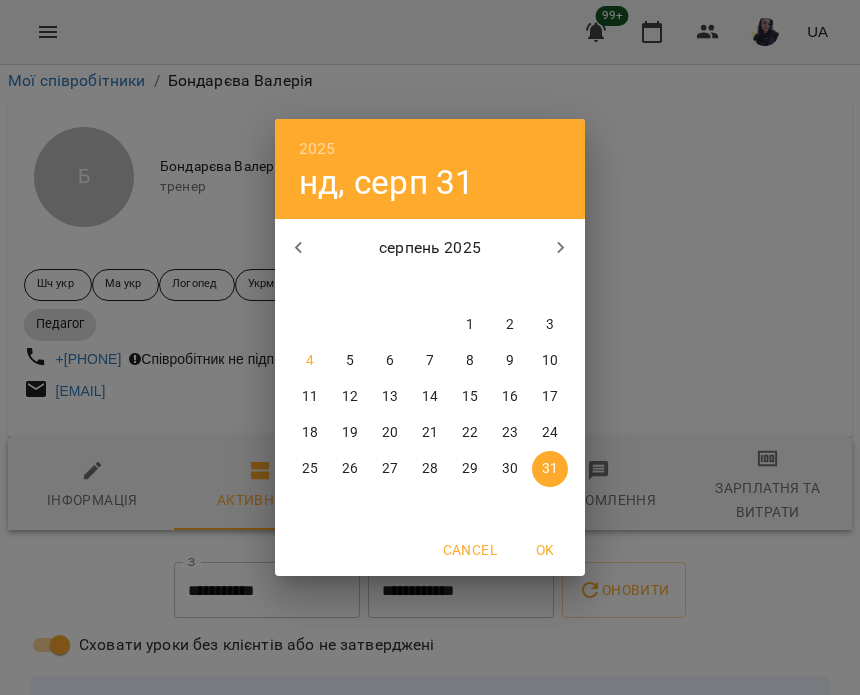 click 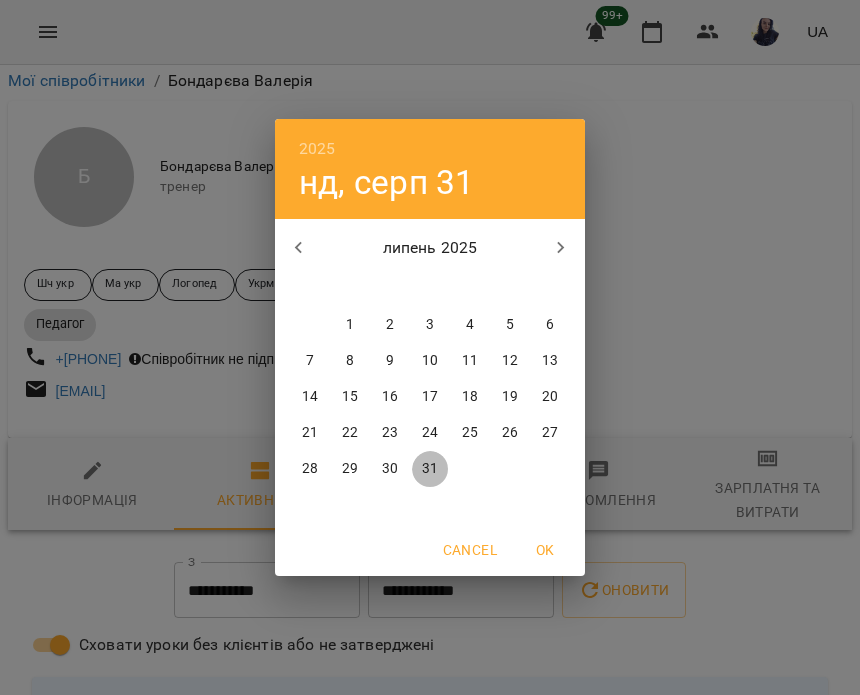 click on "31" at bounding box center [430, 469] 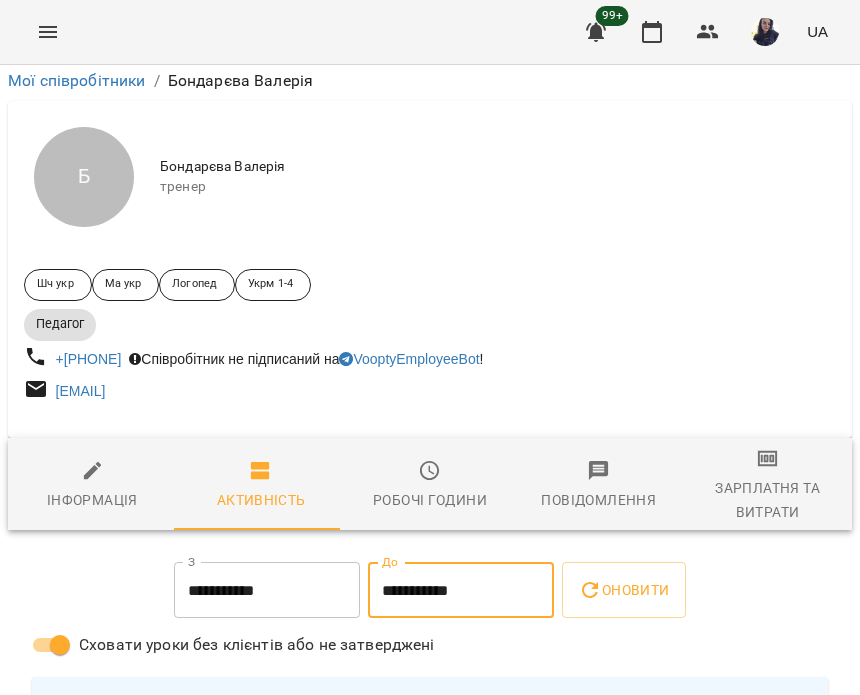 scroll, scrollTop: 300, scrollLeft: 0, axis: vertical 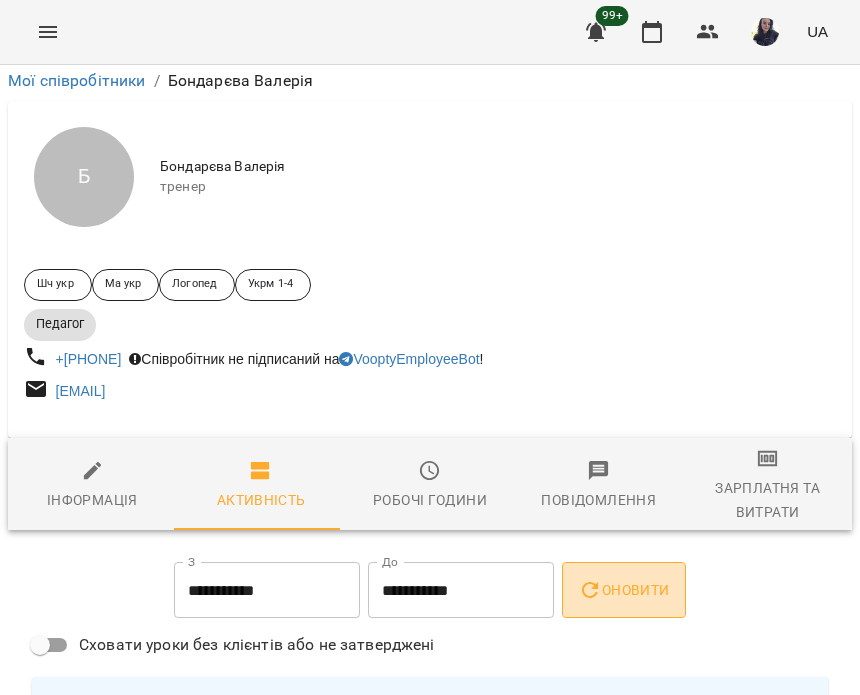 click on "Оновити" at bounding box center (623, 590) 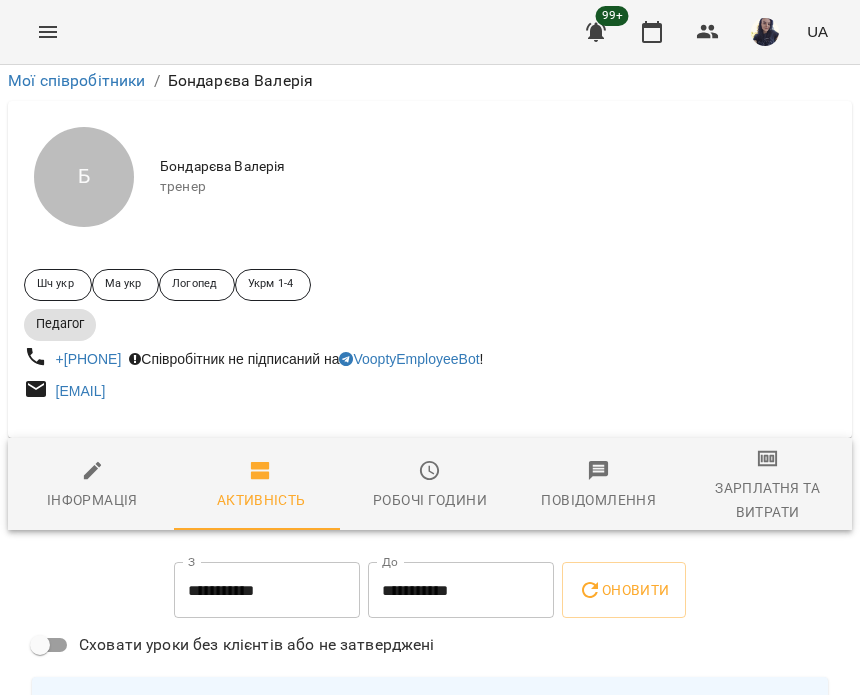 scroll, scrollTop: 12111, scrollLeft: 0, axis: vertical 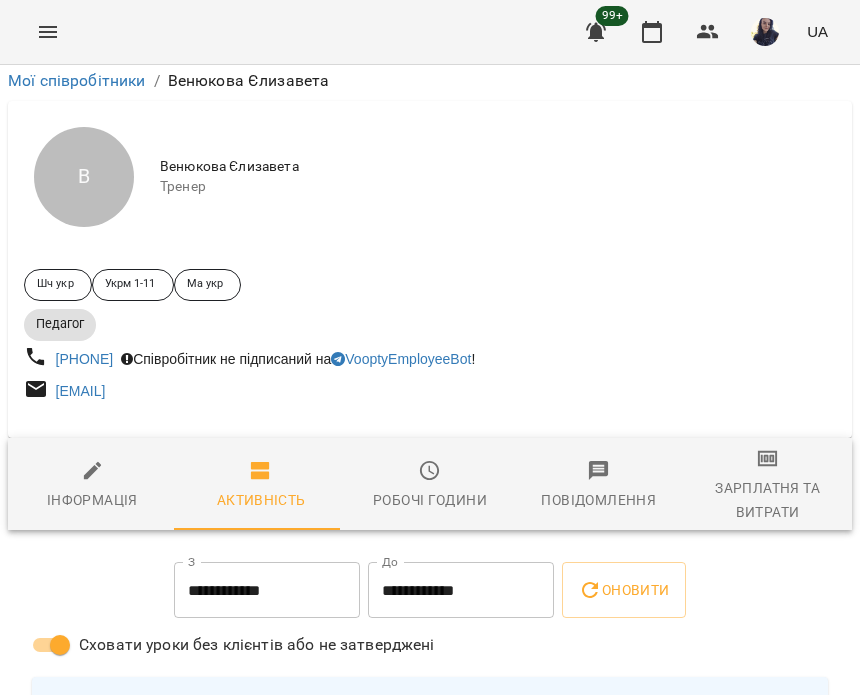 click on "**********" at bounding box center (267, 590) 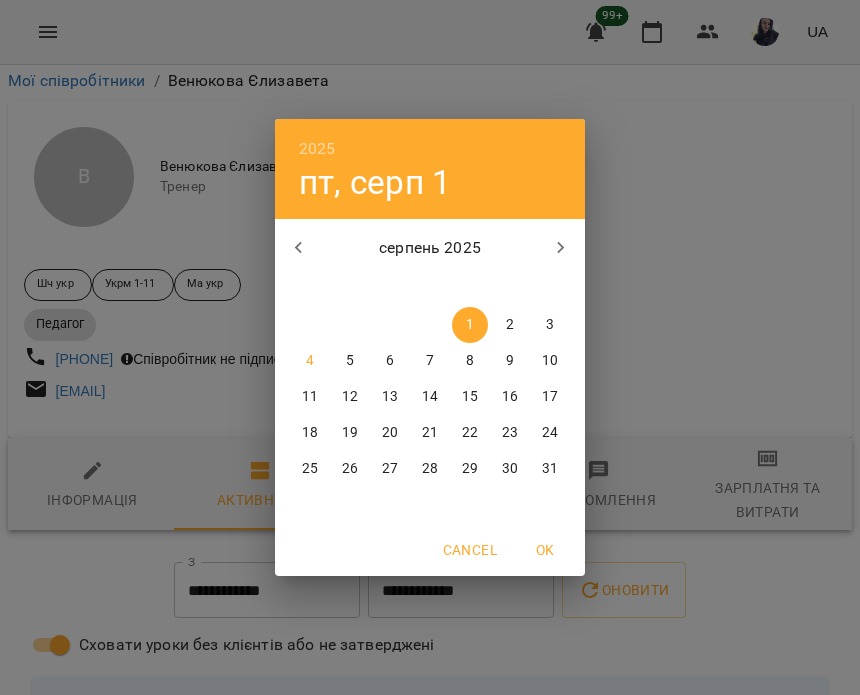 click at bounding box center (299, 248) 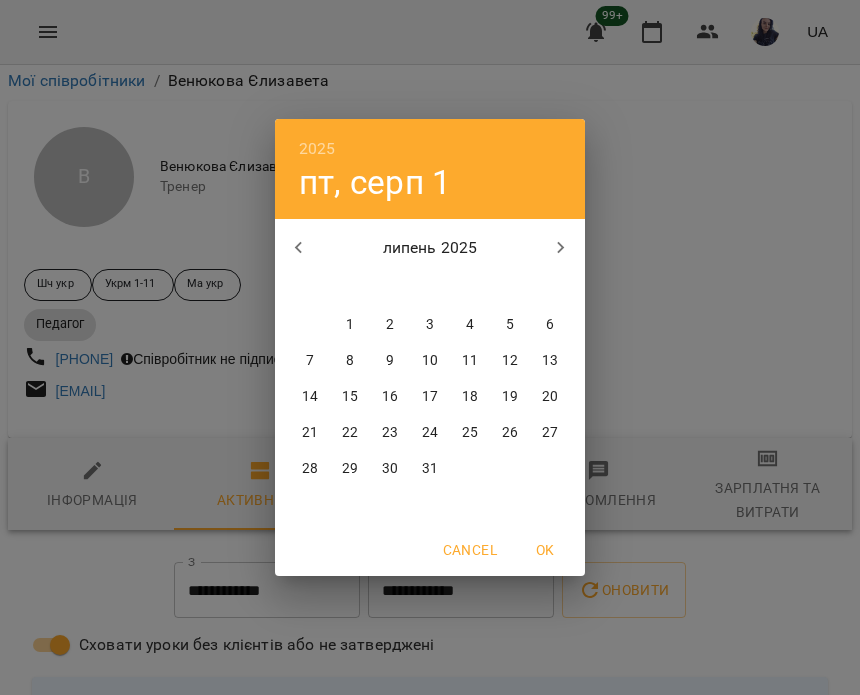 click on "16" at bounding box center [390, 397] 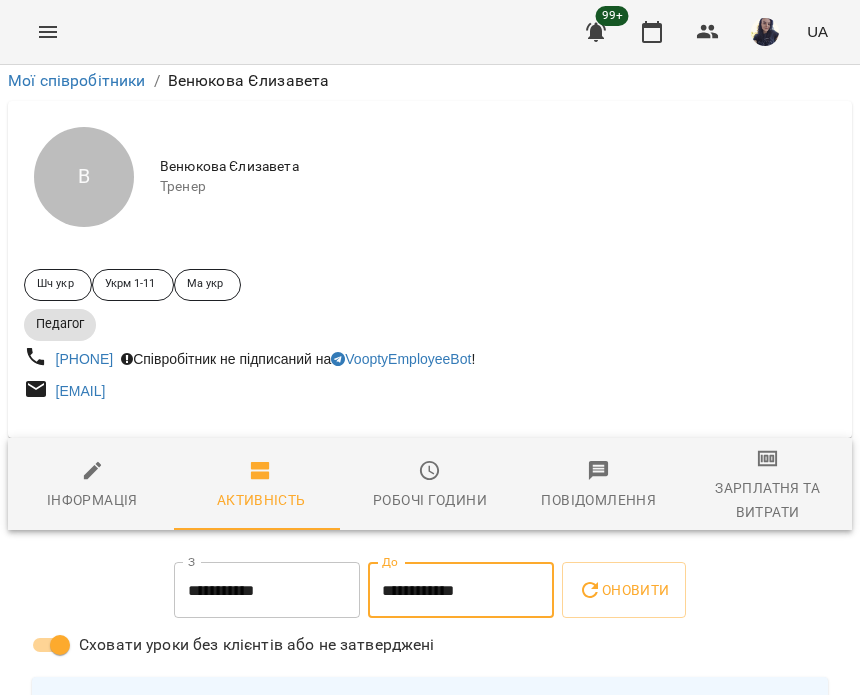 click on "**********" at bounding box center [461, 590] 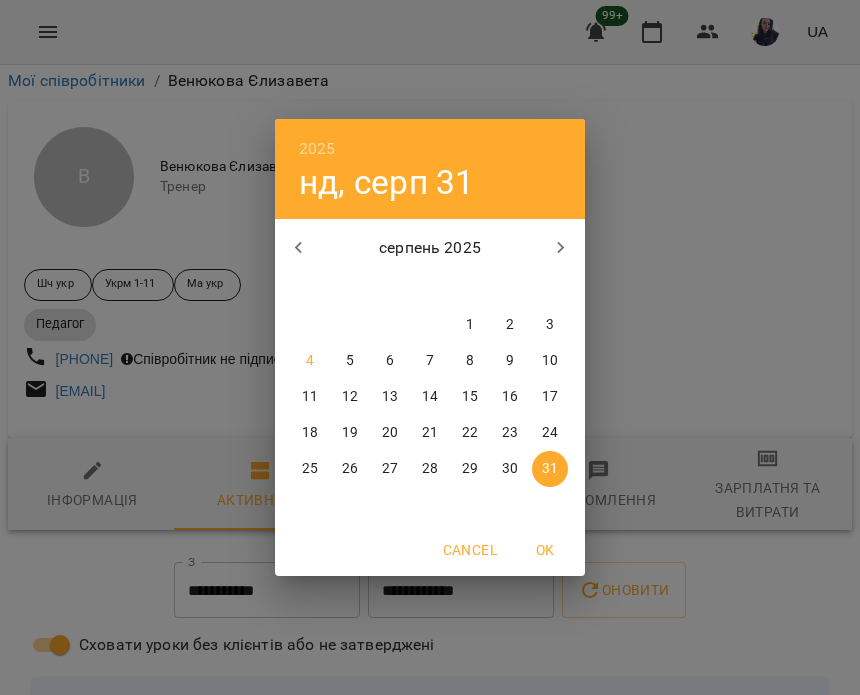 click 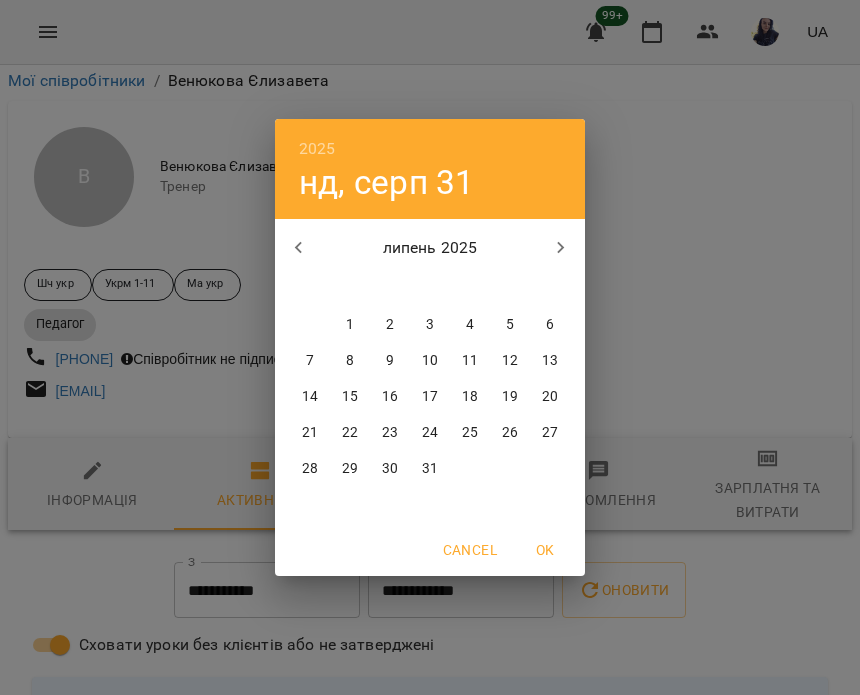 click on "31" at bounding box center [430, 469] 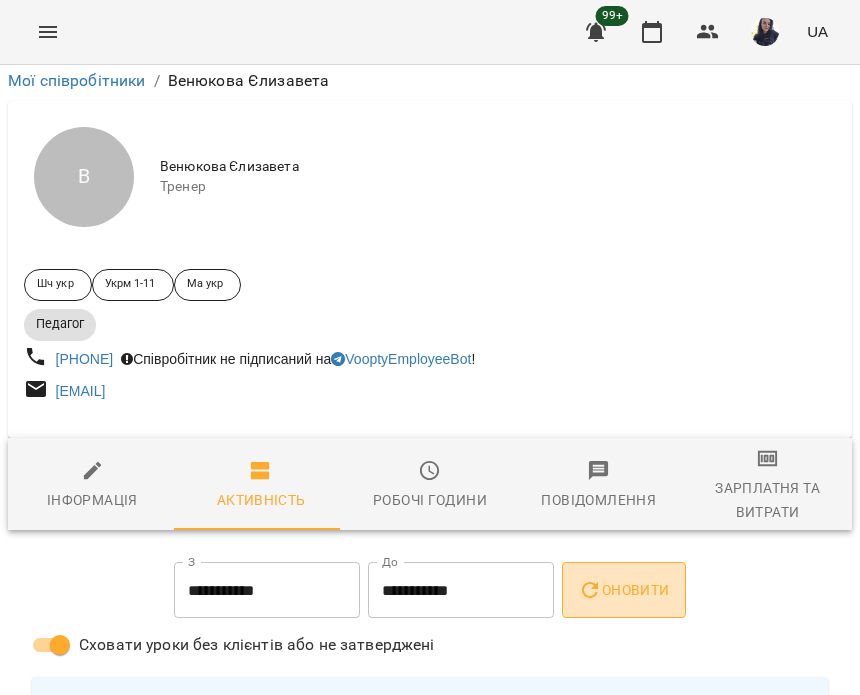 click on "Оновити" at bounding box center (623, 590) 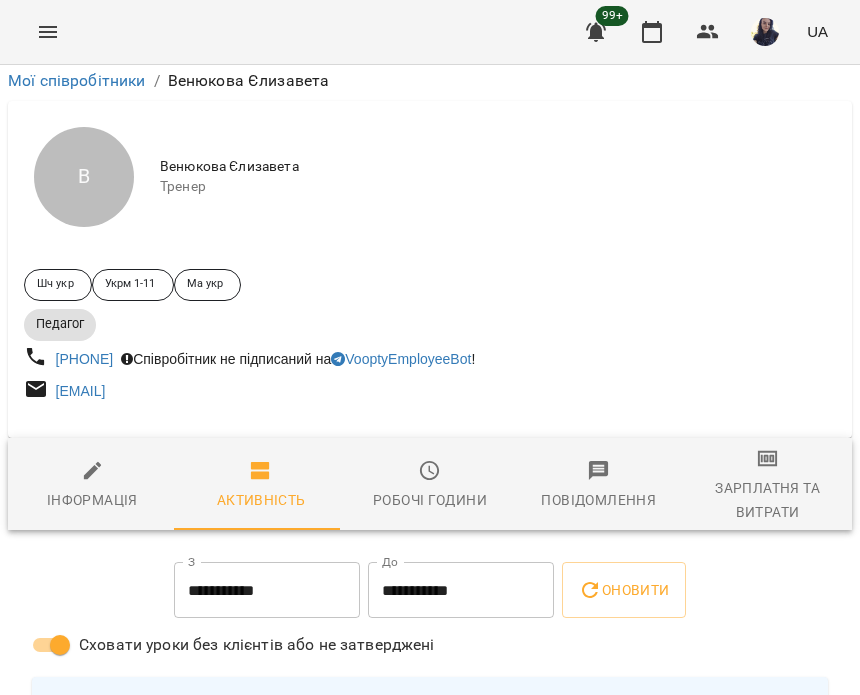scroll, scrollTop: 300, scrollLeft: 0, axis: vertical 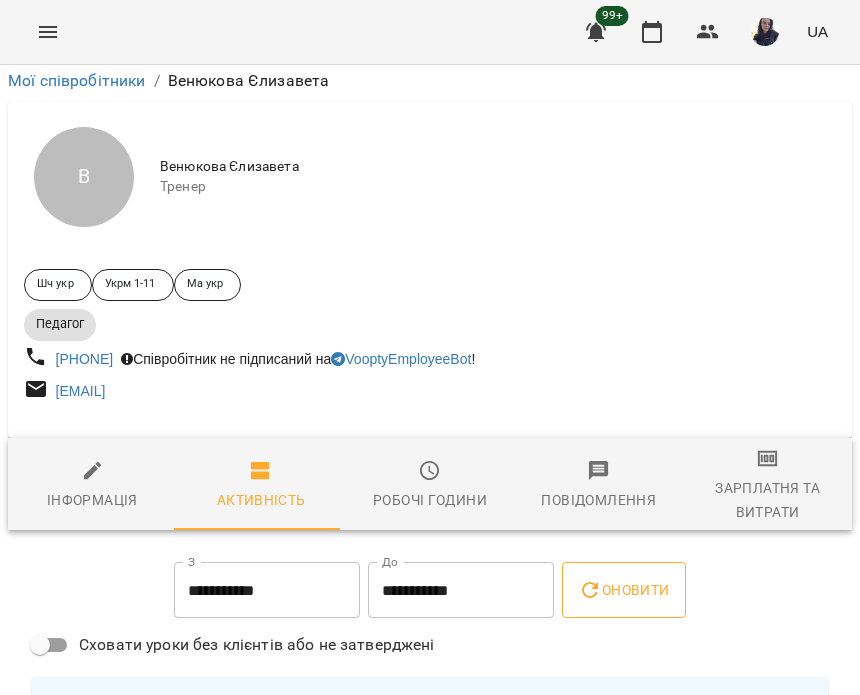 click on "Оновити" at bounding box center (623, 590) 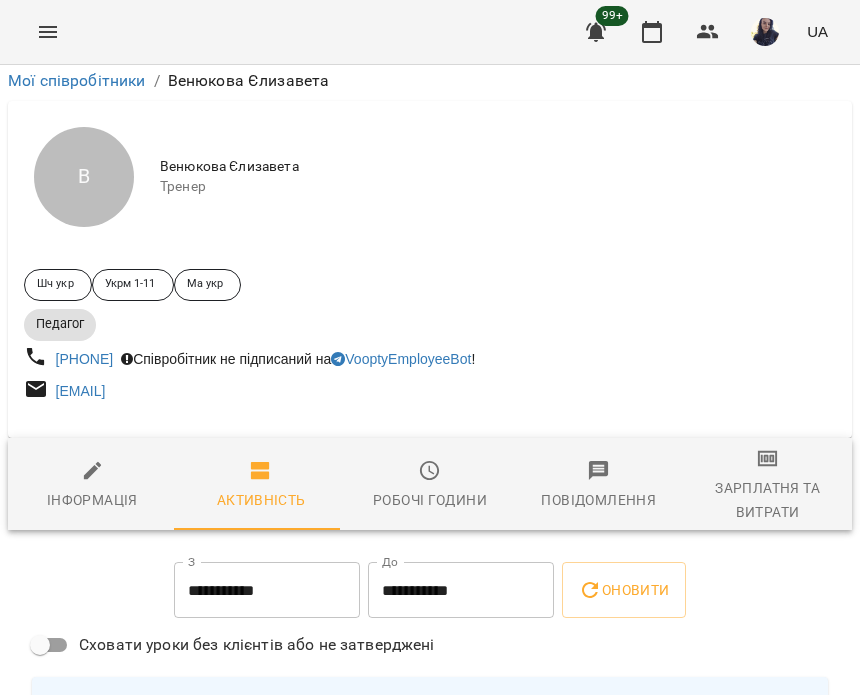 scroll, scrollTop: 11437, scrollLeft: 0, axis: vertical 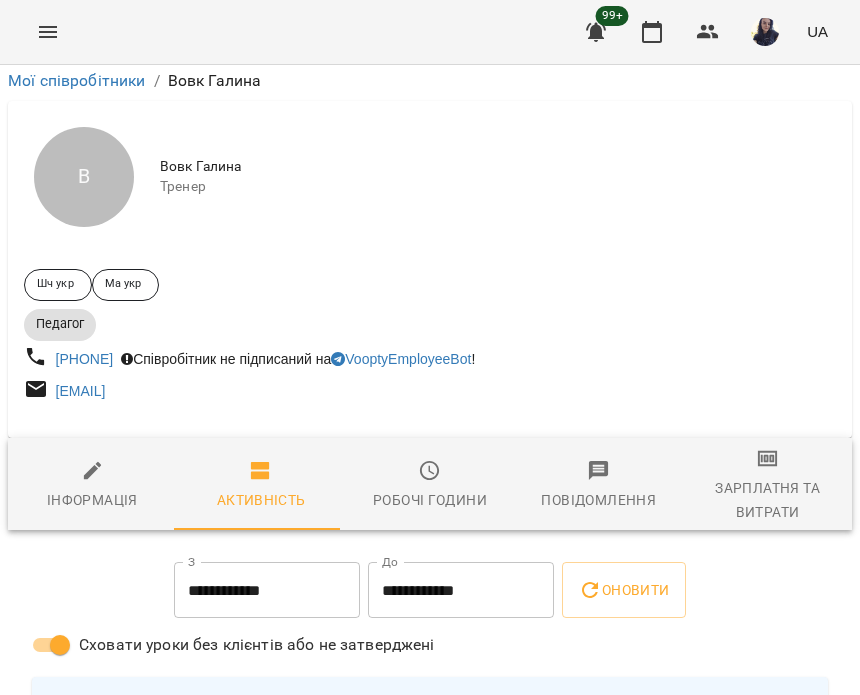 click on "**********" at bounding box center [267, 590] 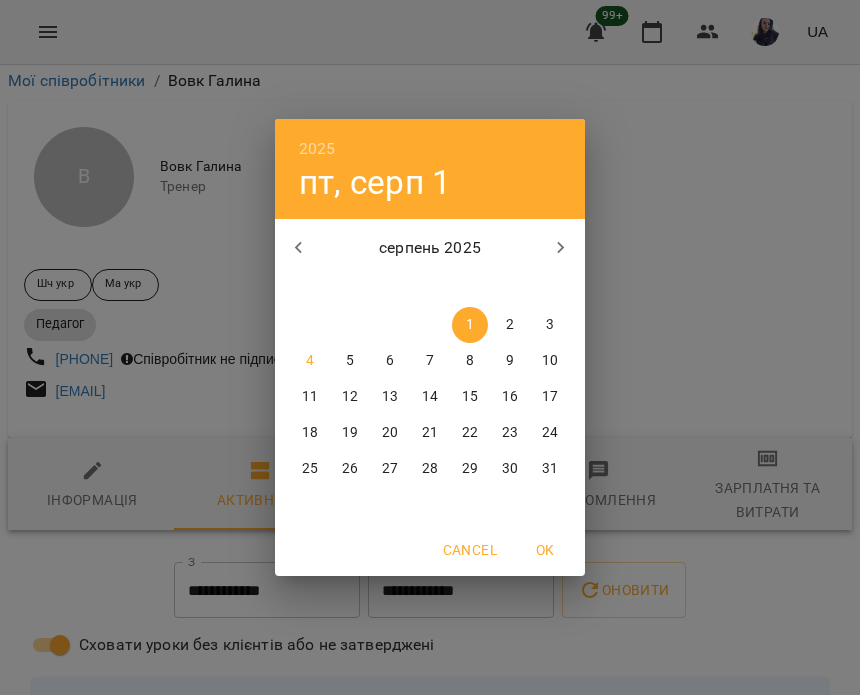 click 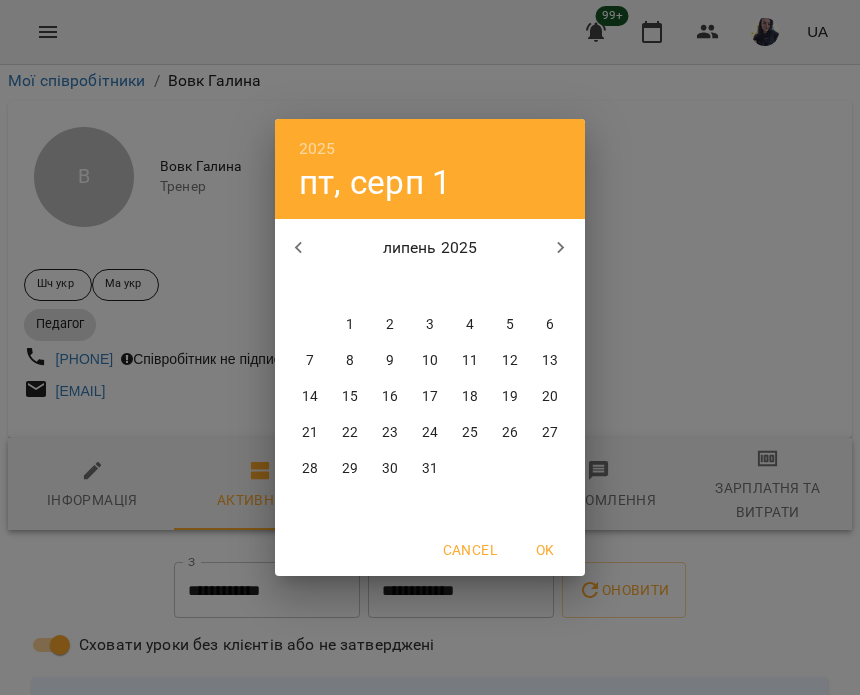 click on "16" at bounding box center (390, 397) 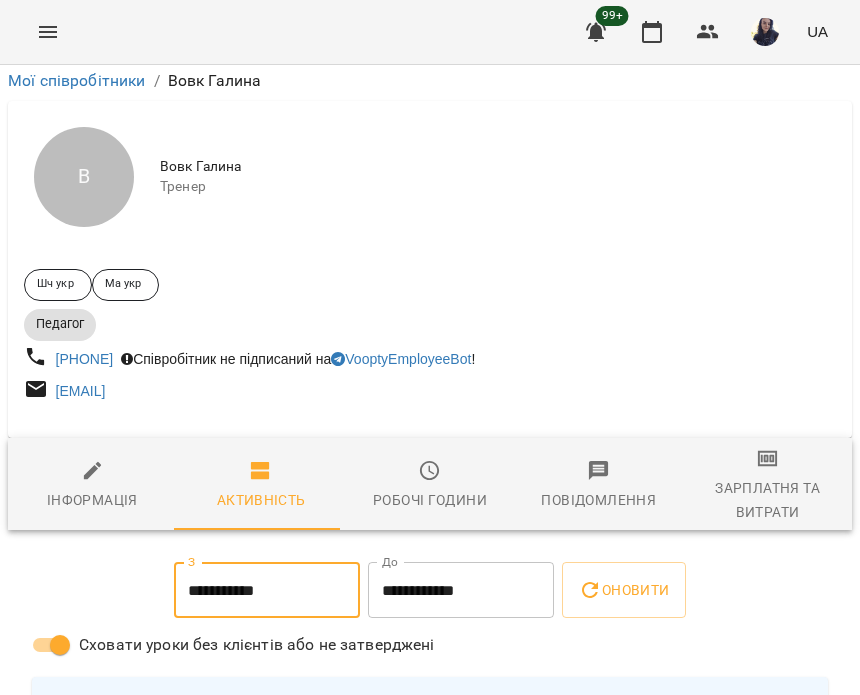 click on "**********" at bounding box center (461, 590) 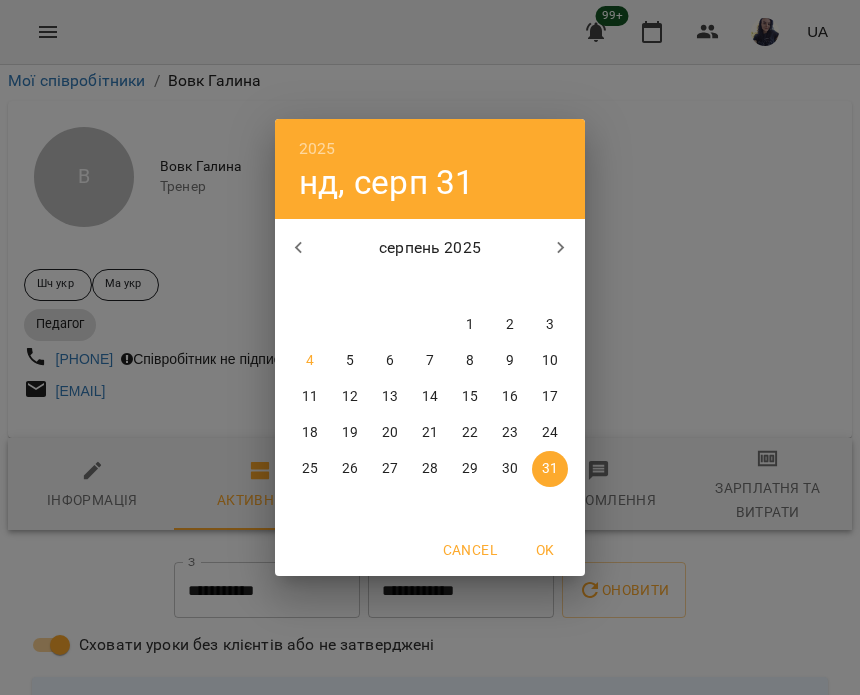 click 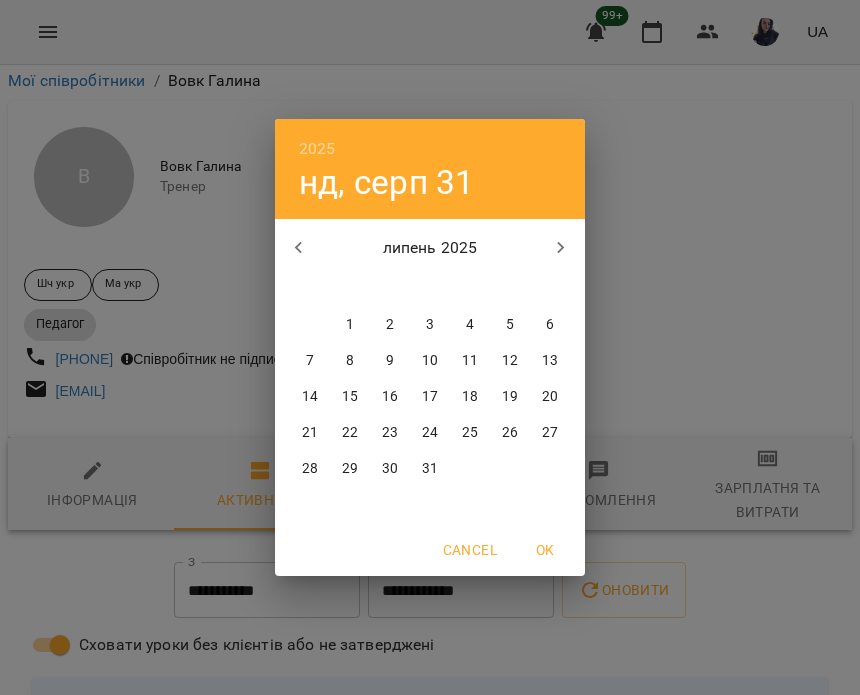 click on "31" at bounding box center [430, 469] 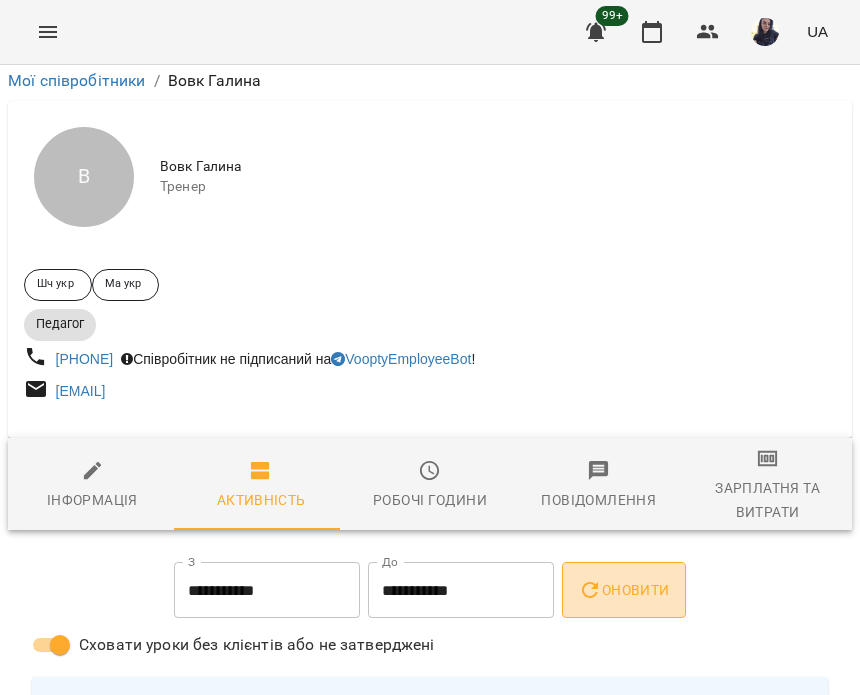 click on "Оновити" at bounding box center [623, 590] 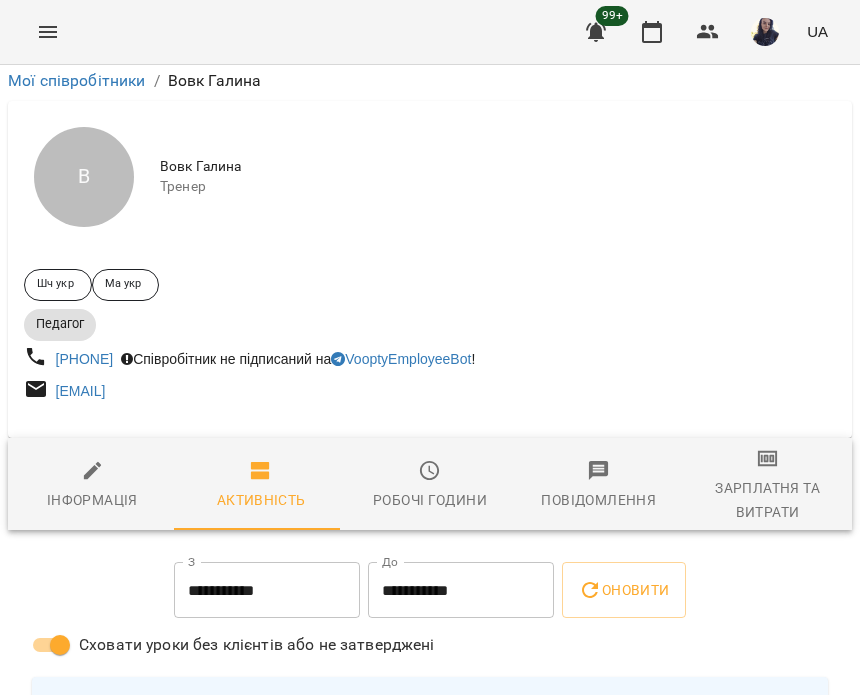 scroll, scrollTop: 300, scrollLeft: 0, axis: vertical 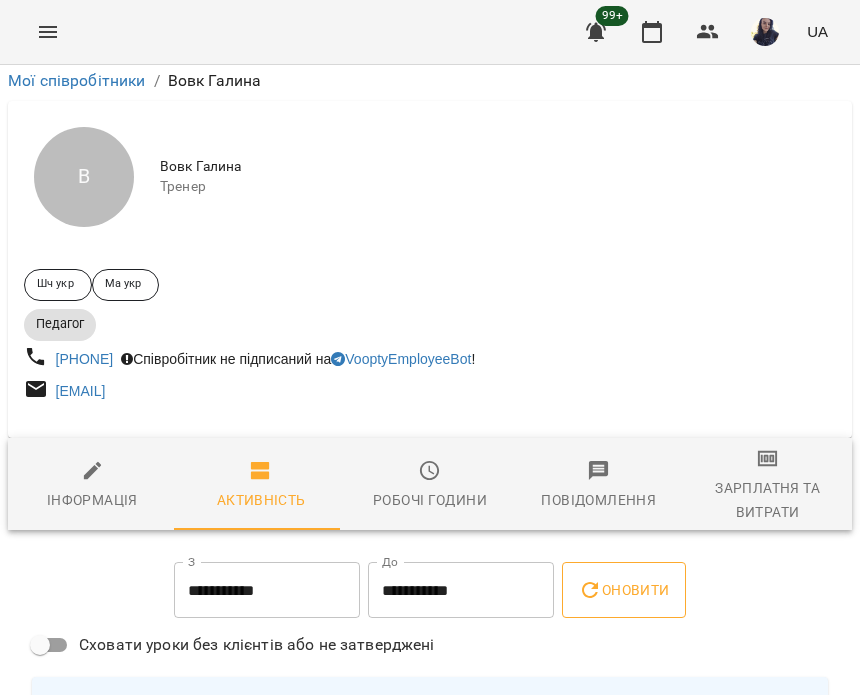 click on "Оновити" at bounding box center (623, 590) 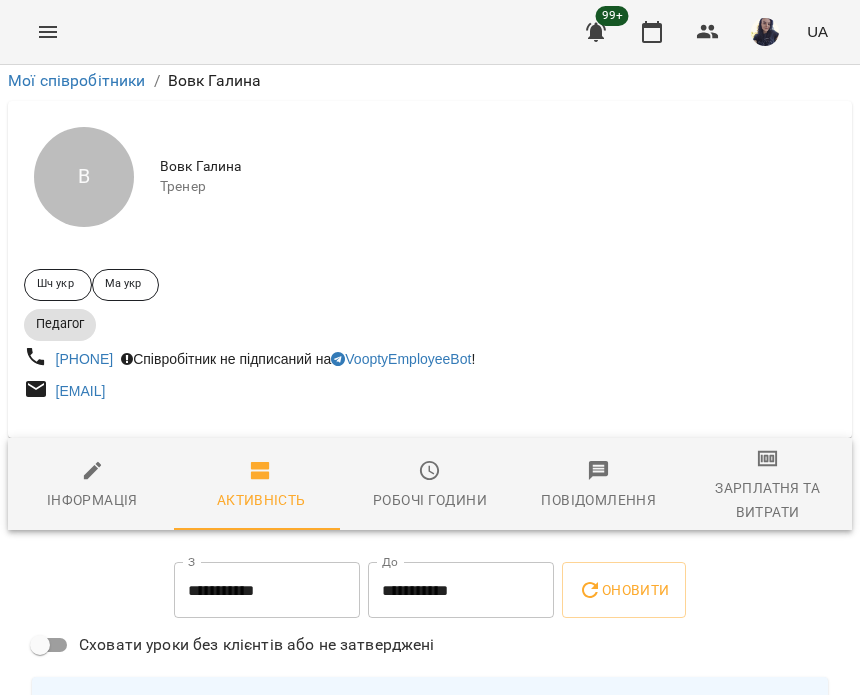 scroll, scrollTop: 12080, scrollLeft: 0, axis: vertical 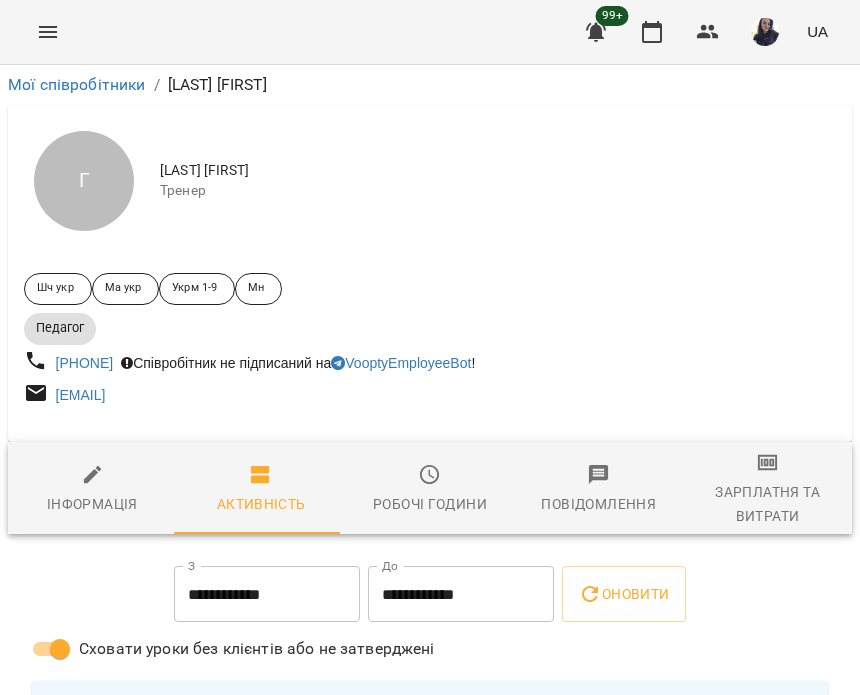 click on "**********" at bounding box center [267, 594] 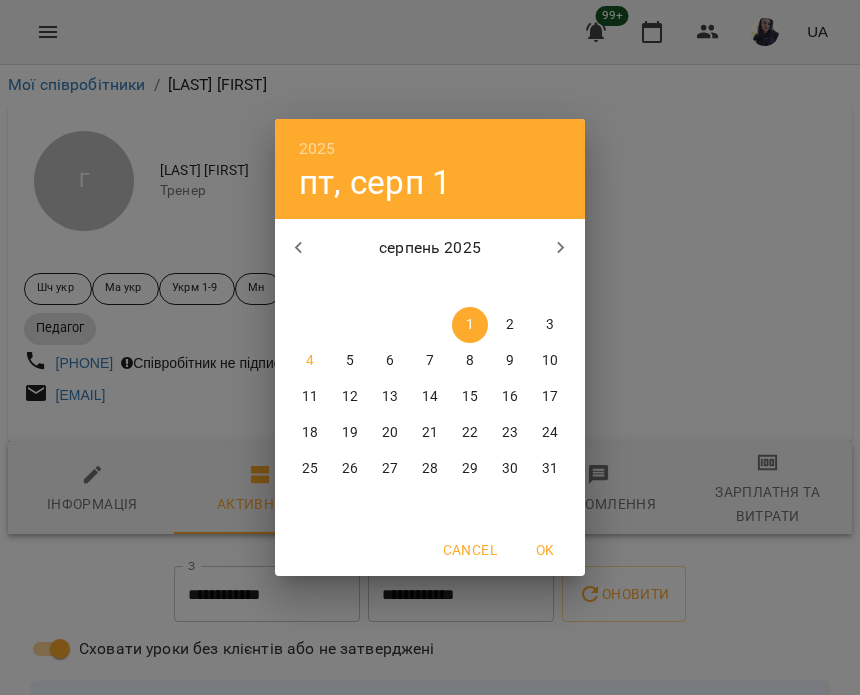 click at bounding box center (299, 248) 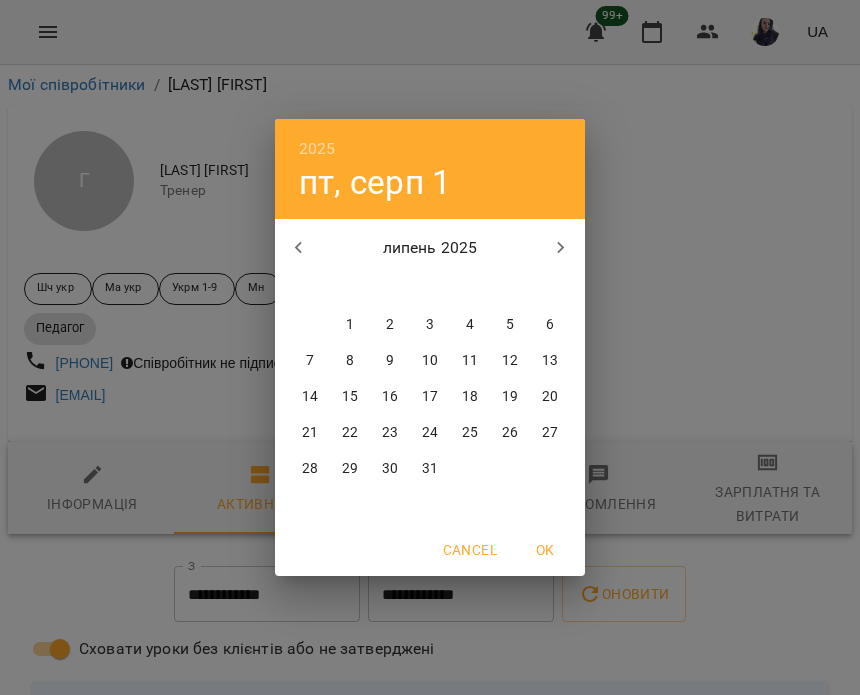click on "16" at bounding box center (390, 397) 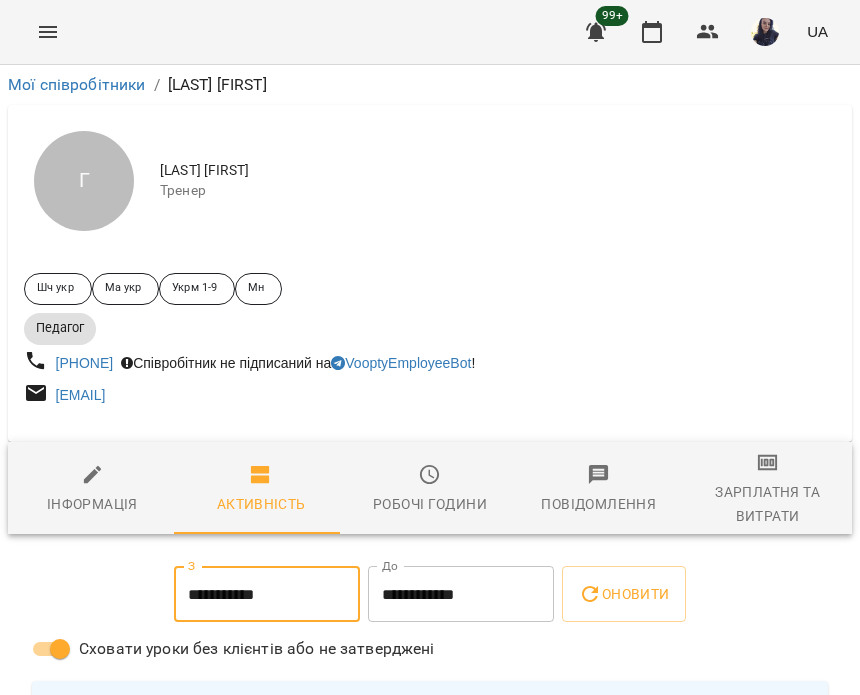 click on "**********" at bounding box center (461, 594) 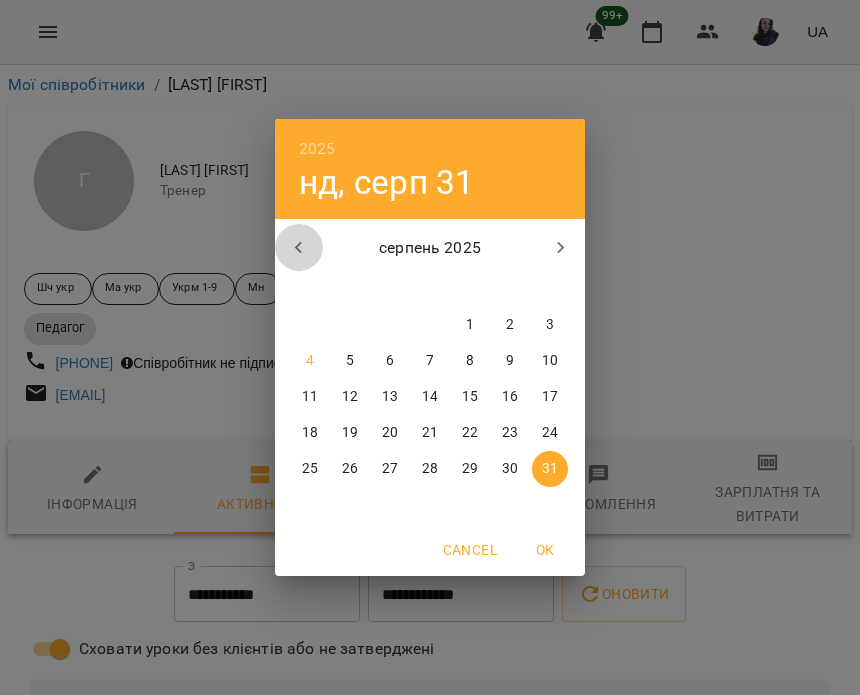 click 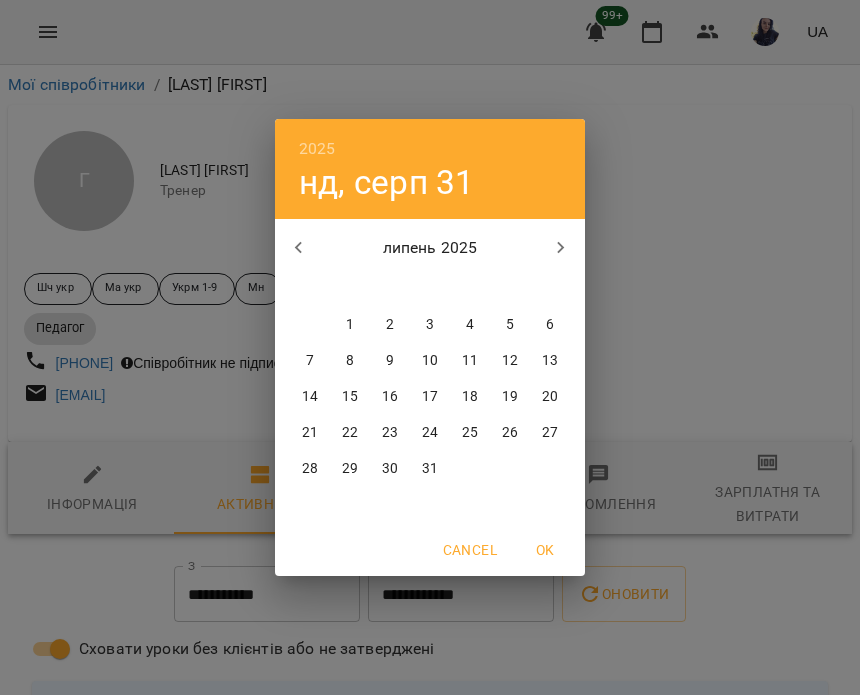click on "31" at bounding box center [430, 469] 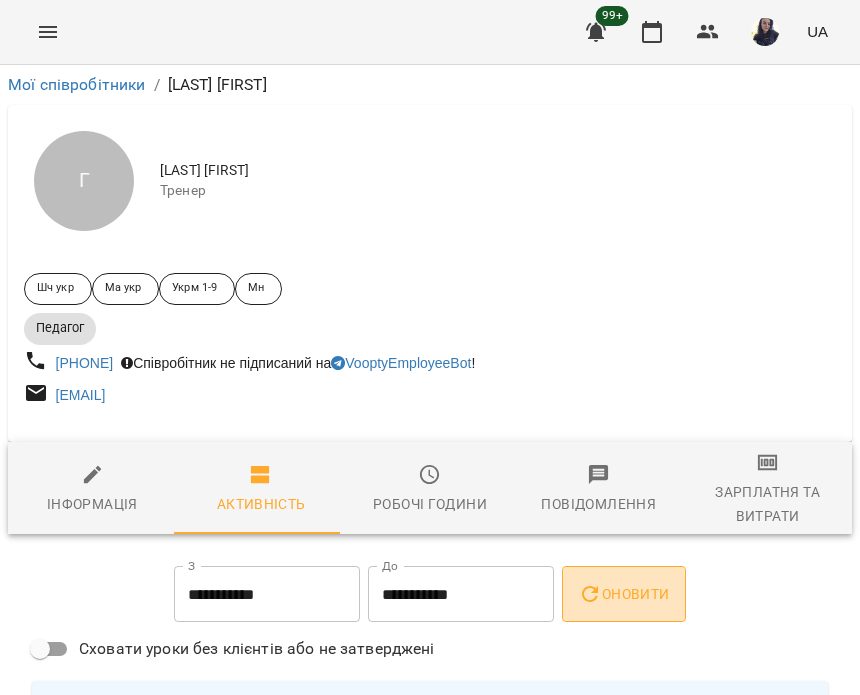 click on "Оновити" at bounding box center [623, 594] 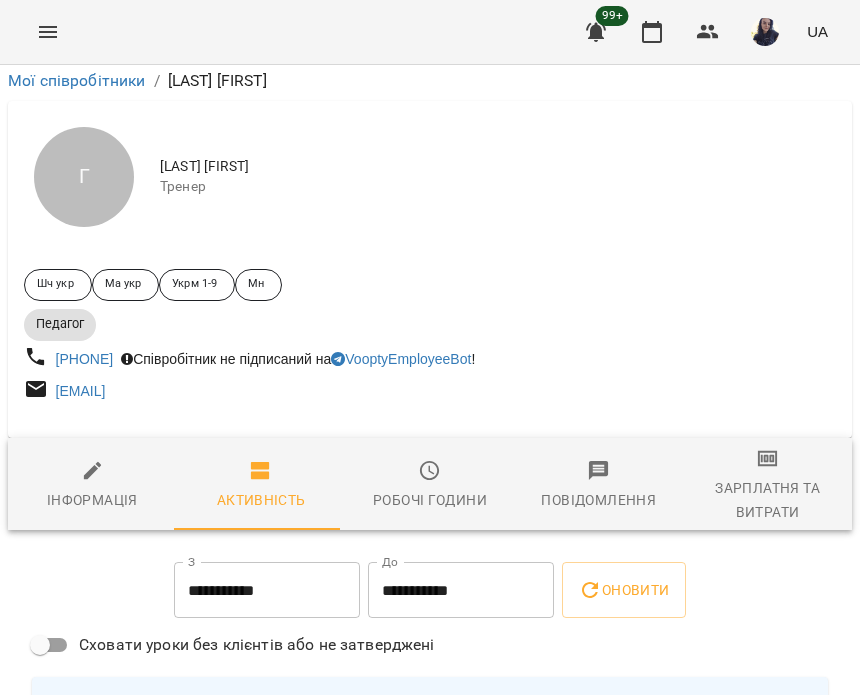 scroll, scrollTop: 4635, scrollLeft: 0, axis: vertical 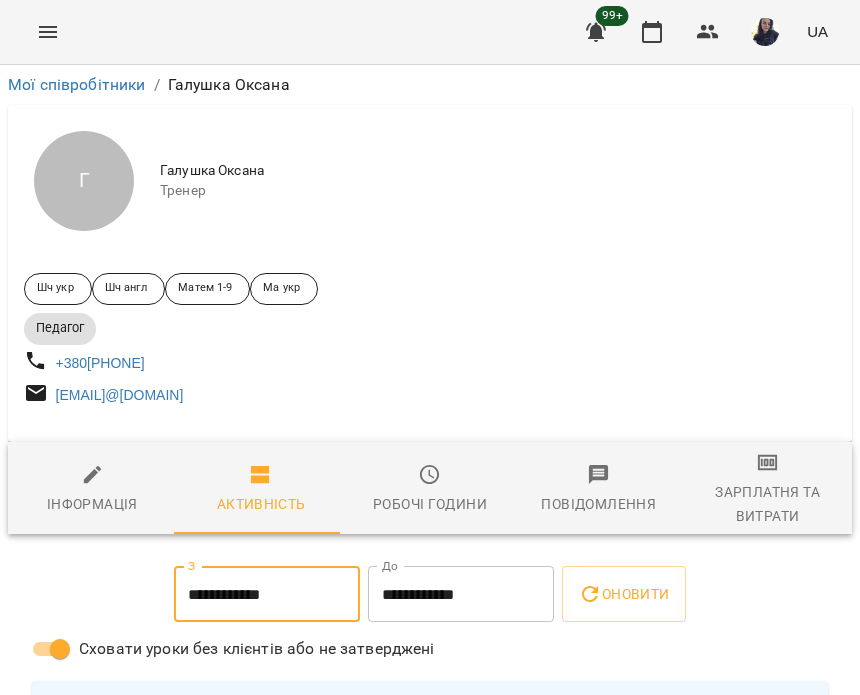 click on "**********" at bounding box center (267, 594) 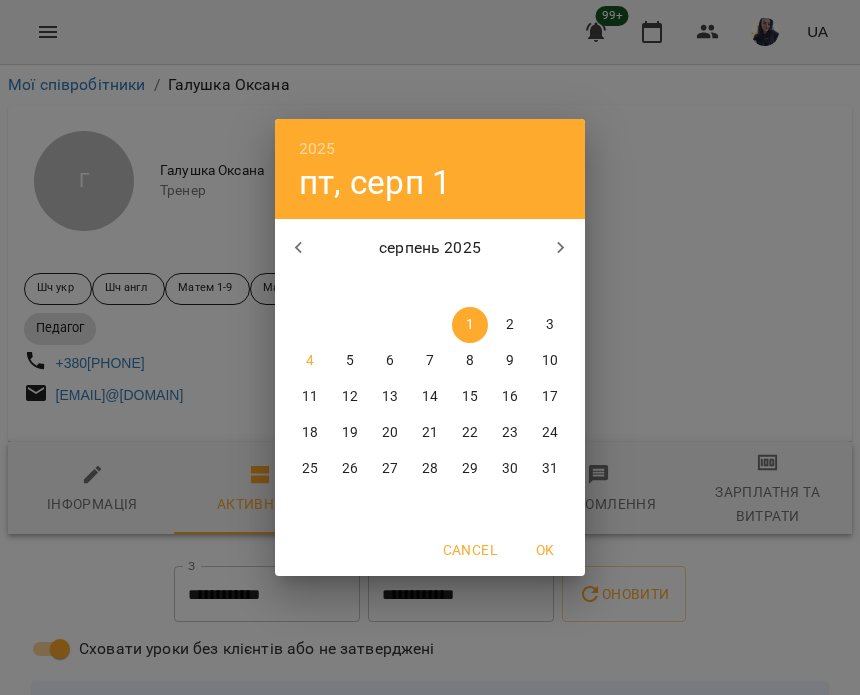 click 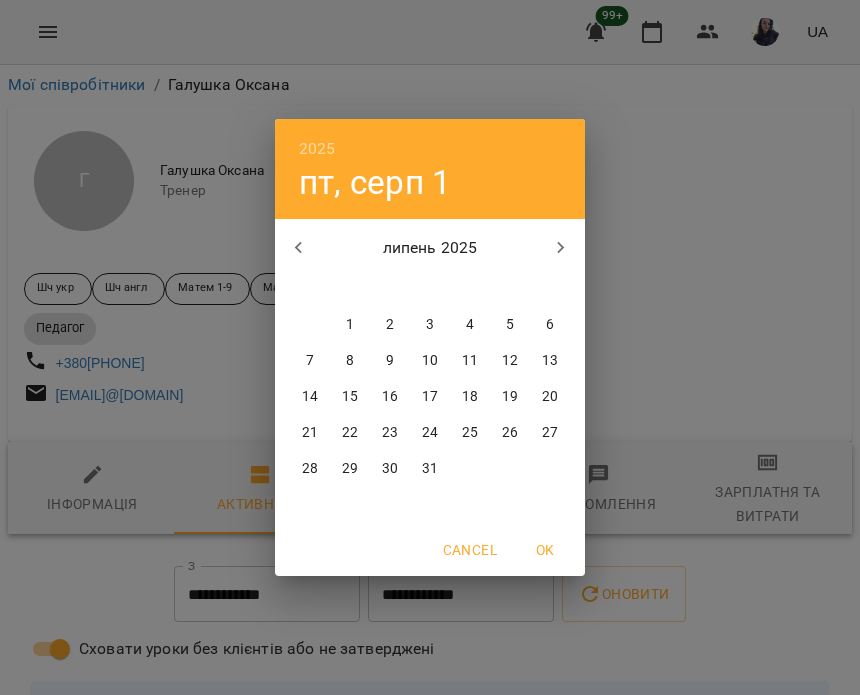 click on "16" at bounding box center [390, 397] 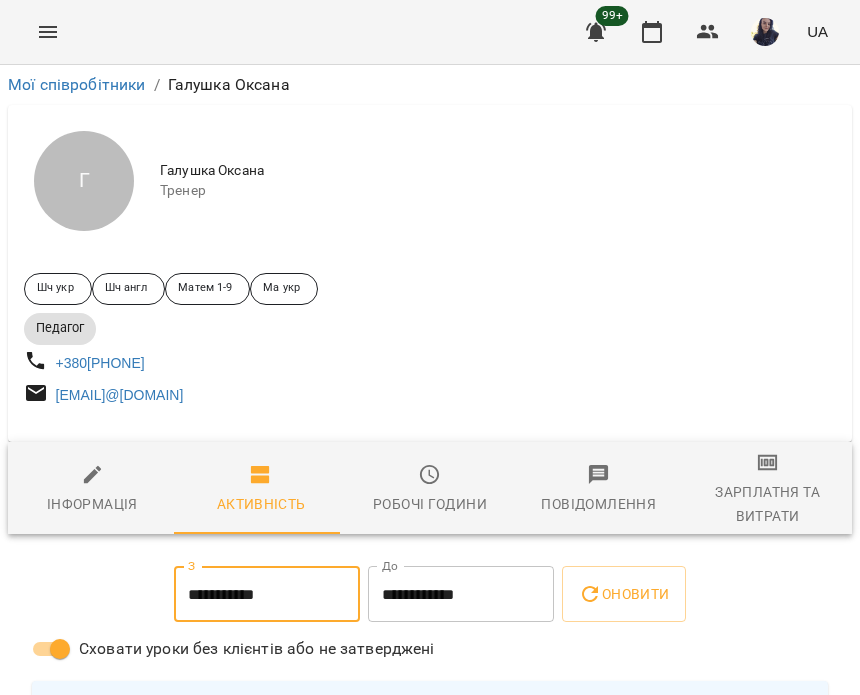 click on "**********" at bounding box center (461, 594) 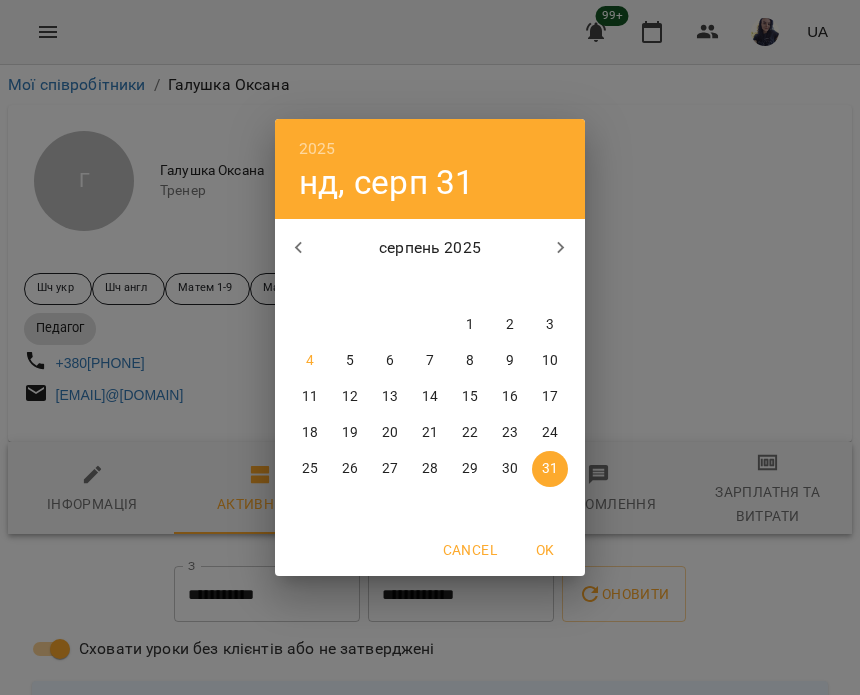 click at bounding box center [299, 248] 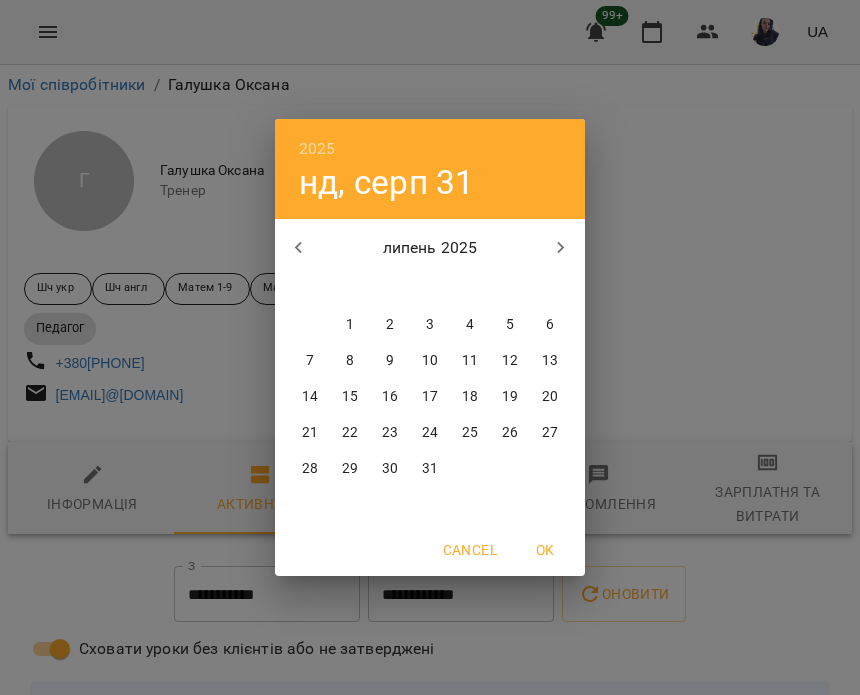 click on "31" at bounding box center [430, 469] 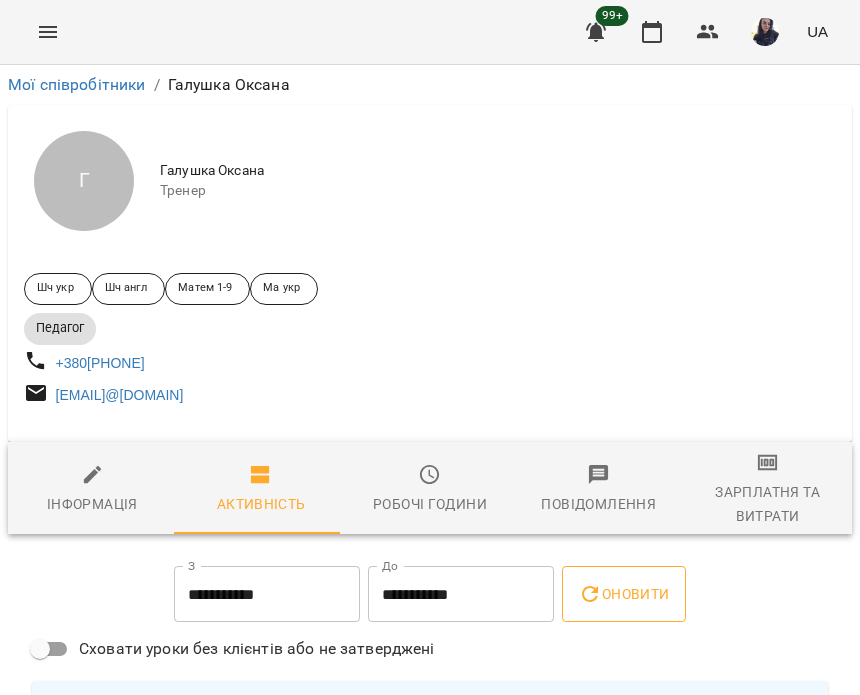 click on "Оновити" at bounding box center [623, 594] 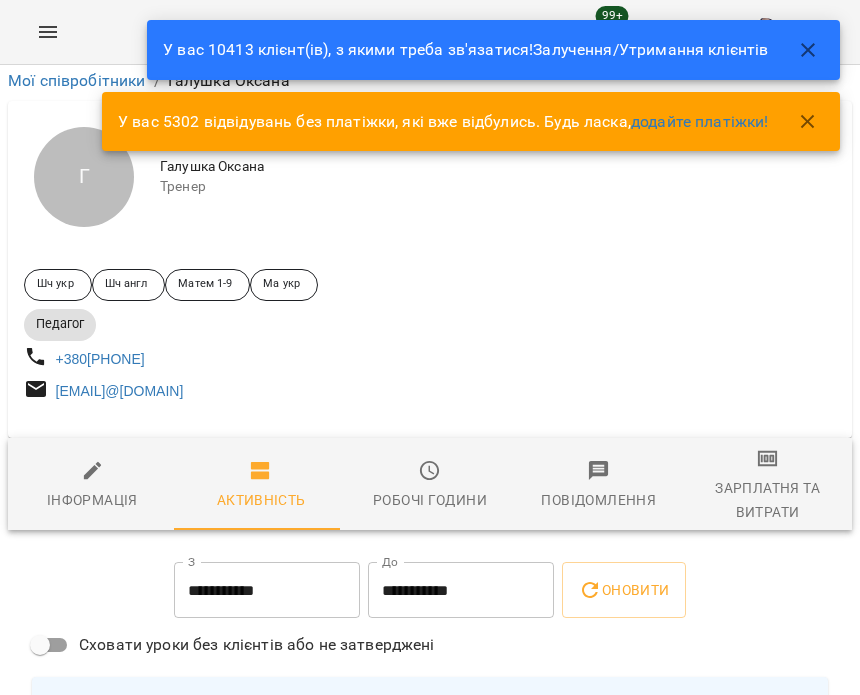 scroll, scrollTop: 9195, scrollLeft: 0, axis: vertical 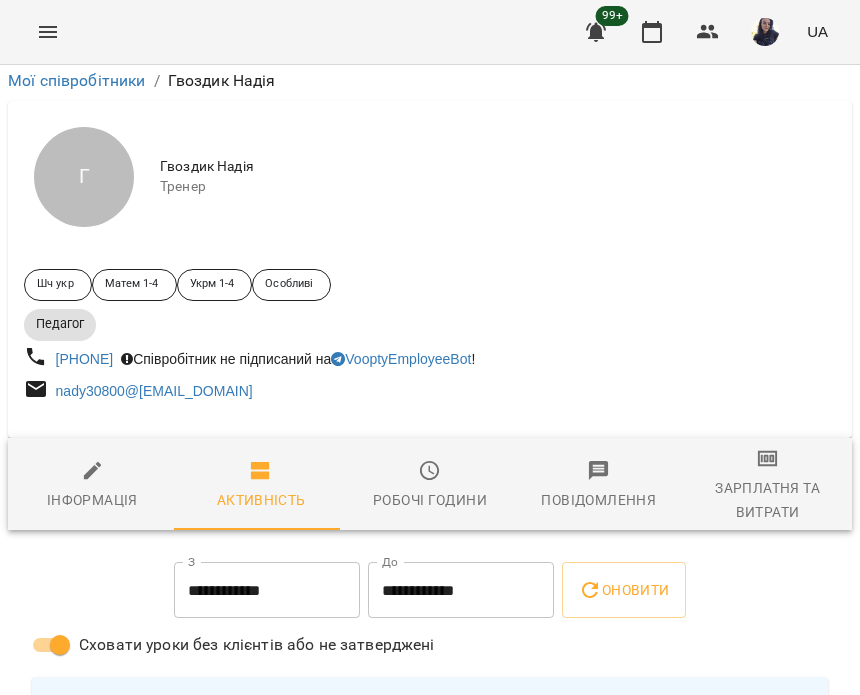 click on "**********" at bounding box center [267, 590] 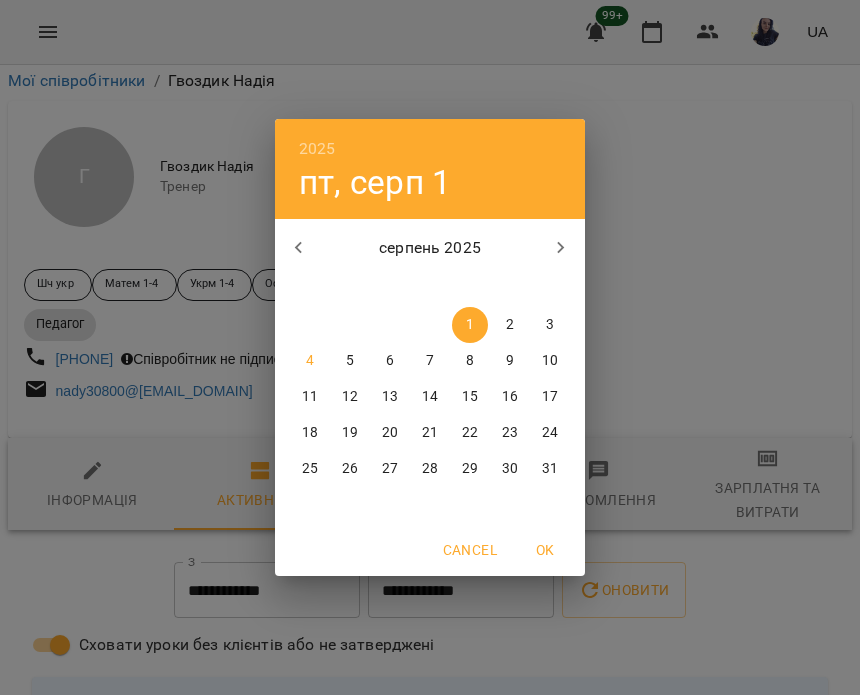drag, startPoint x: 300, startPoint y: 247, endPoint x: 316, endPoint y: 303, distance: 58.24088 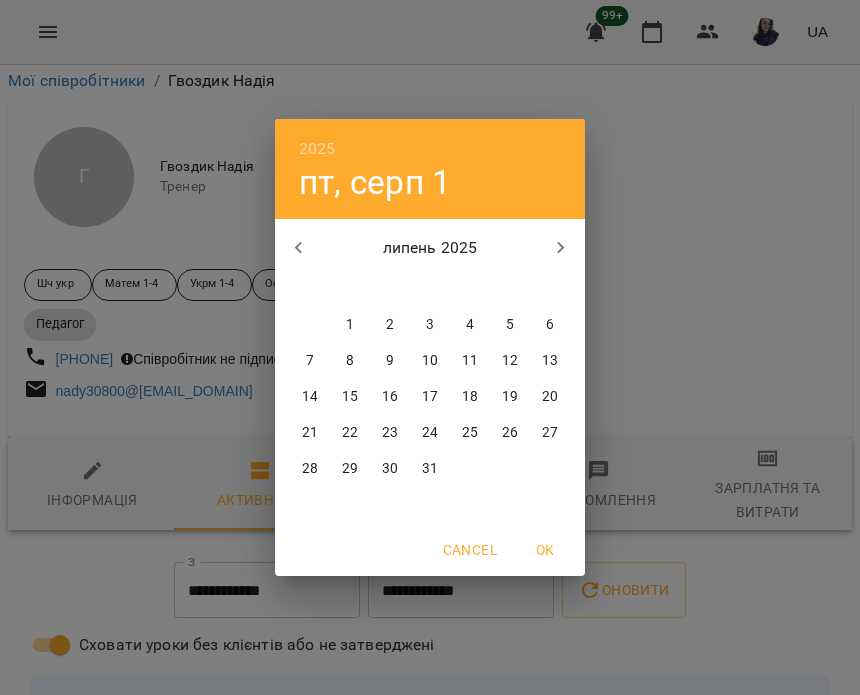 click on "16" at bounding box center (390, 397) 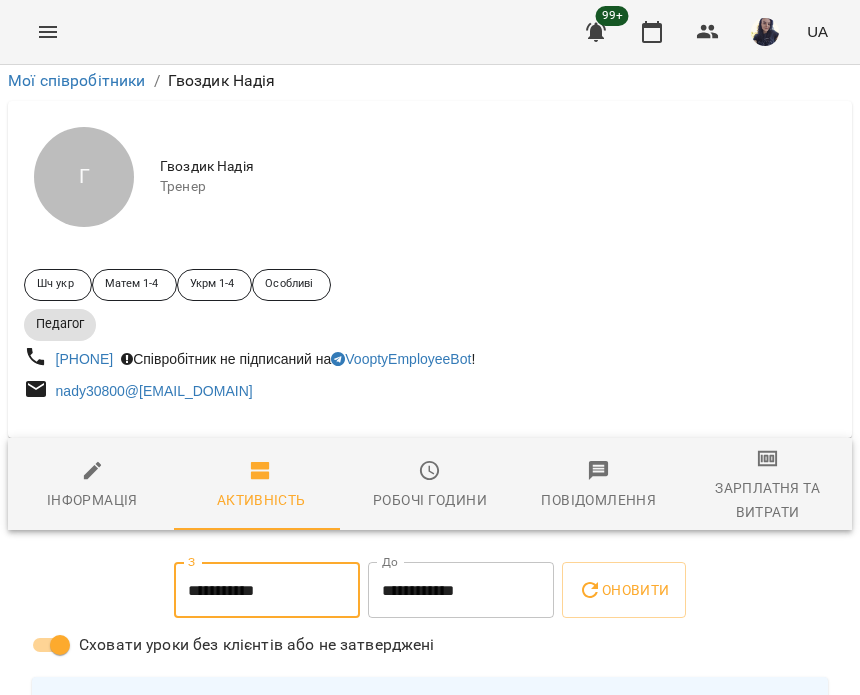 click on "**********" at bounding box center (461, 590) 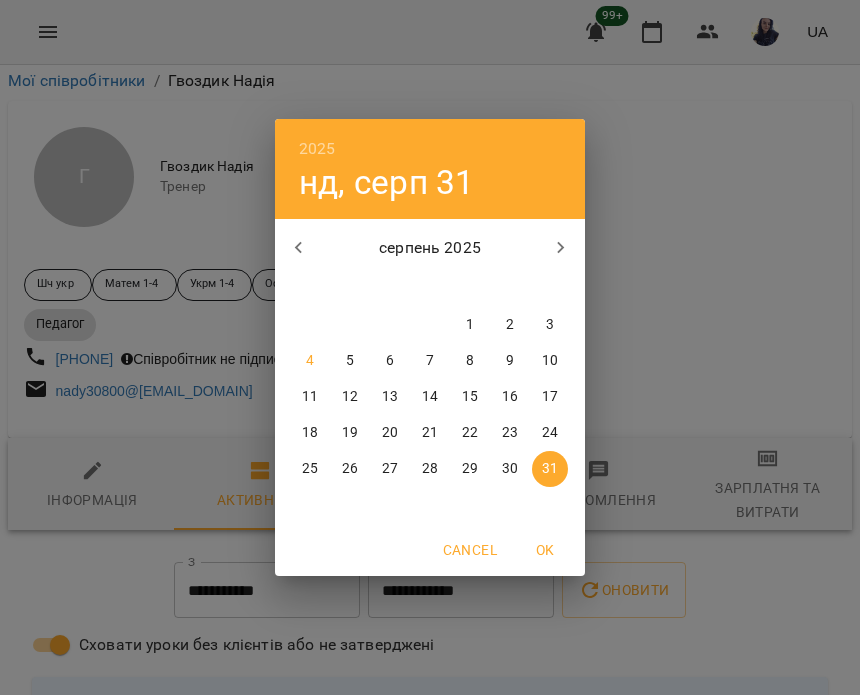 click 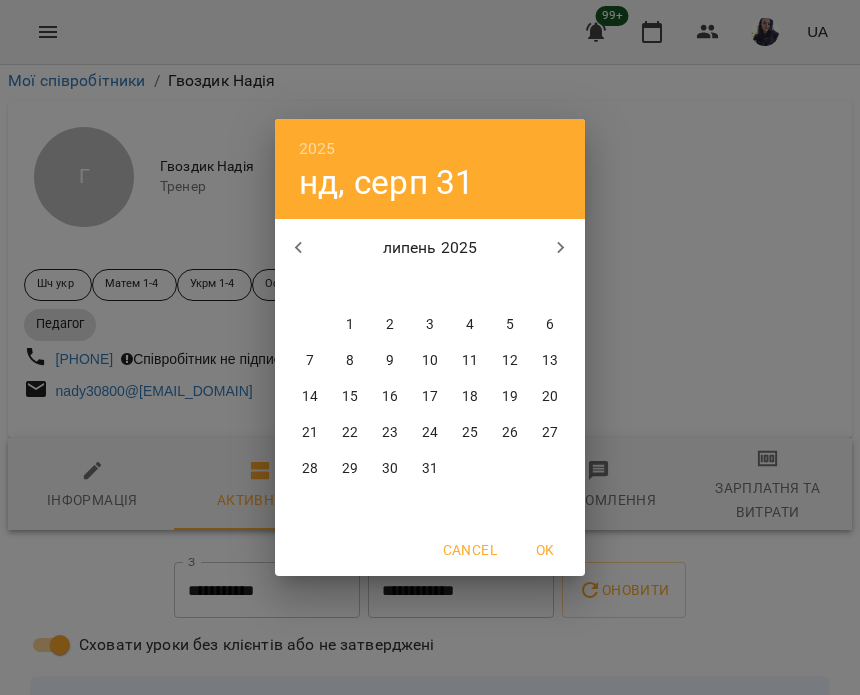 click on "31" at bounding box center (430, 469) 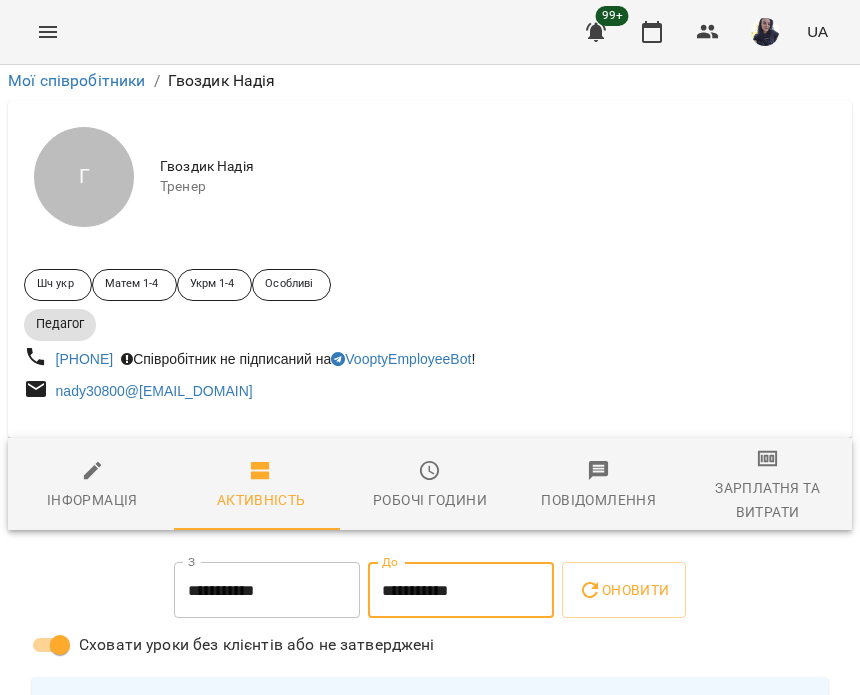 click on "Сховати уроки без клієнтів або не затверджені" at bounding box center [257, 645] 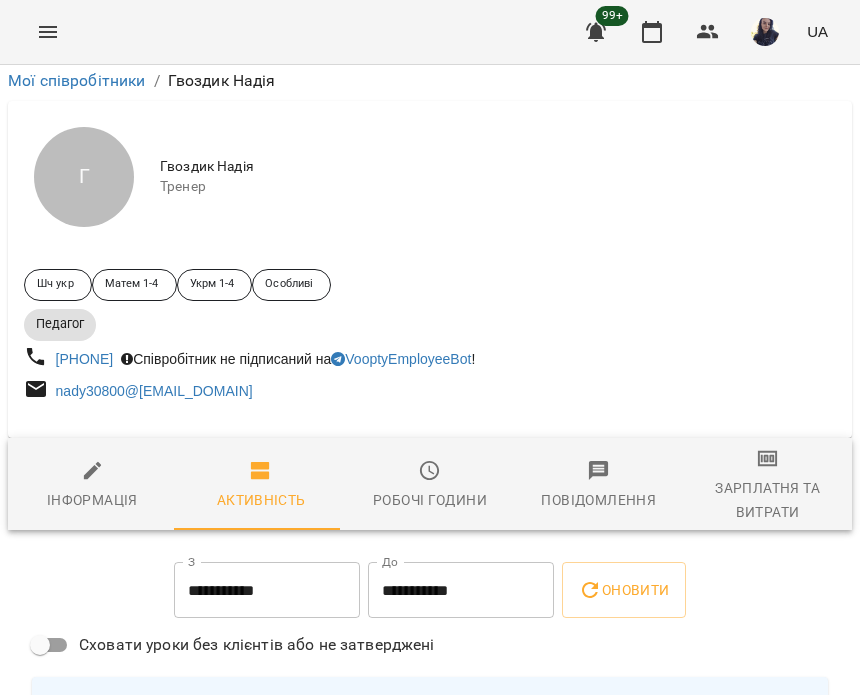 scroll, scrollTop: 4, scrollLeft: 0, axis: vertical 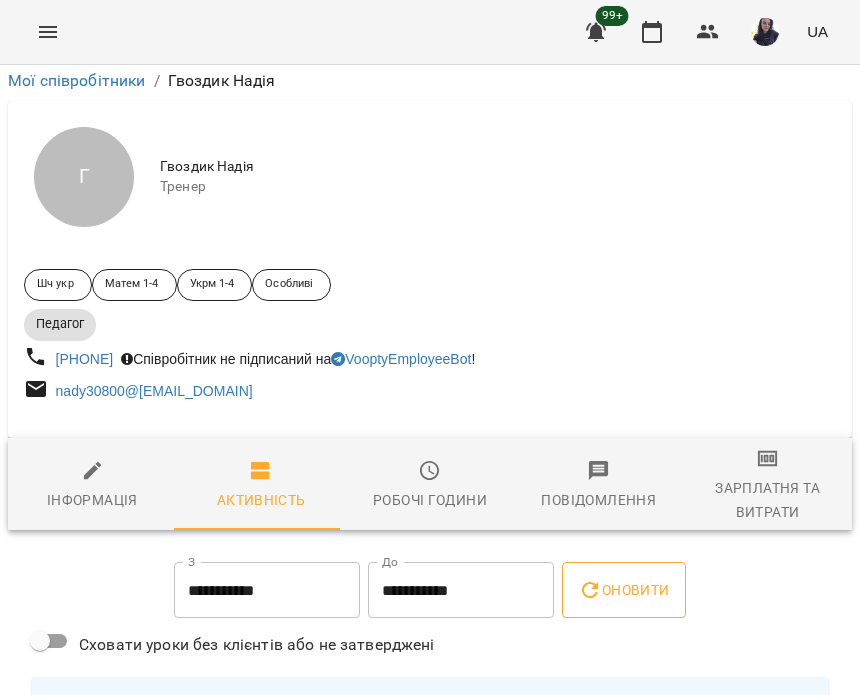 click on "Оновити" at bounding box center [623, 590] 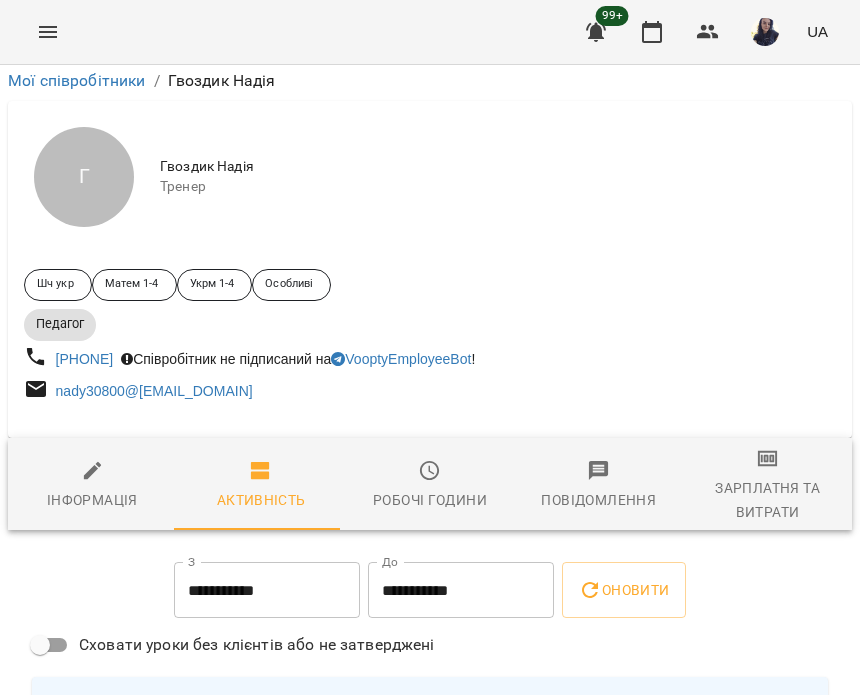 scroll, scrollTop: 4960, scrollLeft: 0, axis: vertical 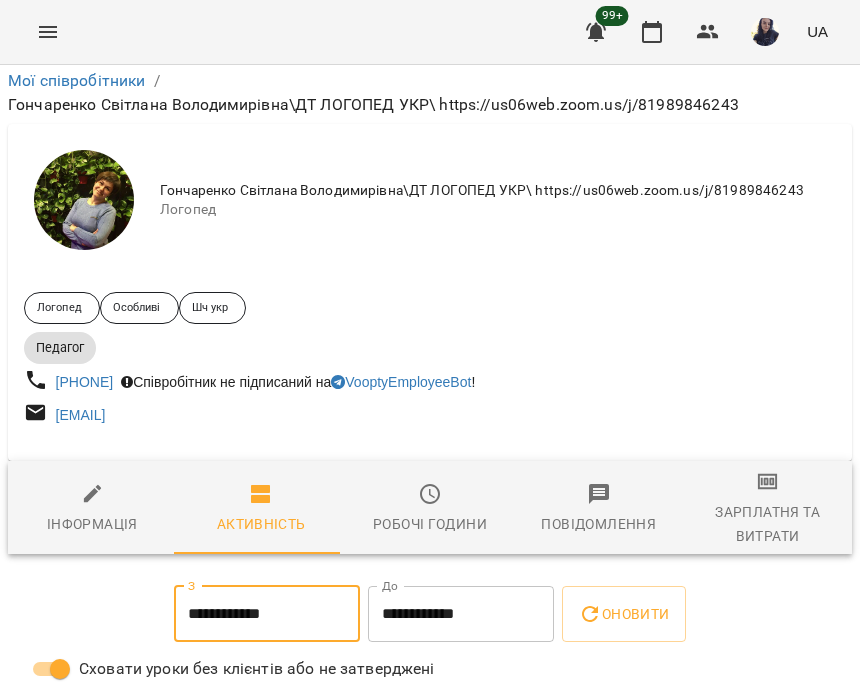 click on "**********" at bounding box center (267, 614) 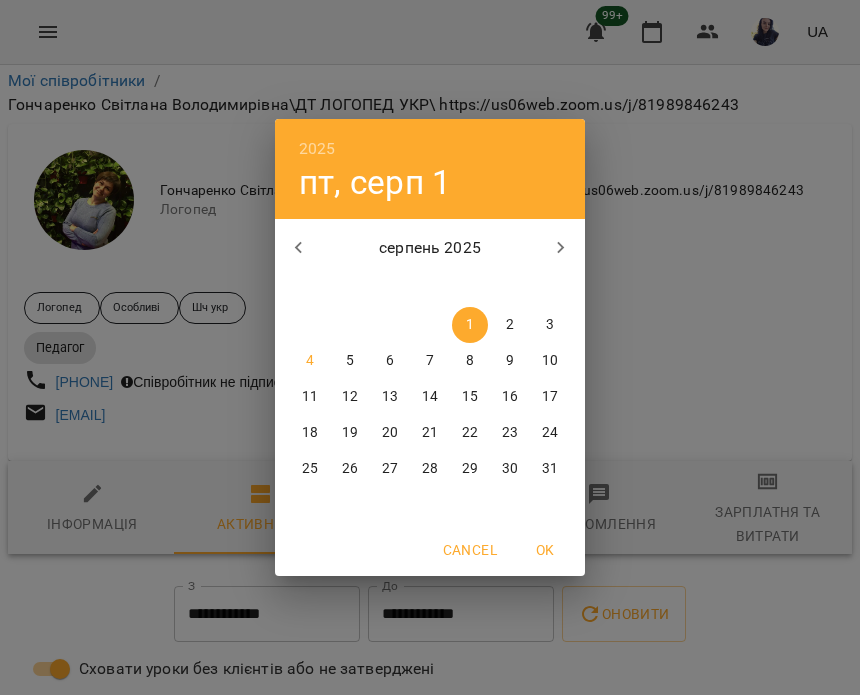 click 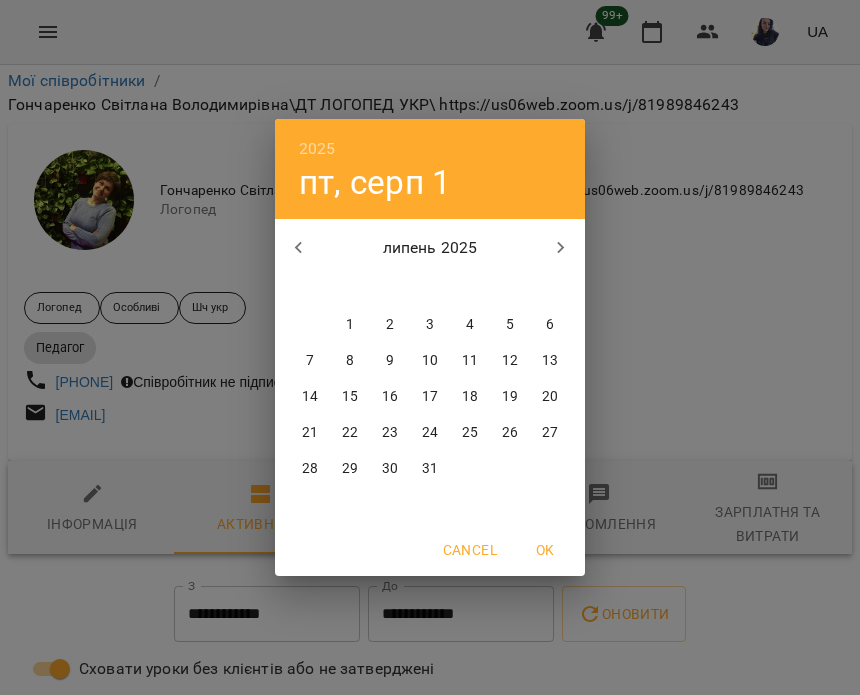 click on "16" at bounding box center (390, 397) 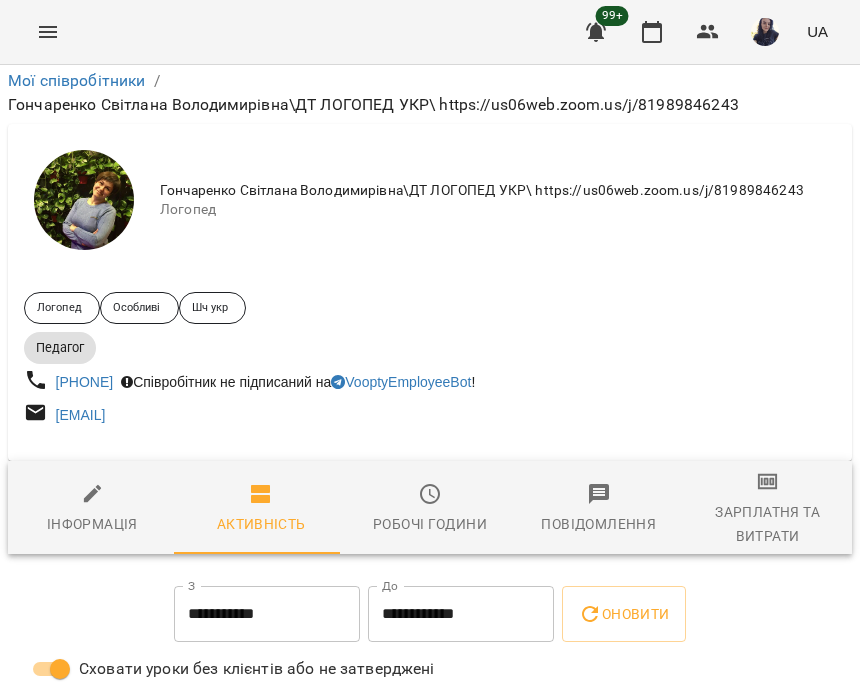 click on "**********" at bounding box center [430, 1846] 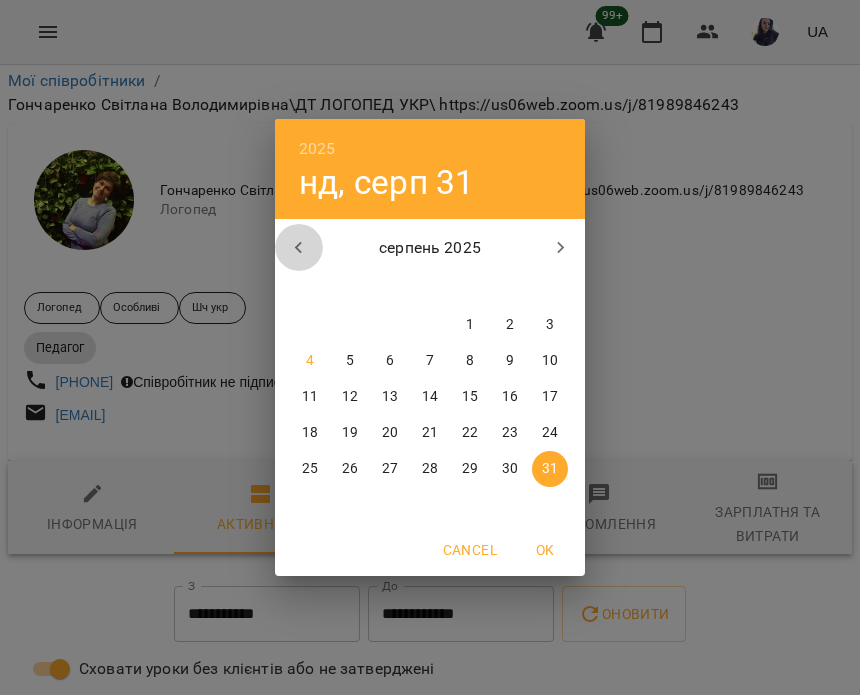click at bounding box center [299, 248] 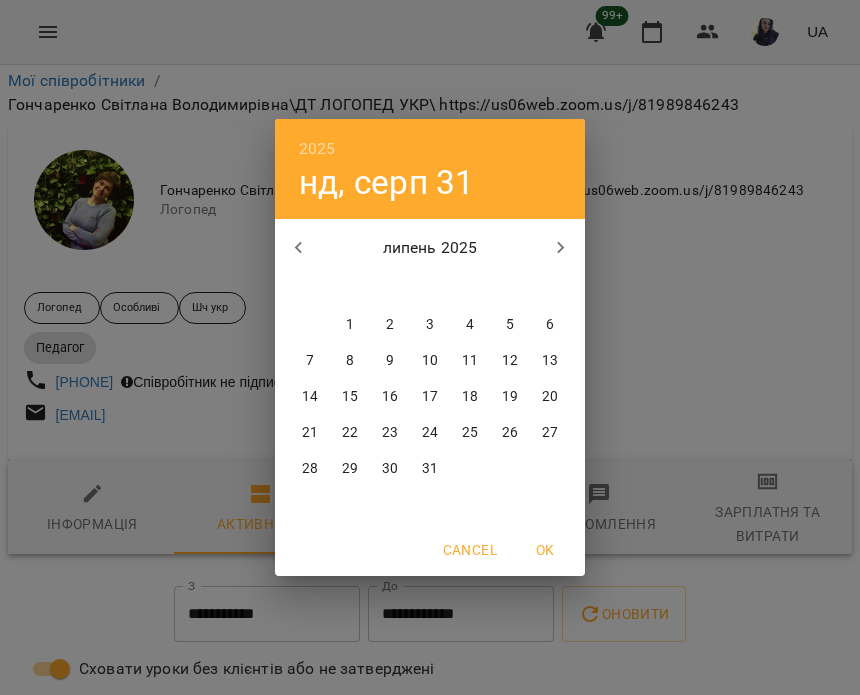 click on "31" at bounding box center [430, 469] 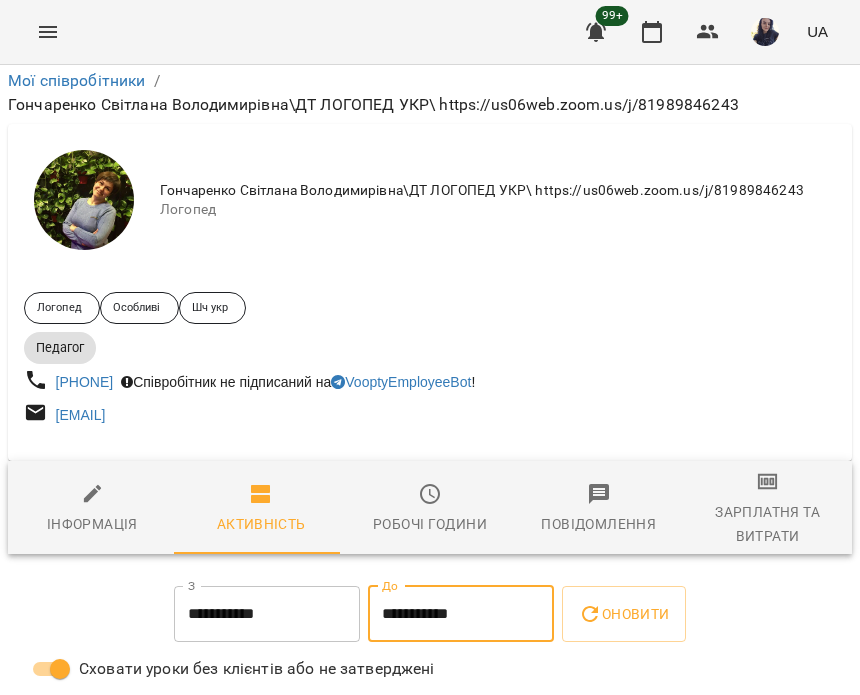 type on "**********" 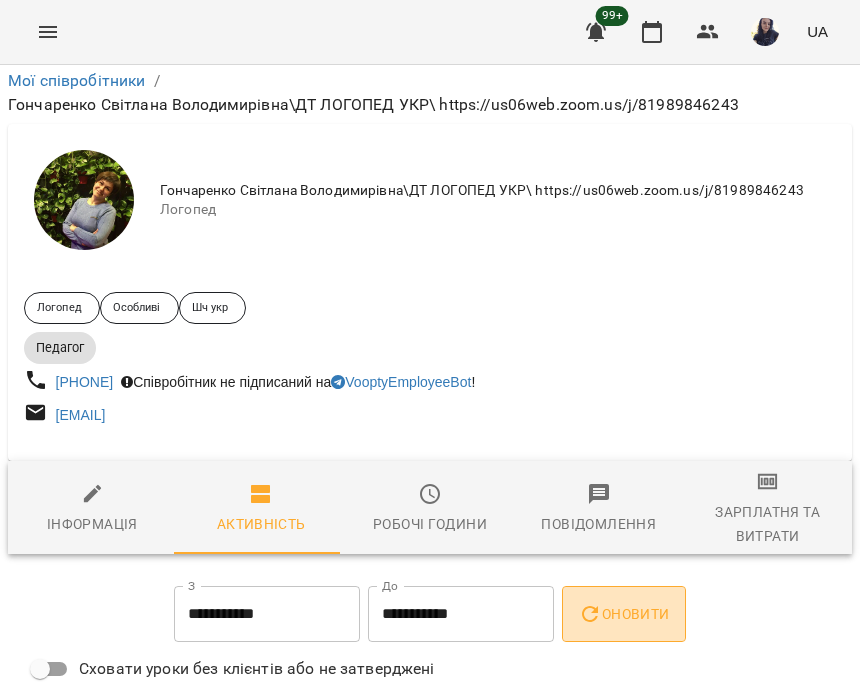 click on "Оновити" at bounding box center [623, 614] 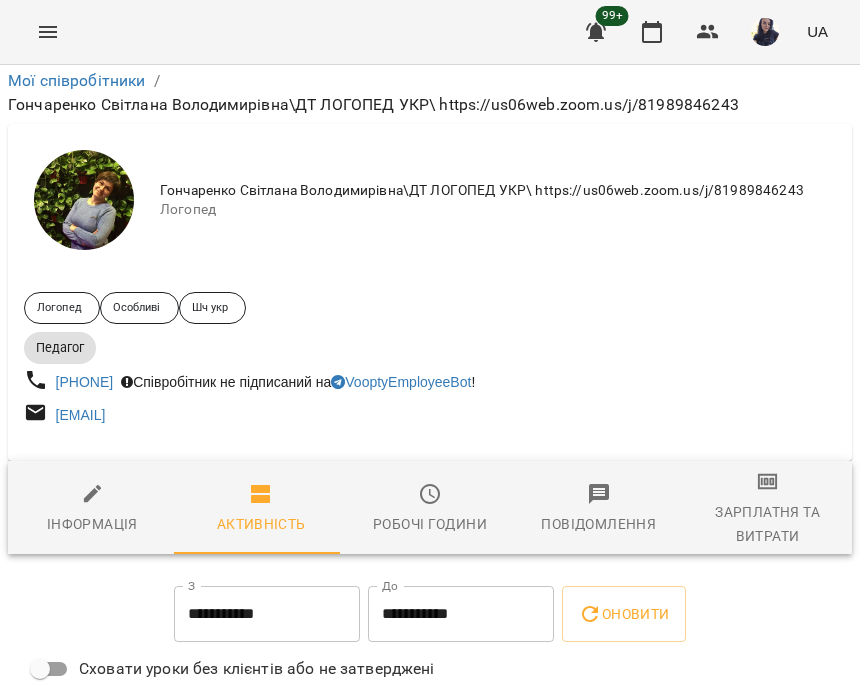 scroll, scrollTop: 10347, scrollLeft: 0, axis: vertical 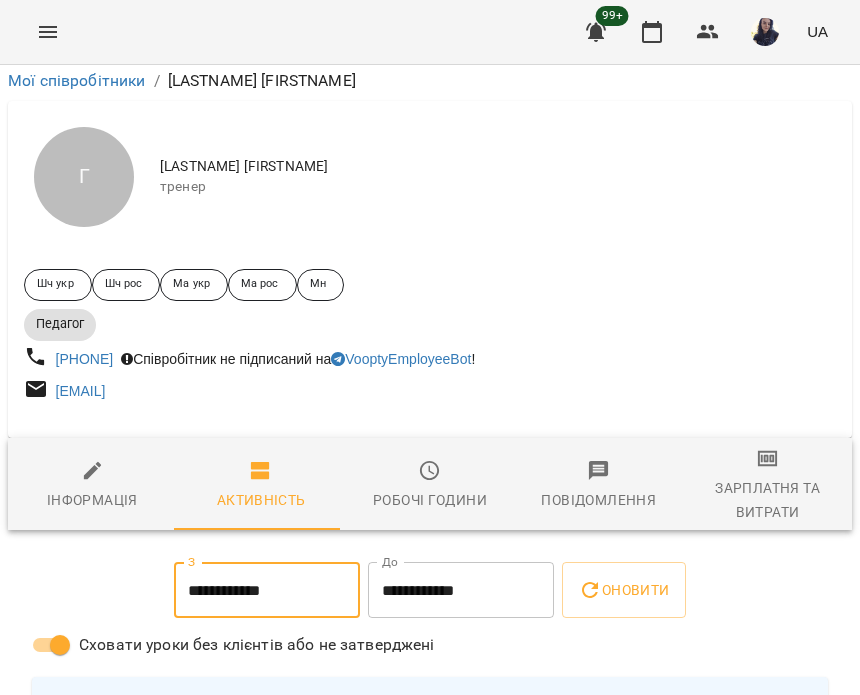 click on "**********" at bounding box center [267, 590] 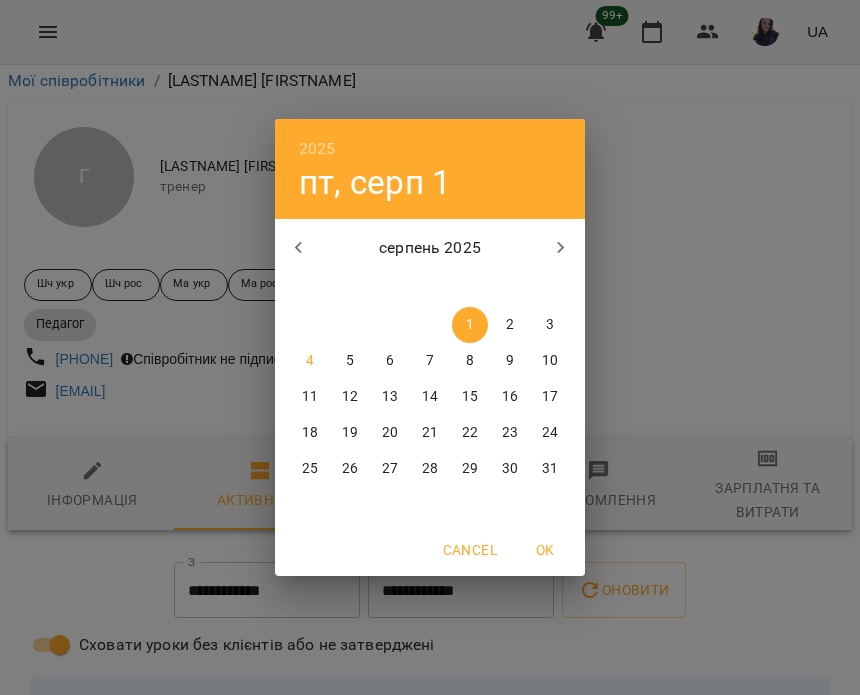 click at bounding box center [299, 248] 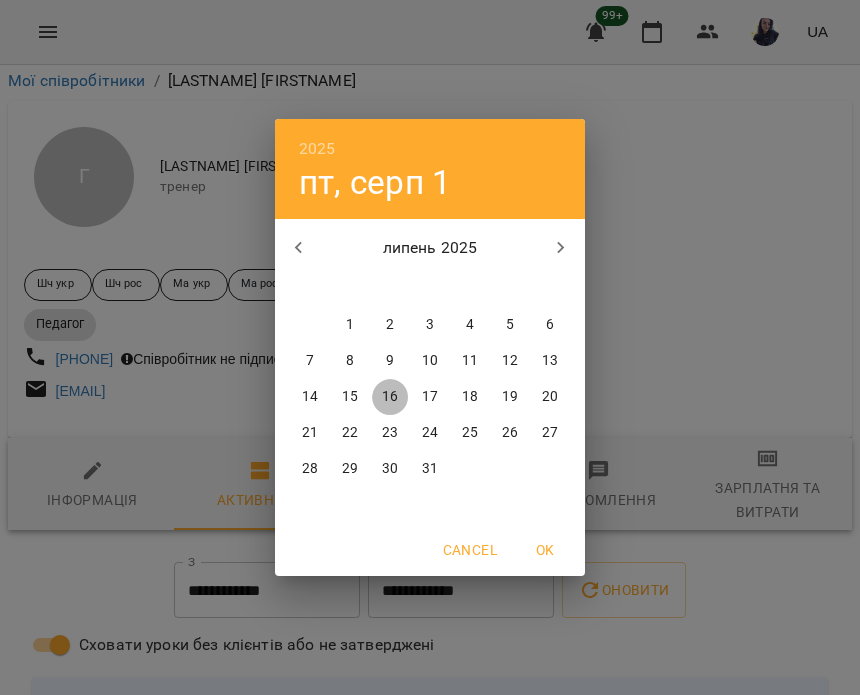 click on "16" at bounding box center [390, 397] 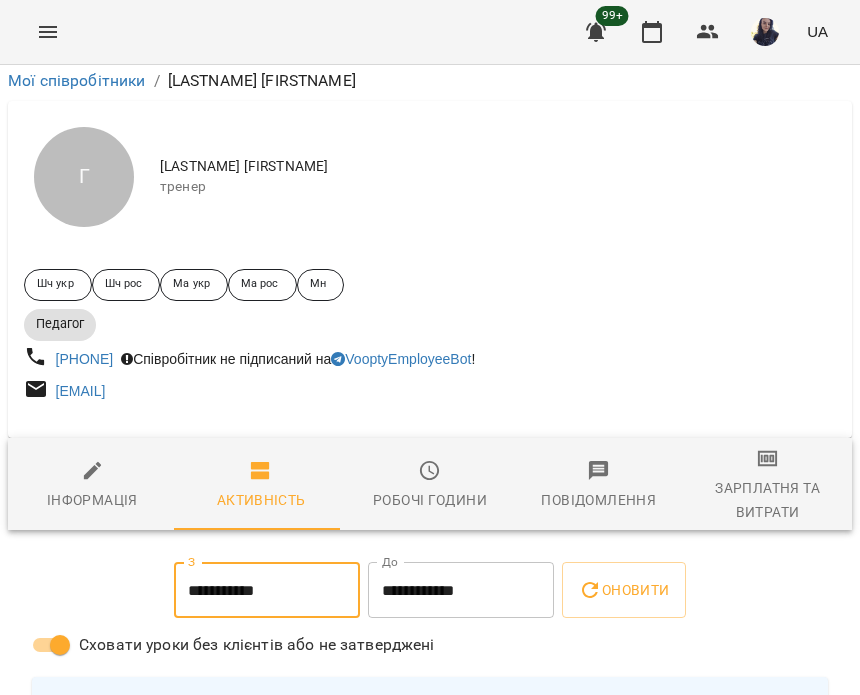 click on "**********" at bounding box center [461, 590] 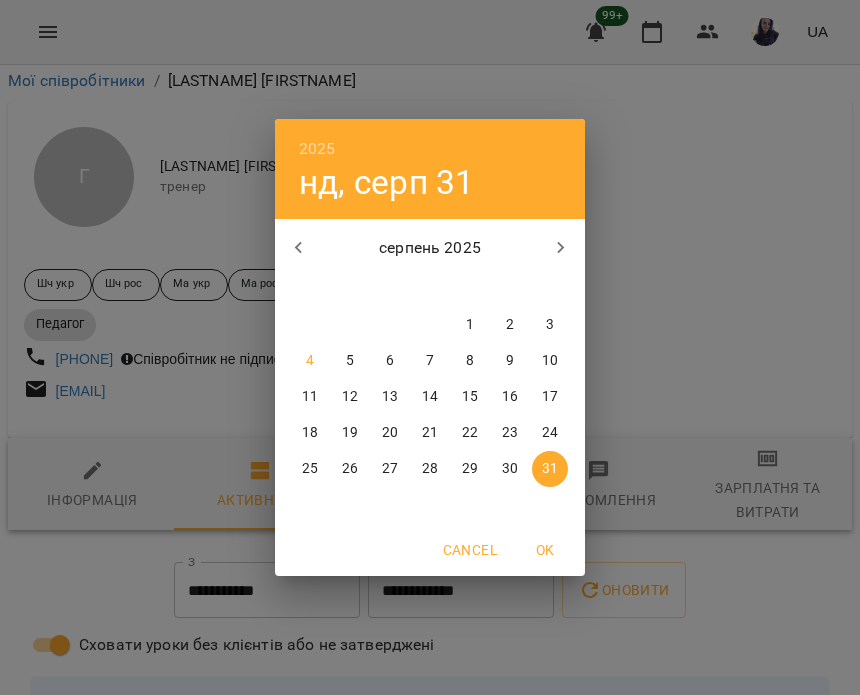 click 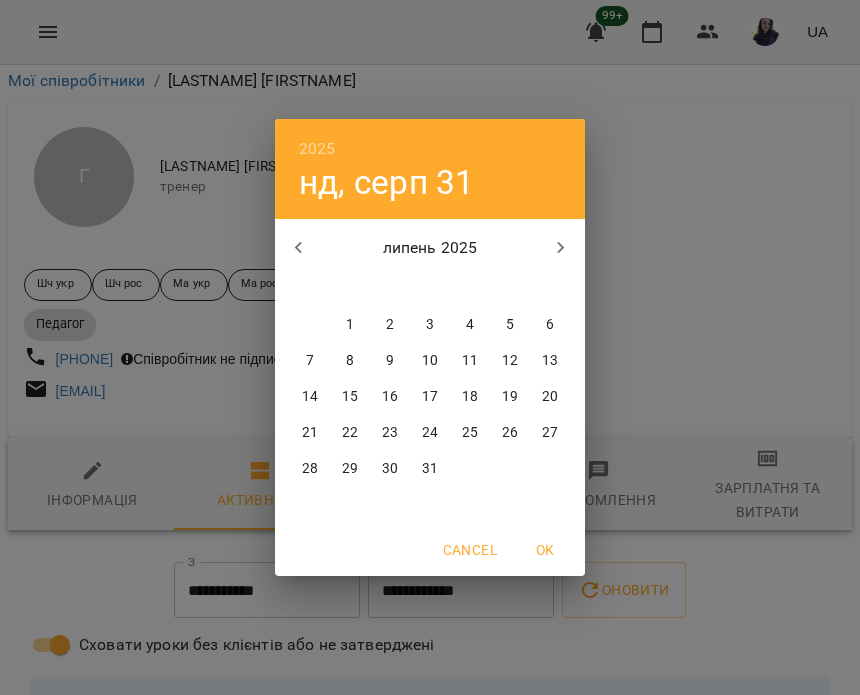 click on "31" at bounding box center (430, 469) 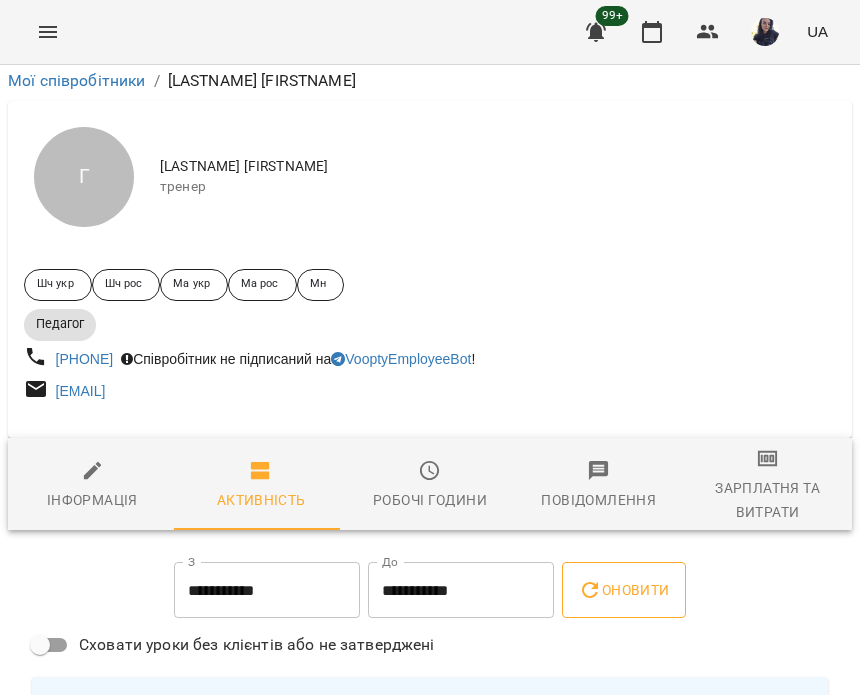 click on "Оновити" at bounding box center [623, 590] 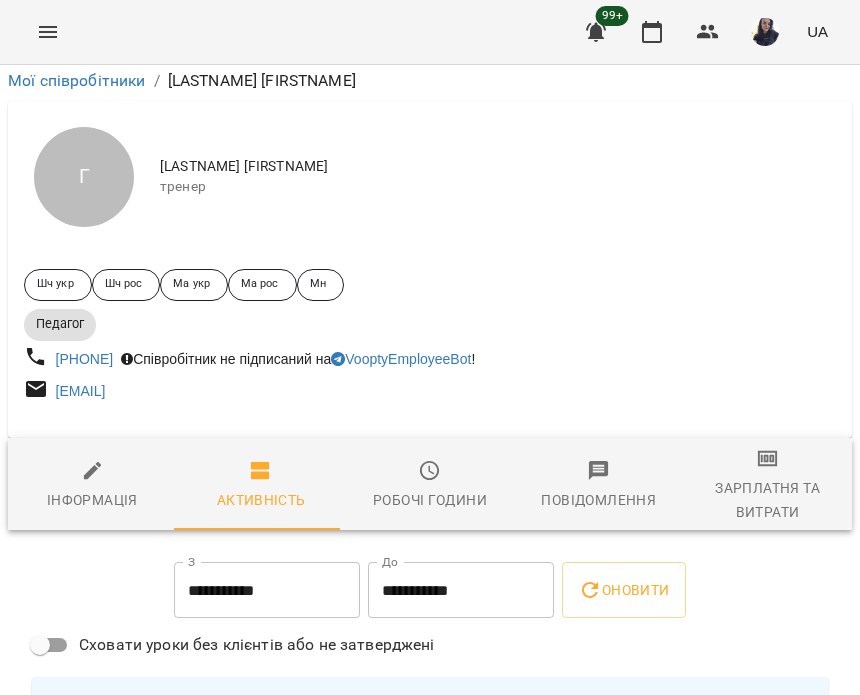 scroll, scrollTop: 9601, scrollLeft: 0, axis: vertical 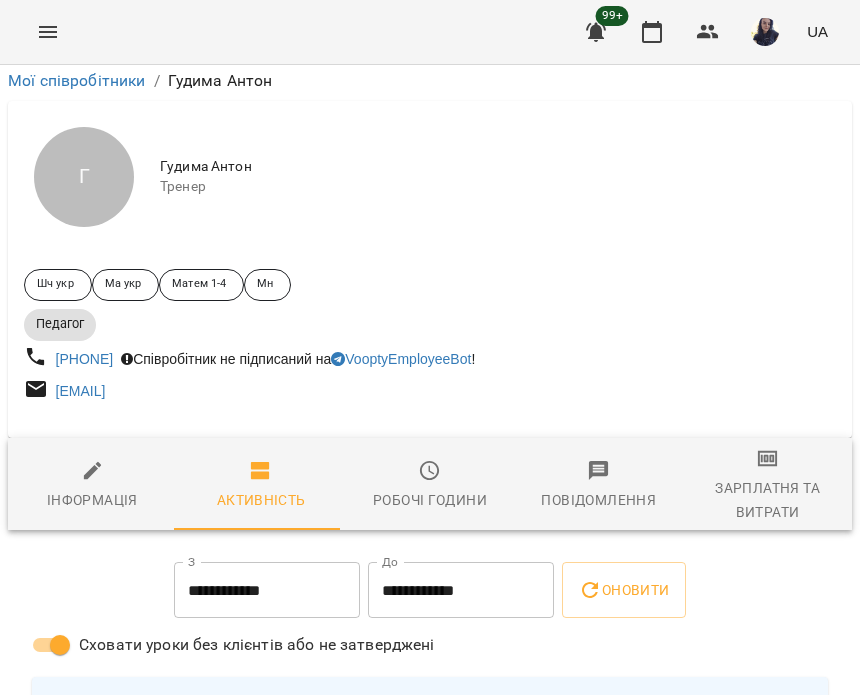 click on "**********" at bounding box center (267, 590) 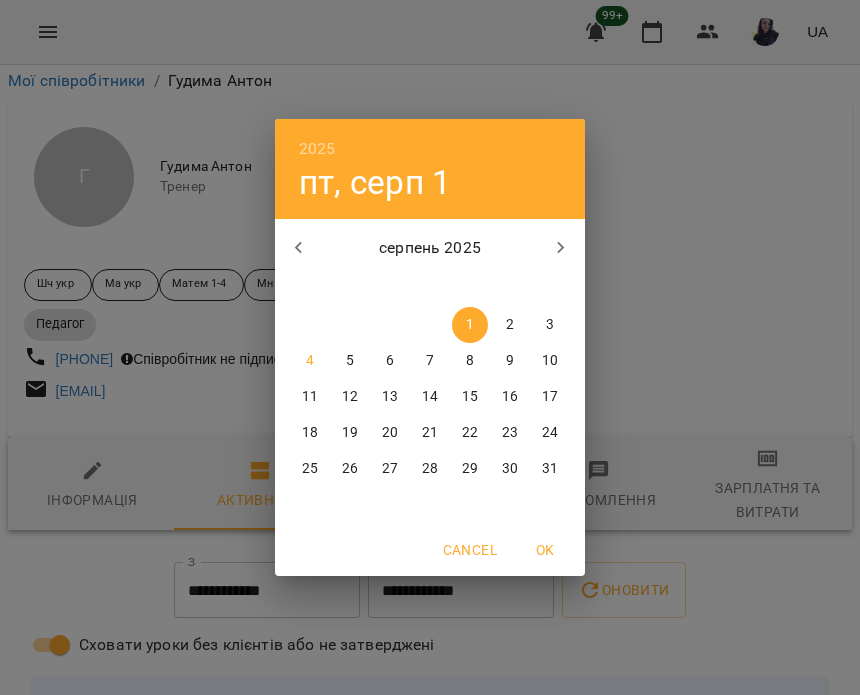 click 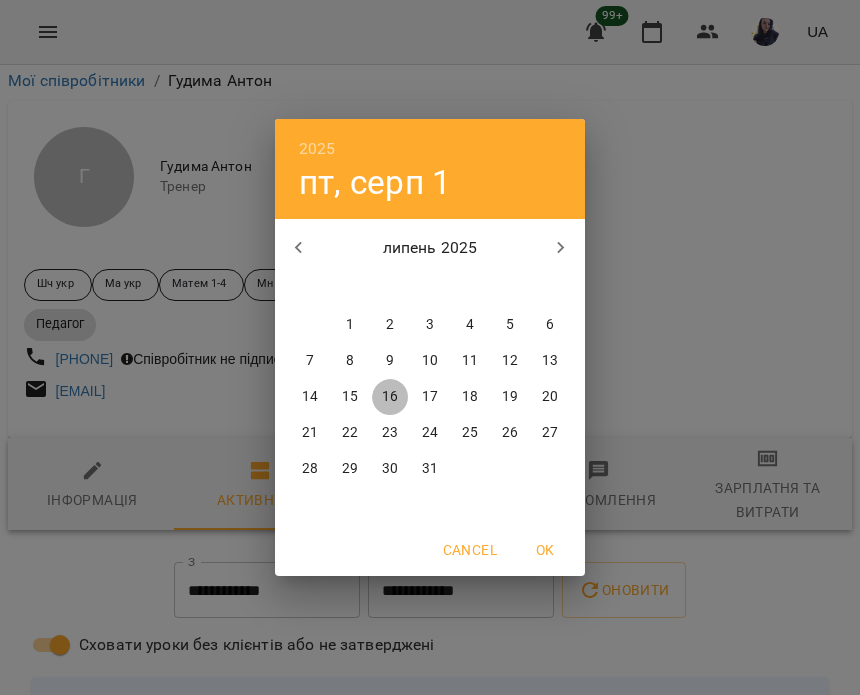 click on "16" at bounding box center [390, 397] 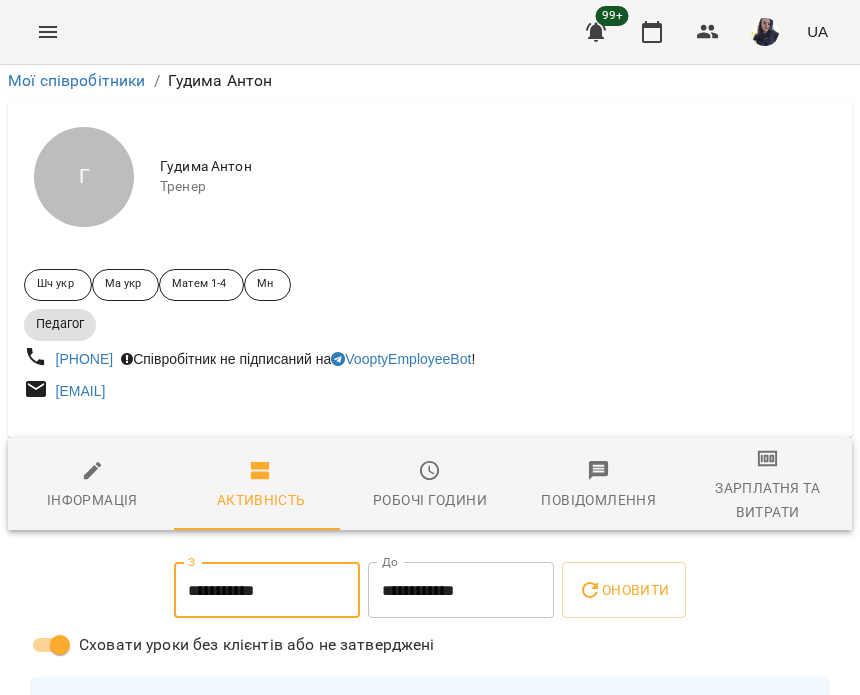 drag, startPoint x: 396, startPoint y: 462, endPoint x: 399, endPoint y: 476, distance: 14.3178215 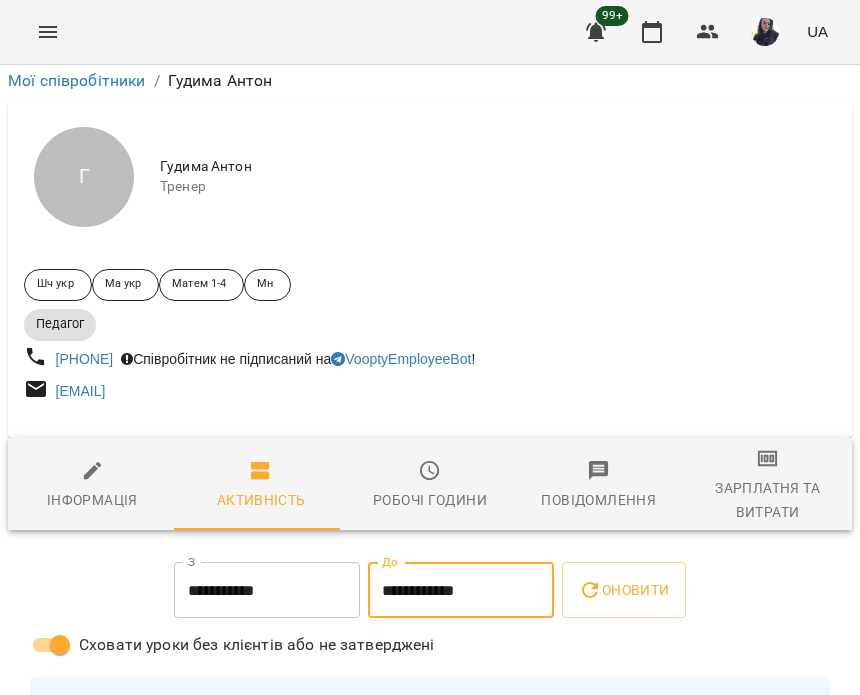 click on "**********" at bounding box center [461, 590] 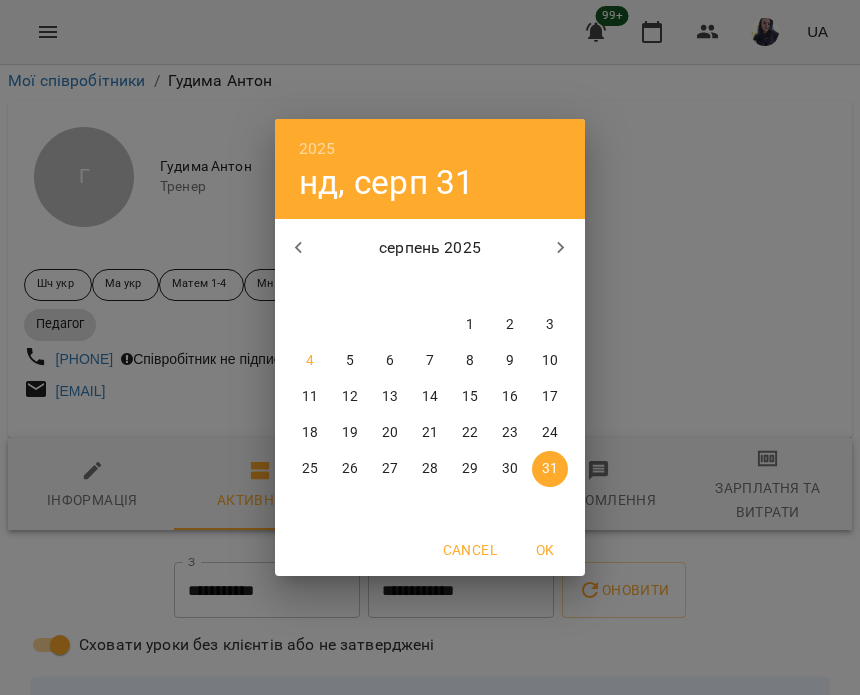 click 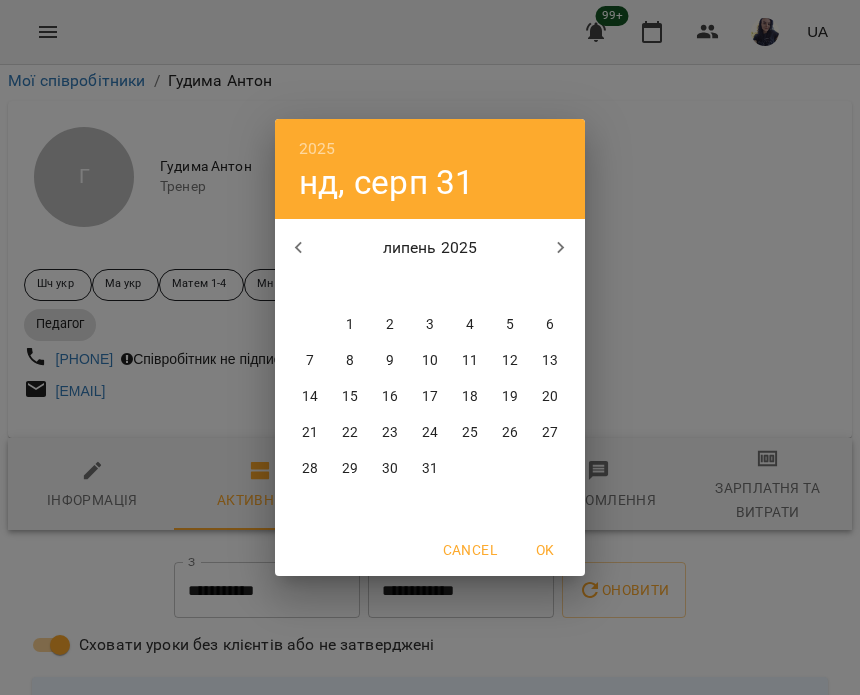 click on "31" at bounding box center (430, 469) 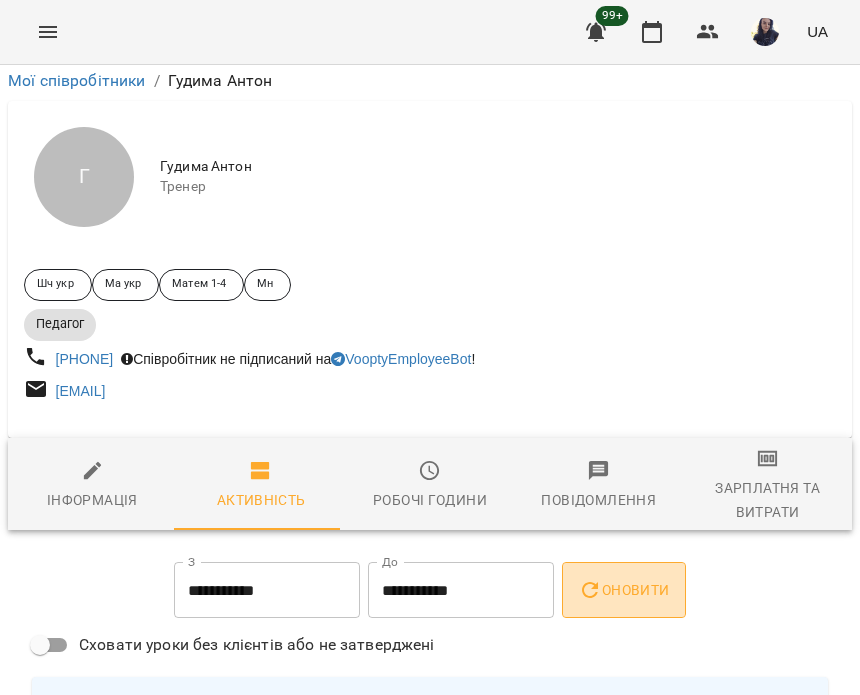 click on "Оновити" at bounding box center (623, 590) 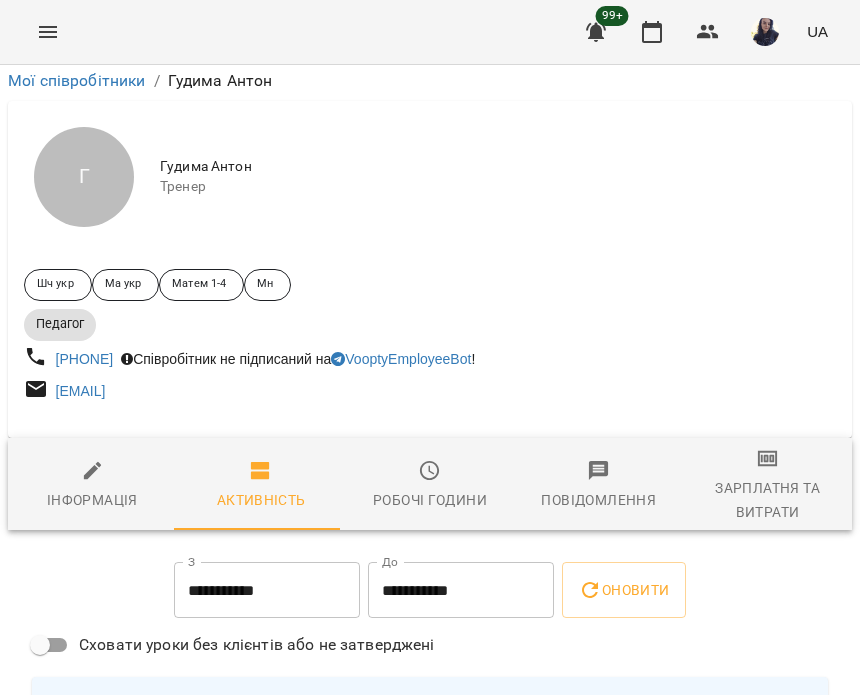 scroll, scrollTop: 11608, scrollLeft: 0, axis: vertical 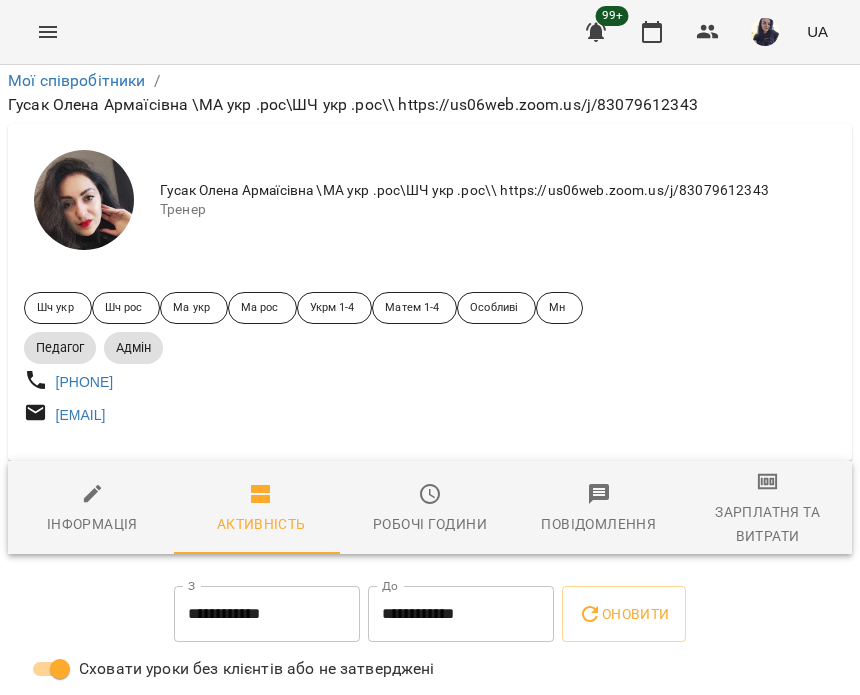 click on "**********" at bounding box center [267, 614] 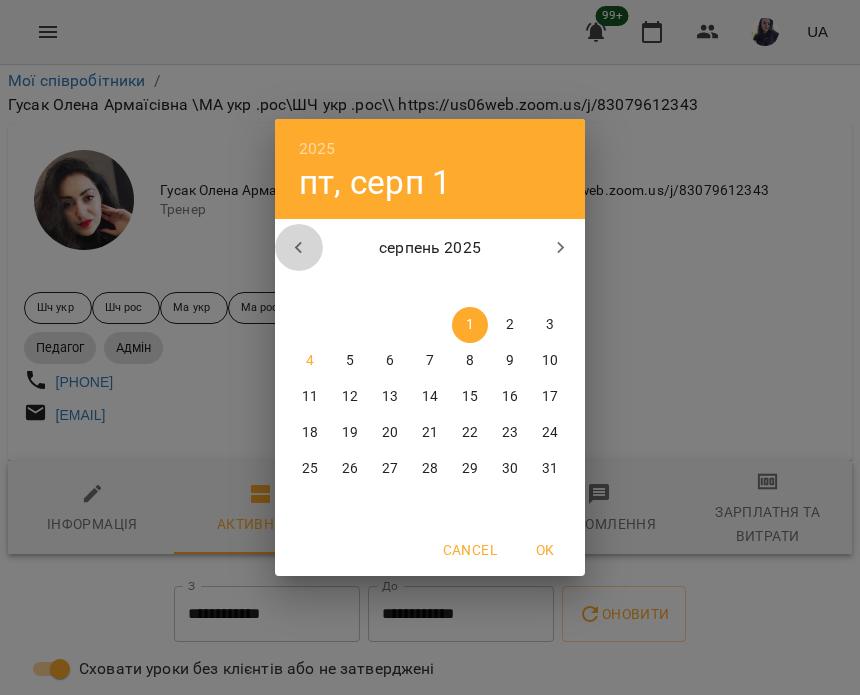 click 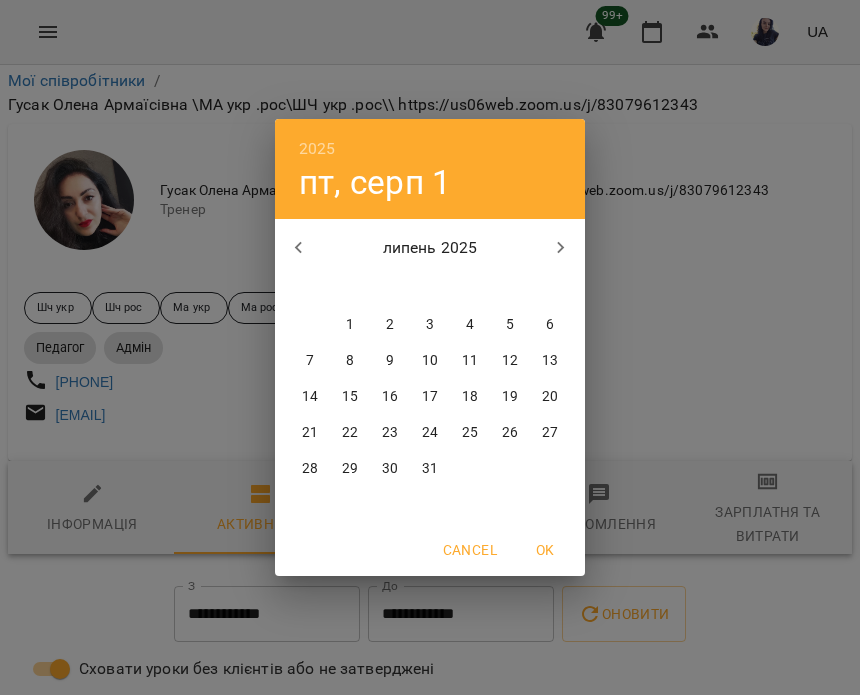 click on "16" at bounding box center [390, 397] 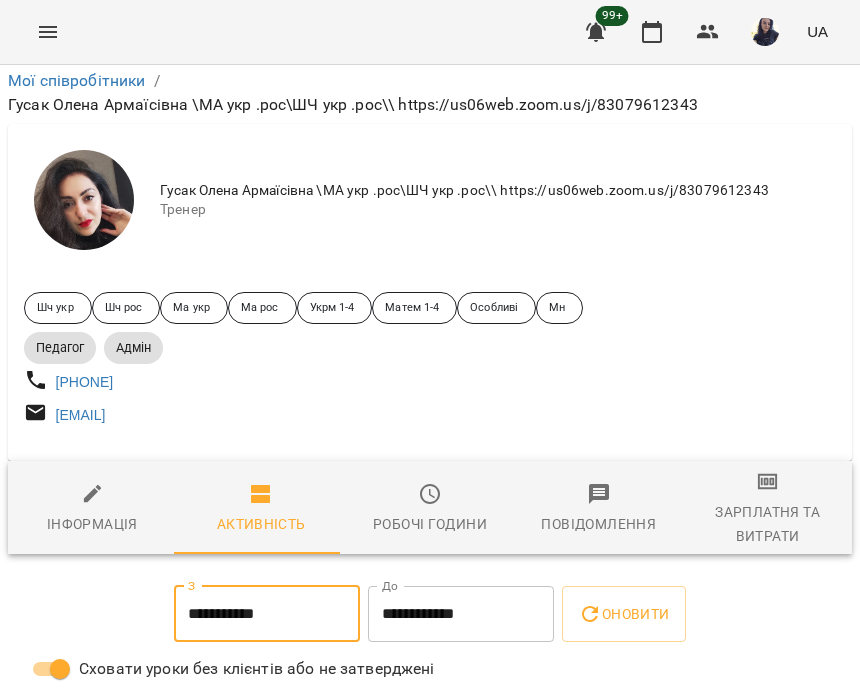 click on "**********" at bounding box center [461, 614] 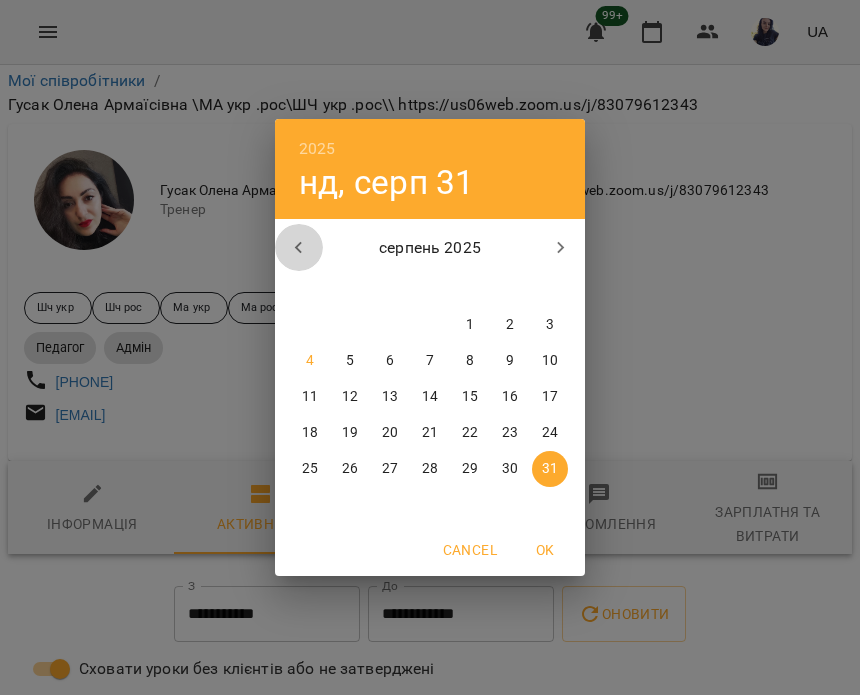 click 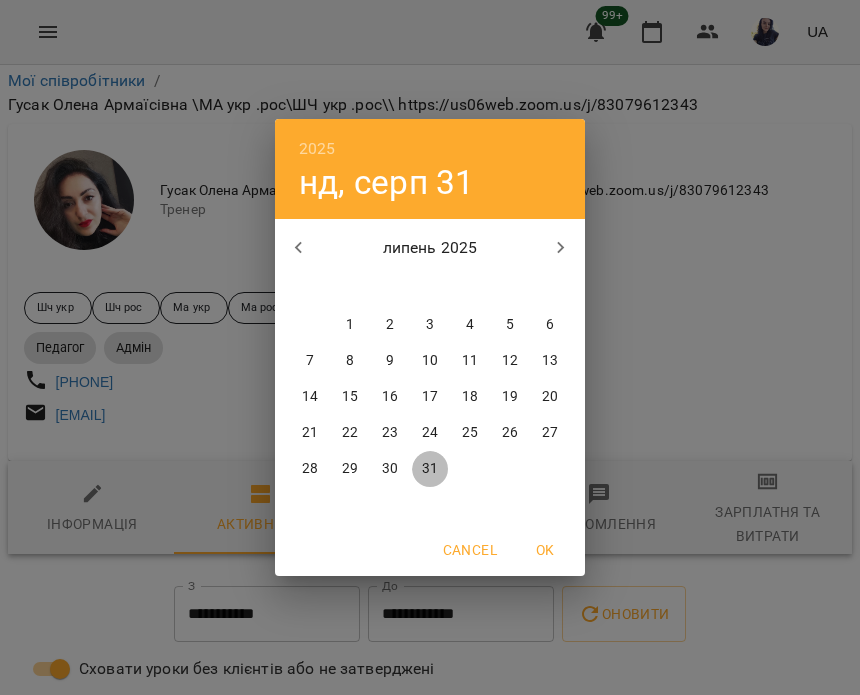 click on "31" at bounding box center [430, 469] 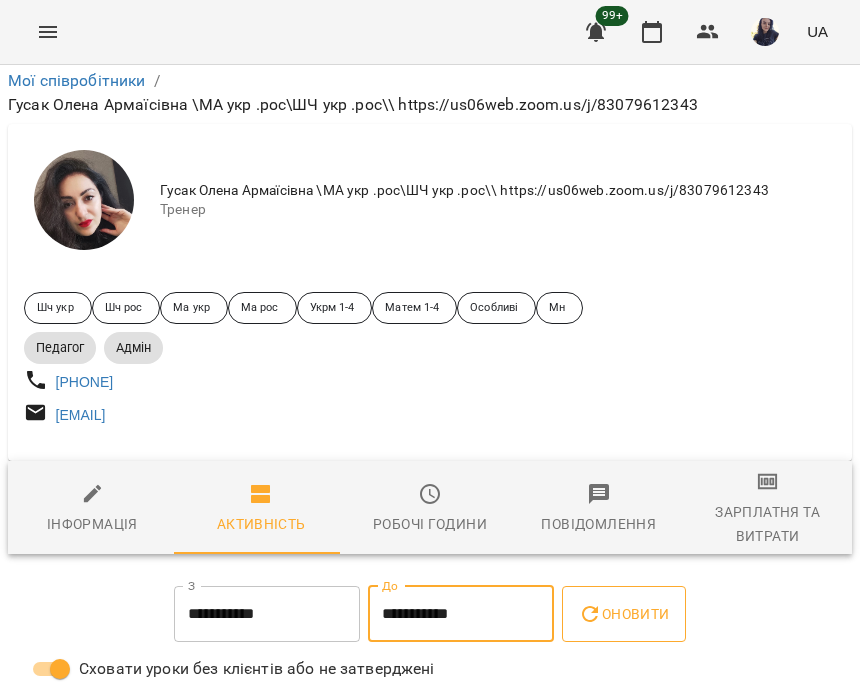 click on "Оновити" at bounding box center (623, 614) 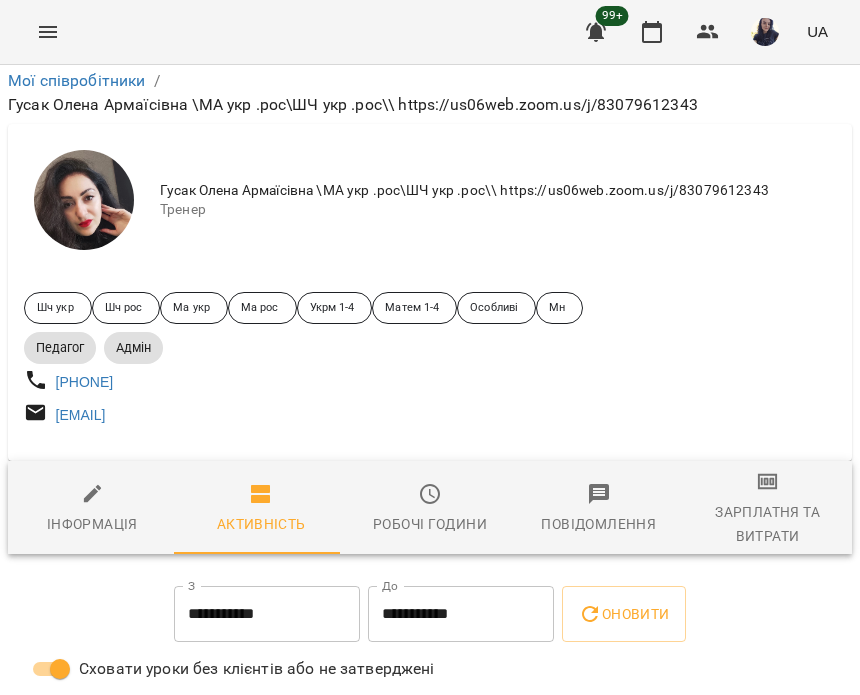 scroll, scrollTop: 400, scrollLeft: 0, axis: vertical 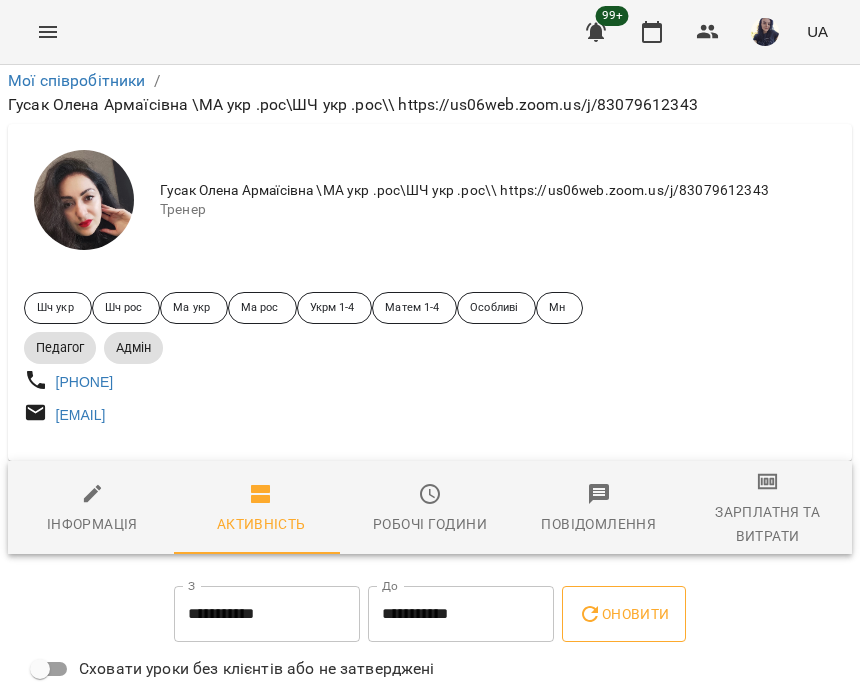 click on "Оновити" at bounding box center [623, 614] 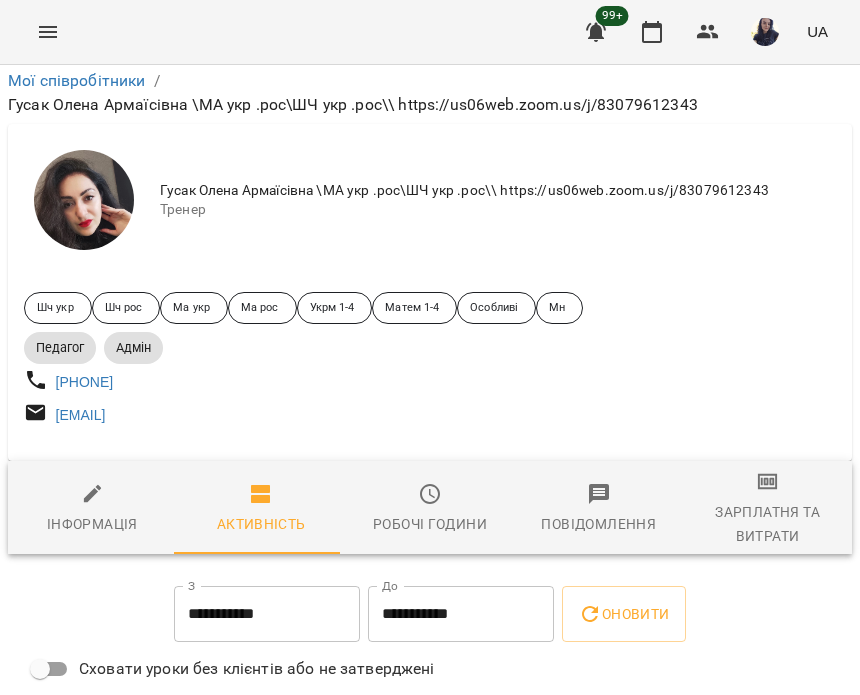 scroll, scrollTop: 13598, scrollLeft: 0, axis: vertical 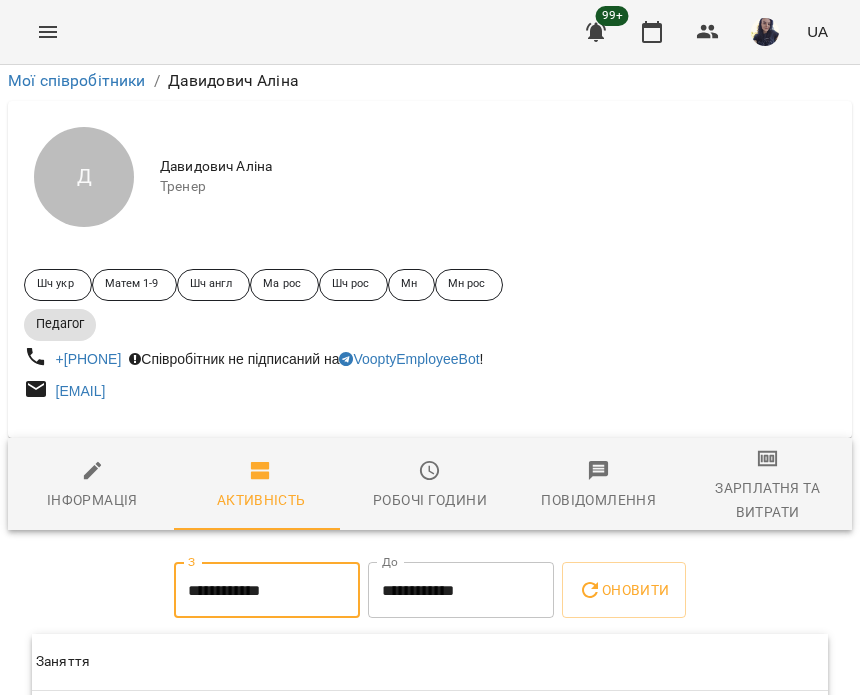 click on "**********" at bounding box center (267, 590) 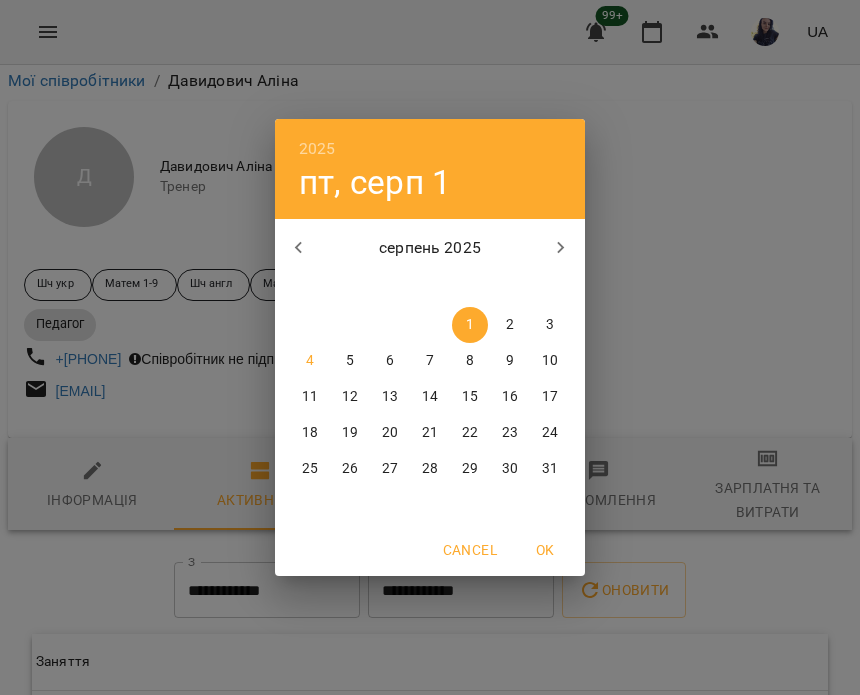 click 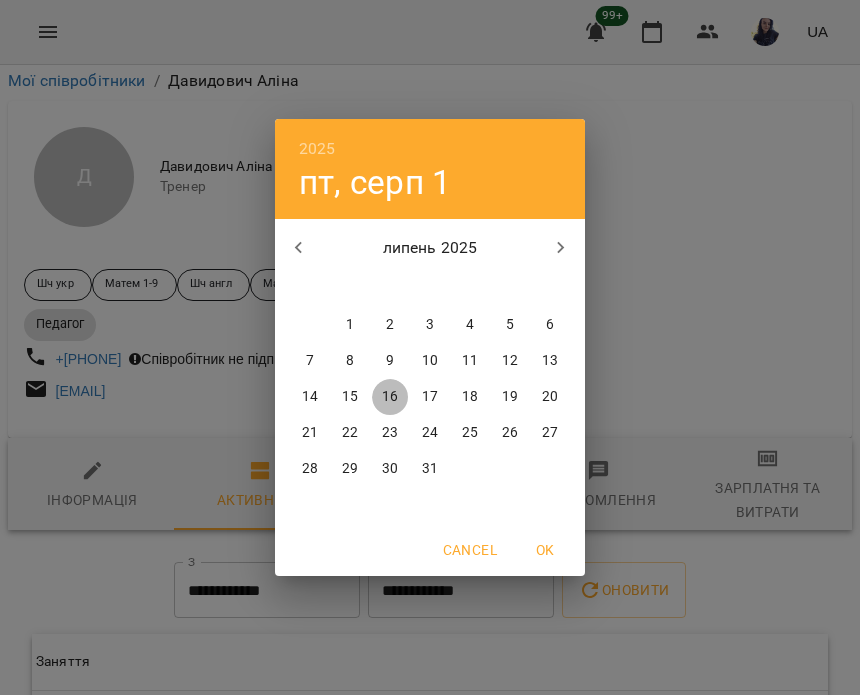 click on "16" at bounding box center (390, 397) 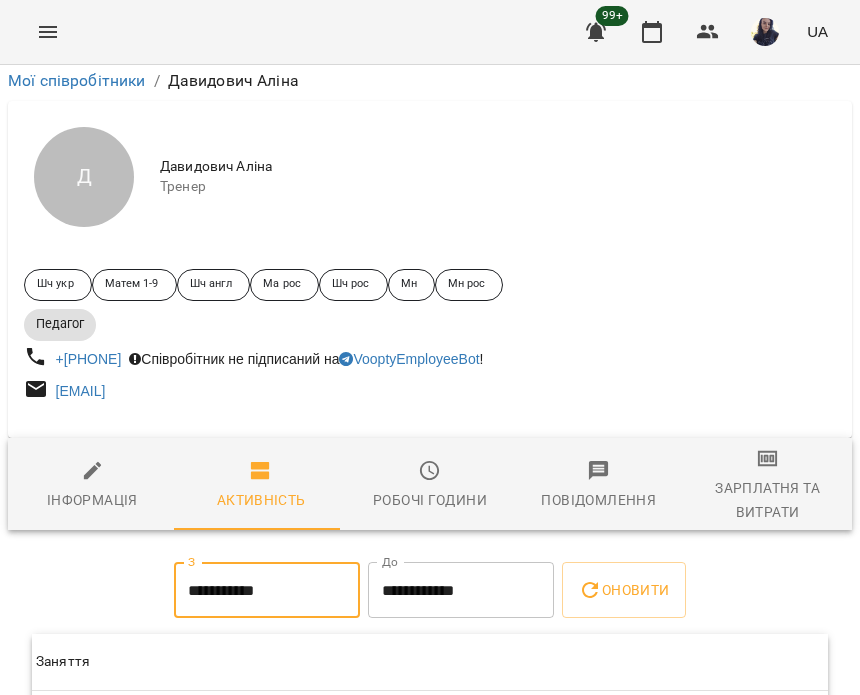 click on "**********" at bounding box center (461, 590) 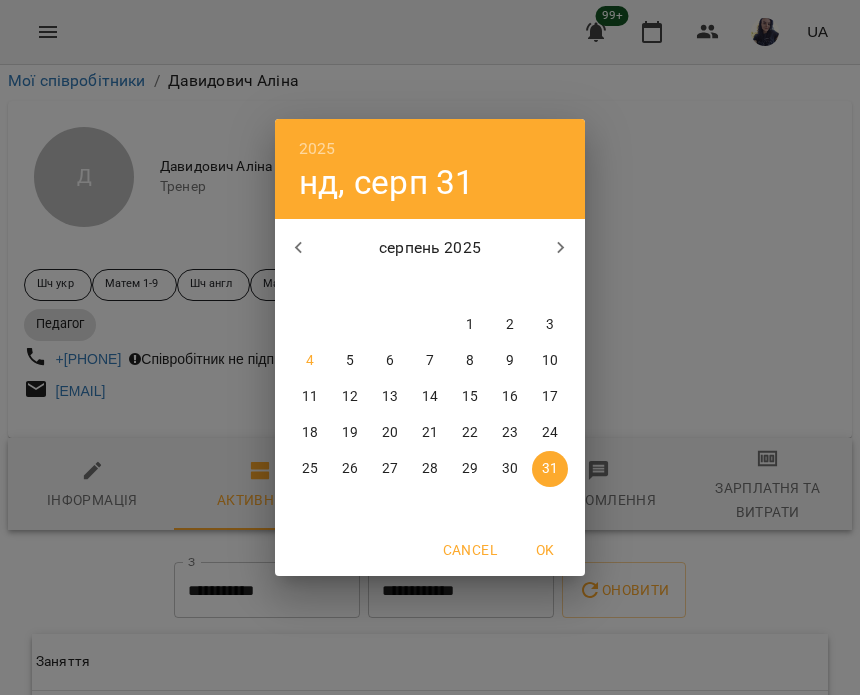 click 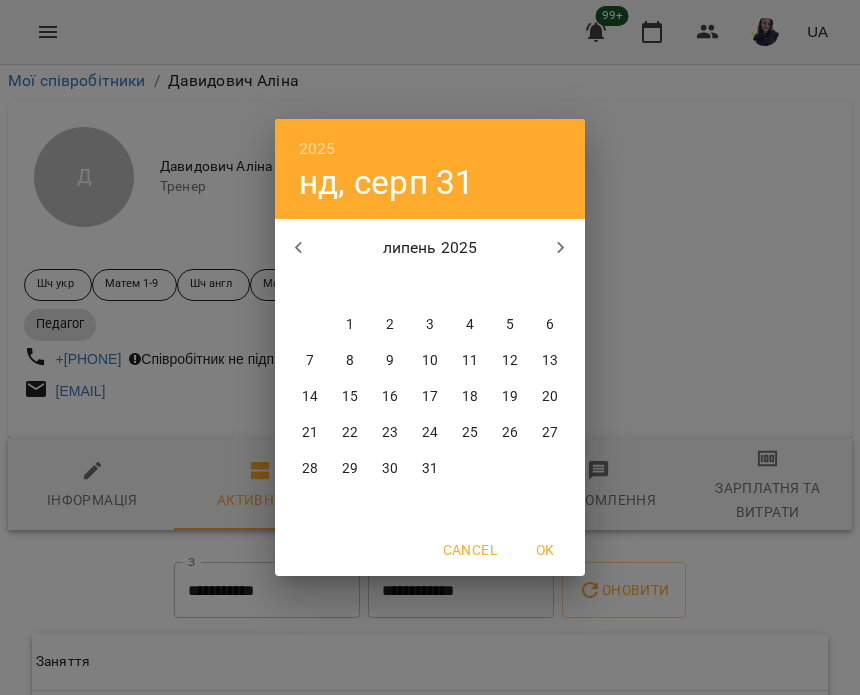 click on "31" at bounding box center (430, 469) 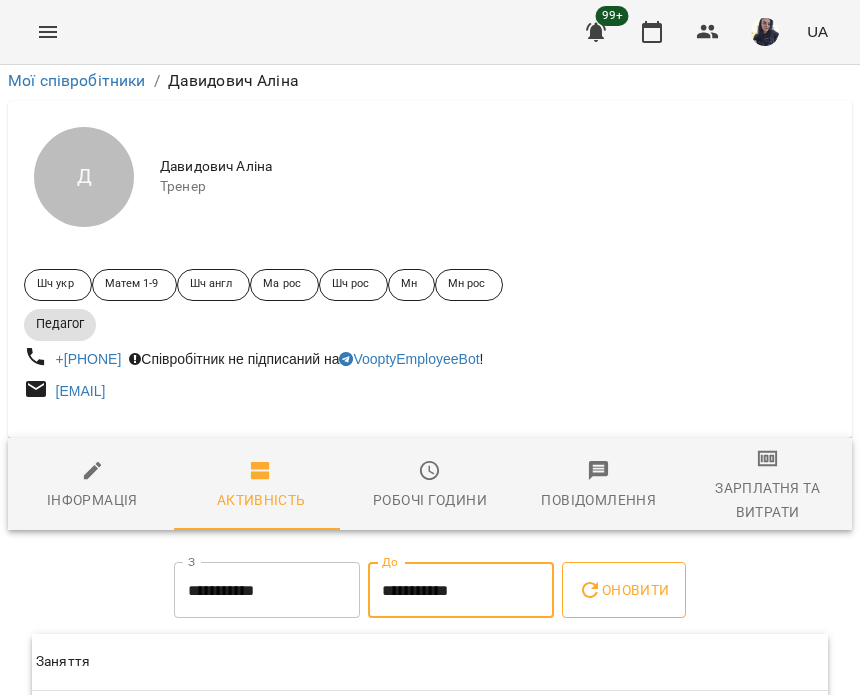 click on "Оновити" at bounding box center [623, 590] 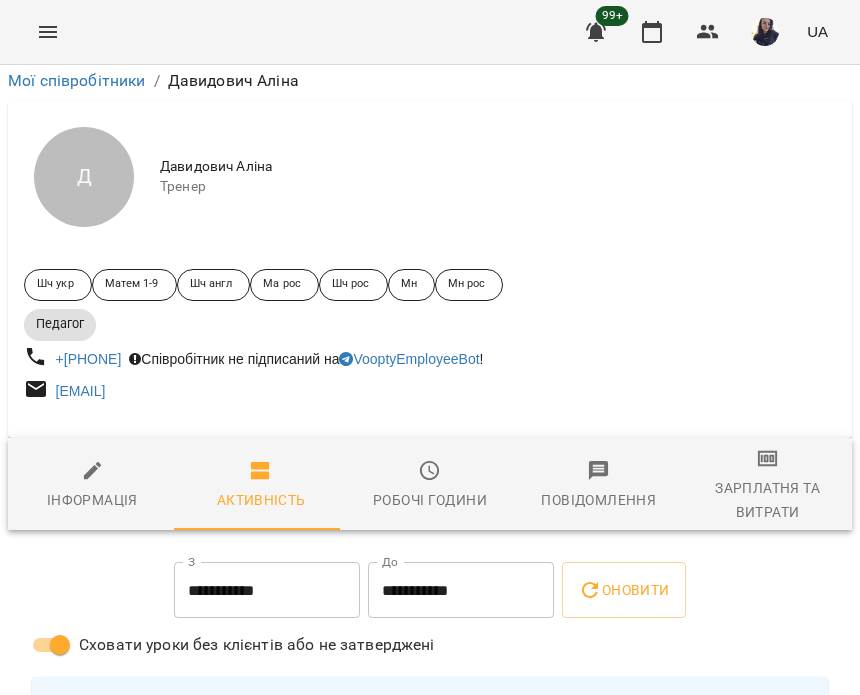 scroll, scrollTop: 0, scrollLeft: 0, axis: both 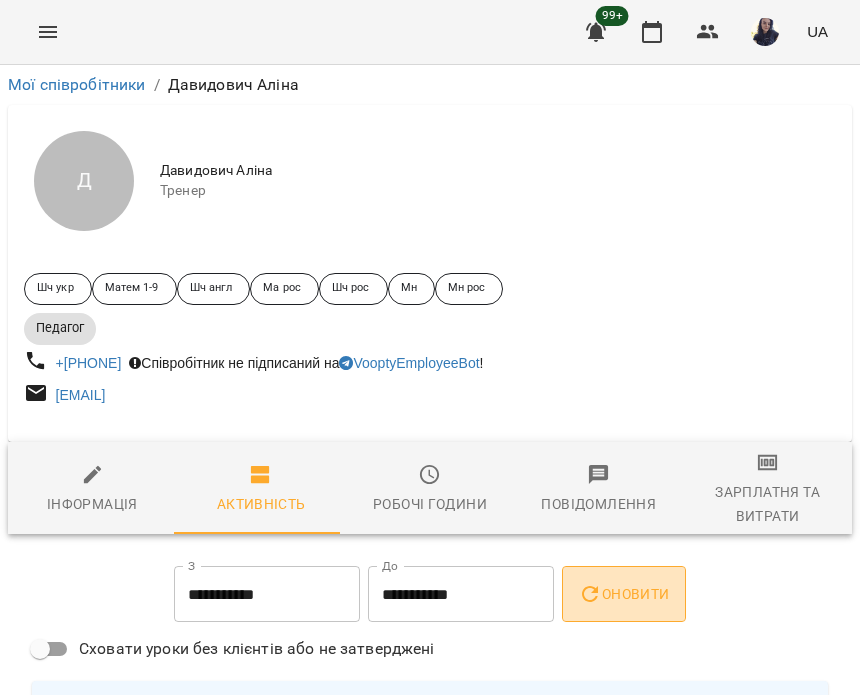 click 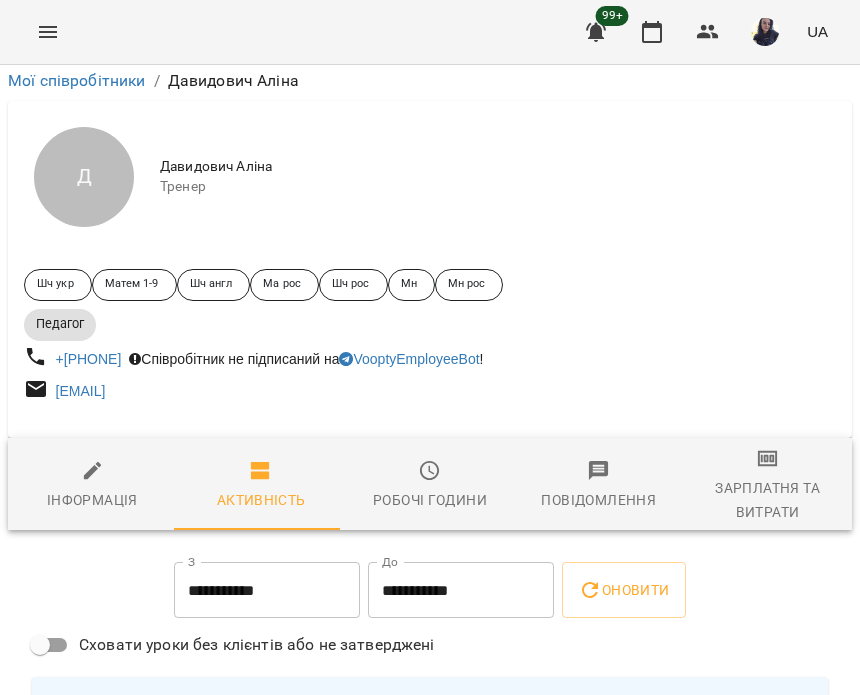 scroll, scrollTop: 10849, scrollLeft: 0, axis: vertical 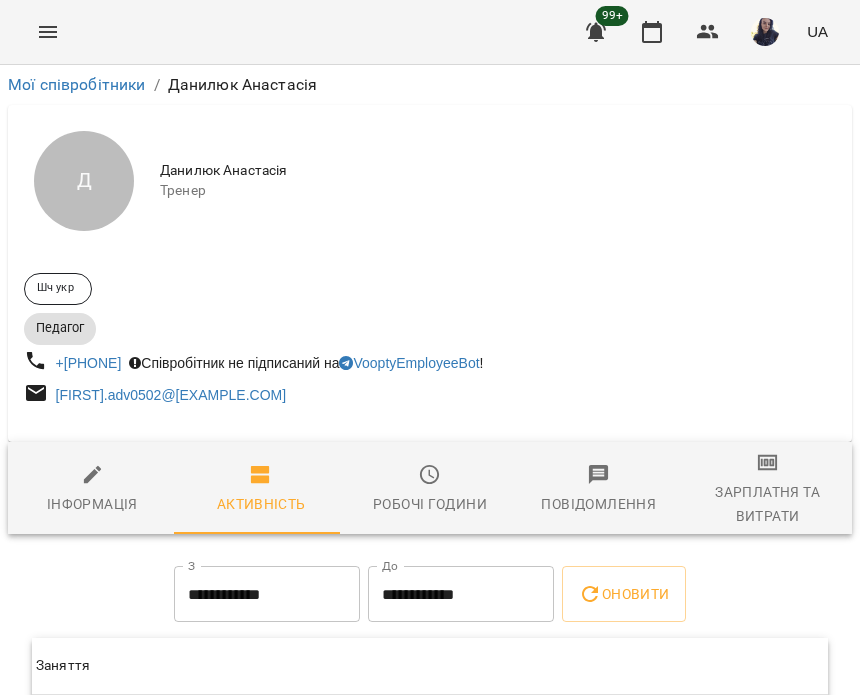 click on "**********" at bounding box center (267, 594) 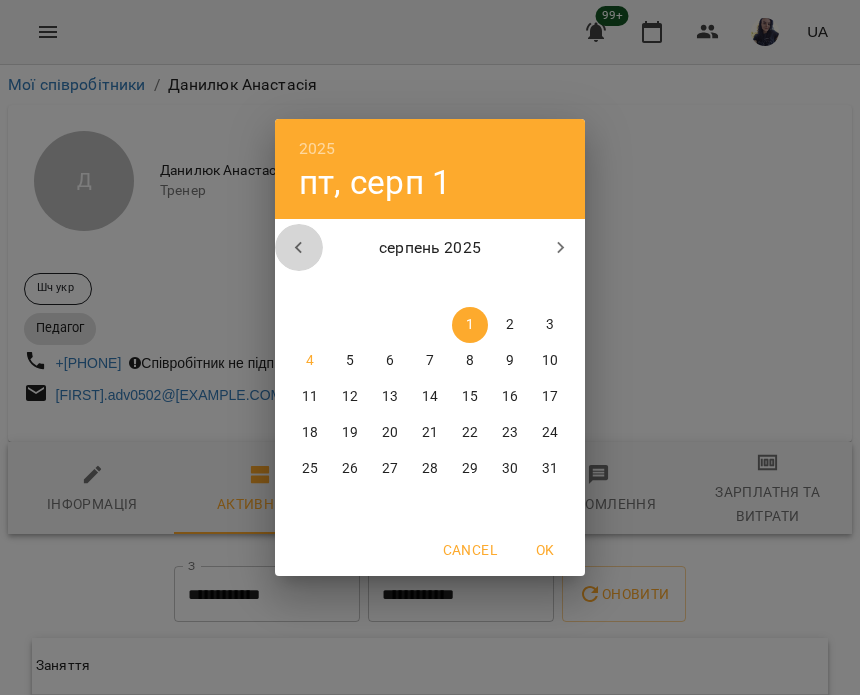 click 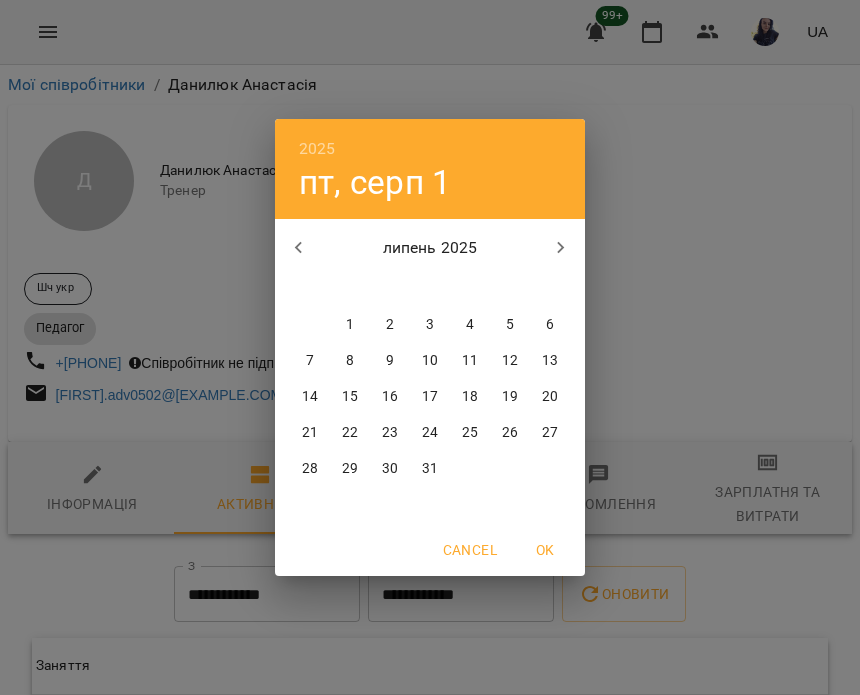click on "16" at bounding box center [390, 397] 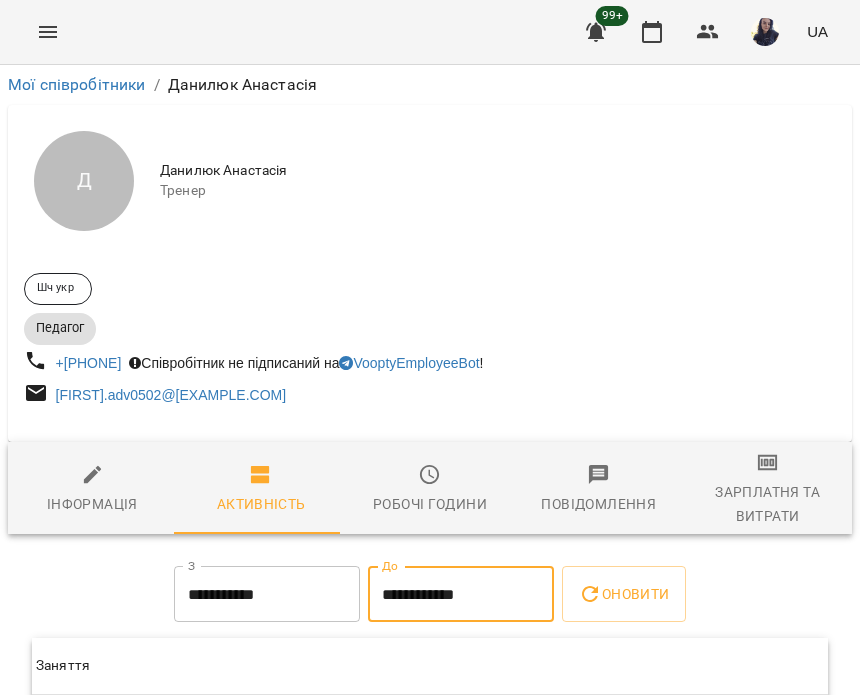 click on "**********" at bounding box center [461, 594] 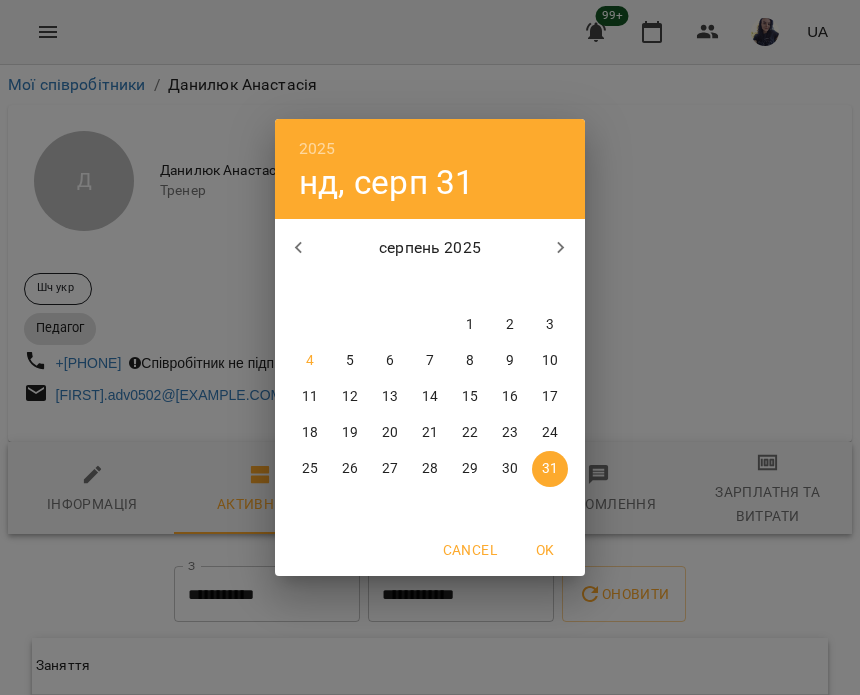 click 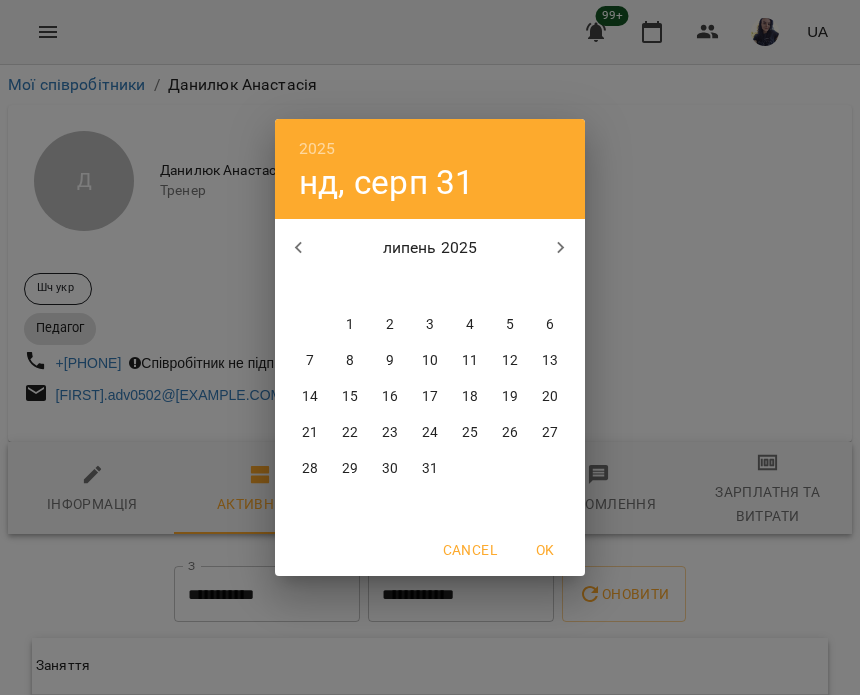 click on "31" at bounding box center (430, 469) 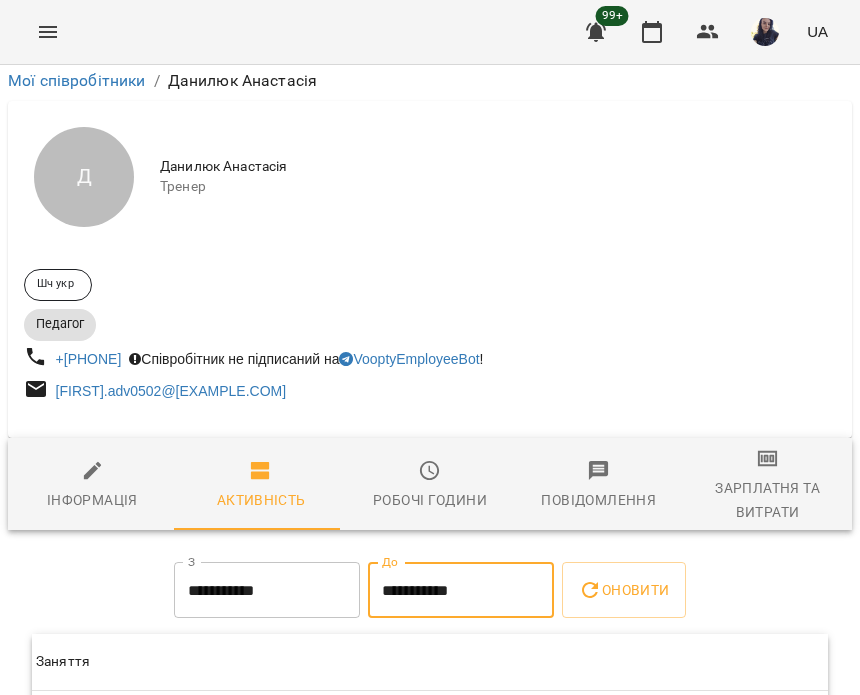 scroll, scrollTop: 157, scrollLeft: 0, axis: vertical 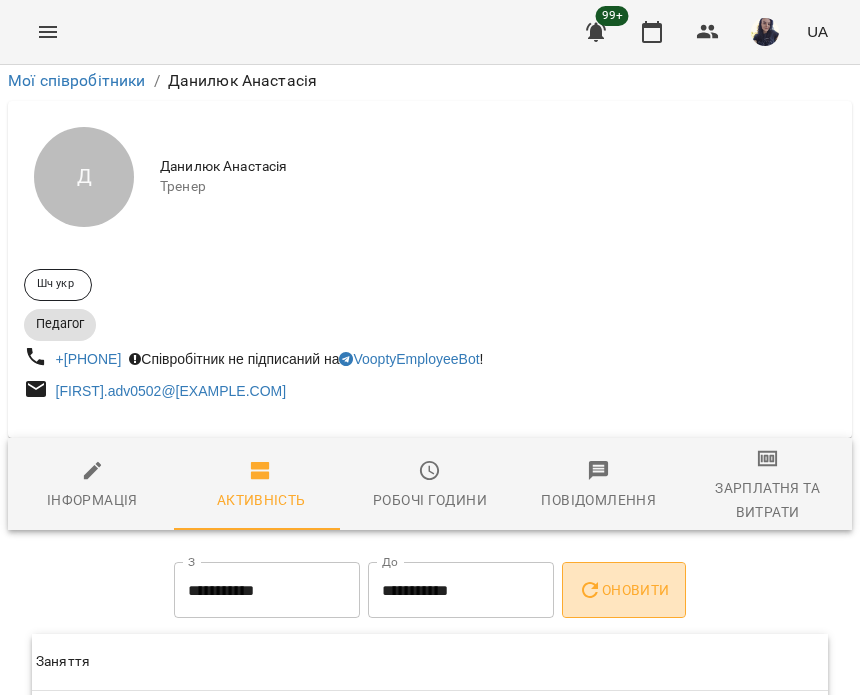 click on "Оновити" at bounding box center [623, 590] 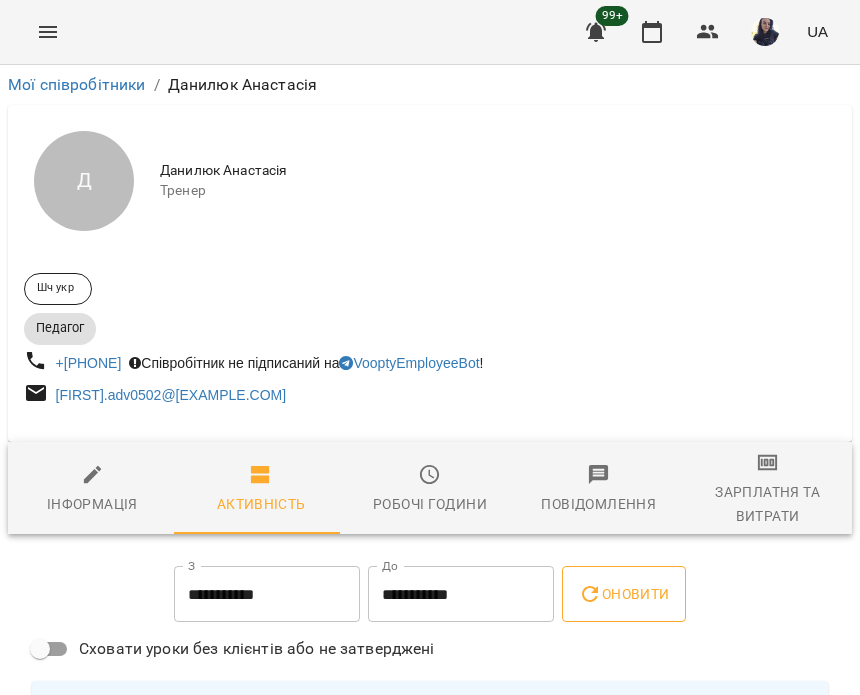 click on "Оновити" at bounding box center [623, 594] 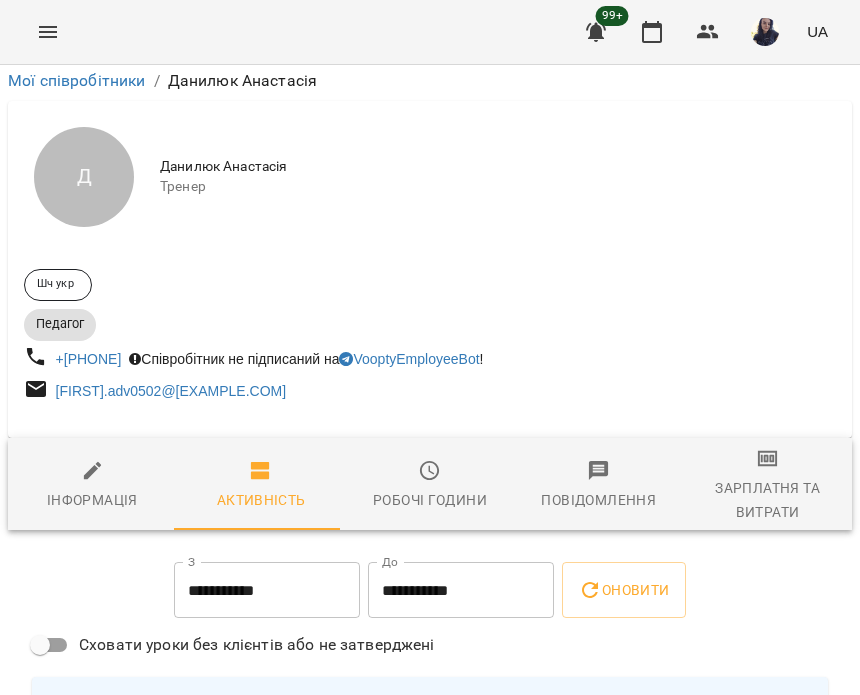 scroll, scrollTop: 4487, scrollLeft: 0, axis: vertical 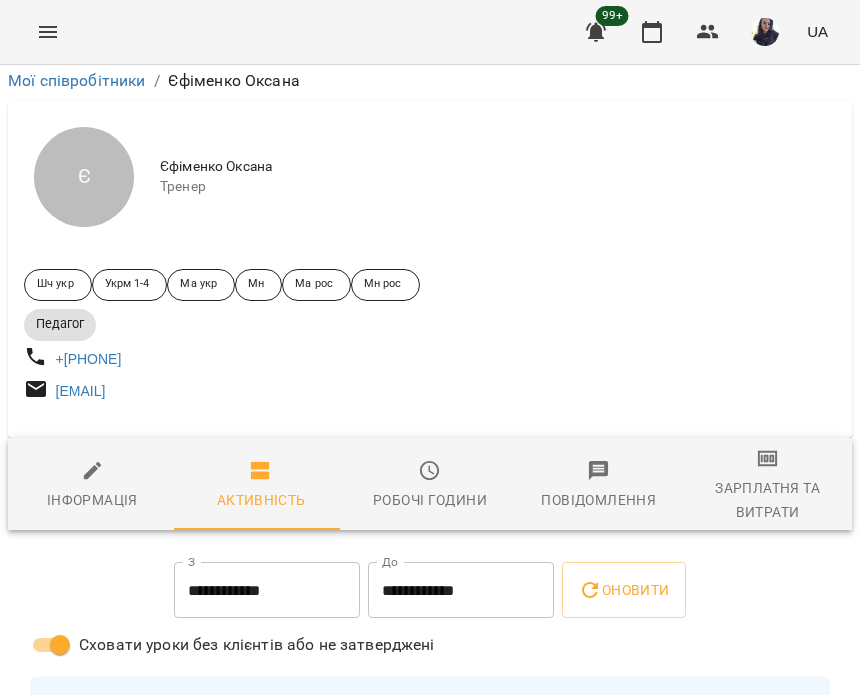 click on "**********" at bounding box center [267, 590] 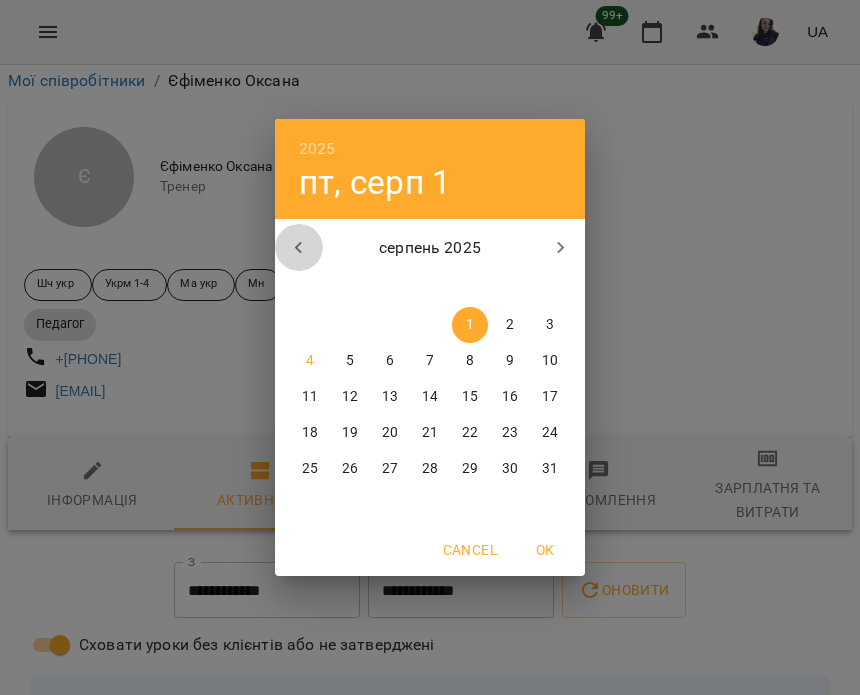 click 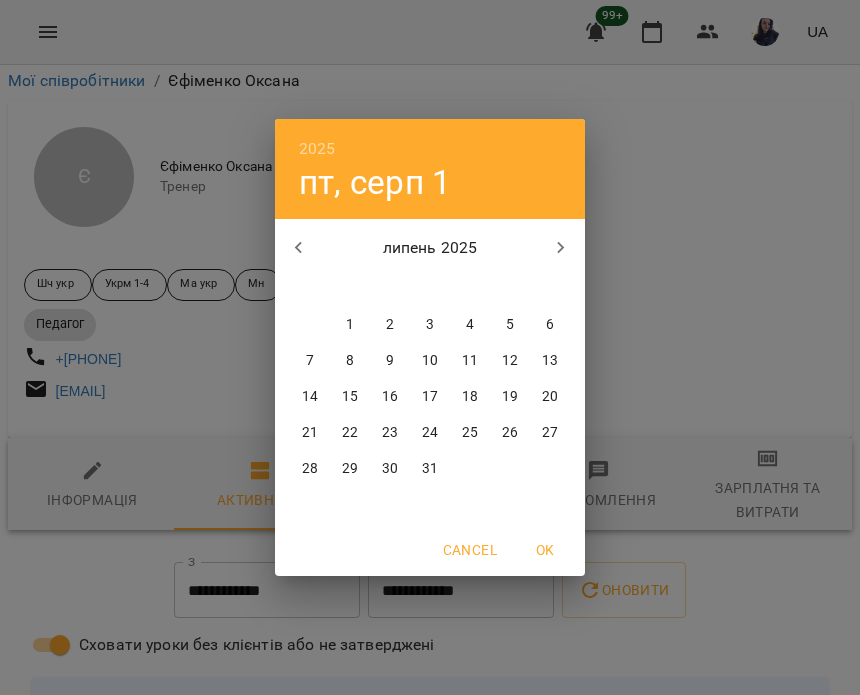 click on "16" at bounding box center (390, 397) 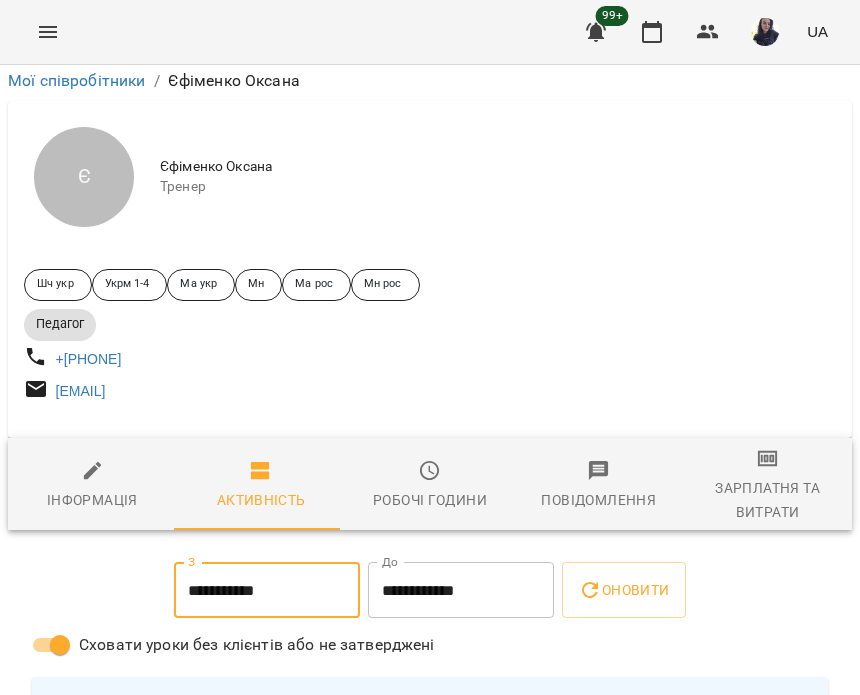 type on "**********" 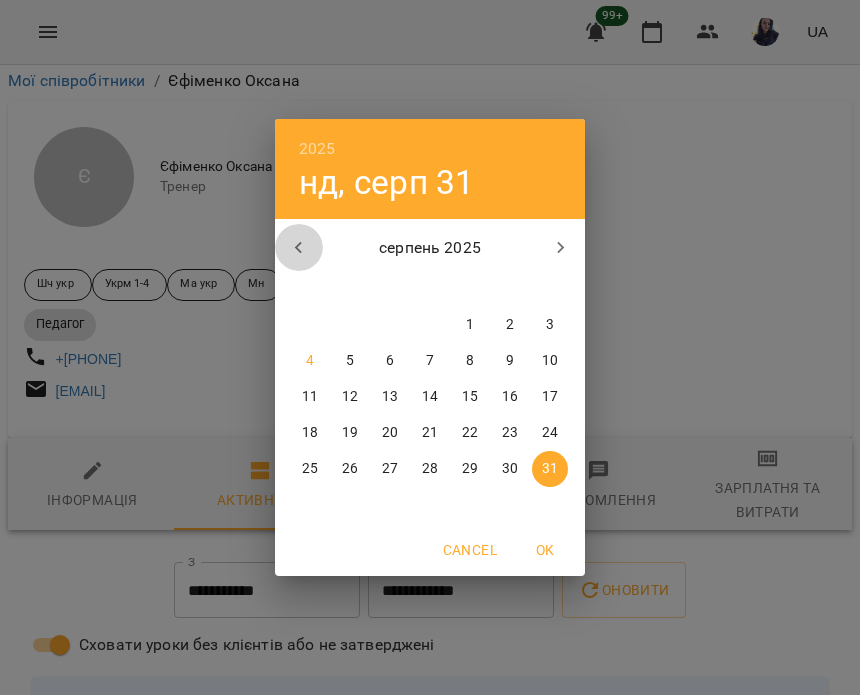 click 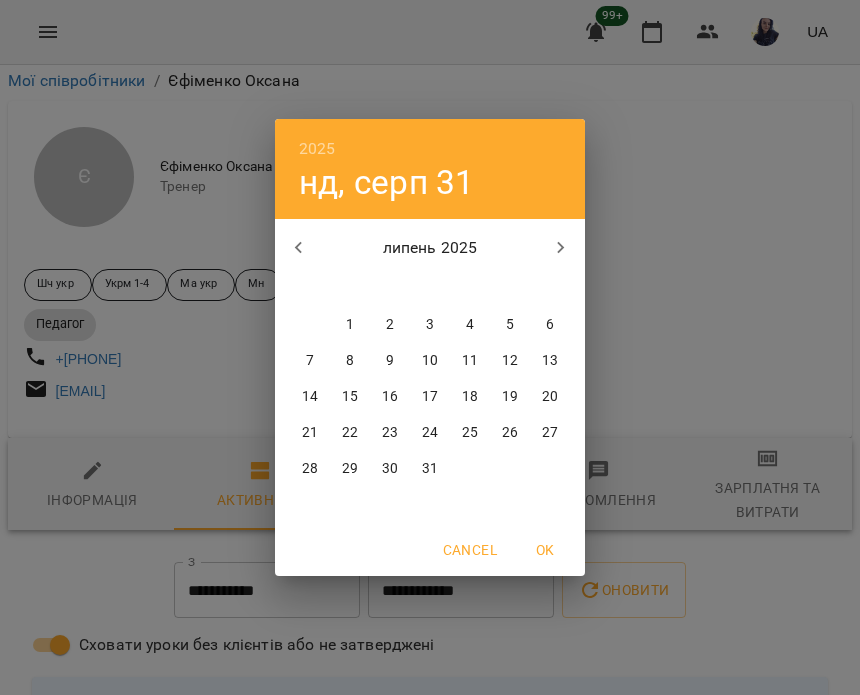 click on "31" at bounding box center [430, 469] 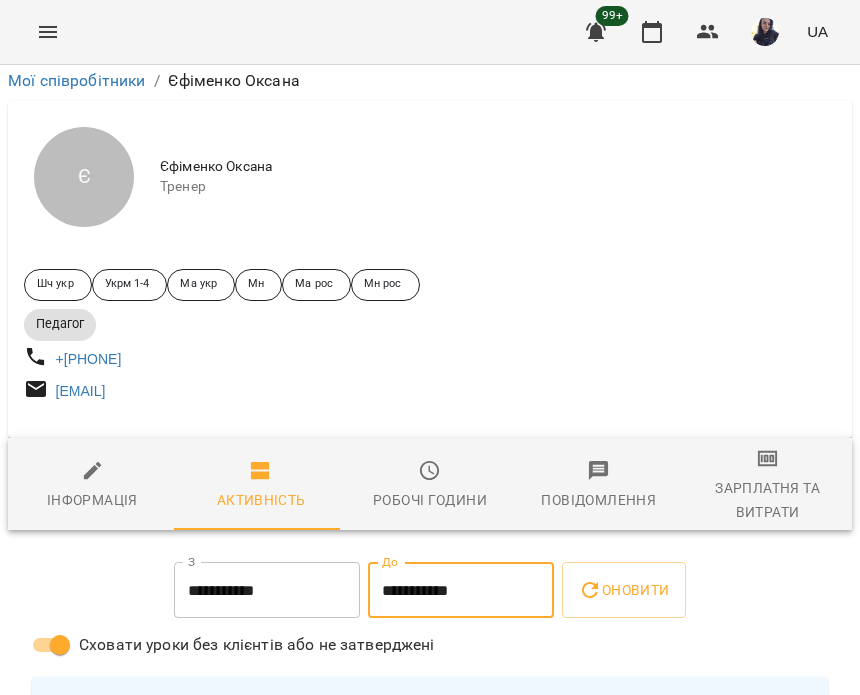 type on "**********" 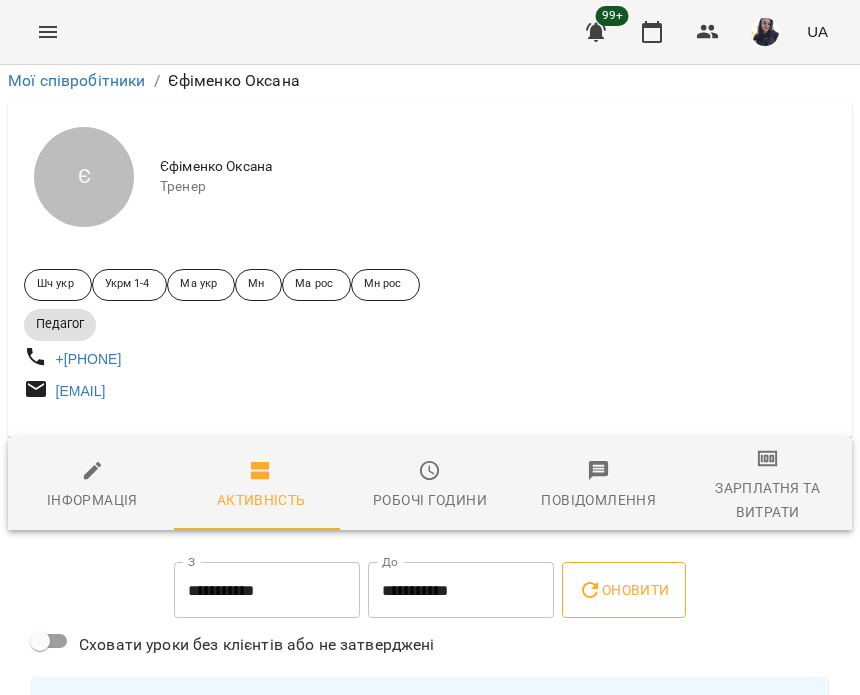 click on "Оновити" at bounding box center [623, 590] 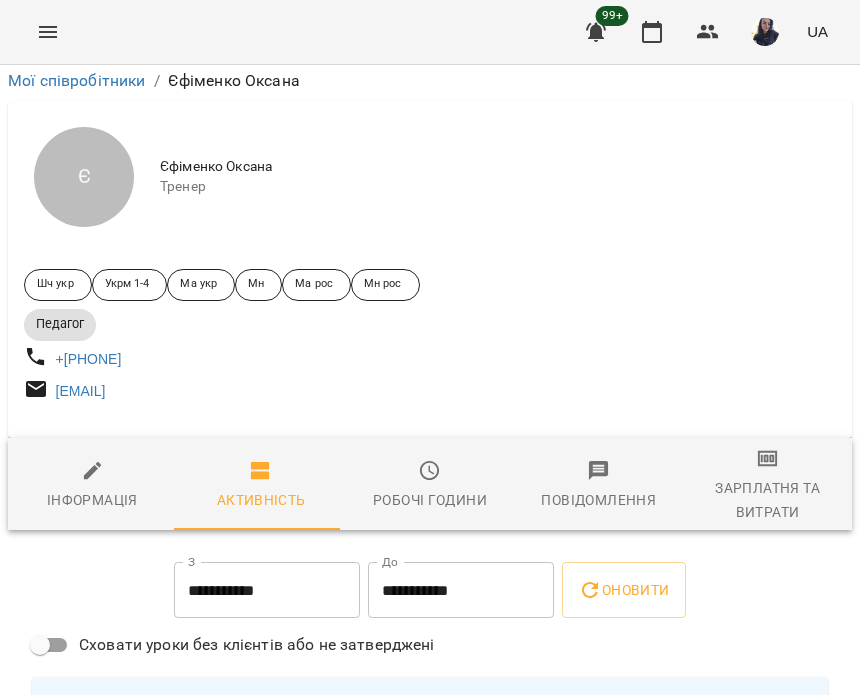 scroll, scrollTop: 12881, scrollLeft: 0, axis: vertical 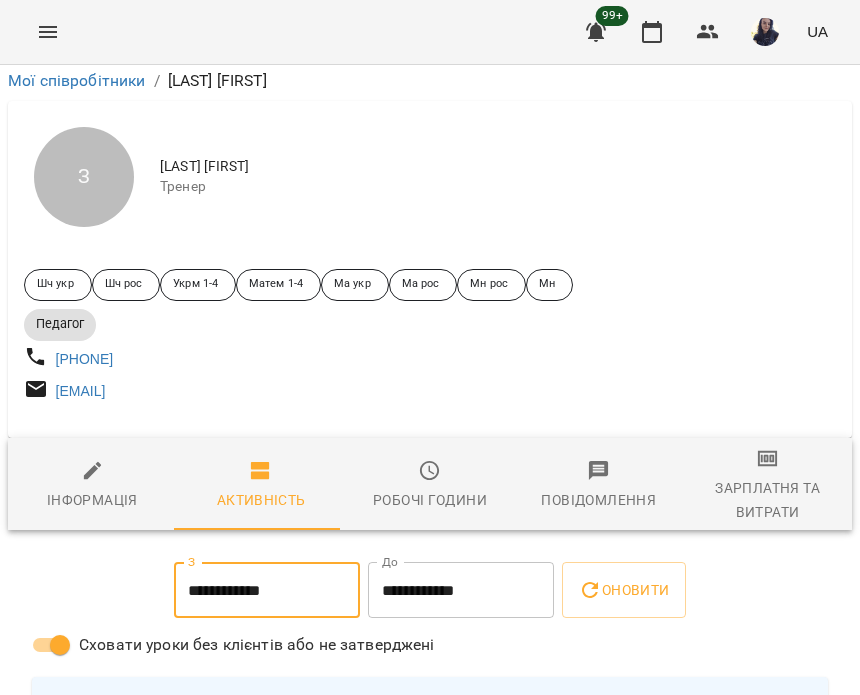 click on "**********" at bounding box center [267, 590] 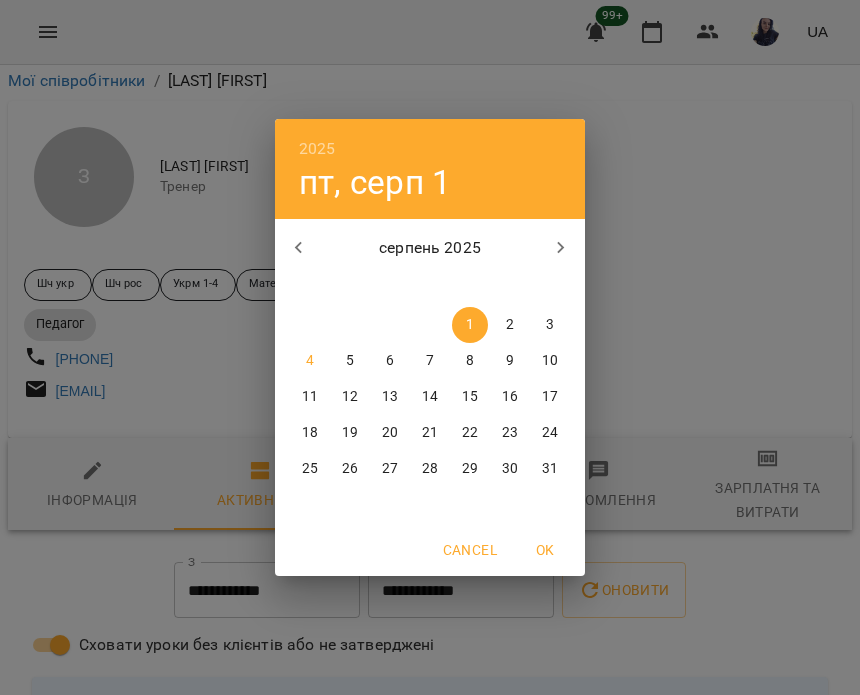 click 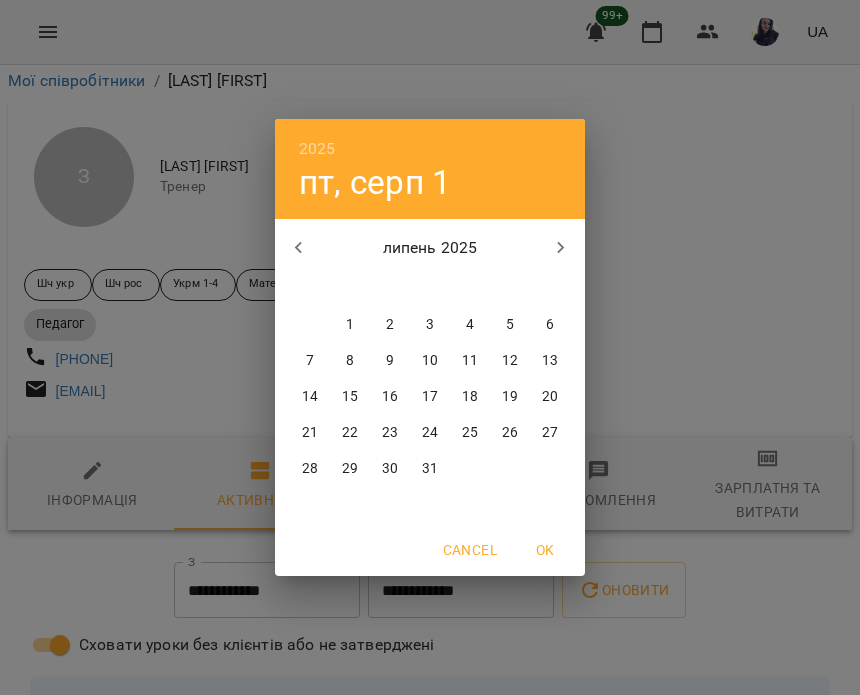 click on "16" at bounding box center (390, 397) 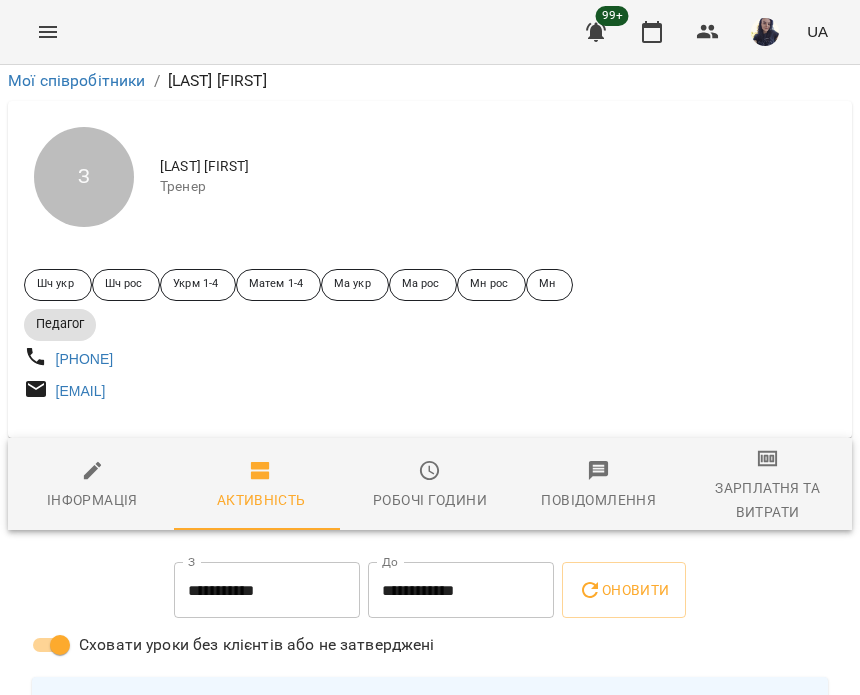 click on "**********" at bounding box center [461, 590] 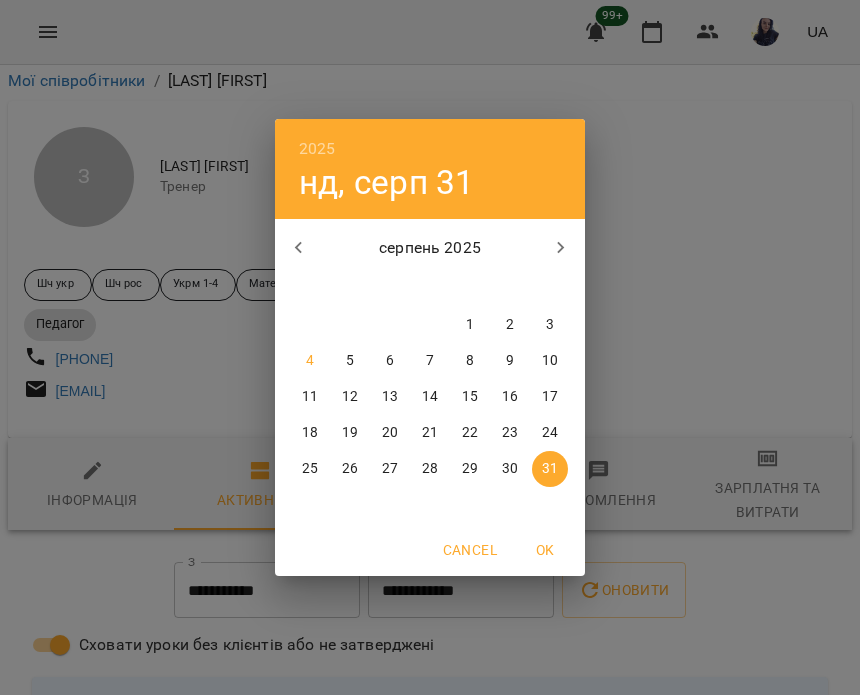 click at bounding box center [299, 248] 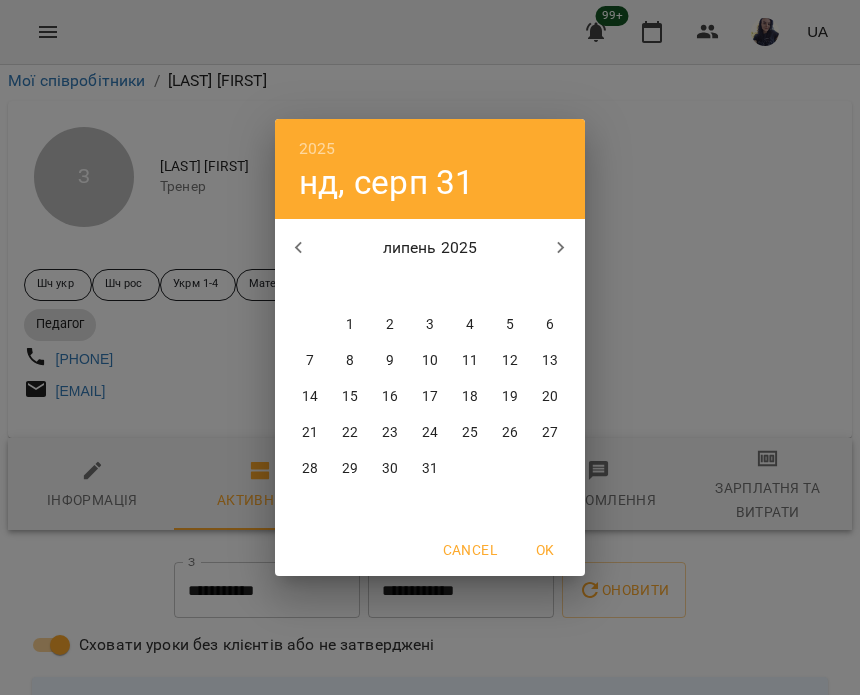 click on "31" at bounding box center (430, 469) 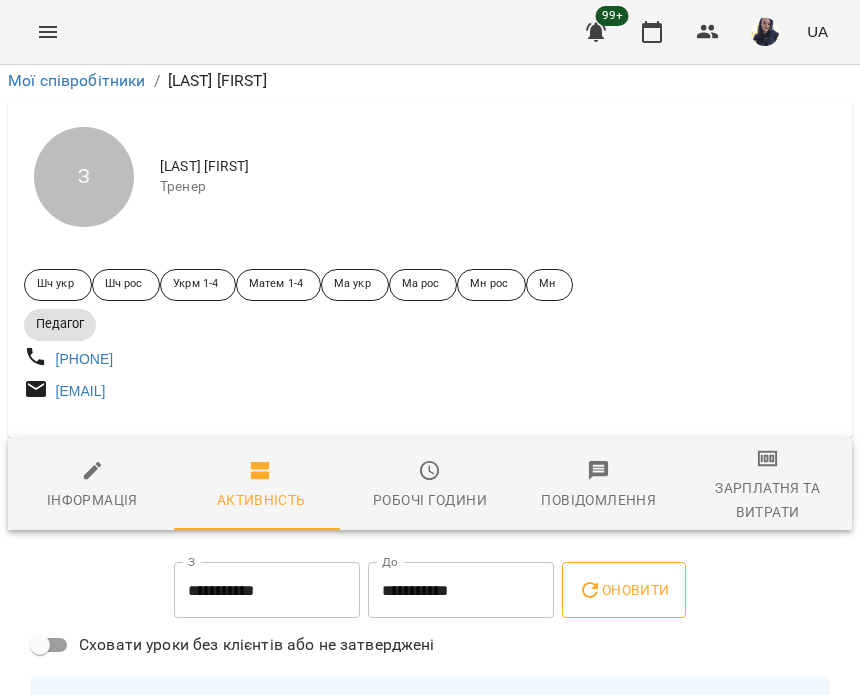click on "Оновити" at bounding box center (623, 590) 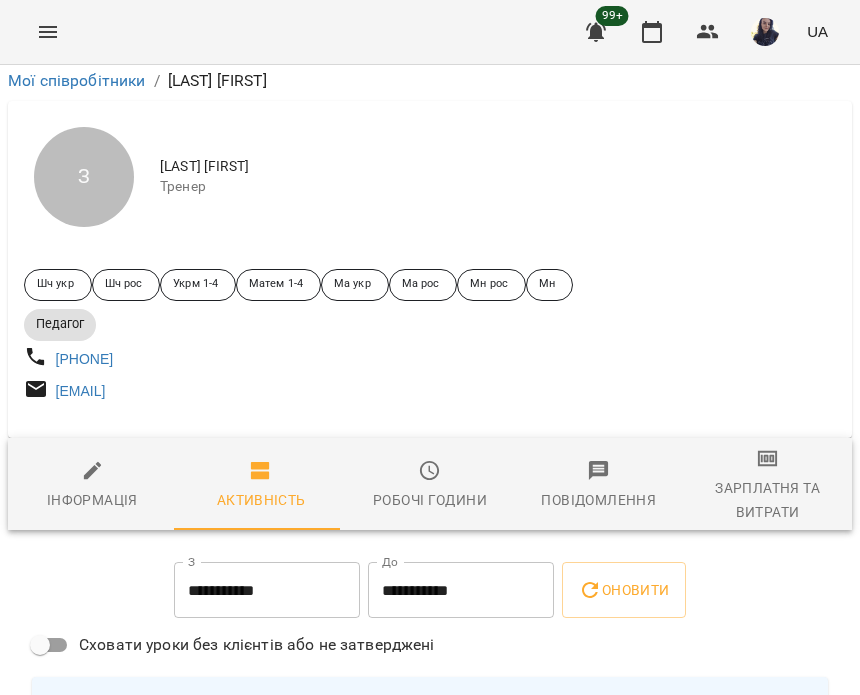 scroll, scrollTop: 12936, scrollLeft: 0, axis: vertical 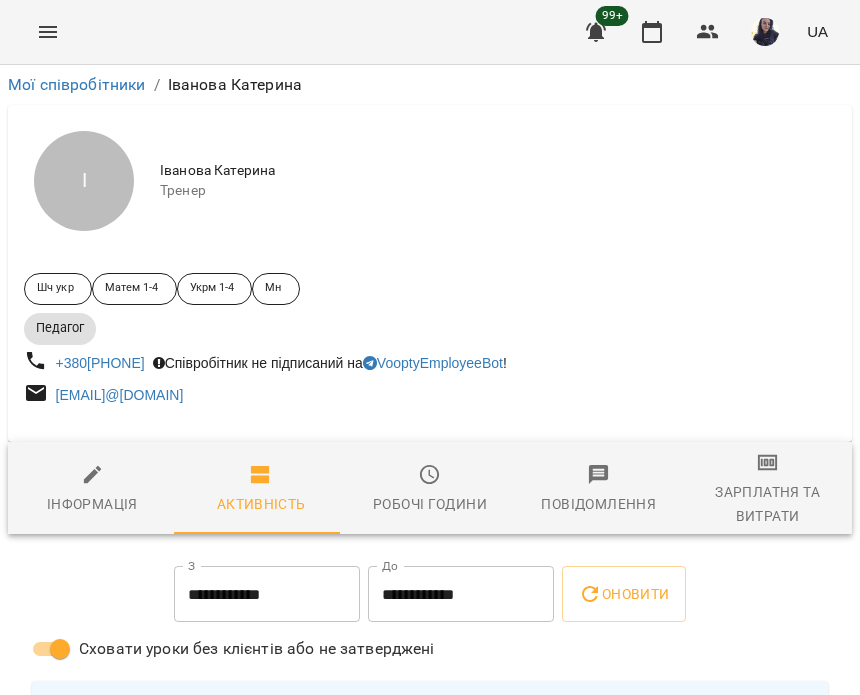click on "**********" at bounding box center (267, 594) 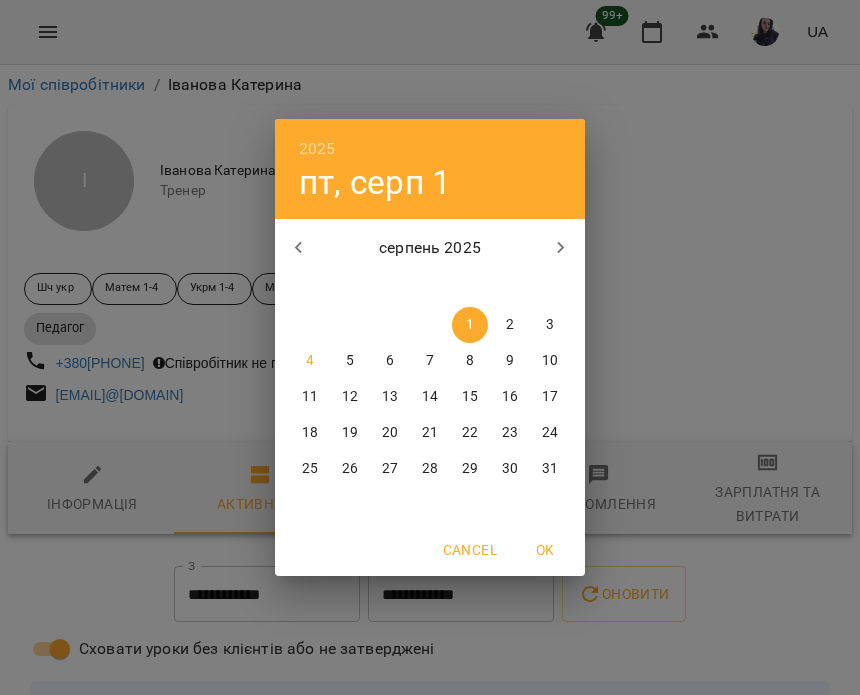 click 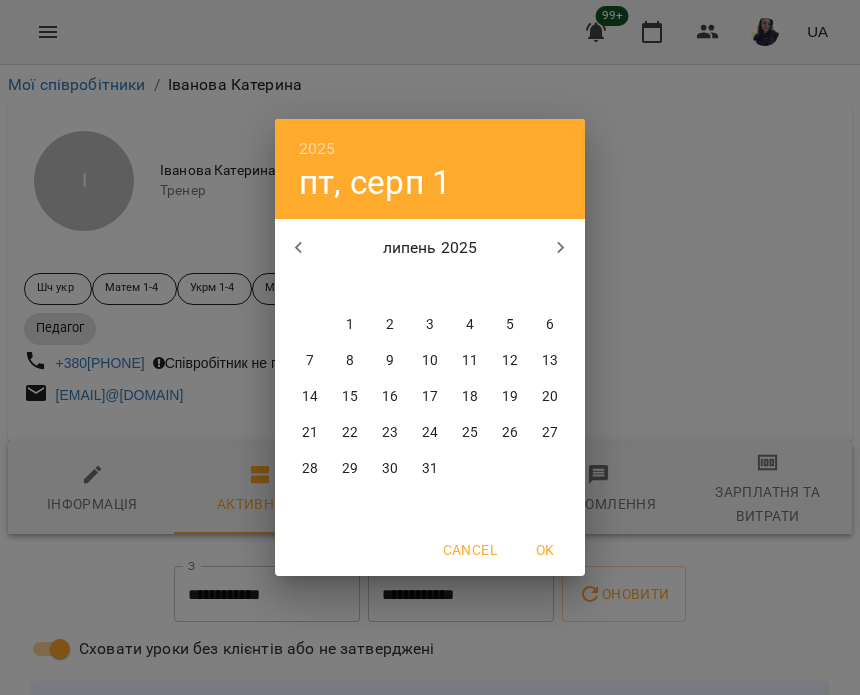 click on "16" at bounding box center (390, 397) 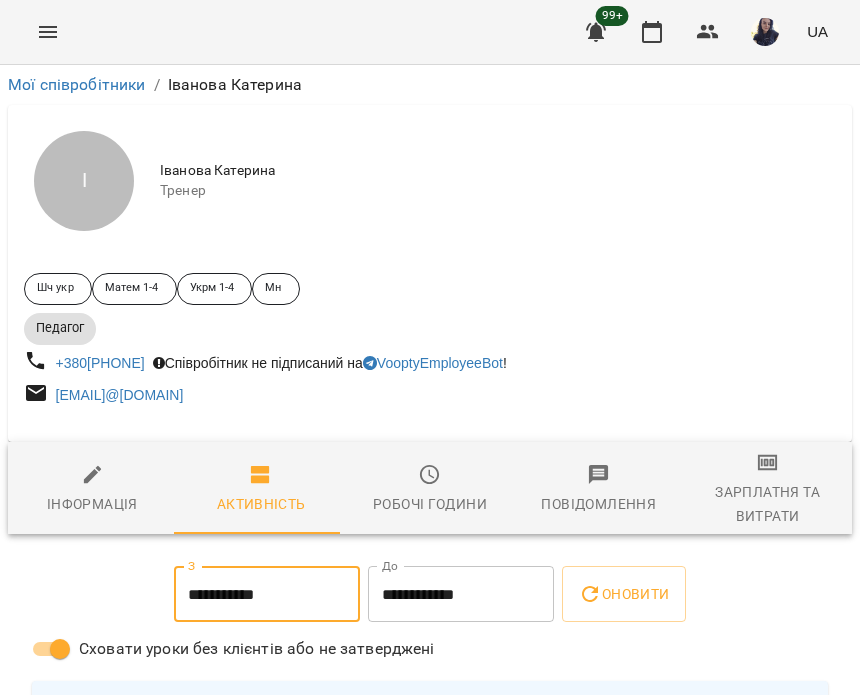 type on "**********" 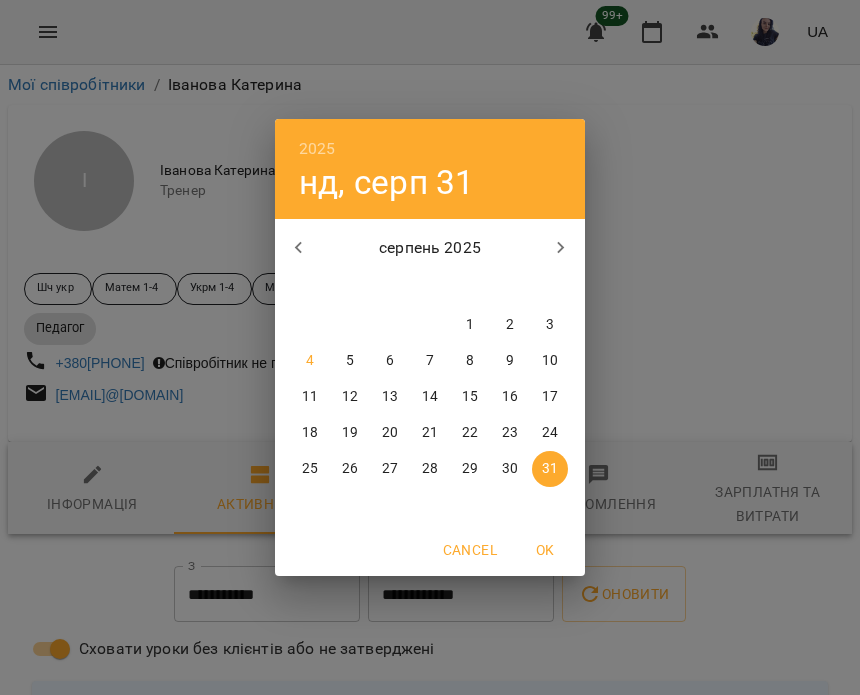 drag, startPoint x: 311, startPoint y: 239, endPoint x: 496, endPoint y: 483, distance: 306.2042 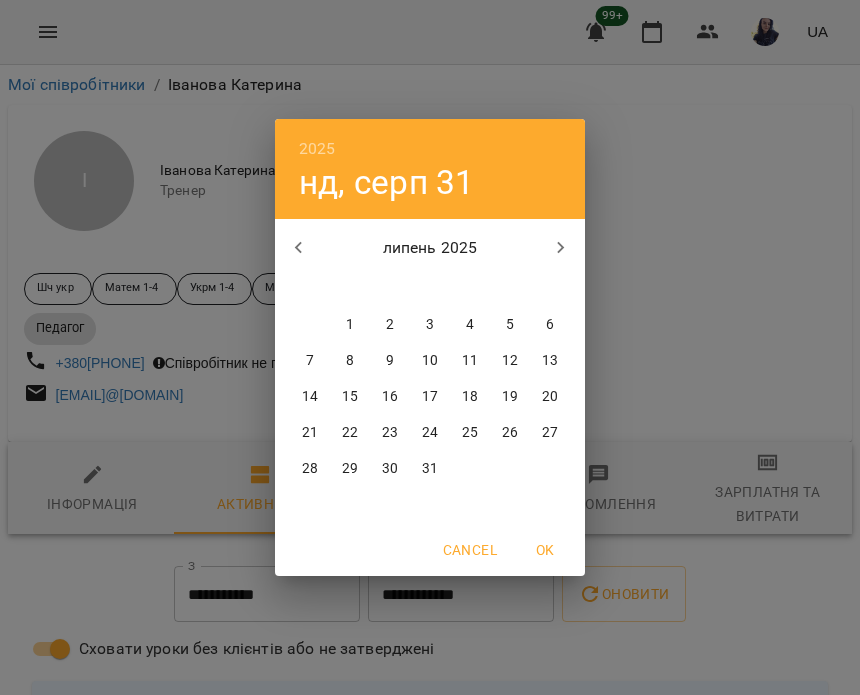 click on "31" at bounding box center (430, 469) 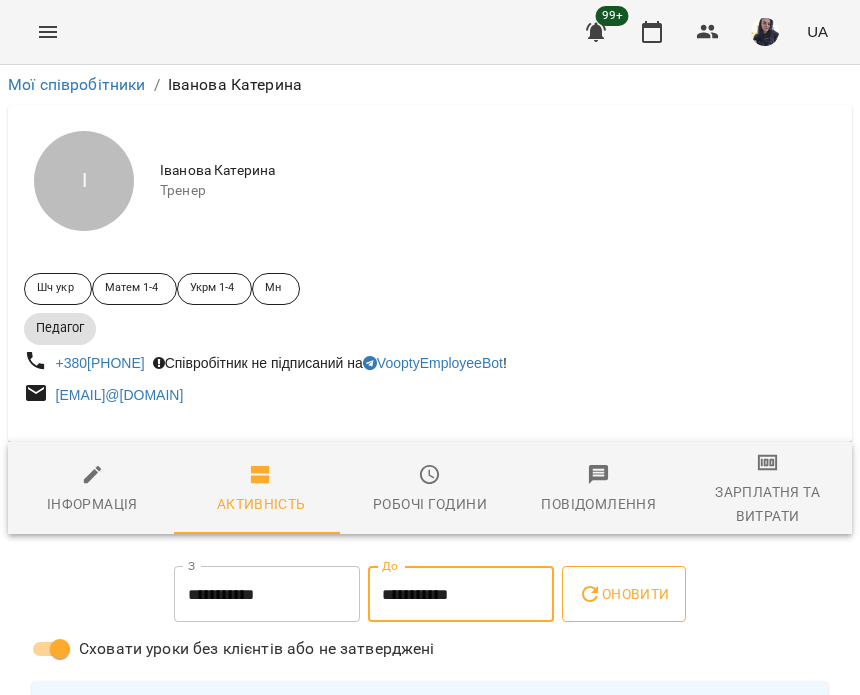 click on "Оновити" at bounding box center [623, 594] 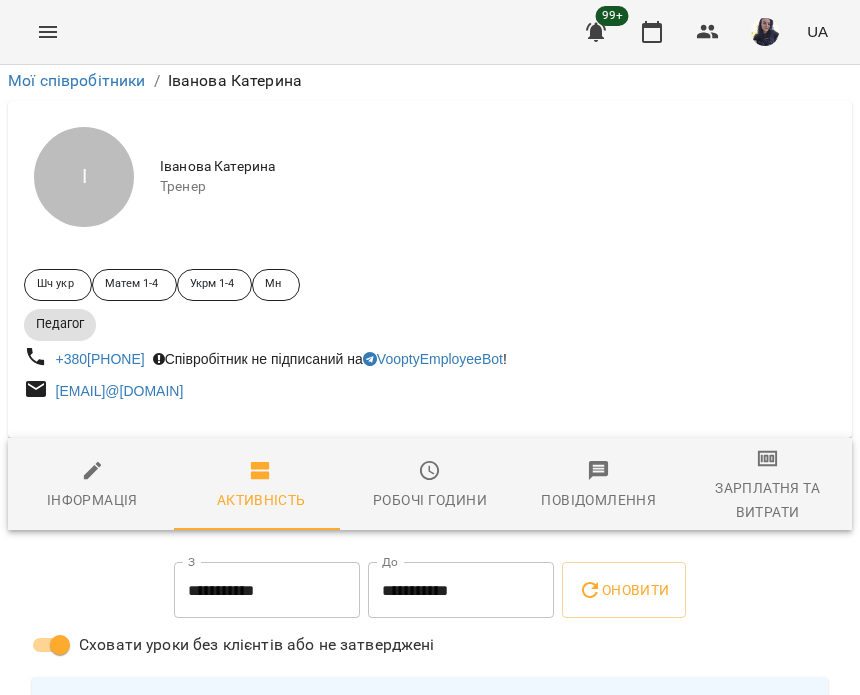 scroll, scrollTop: 5698, scrollLeft: 0, axis: vertical 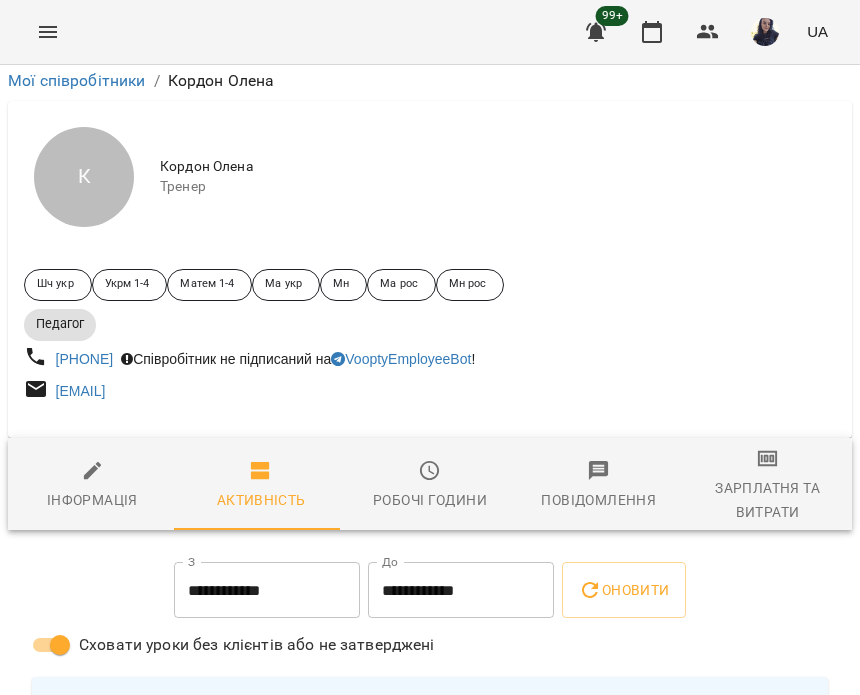 click on "**********" at bounding box center [267, 590] 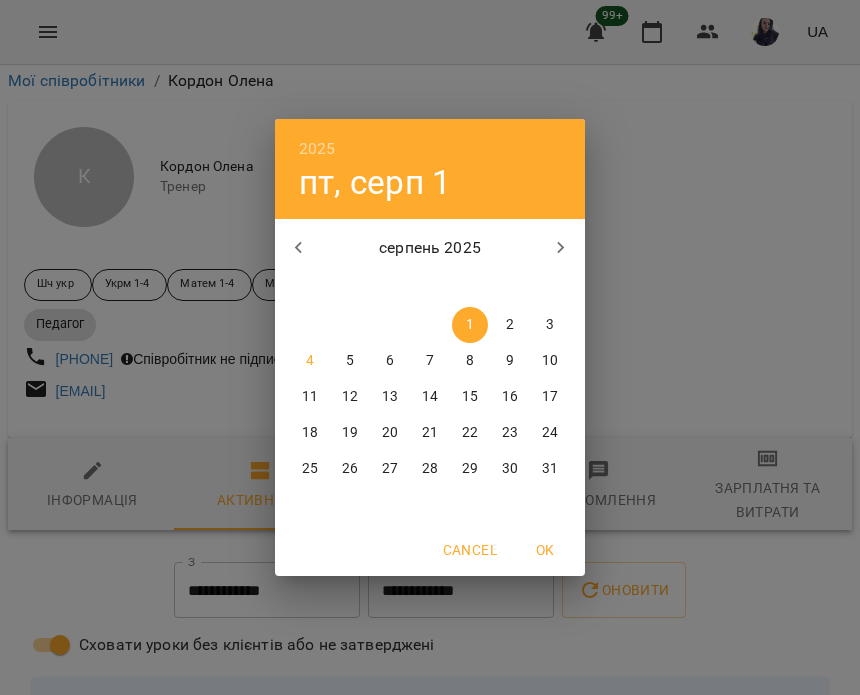 click at bounding box center (299, 248) 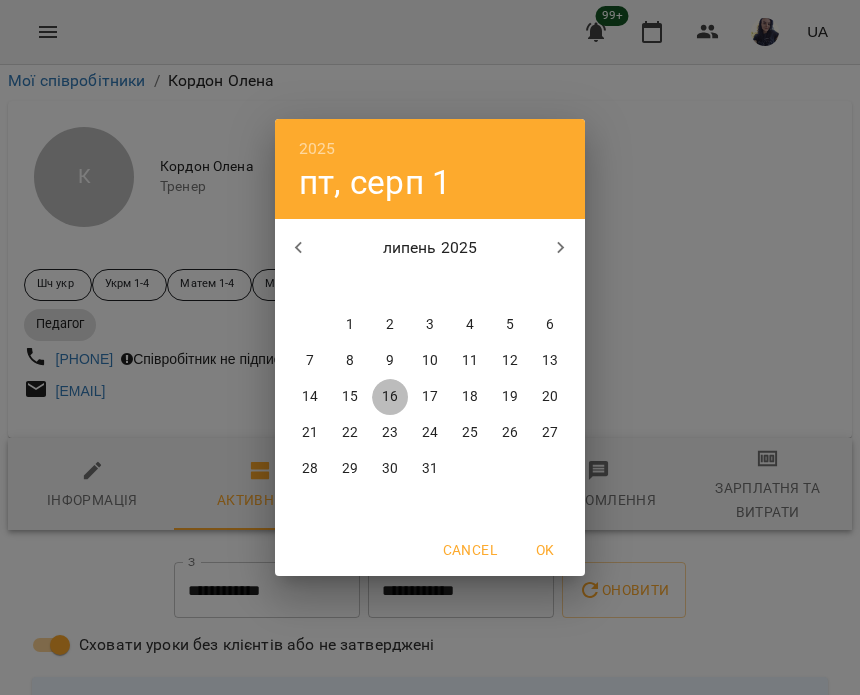 click on "16" at bounding box center (390, 397) 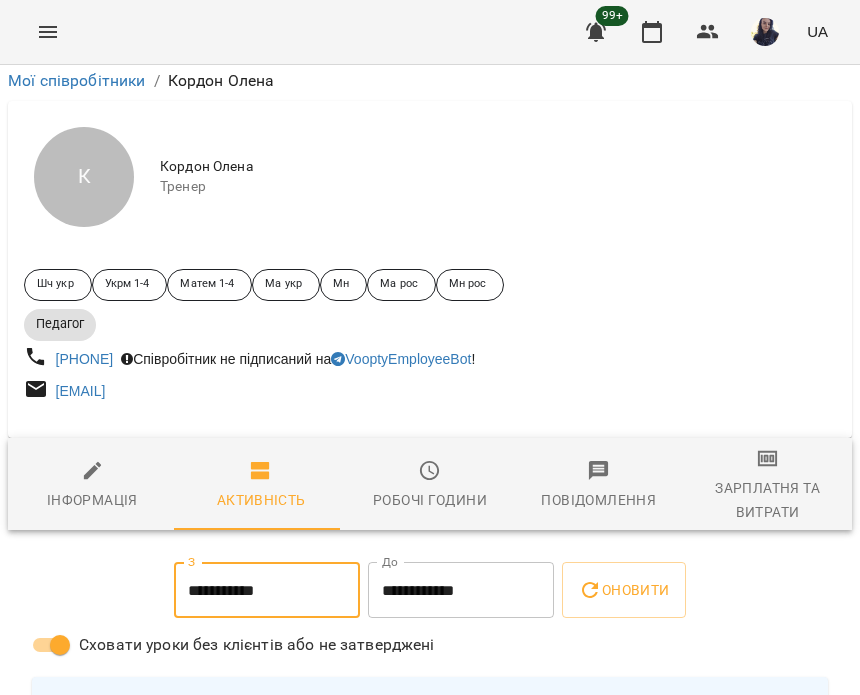 click on "**********" at bounding box center [461, 590] 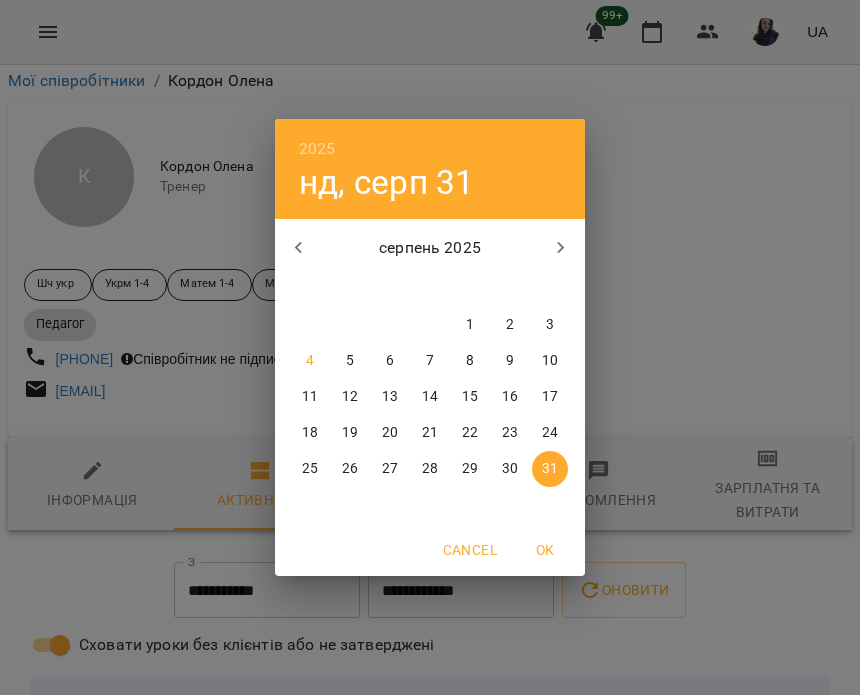 click at bounding box center [299, 248] 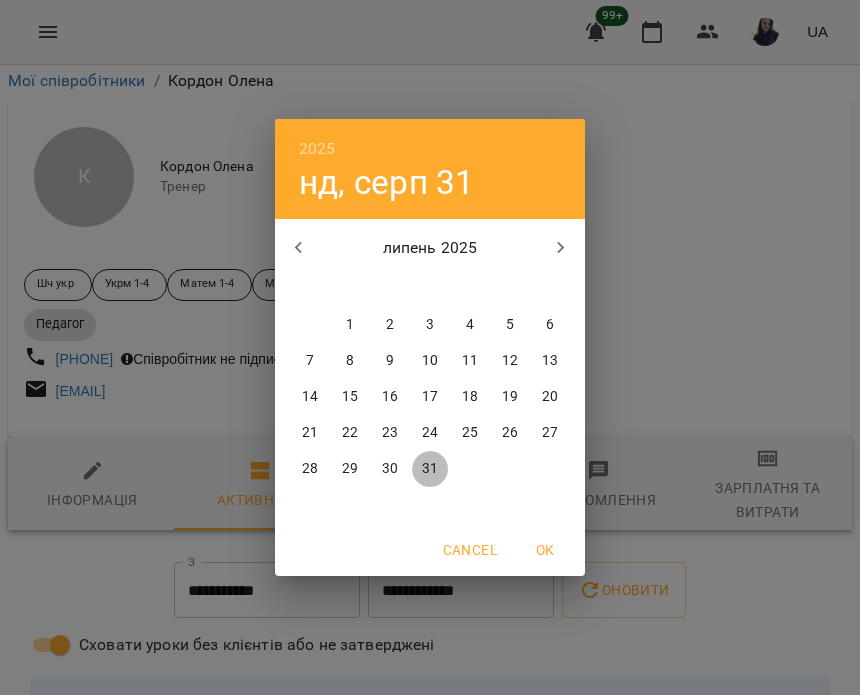 click on "31" at bounding box center (430, 469) 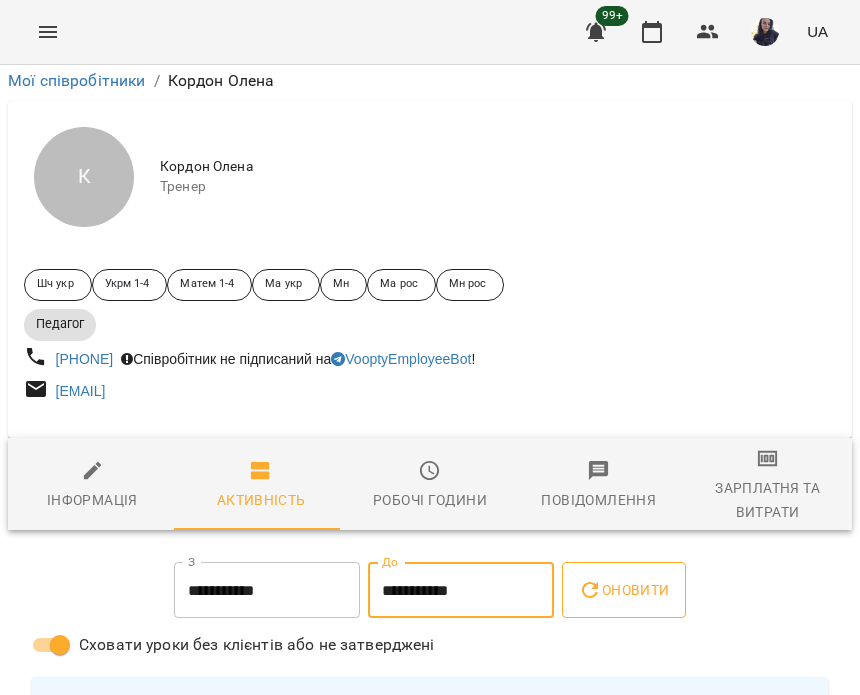 click on "Оновити" at bounding box center (623, 590) 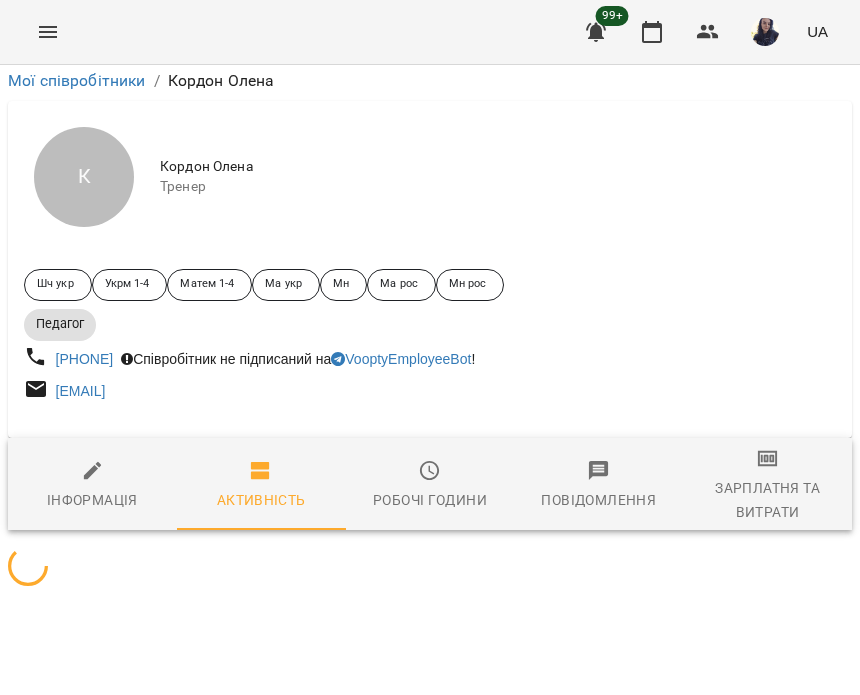 scroll, scrollTop: 0, scrollLeft: 0, axis: both 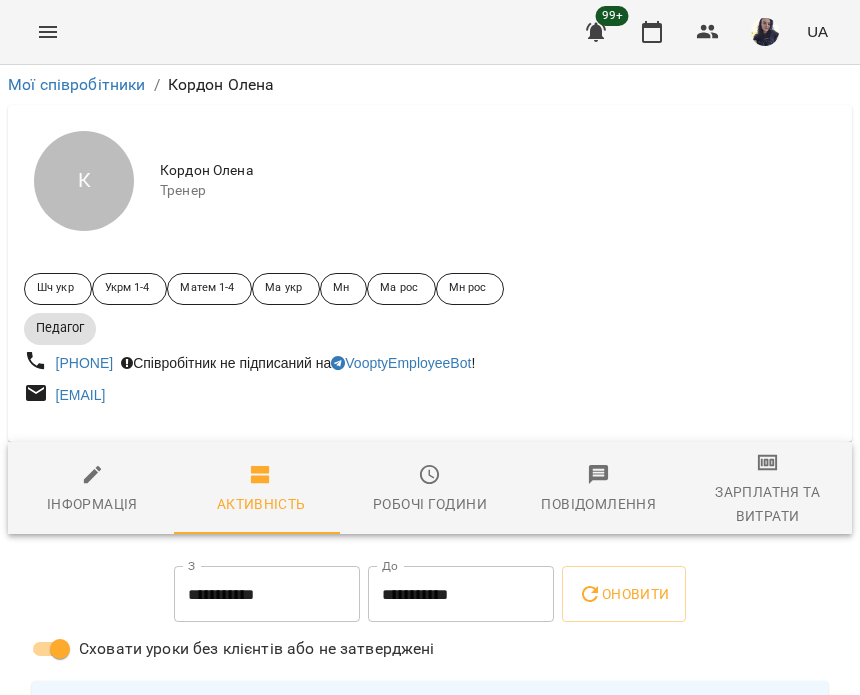 click on "Сховати уроки без клієнтів або не затверджені" at bounding box center [257, 649] 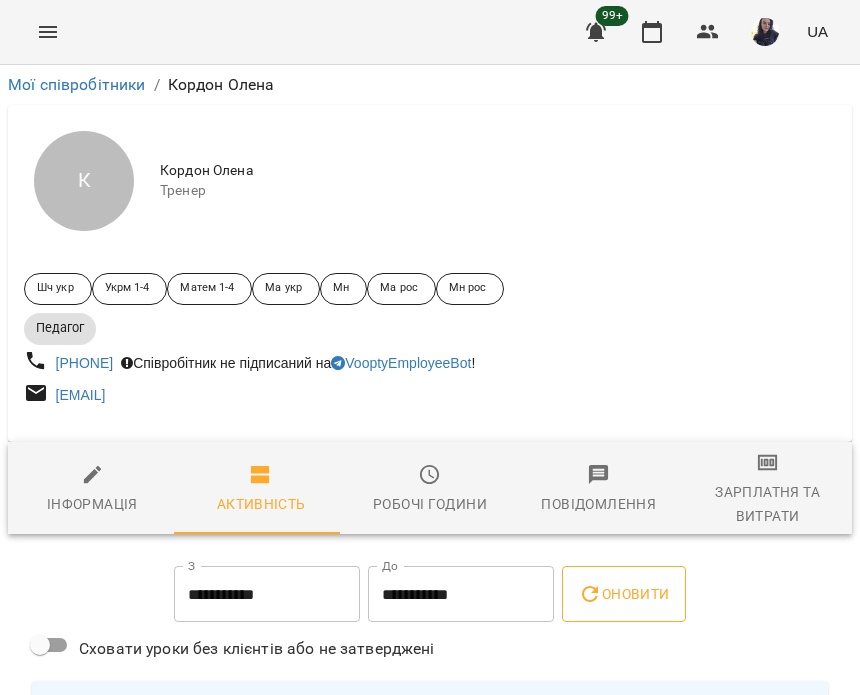 click on "Оновити" at bounding box center (623, 594) 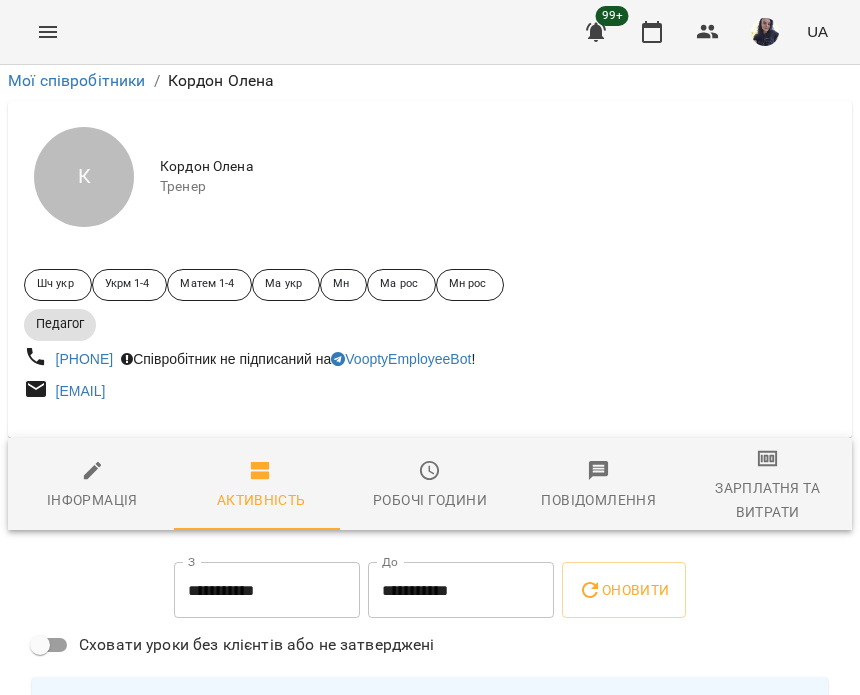 scroll, scrollTop: 6600, scrollLeft: 0, axis: vertical 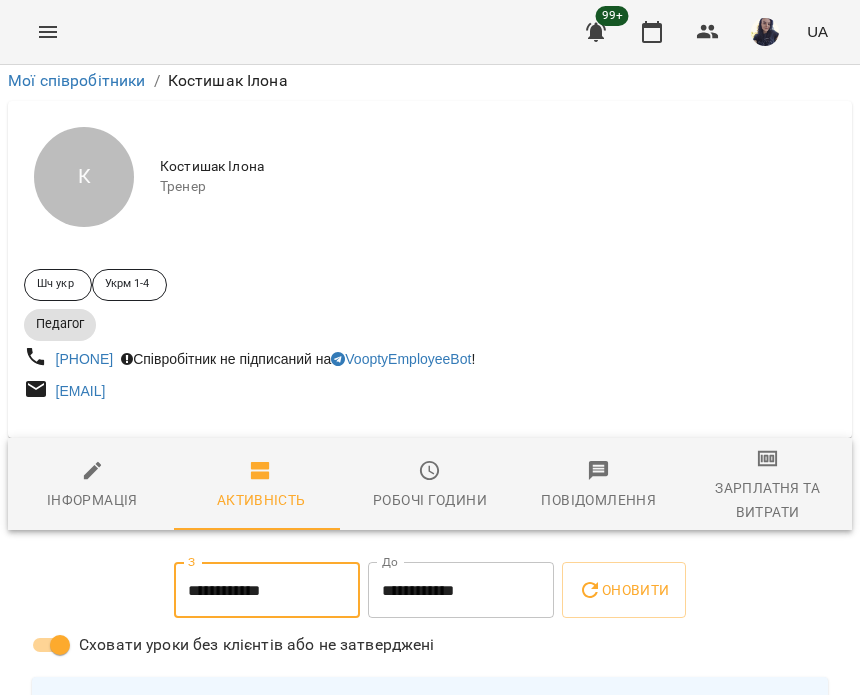 click on "**********" at bounding box center [267, 590] 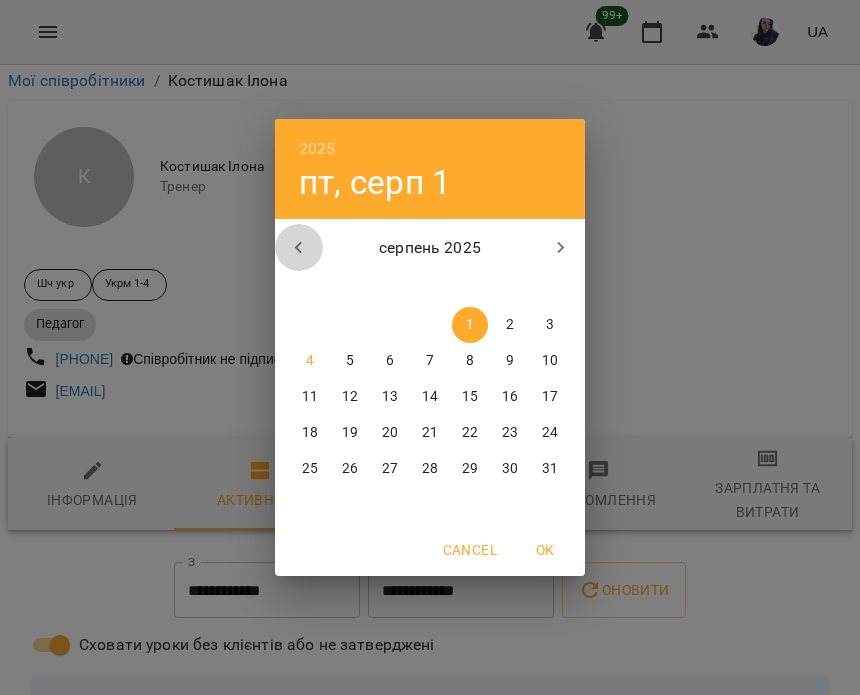 click at bounding box center (299, 248) 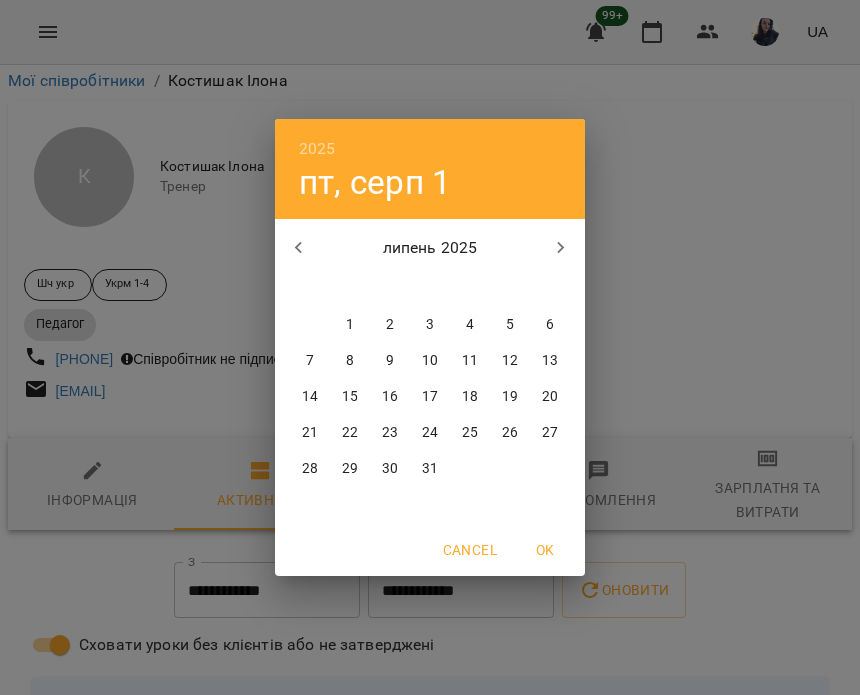 click on "16" at bounding box center [390, 397] 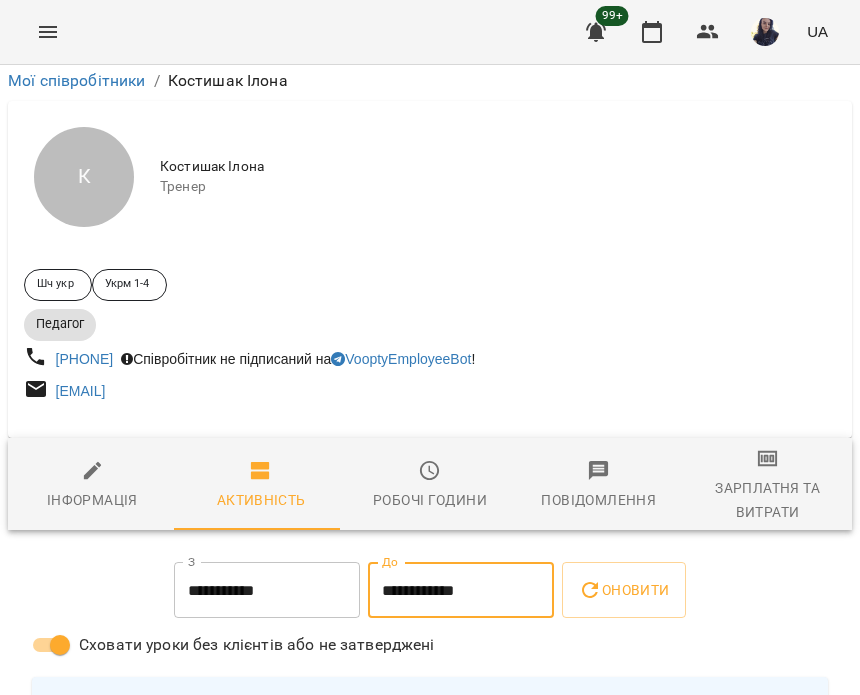 click on "**********" at bounding box center (461, 590) 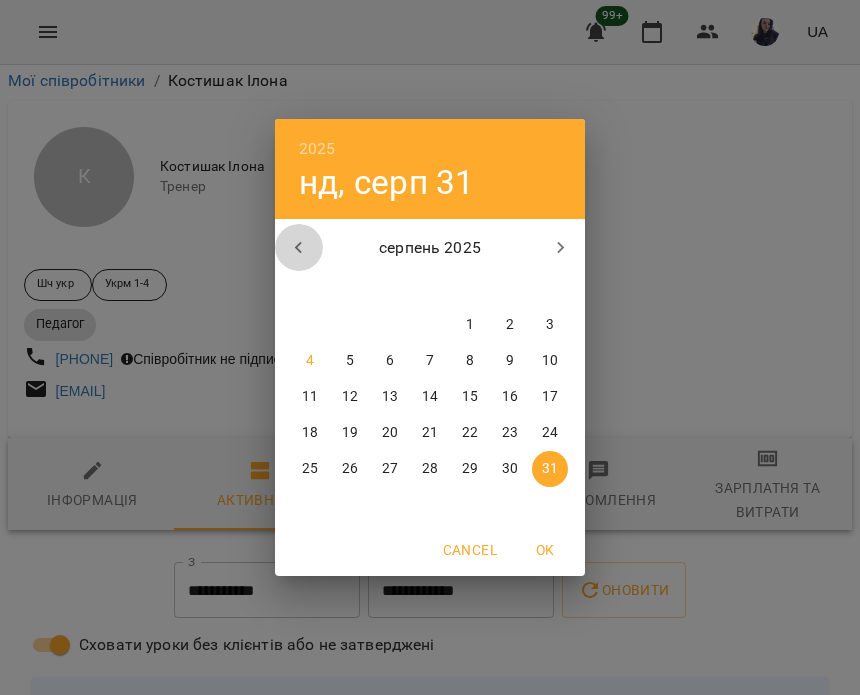 click 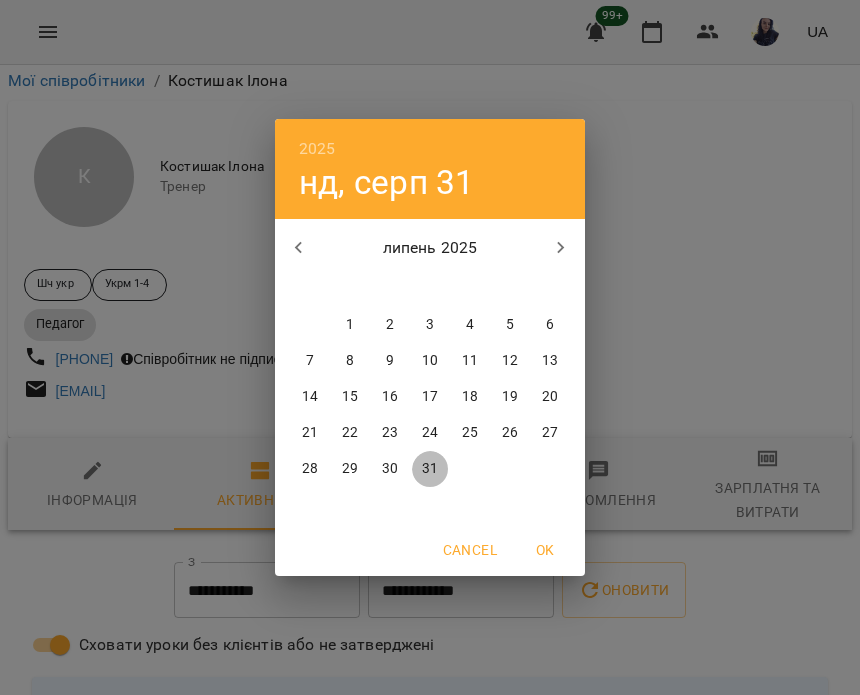 click on "31" at bounding box center [430, 469] 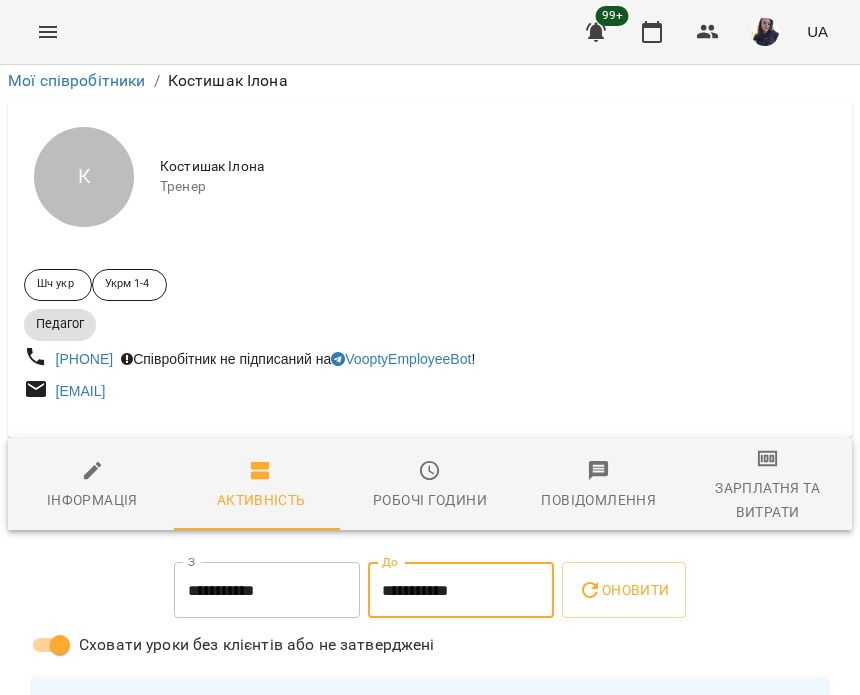 click on "Сховати уроки без клієнтів або не затверджені" at bounding box center (257, 645) 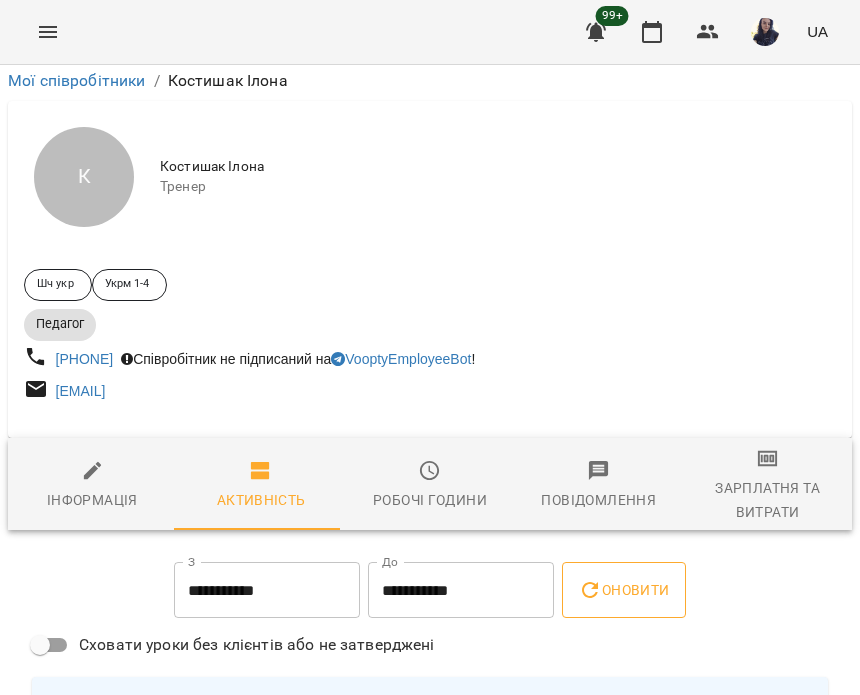 scroll, scrollTop: 4, scrollLeft: 0, axis: vertical 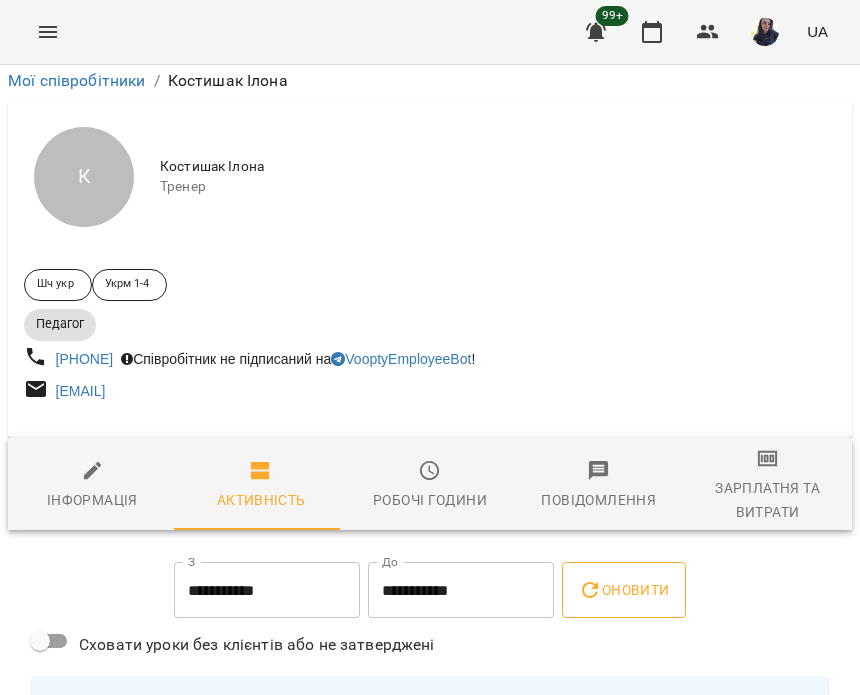 click on "Оновити" at bounding box center (623, 590) 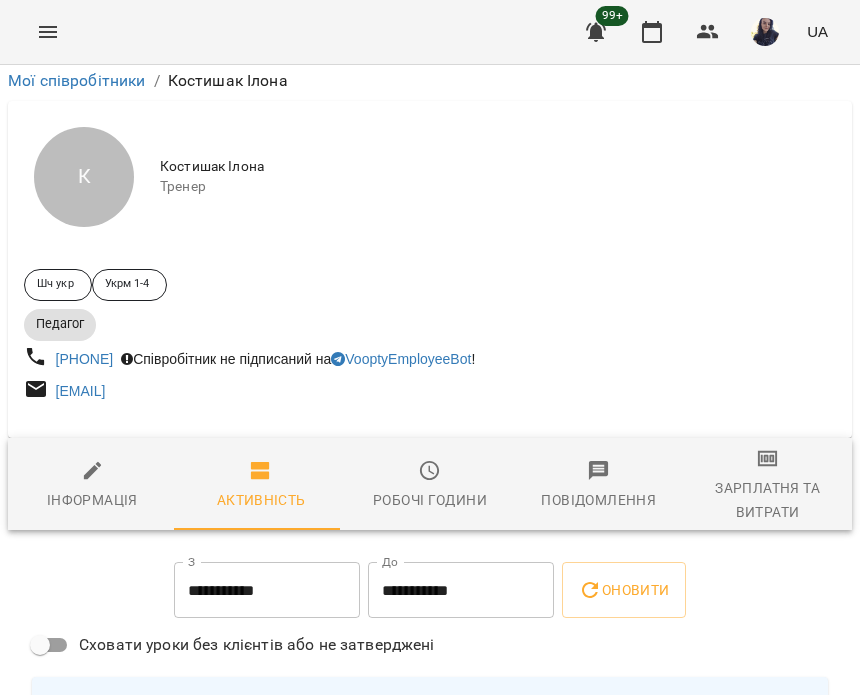 scroll, scrollTop: 6648, scrollLeft: 0, axis: vertical 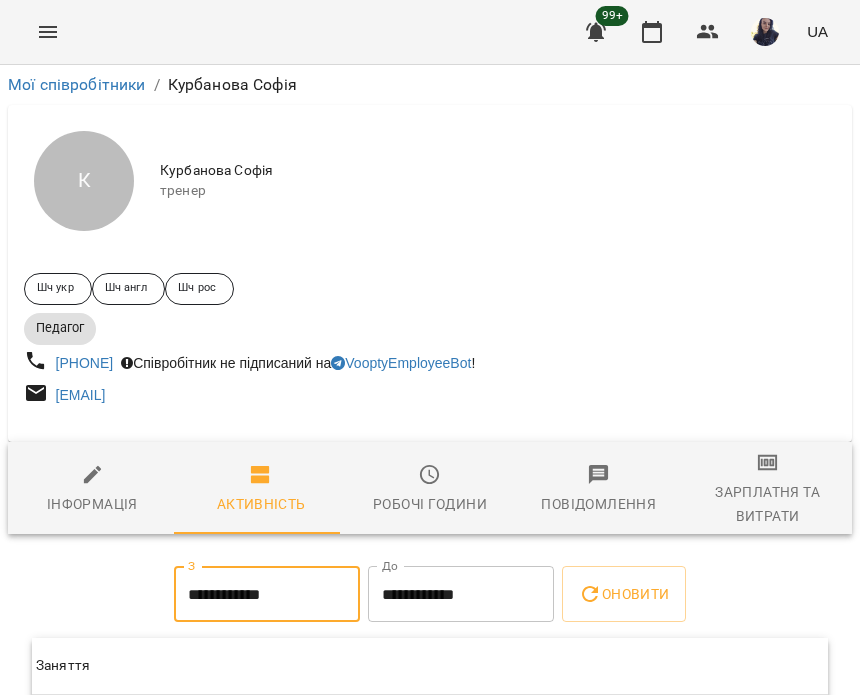 click on "**********" at bounding box center [267, 594] 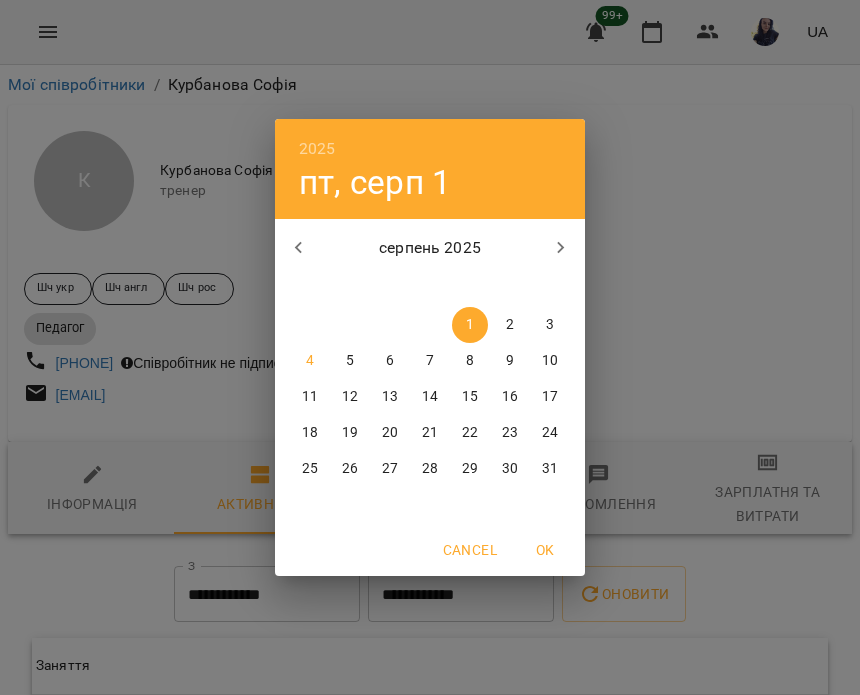 click 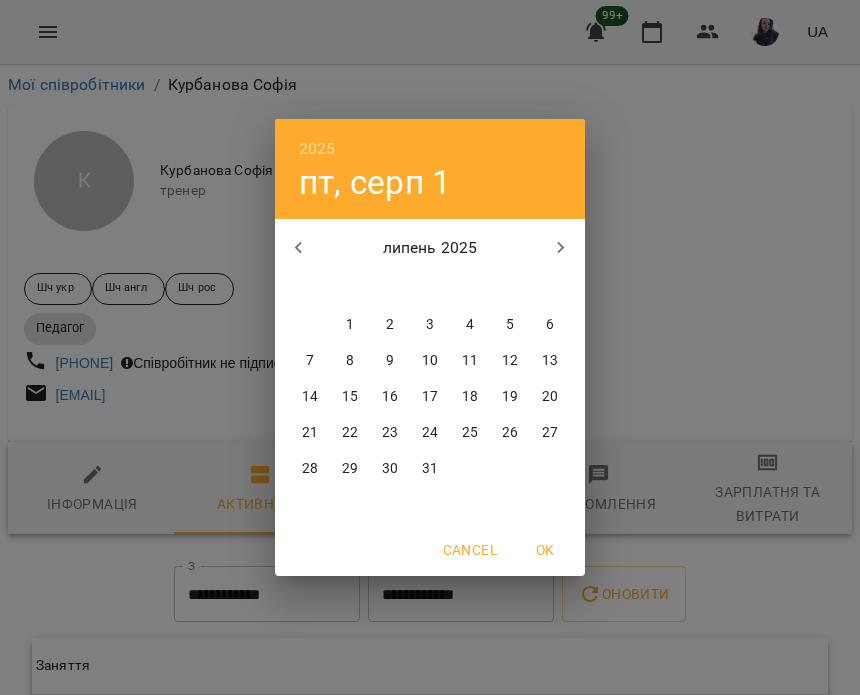 click on "16" at bounding box center (390, 397) 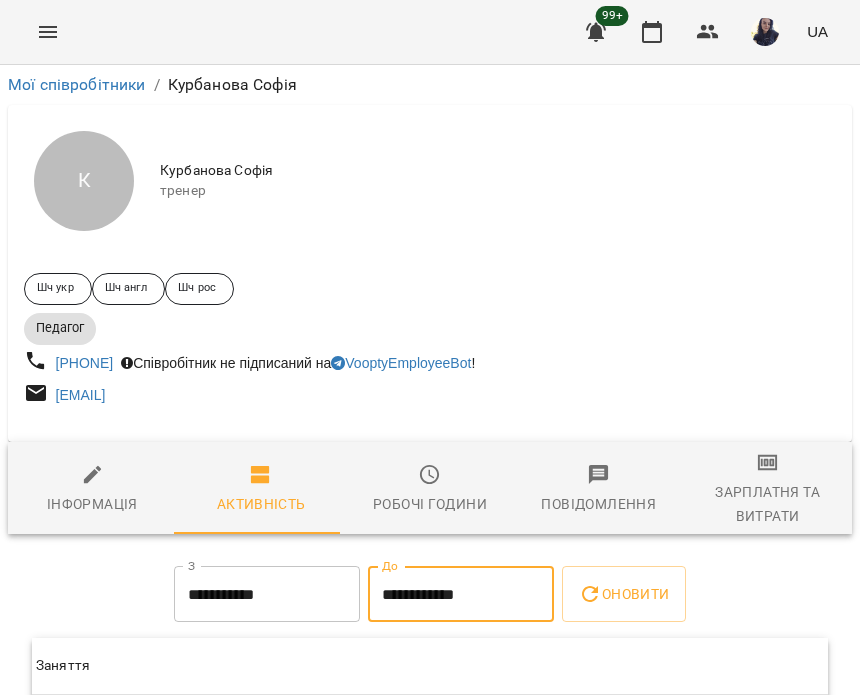 click on "**********" at bounding box center [461, 594] 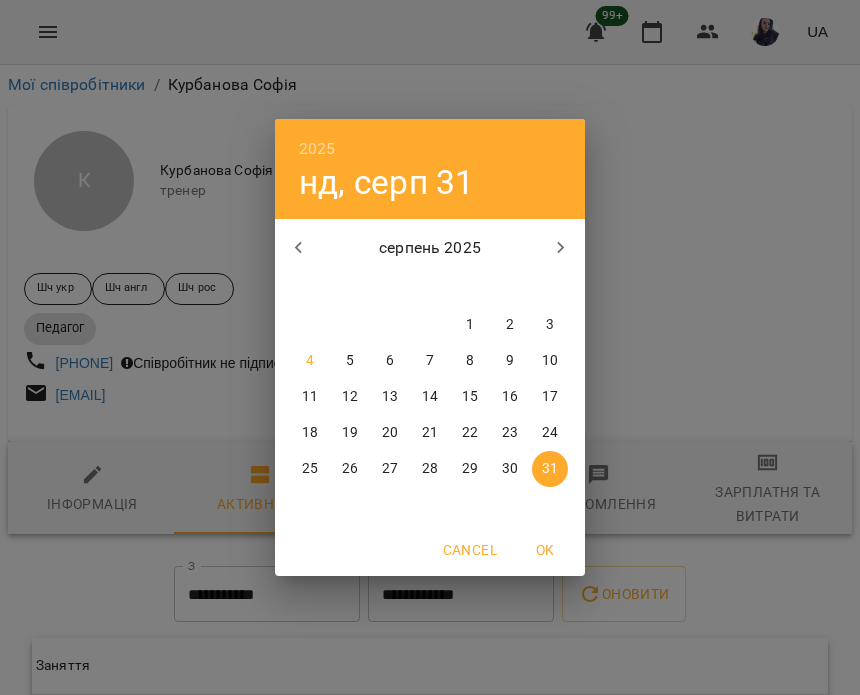 click at bounding box center (299, 248) 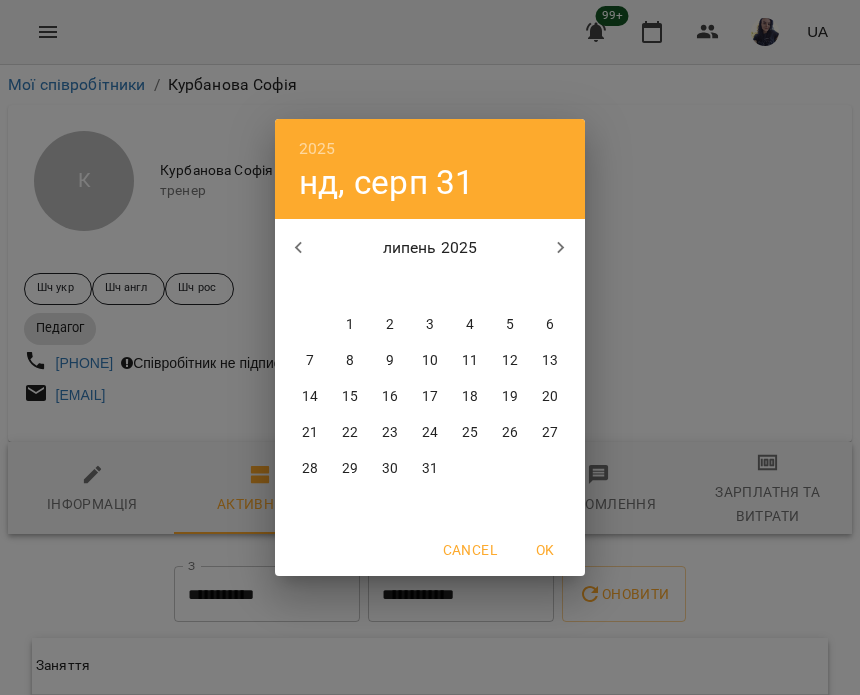 click on "31" at bounding box center [430, 469] 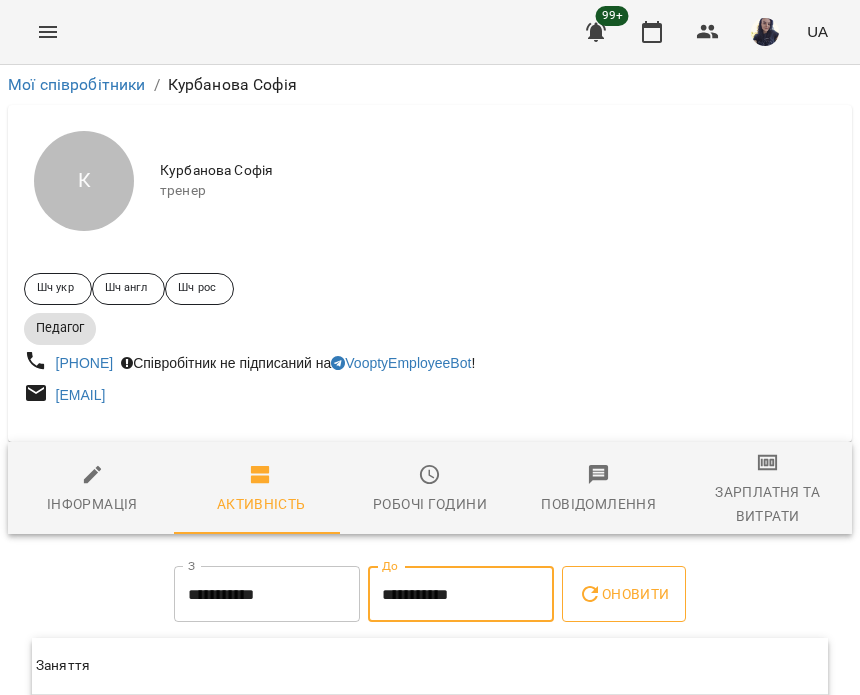 click on "Оновити" at bounding box center (623, 594) 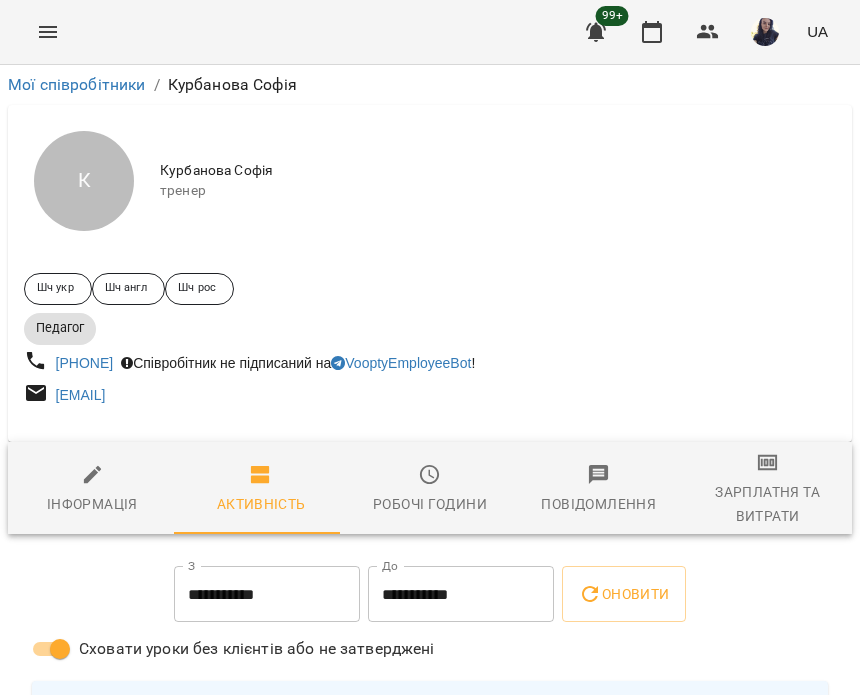 click on "Сховати уроки без клієнтів або не затверджені" at bounding box center [257, 649] 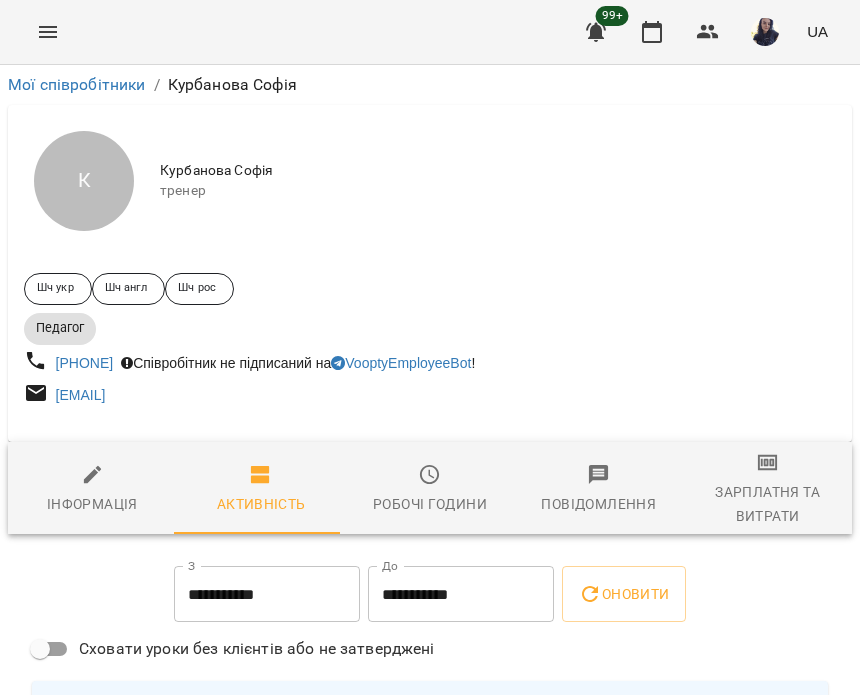 scroll, scrollTop: 4, scrollLeft: 0, axis: vertical 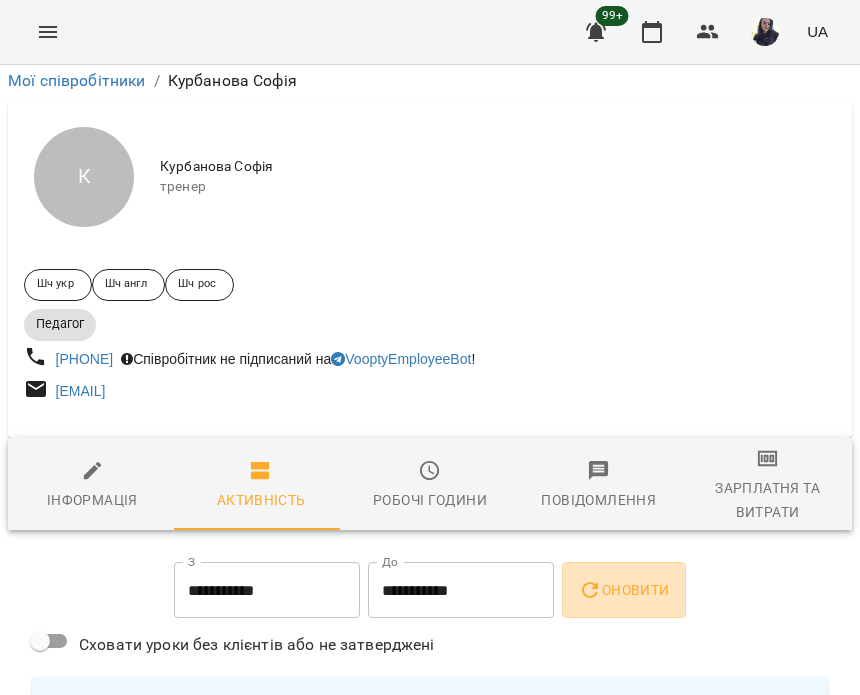 click on "Оновити" at bounding box center (623, 590) 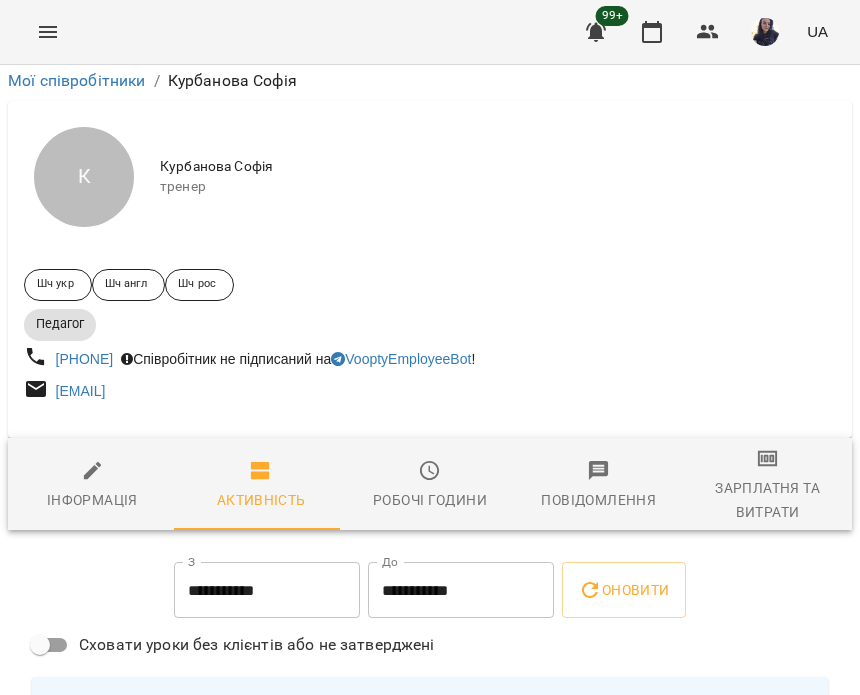 scroll, scrollTop: 2118, scrollLeft: 0, axis: vertical 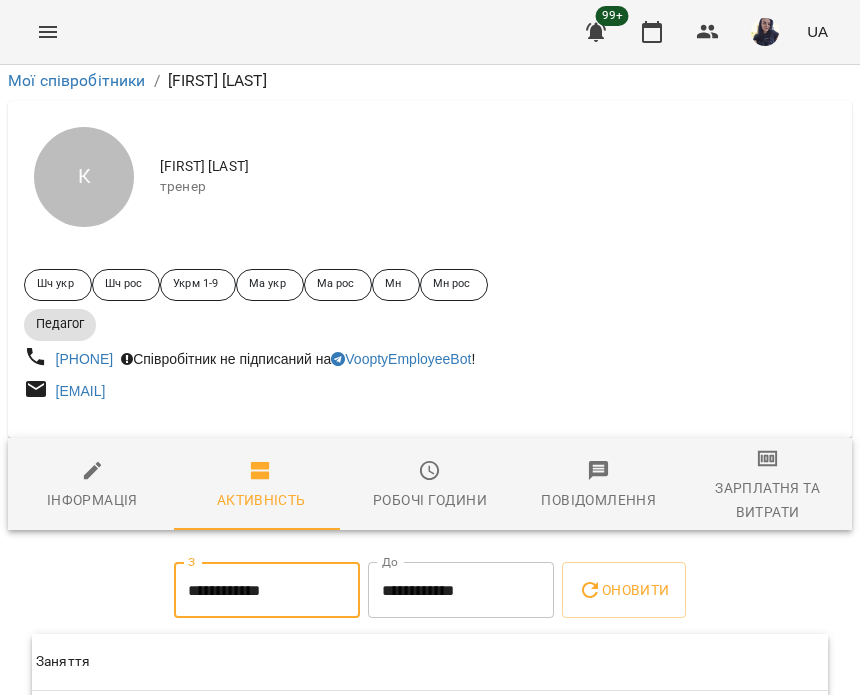 click on "**********" at bounding box center (267, 590) 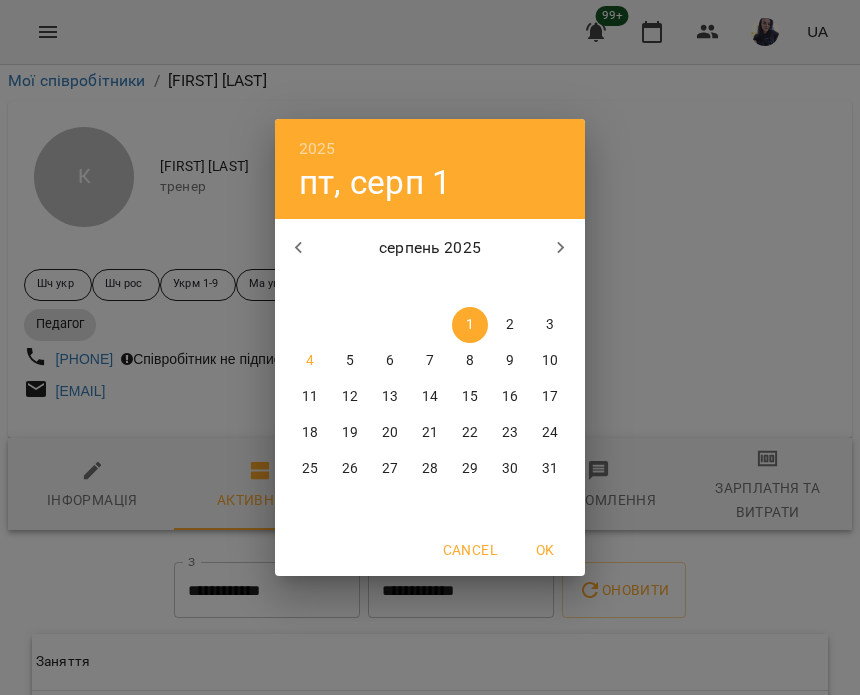 click 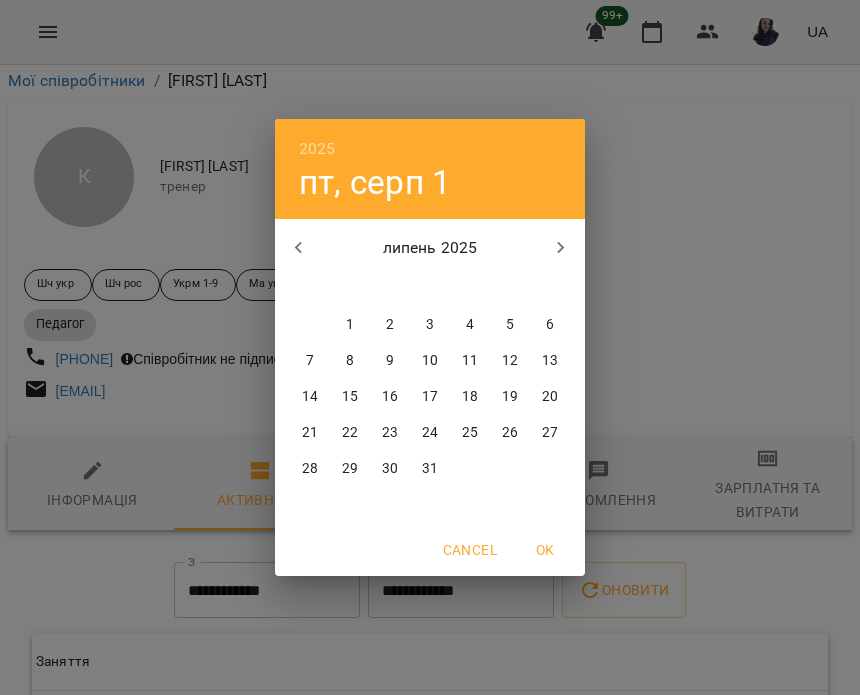 click on "16" at bounding box center [390, 397] 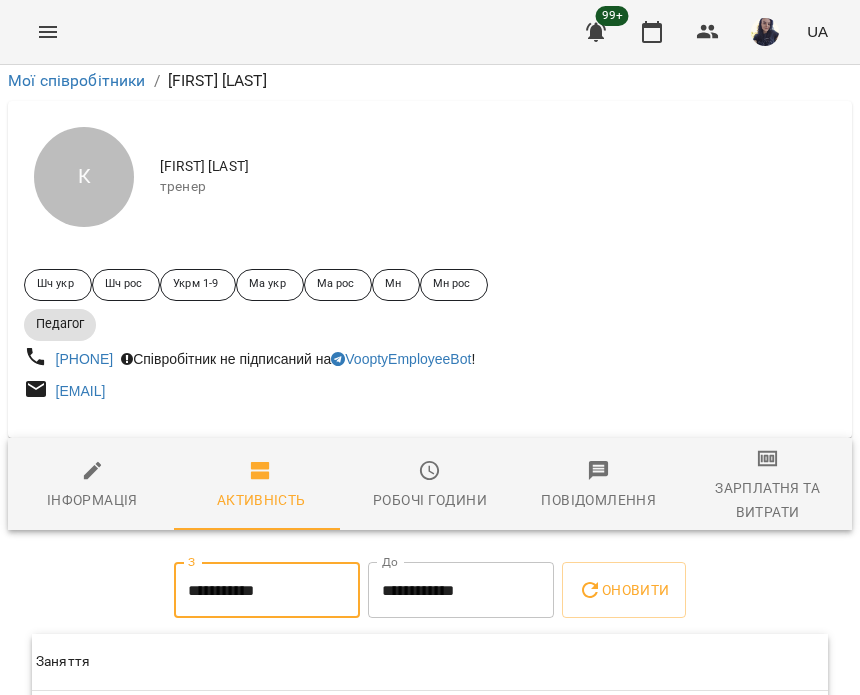 click on "**********" at bounding box center (461, 590) 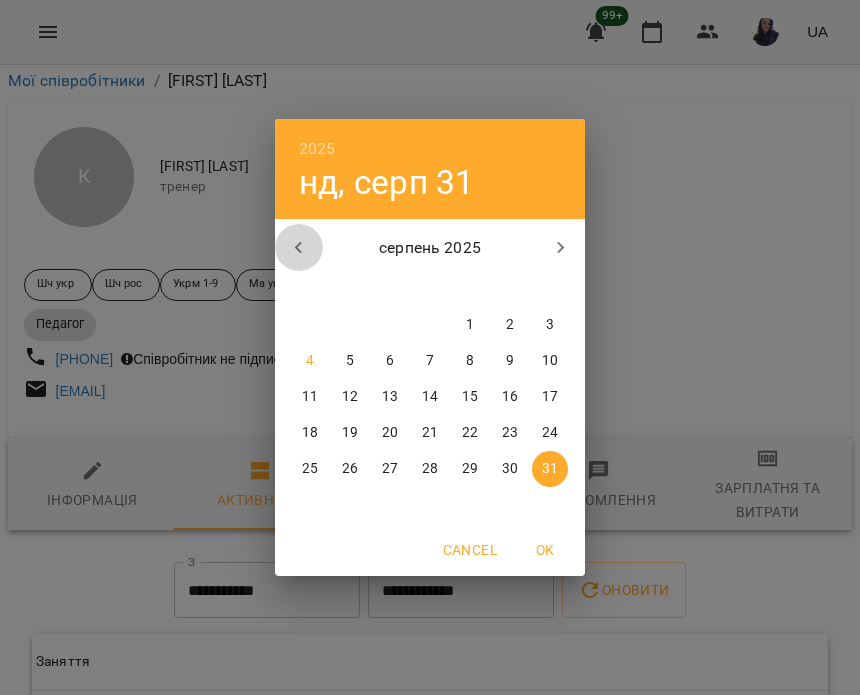 click 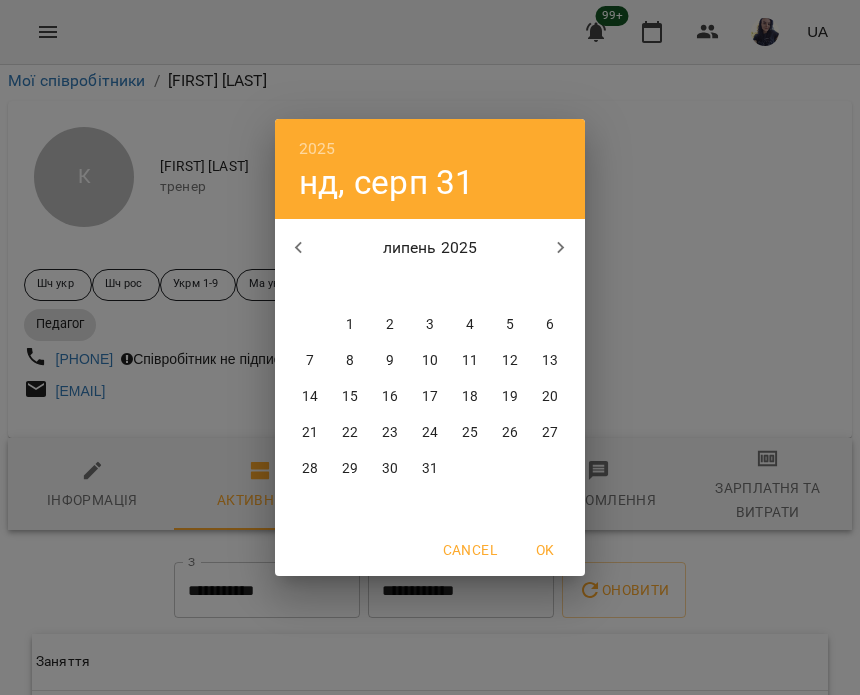 click on "31" at bounding box center (430, 469) 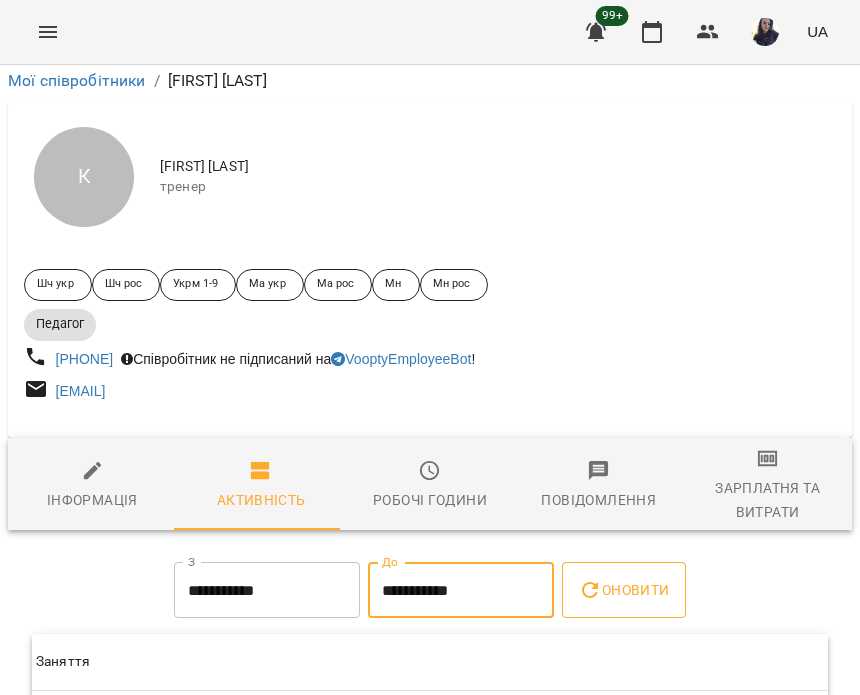click 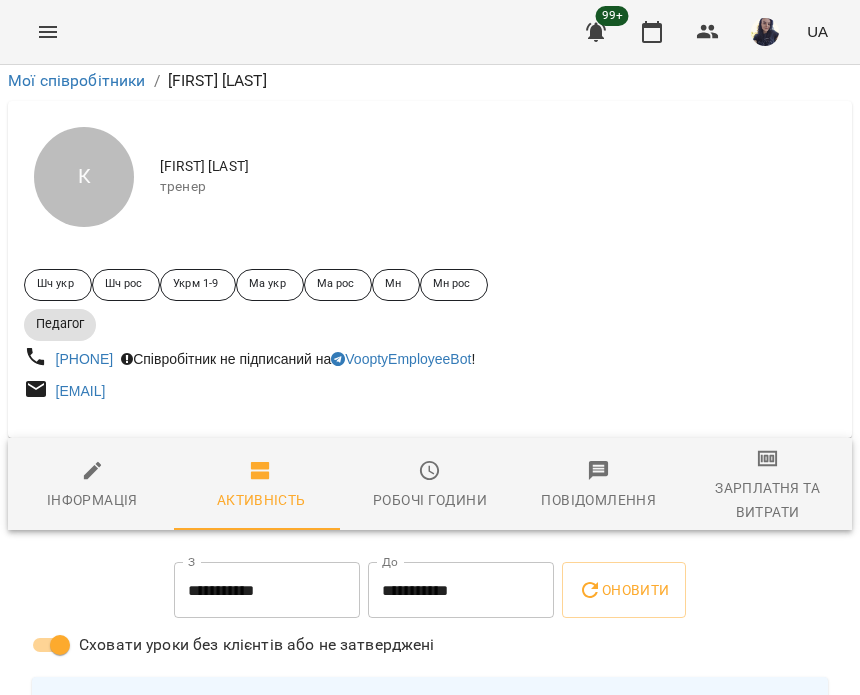 scroll, scrollTop: 300, scrollLeft: 0, axis: vertical 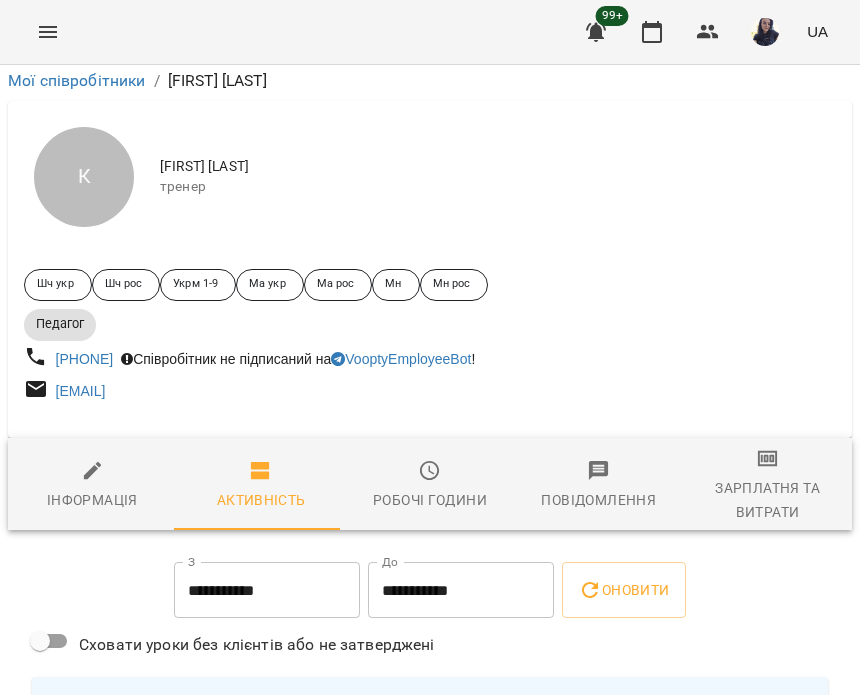 click on "Оновити" at bounding box center [623, 590] 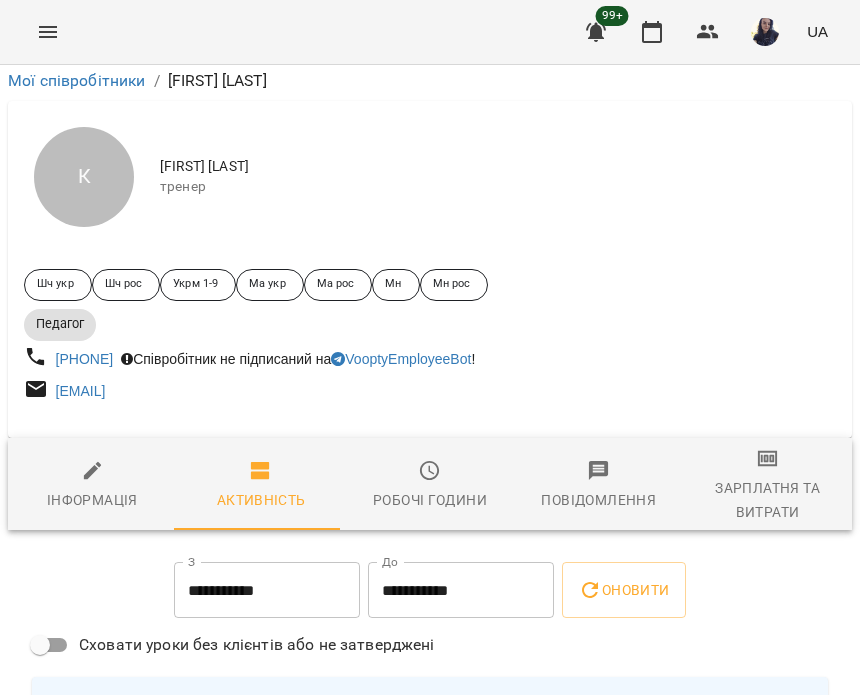 scroll, scrollTop: 12008, scrollLeft: 0, axis: vertical 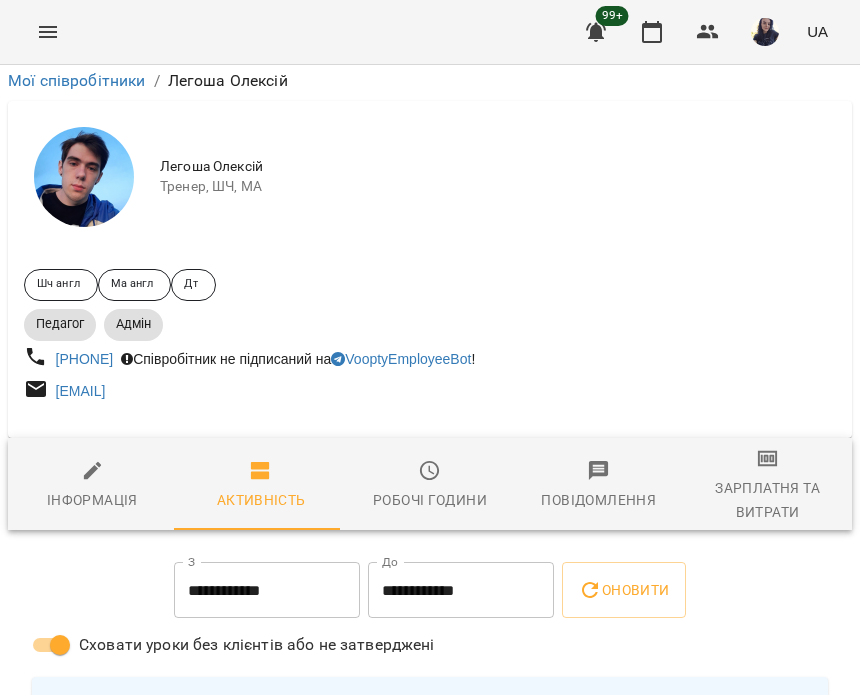 click on "**********" at bounding box center (267, 590) 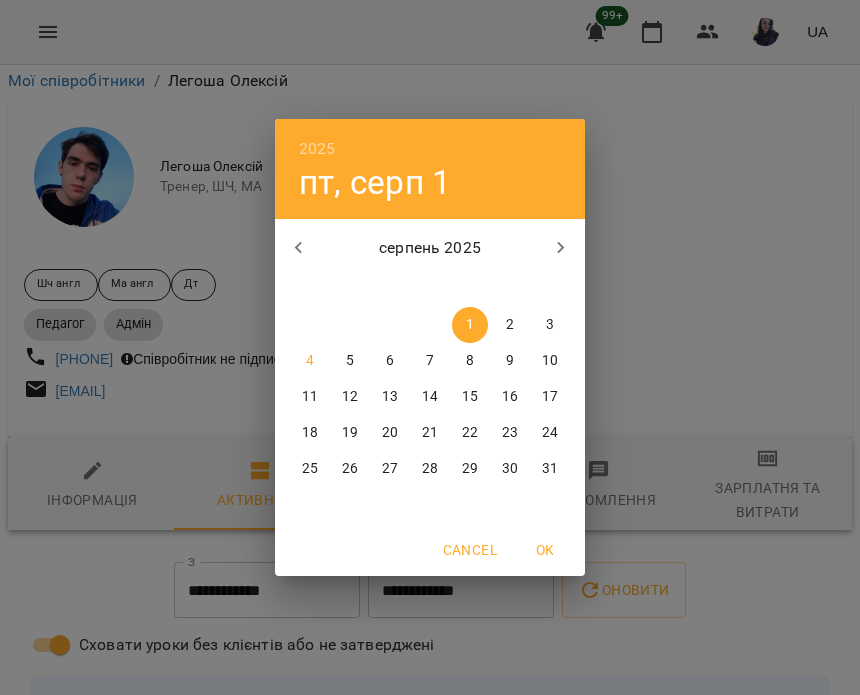 click 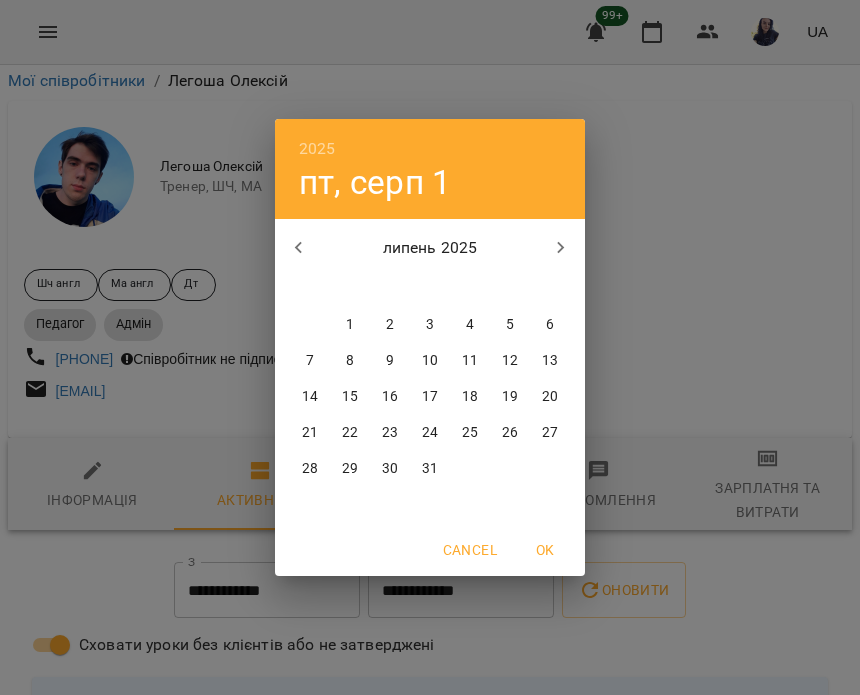click on "16" at bounding box center [390, 397] 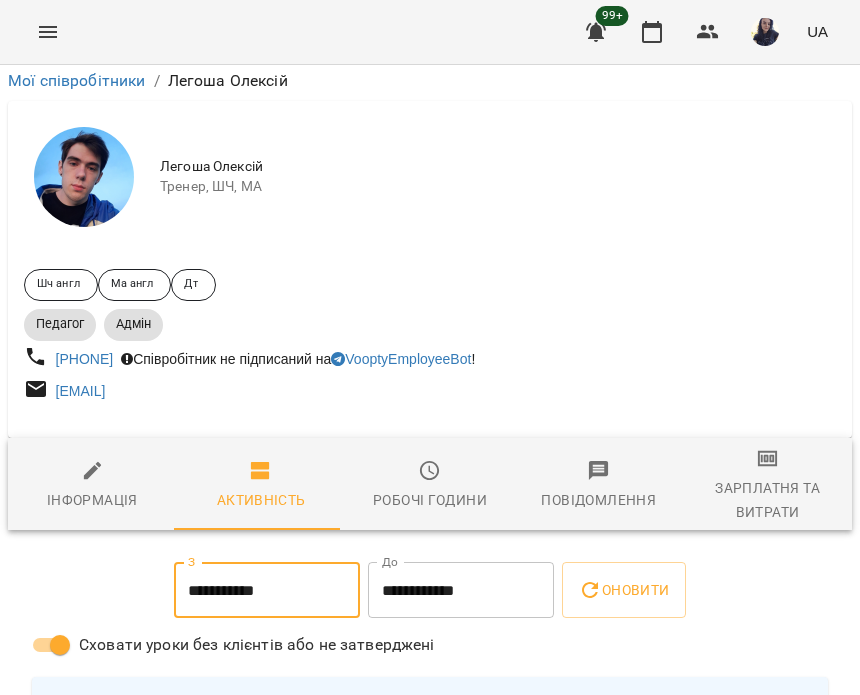 click on "**********" at bounding box center [461, 590] 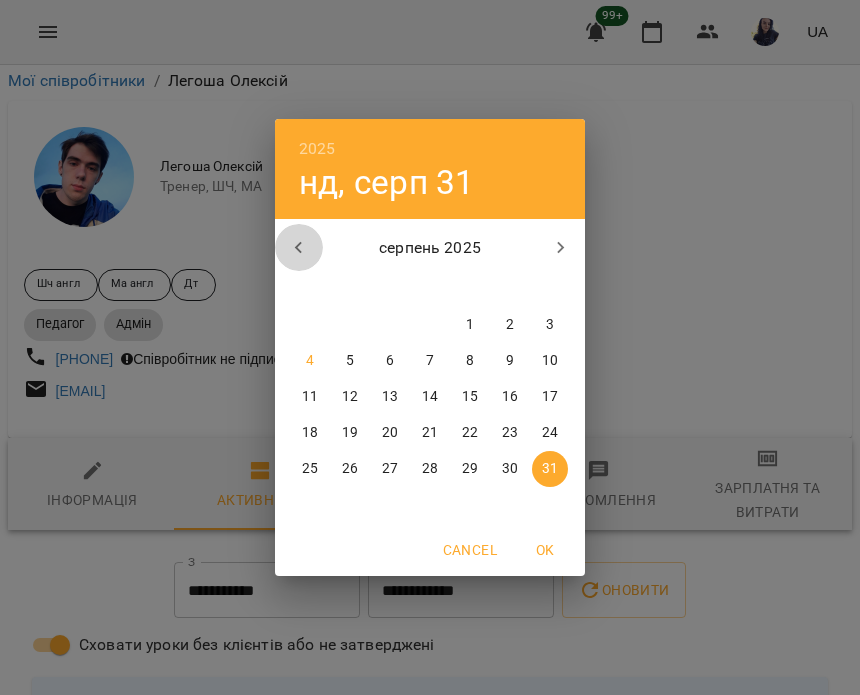 click 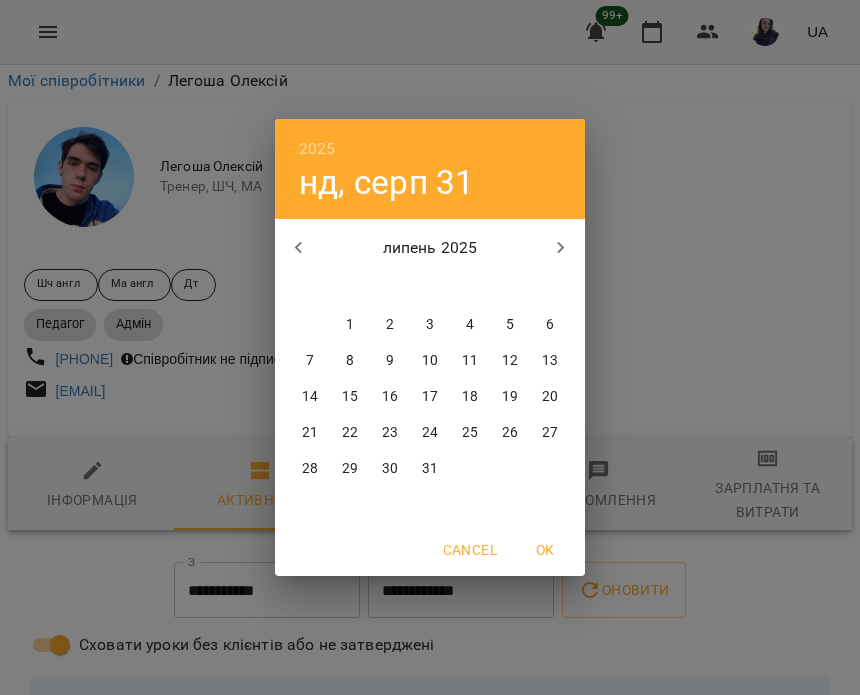 click on "31" at bounding box center (430, 469) 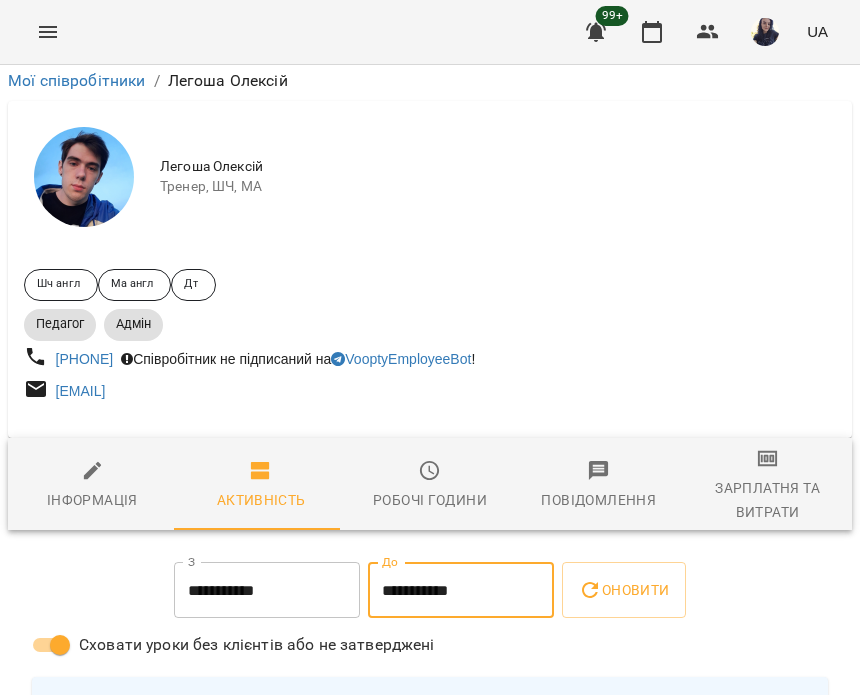 click on "Сховати уроки без клієнтів або не затверджені" at bounding box center (257, 645) 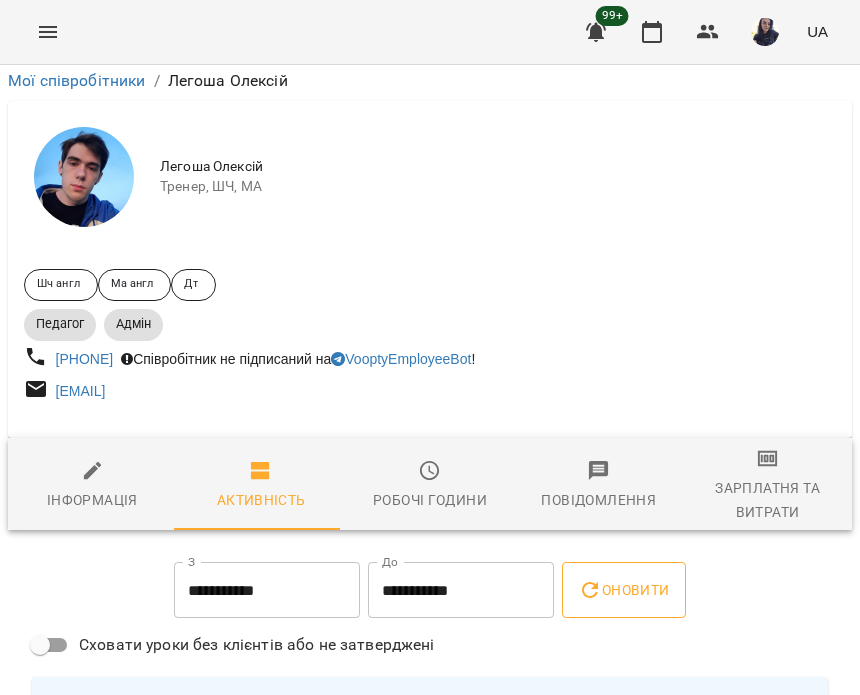 scroll, scrollTop: 4, scrollLeft: 0, axis: vertical 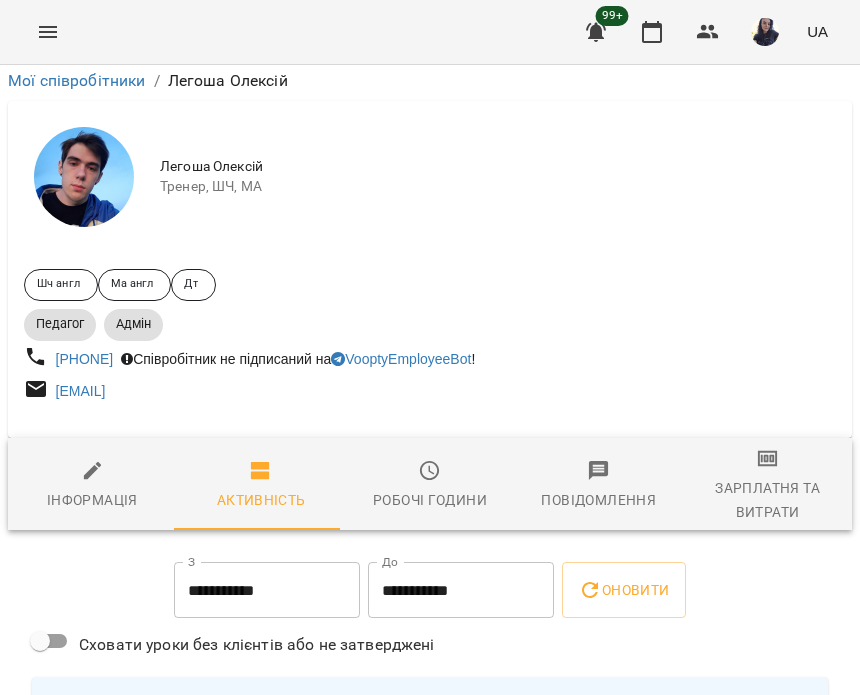 click on "**********" at bounding box center [430, 1576] 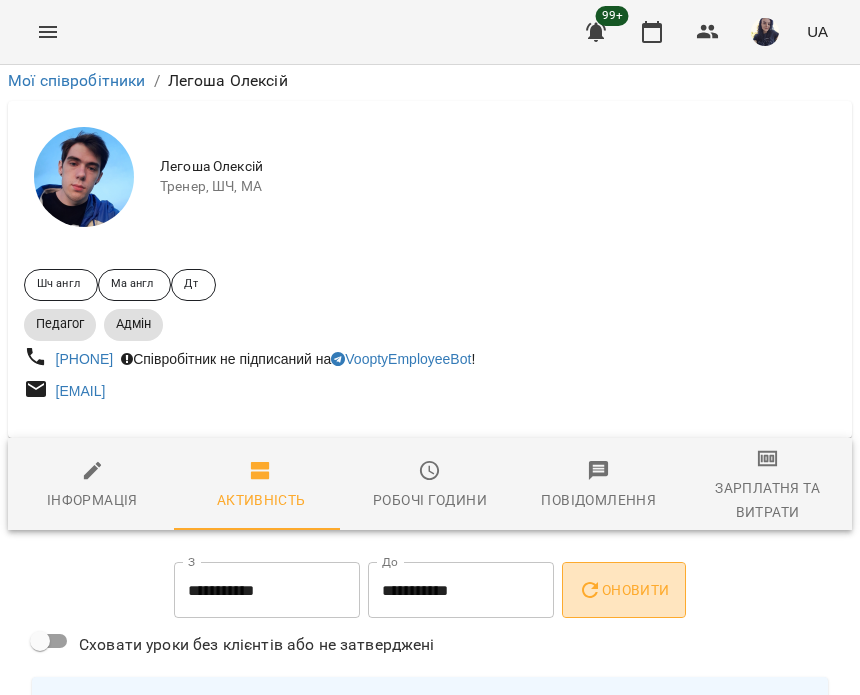 click on "Оновити" at bounding box center (623, 590) 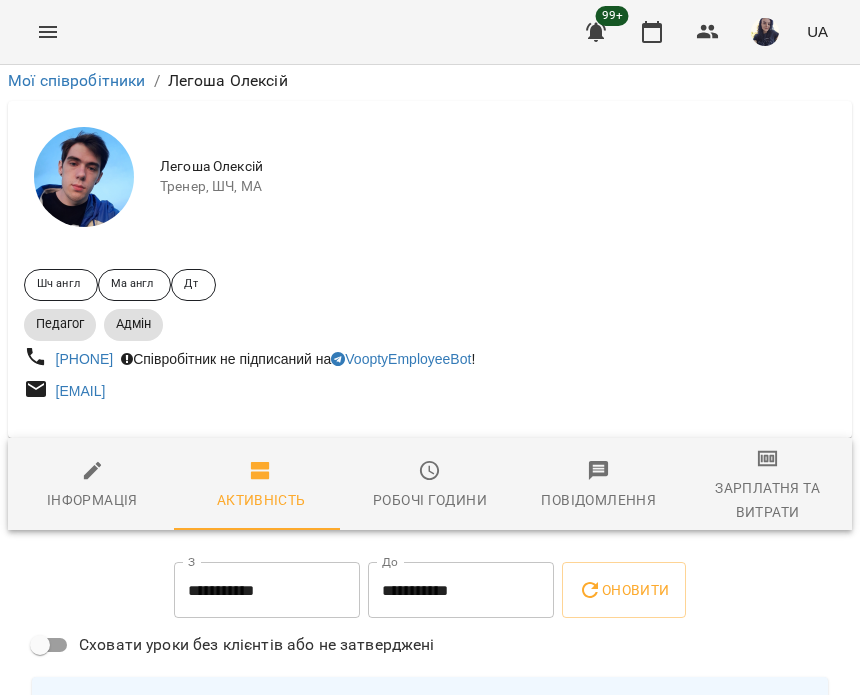 scroll, scrollTop: 5300, scrollLeft: 0, axis: vertical 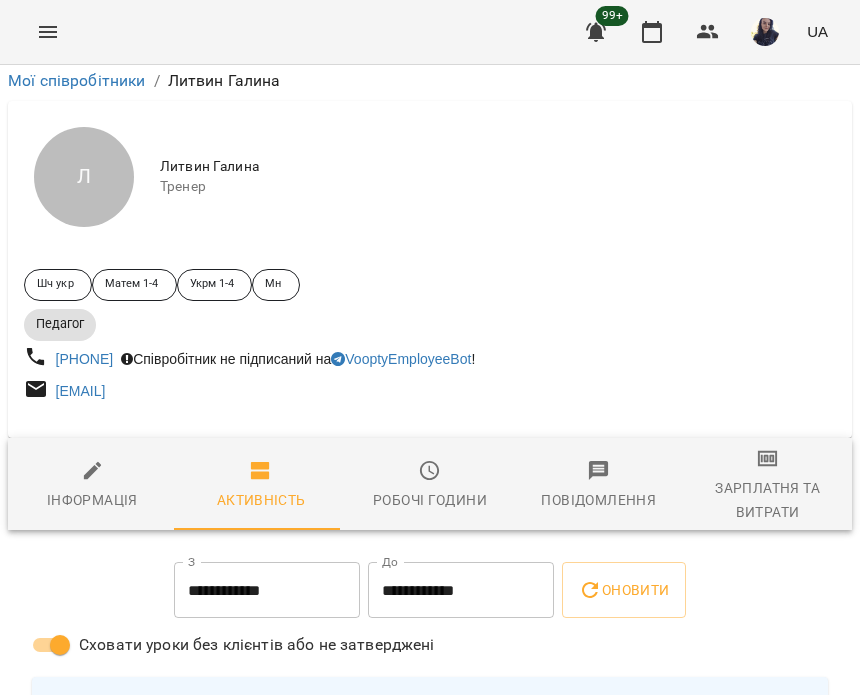 click on "**********" at bounding box center (267, 590) 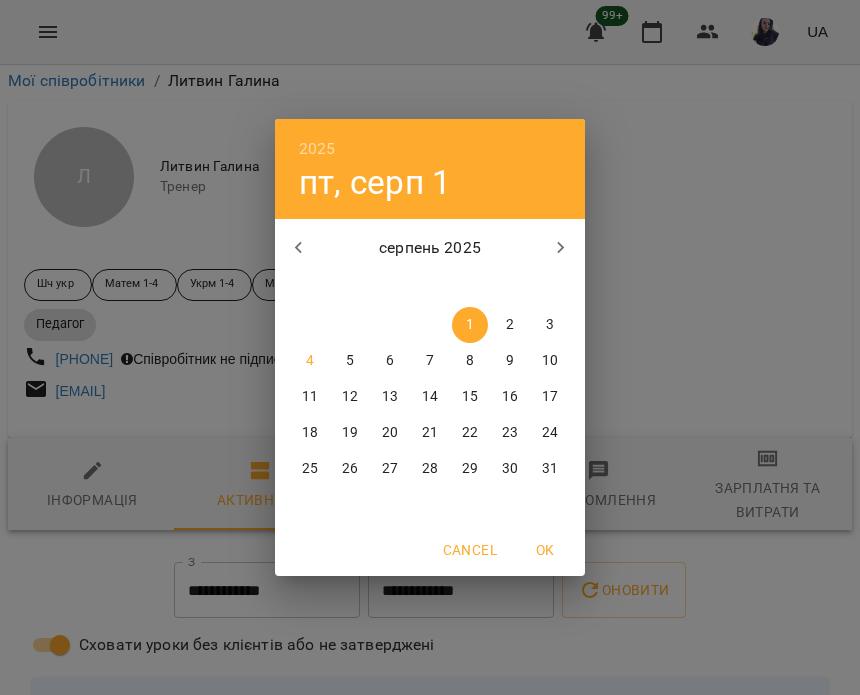 click 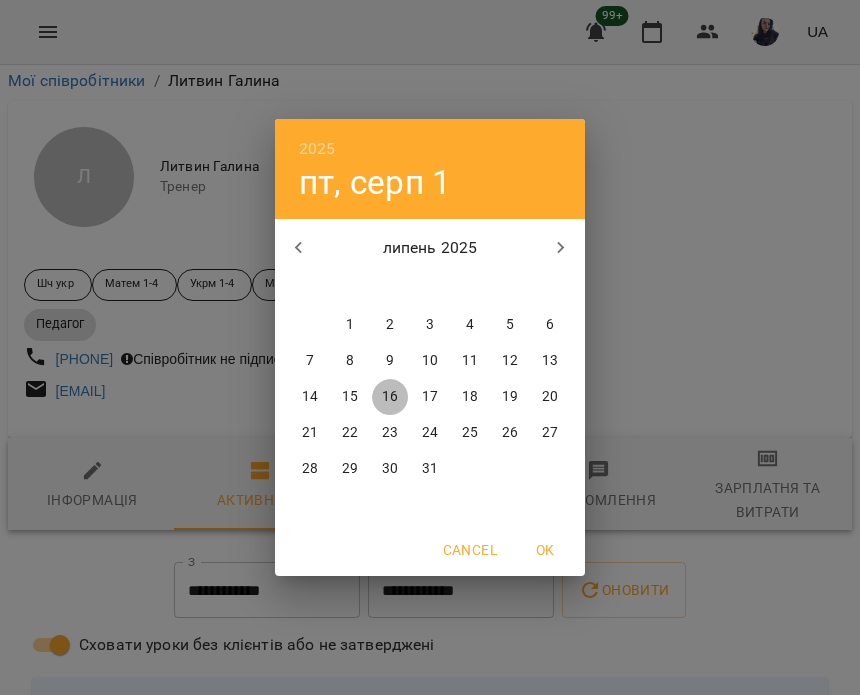 click on "16" at bounding box center [390, 397] 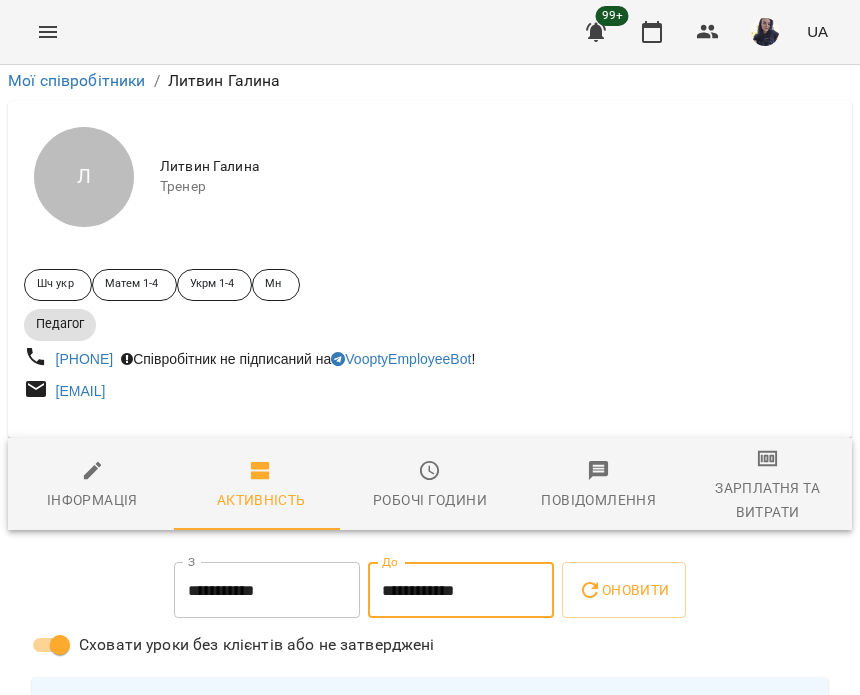 click on "**********" at bounding box center [461, 590] 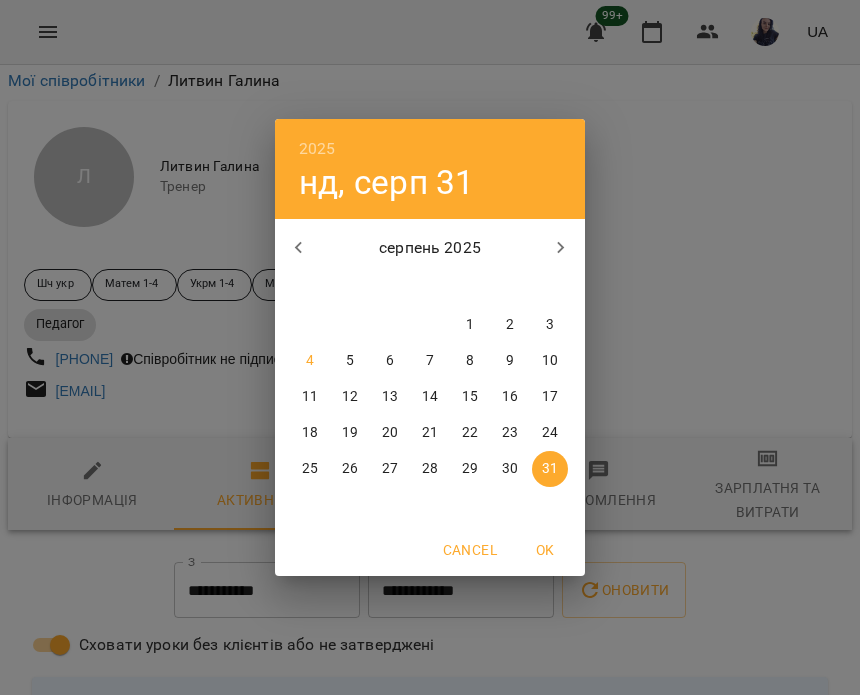click 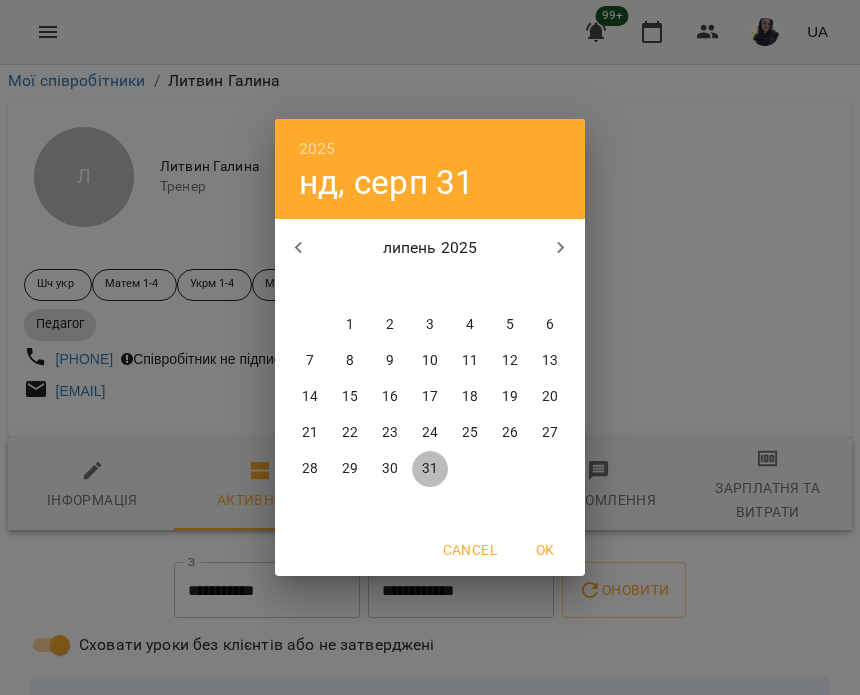 click on "31" at bounding box center (430, 469) 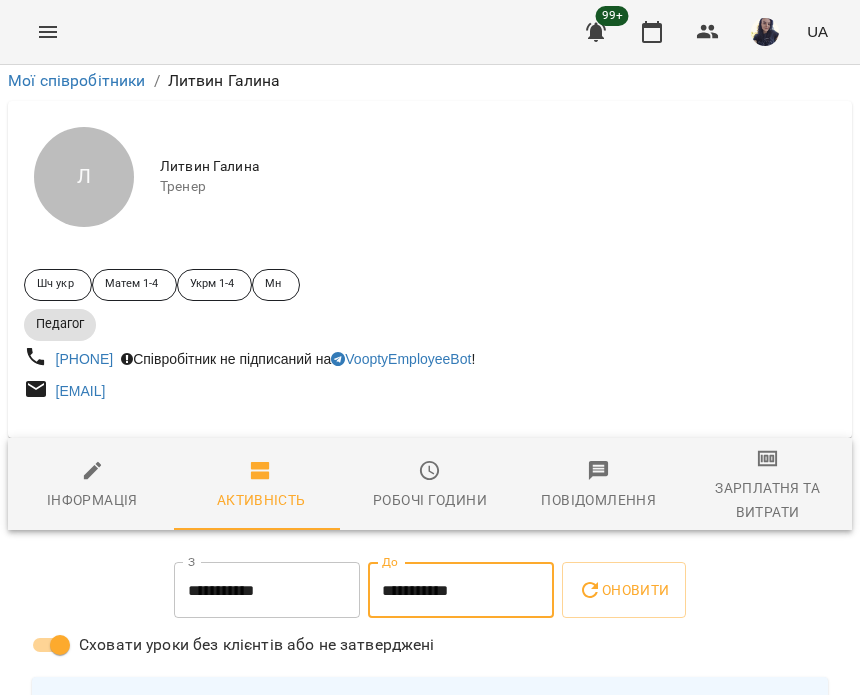 click on "Сховати уроки без клієнтів або не затверджені" at bounding box center [257, 645] 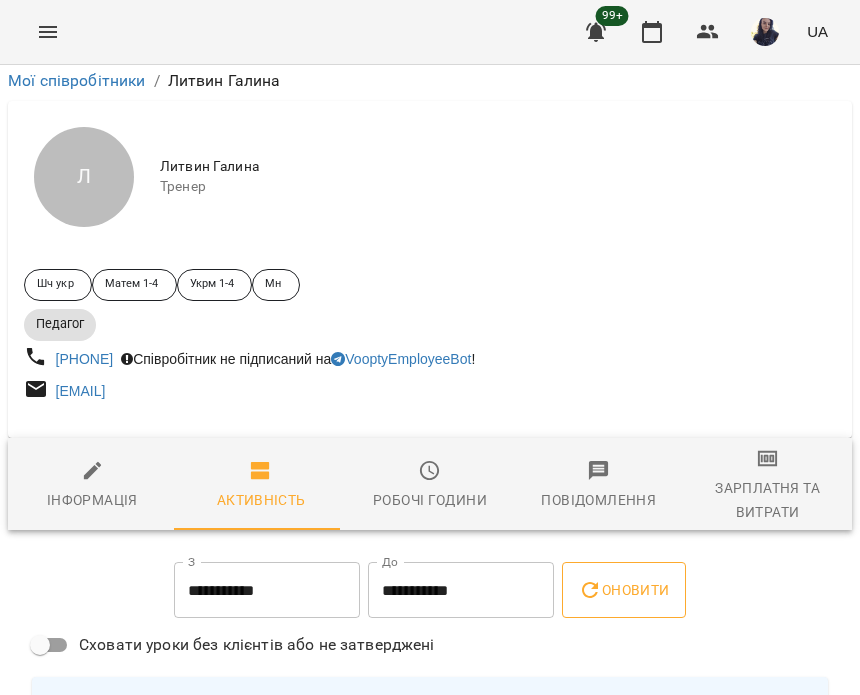 scroll, scrollTop: 4, scrollLeft: 0, axis: vertical 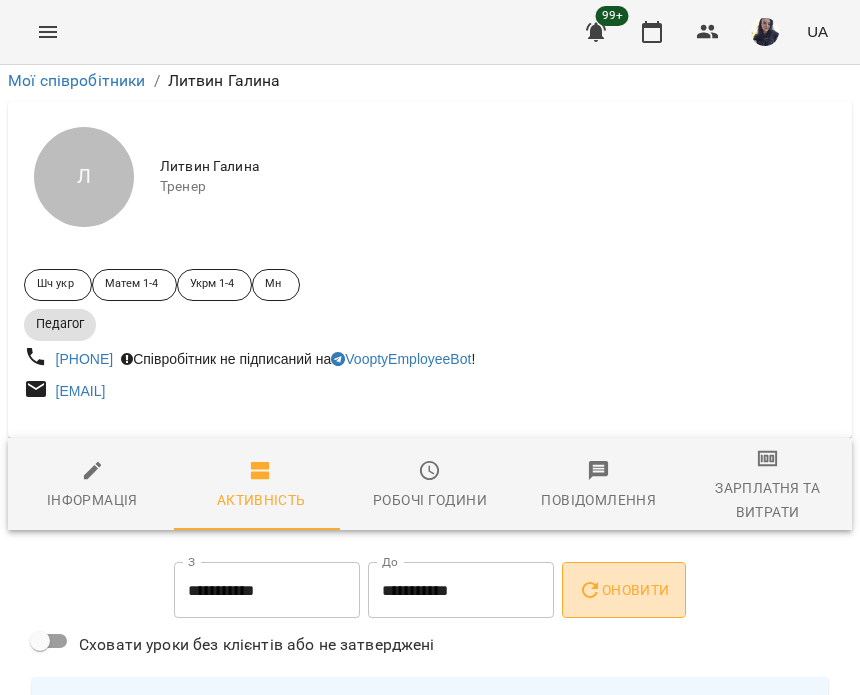 click on "Оновити" at bounding box center [623, 590] 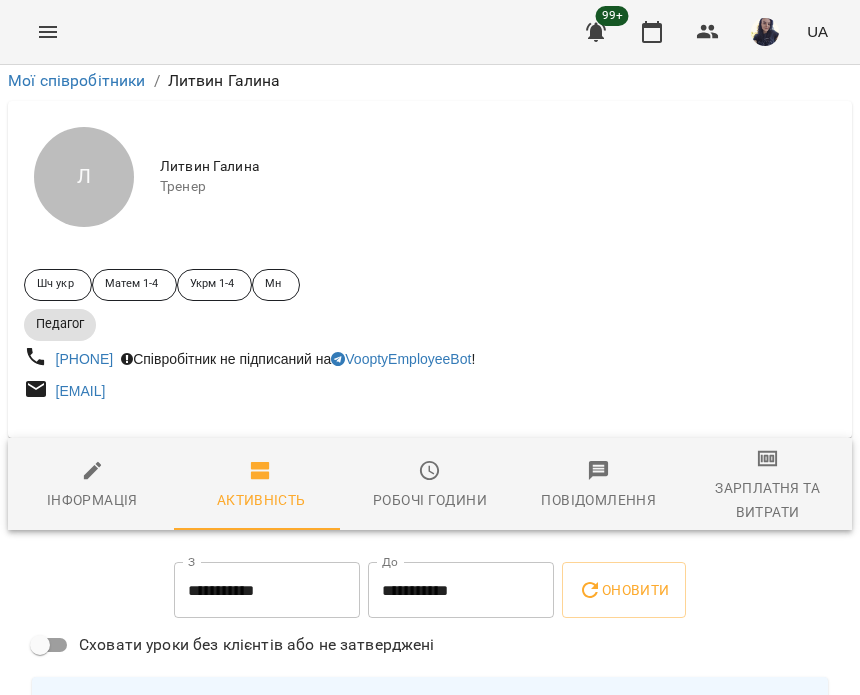 scroll, scrollTop: 12042, scrollLeft: 0, axis: vertical 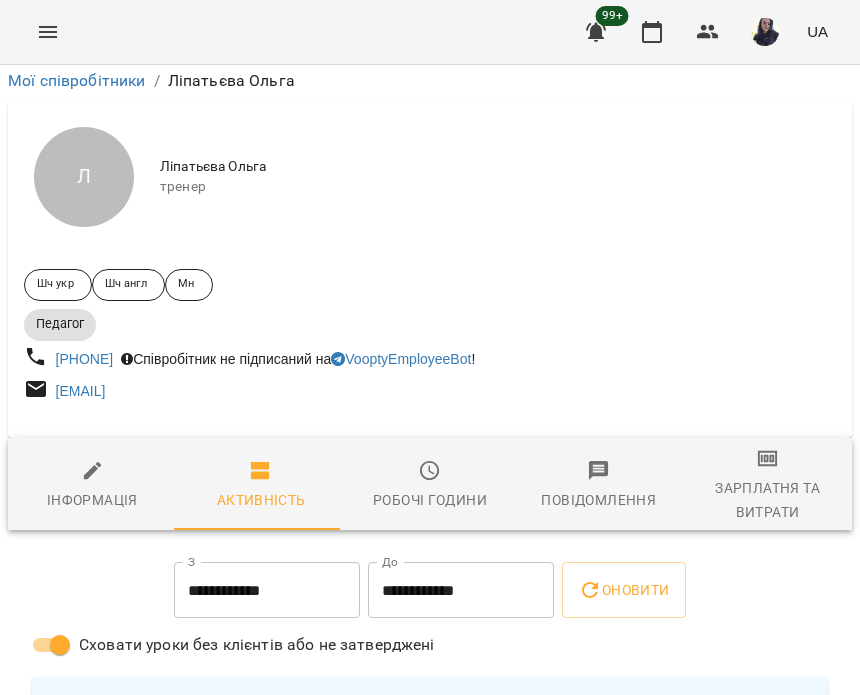click on "**********" at bounding box center [267, 590] 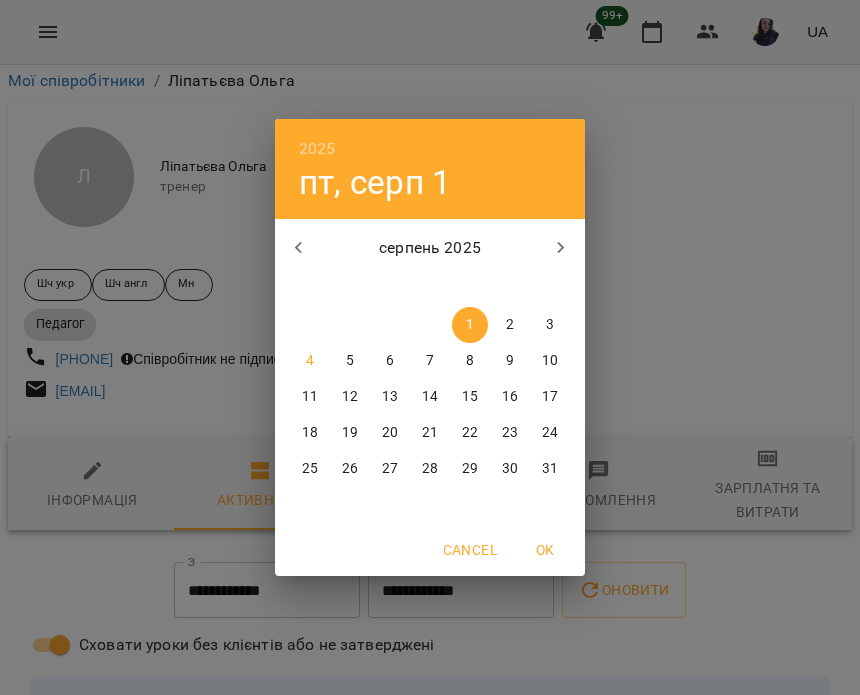 click 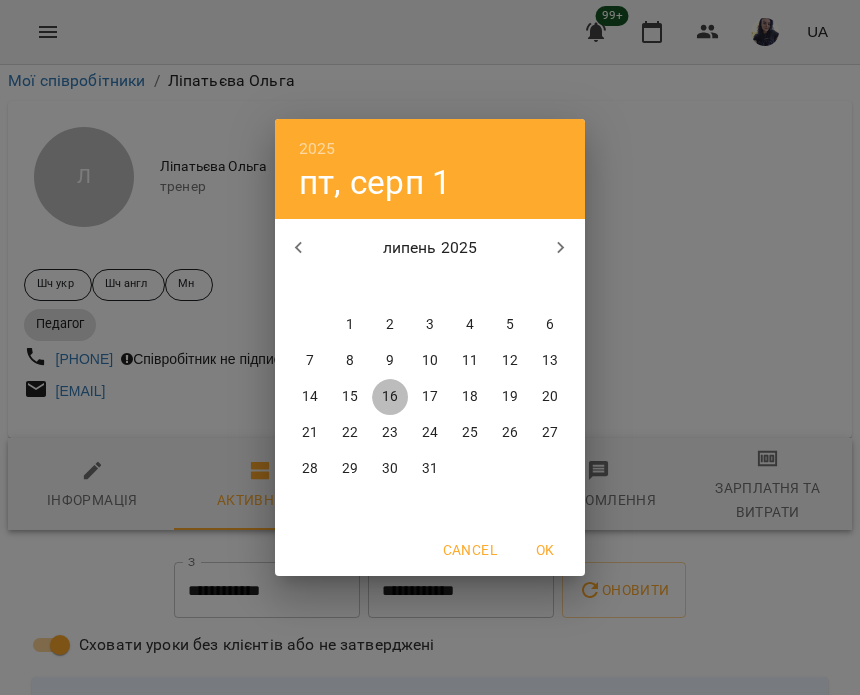 click on "16" at bounding box center (390, 397) 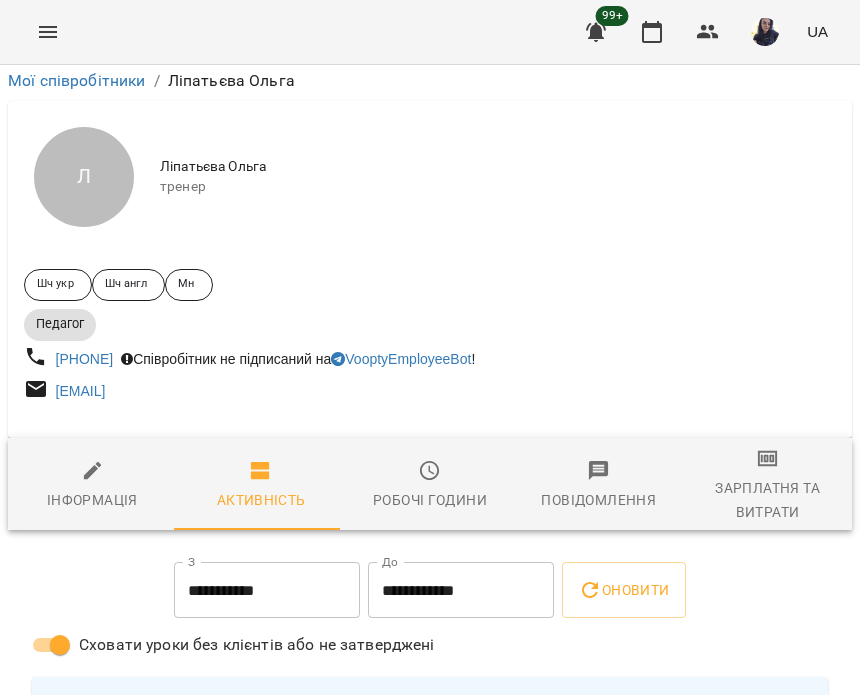 click on "**********" at bounding box center [461, 590] 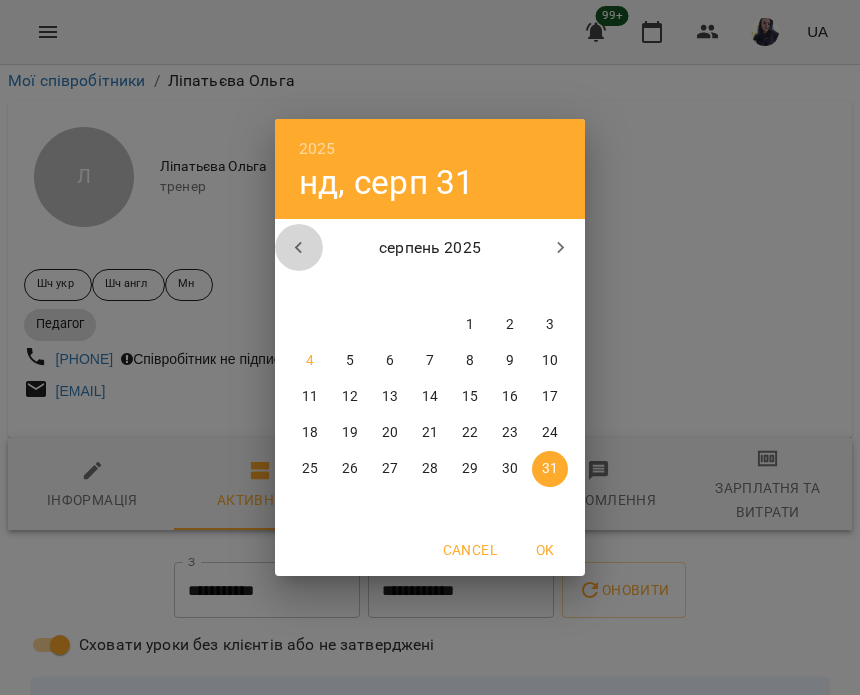 click 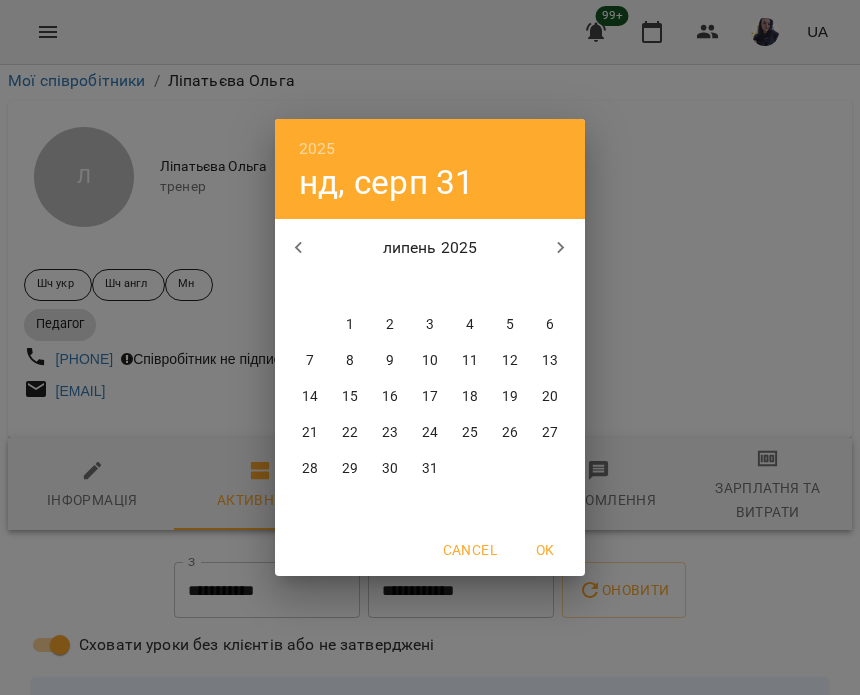 click on "31" at bounding box center [430, 469] 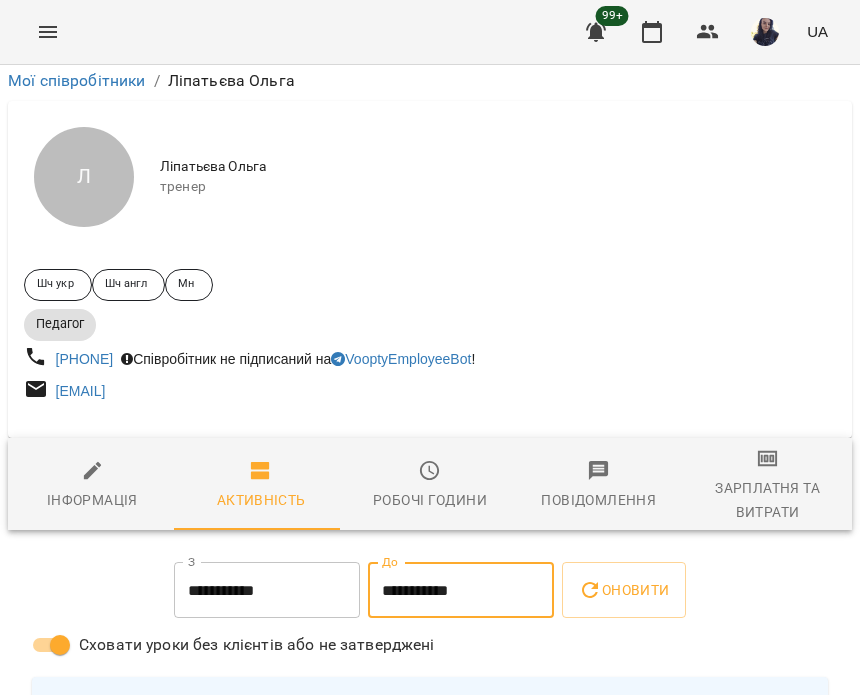 click on "Сховати уроки без клієнтів або не затверджені" at bounding box center [257, 645] 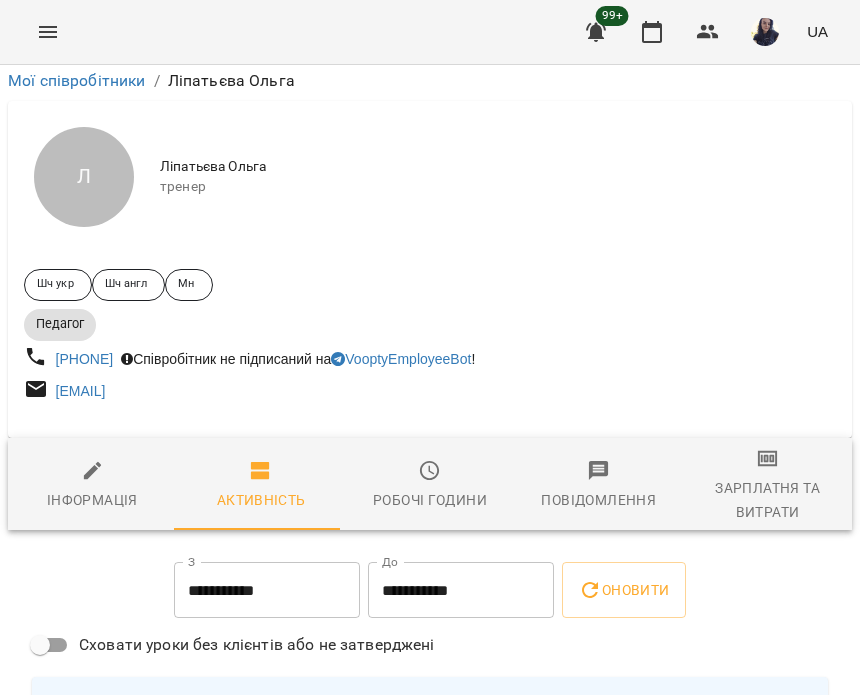 scroll, scrollTop: 4, scrollLeft: 0, axis: vertical 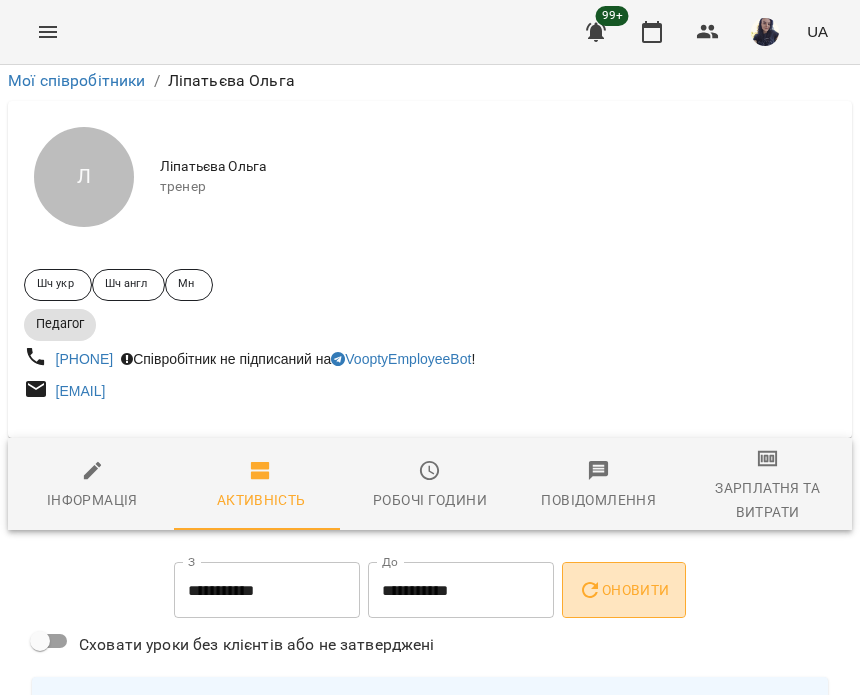 click on "Оновити" at bounding box center (623, 590) 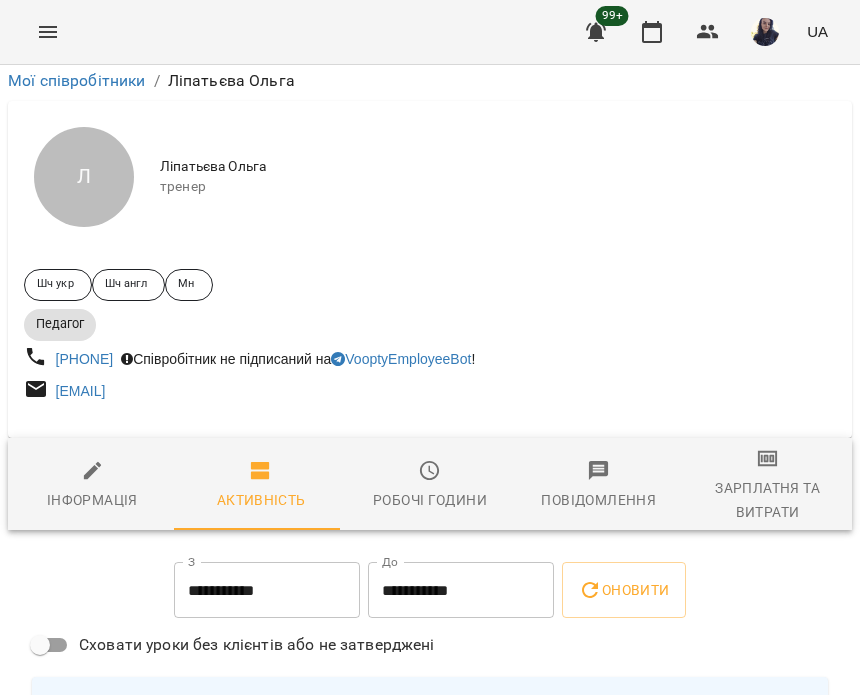 scroll, scrollTop: 2448, scrollLeft: 0, axis: vertical 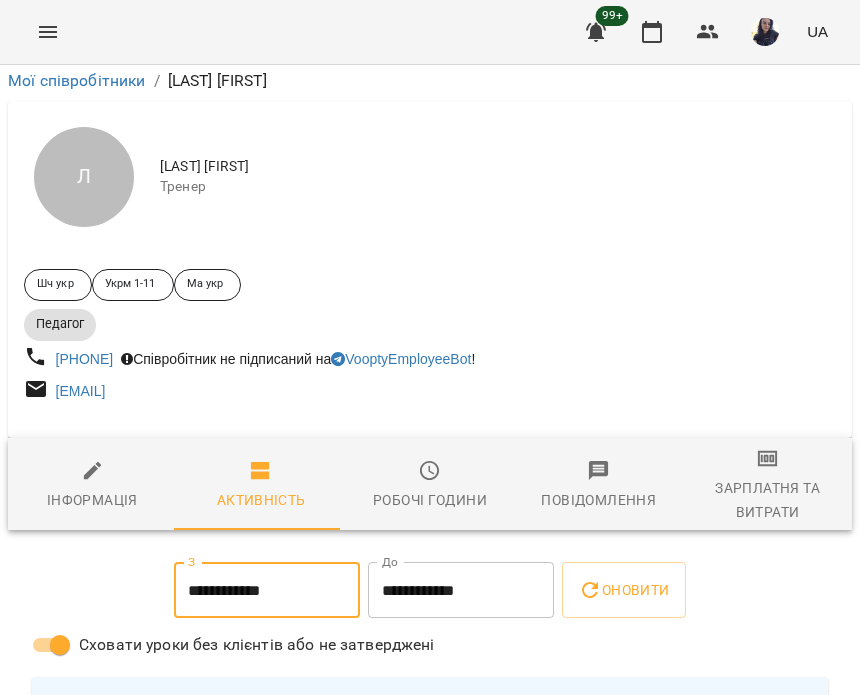 click on "**********" at bounding box center [267, 590] 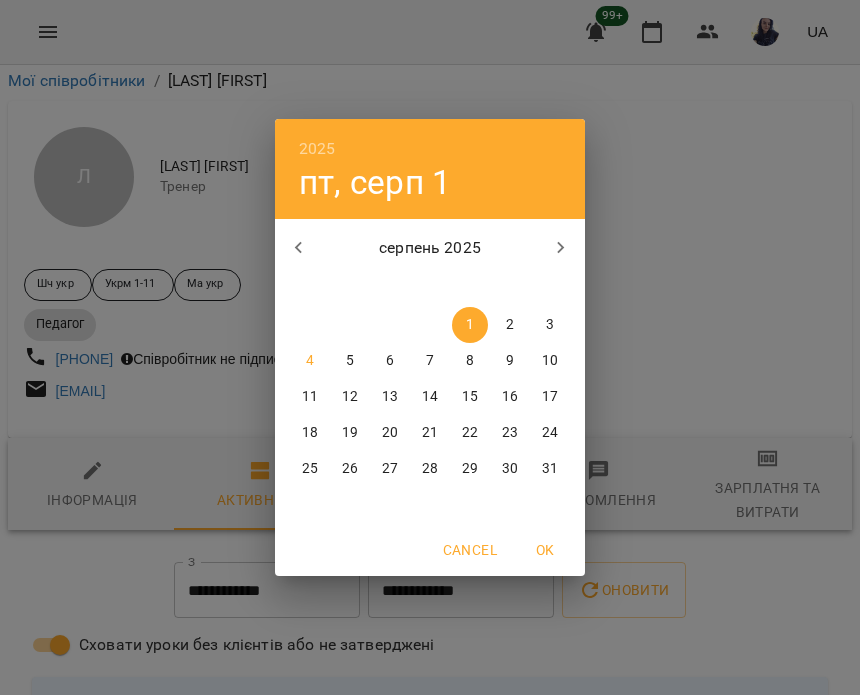 click 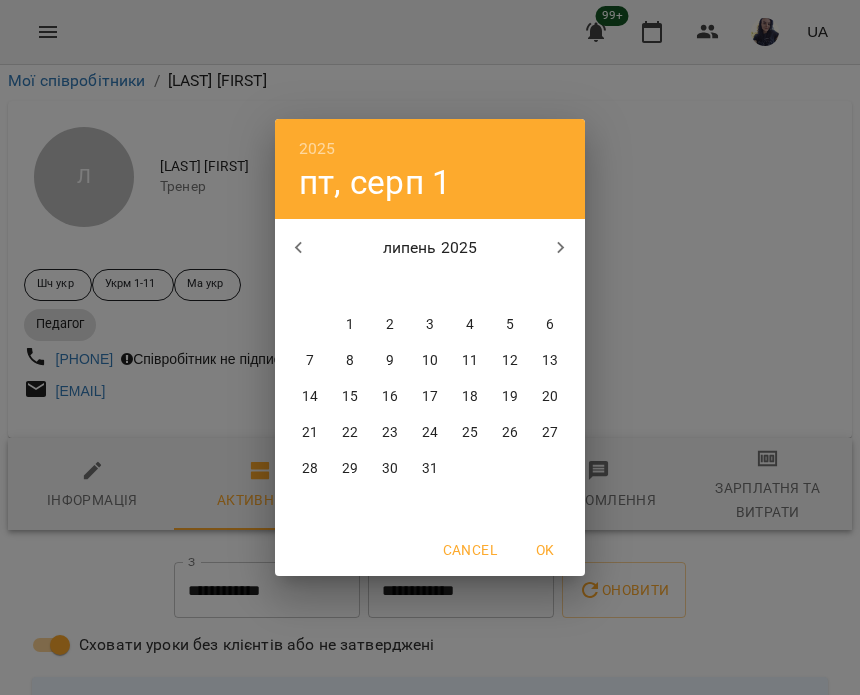 click on "16" at bounding box center (390, 397) 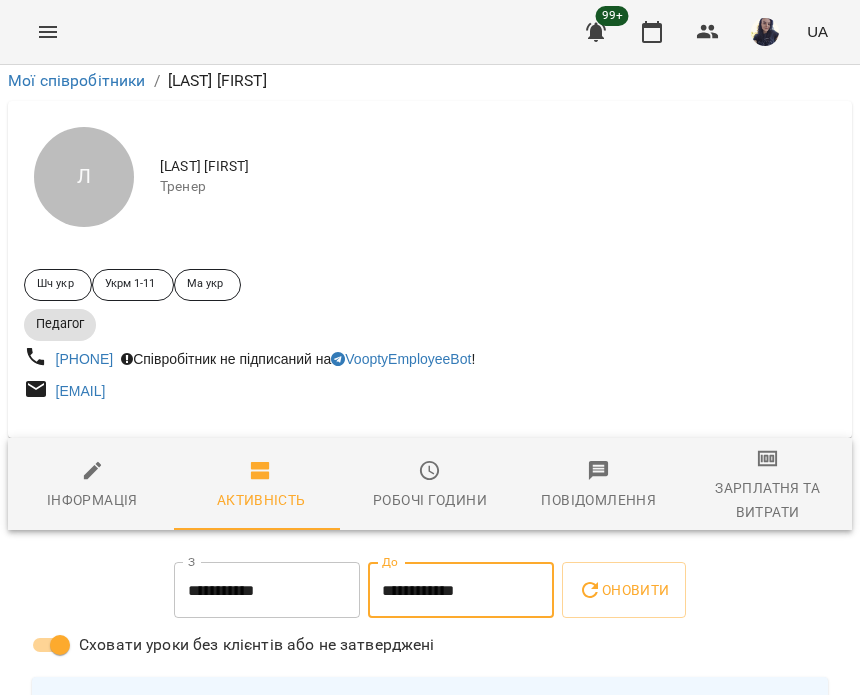 click on "**********" at bounding box center [461, 590] 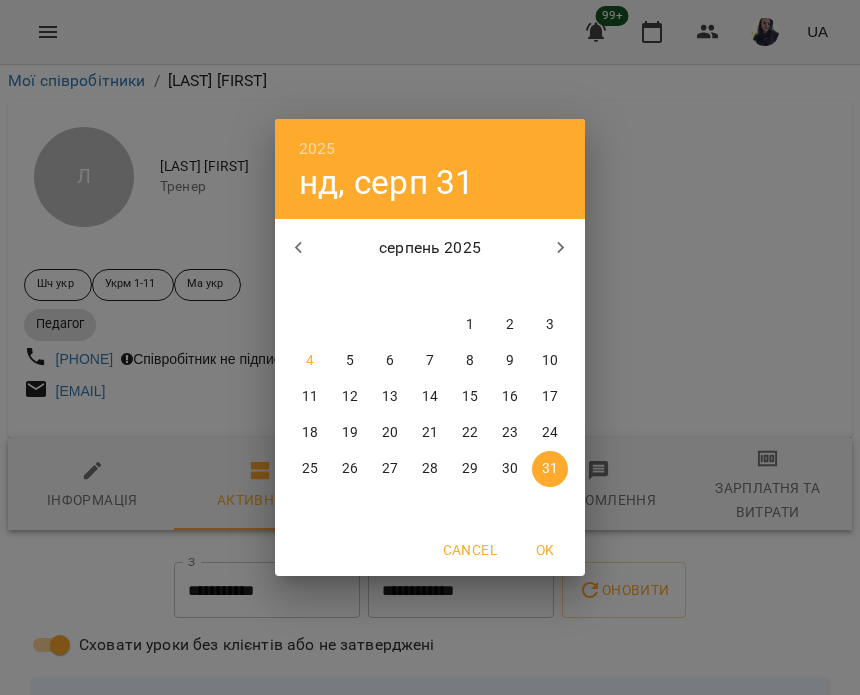 click at bounding box center [299, 248] 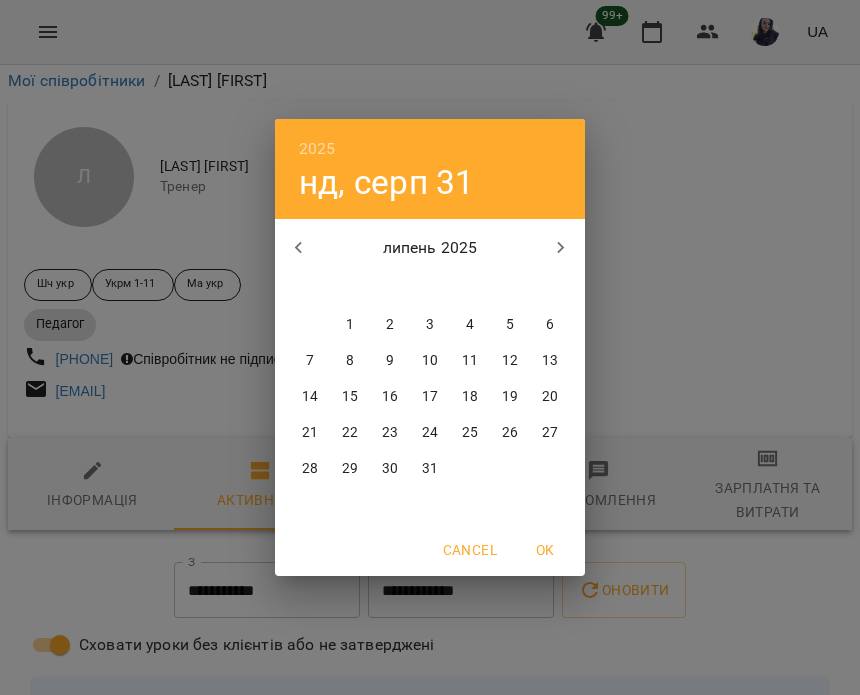 drag, startPoint x: 428, startPoint y: 465, endPoint x: 416, endPoint y: 463, distance: 12.165525 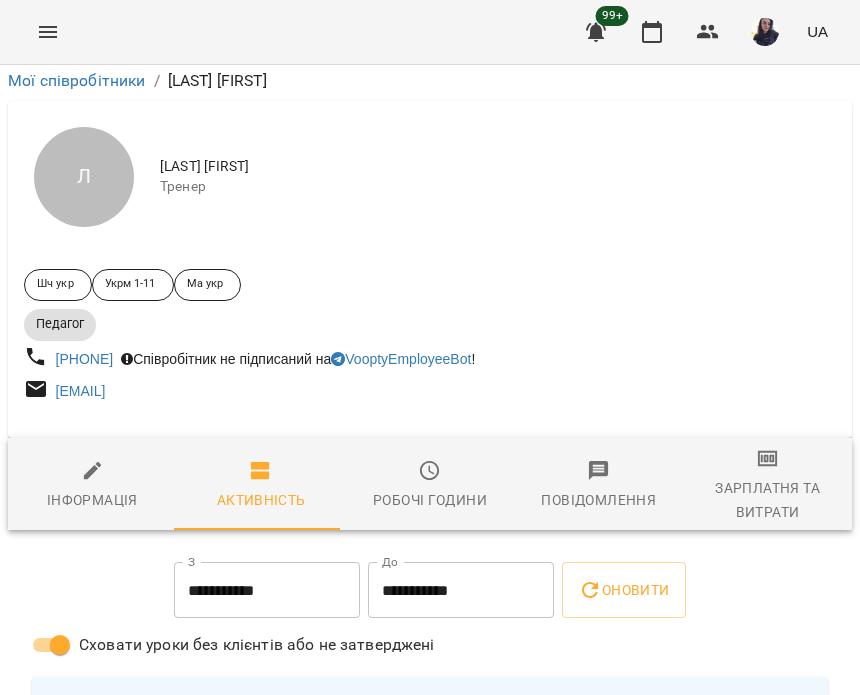 click on "Сховати уроки без клієнтів або не затверджені" at bounding box center [228, 645] 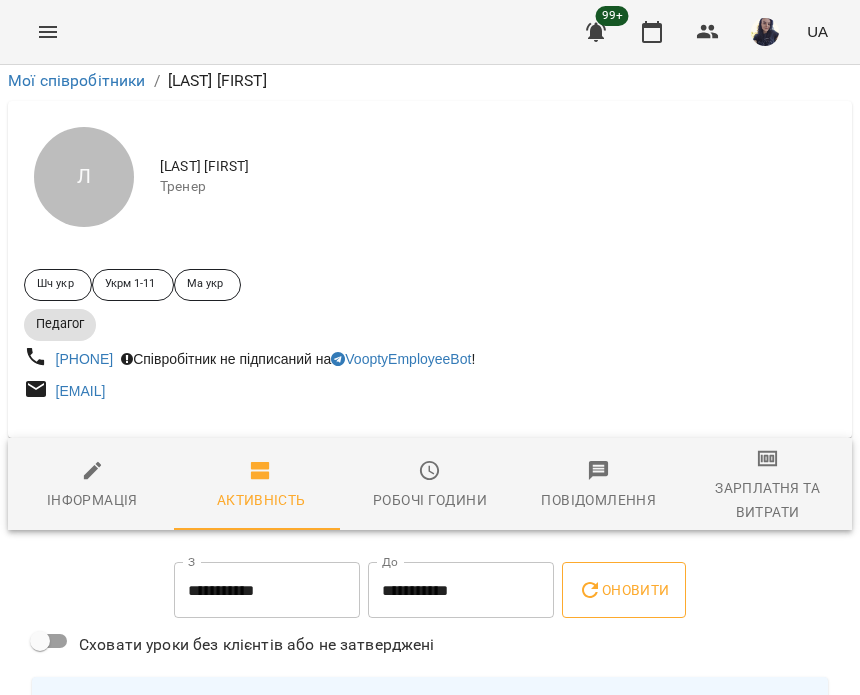 click on "Оновити" at bounding box center [623, 590] 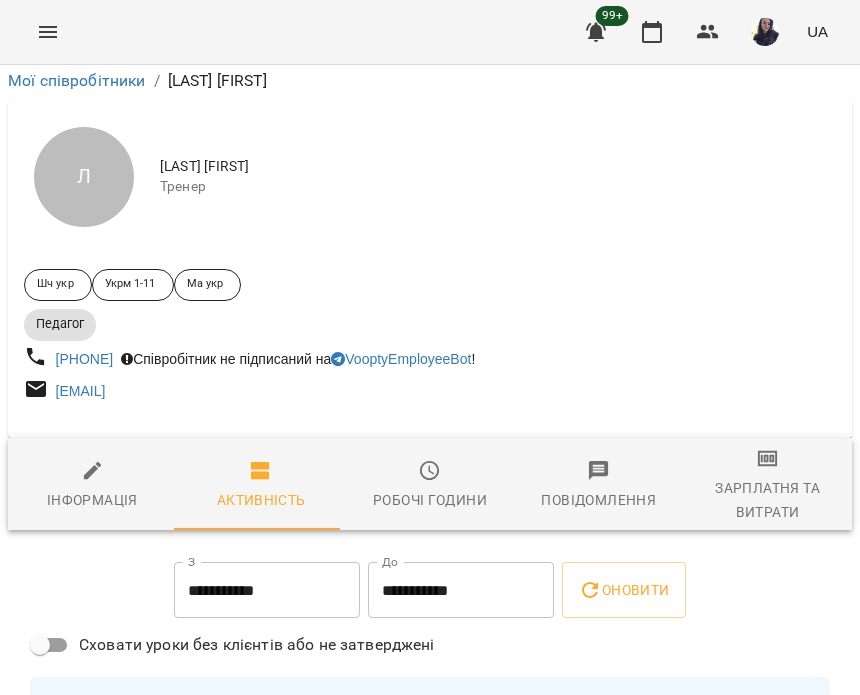 scroll, scrollTop: 9336, scrollLeft: 0, axis: vertical 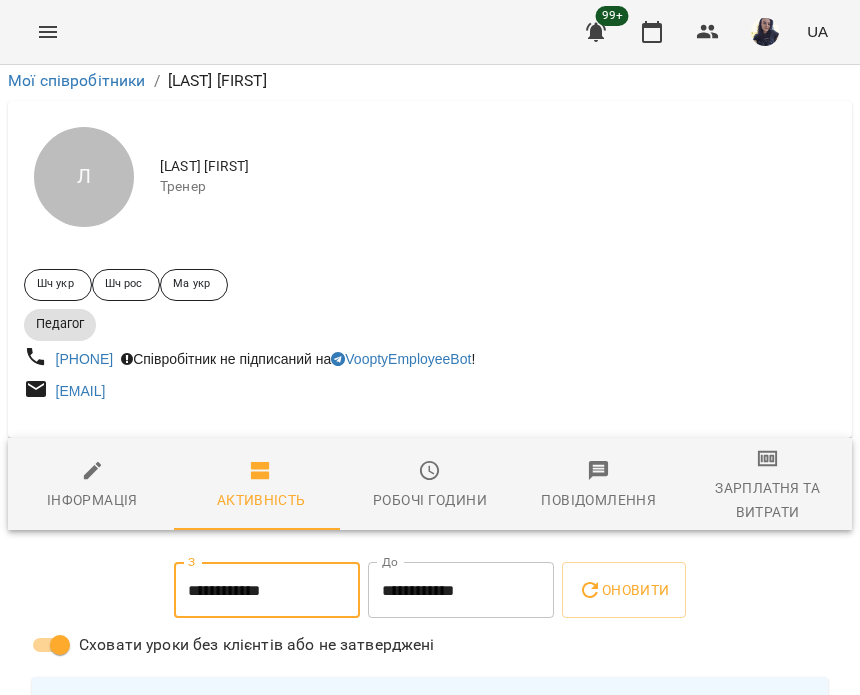 click on "**********" at bounding box center [267, 590] 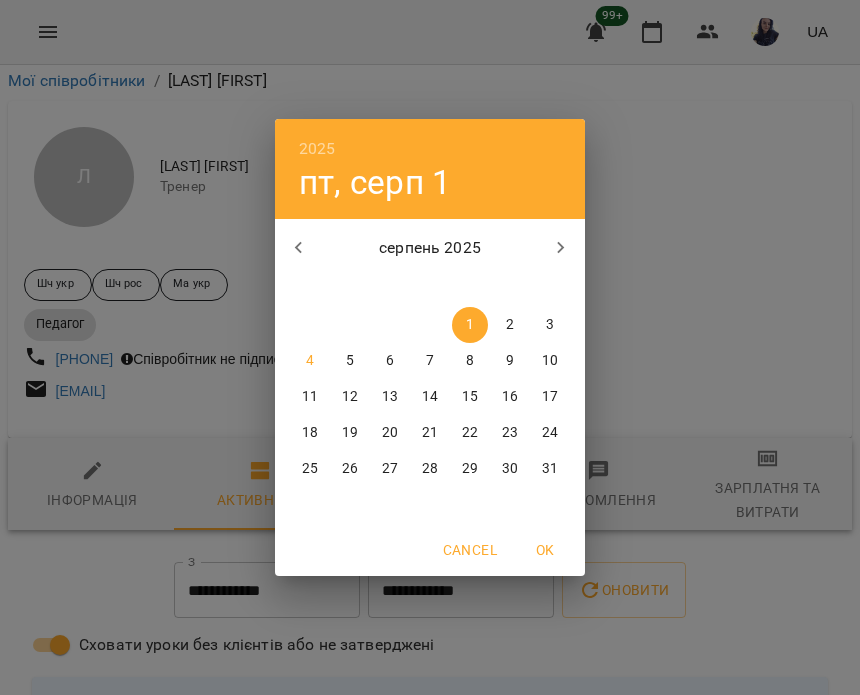 click at bounding box center (299, 248) 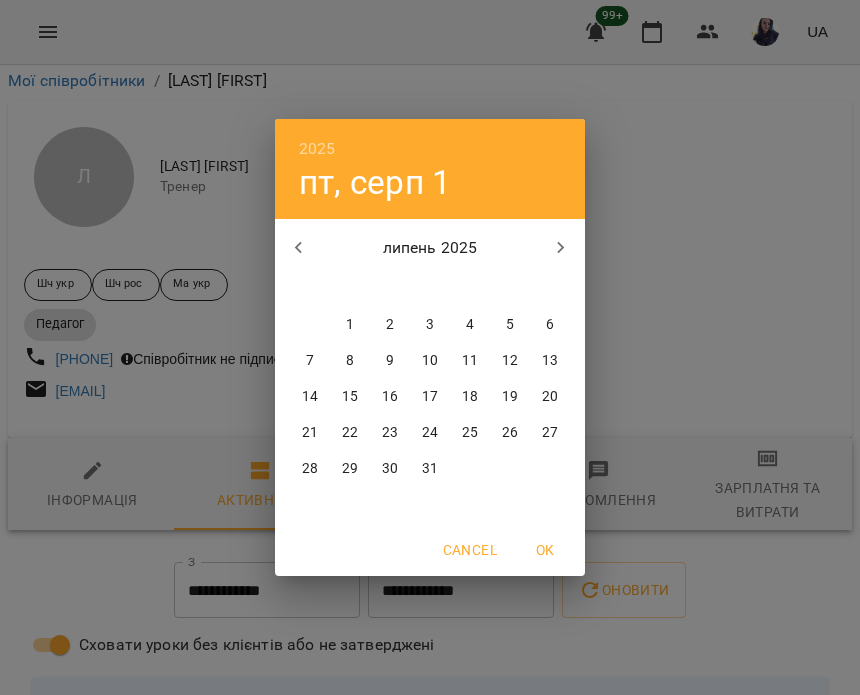click on "16" at bounding box center [390, 397] 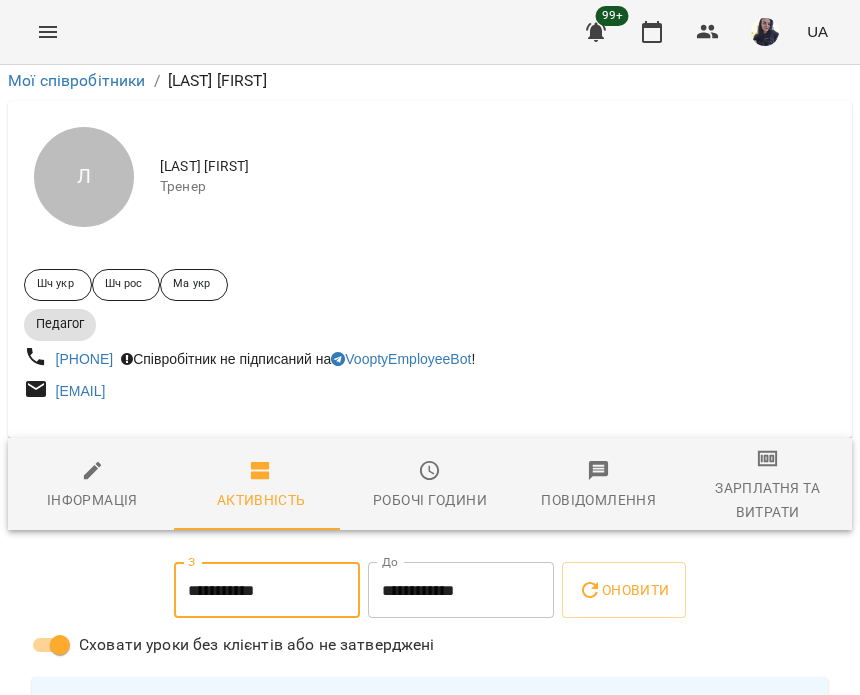 click on "**********" at bounding box center (461, 590) 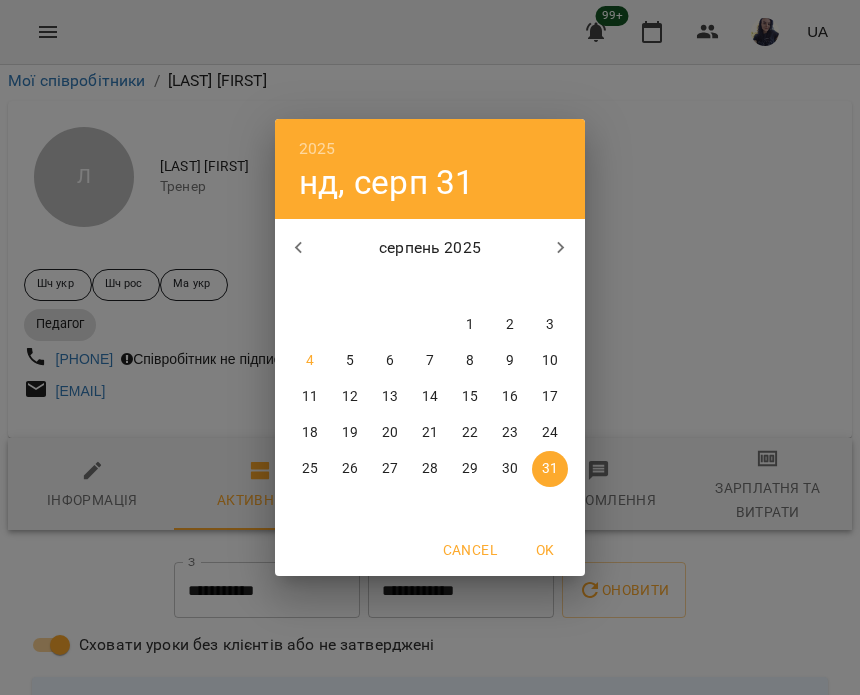 drag, startPoint x: 300, startPoint y: 249, endPoint x: 346, endPoint y: 344, distance: 105.550934 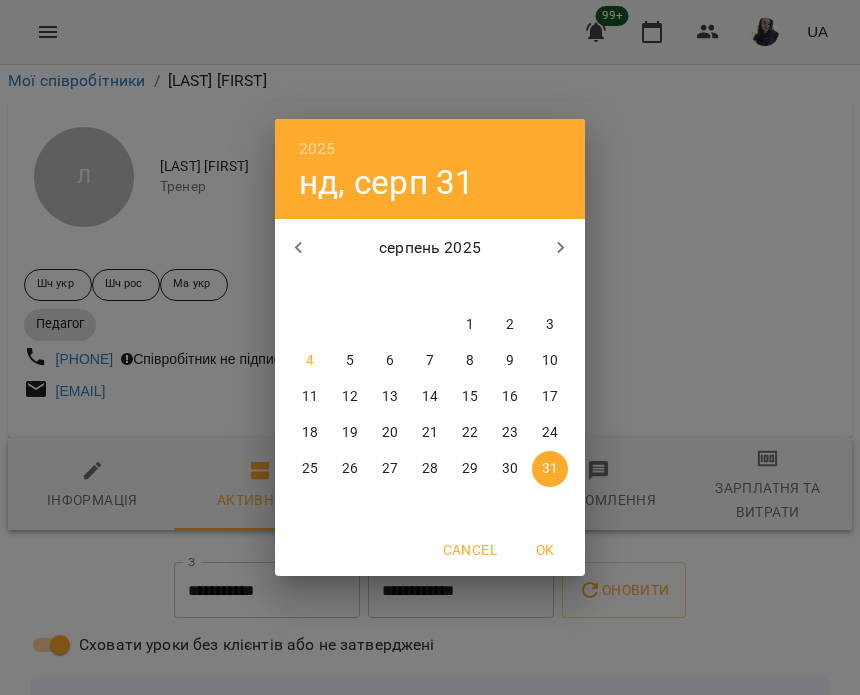 click 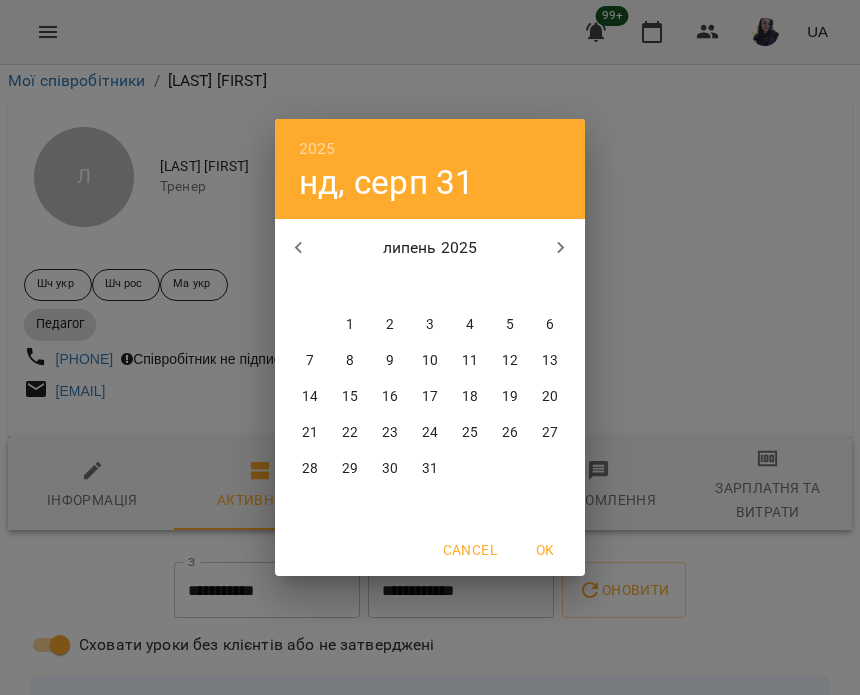 click on "31" at bounding box center [430, 469] 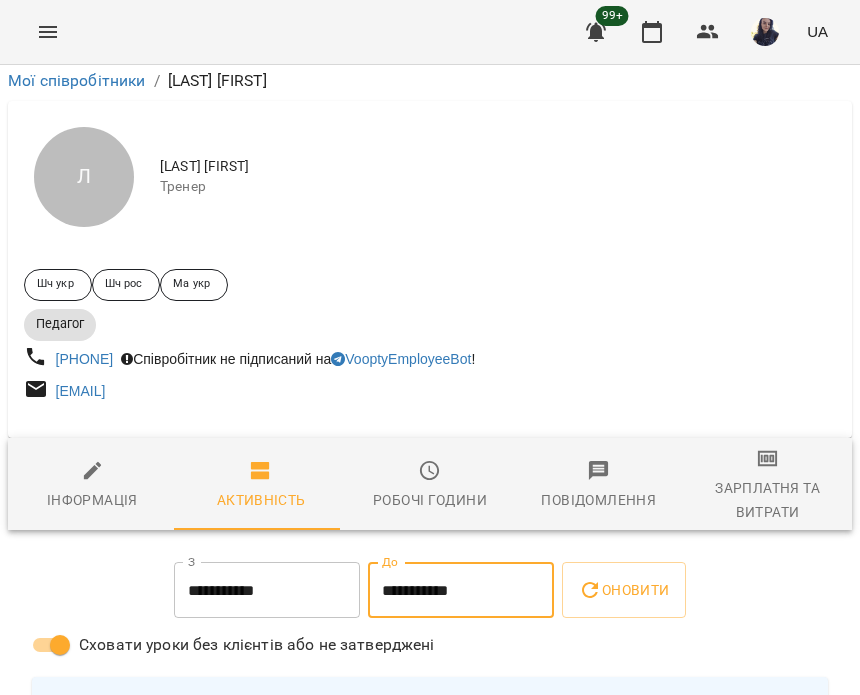 click on "Сховати уроки без клієнтів або не затверджені" at bounding box center (257, 645) 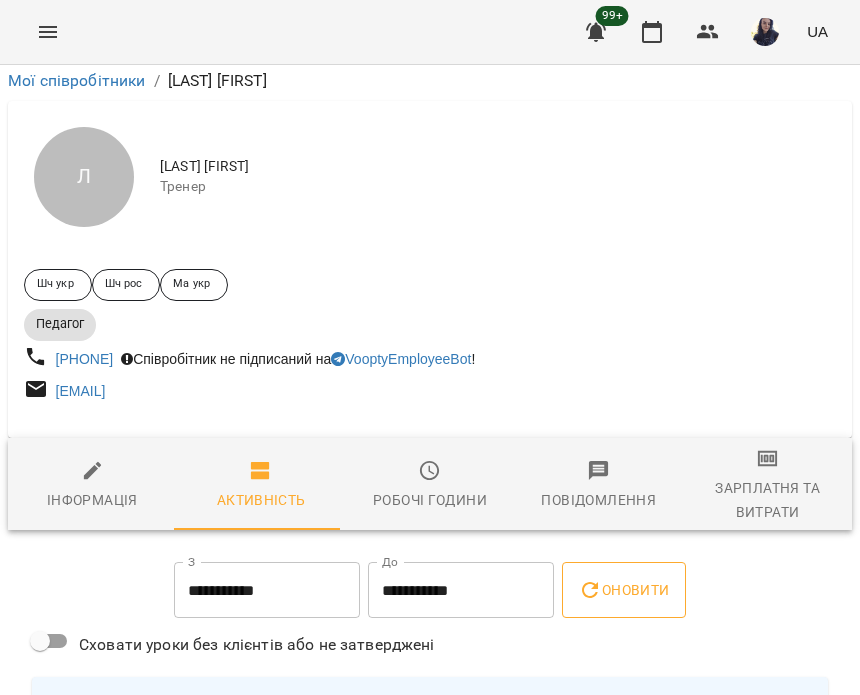 click on "Оновити" at bounding box center (623, 590) 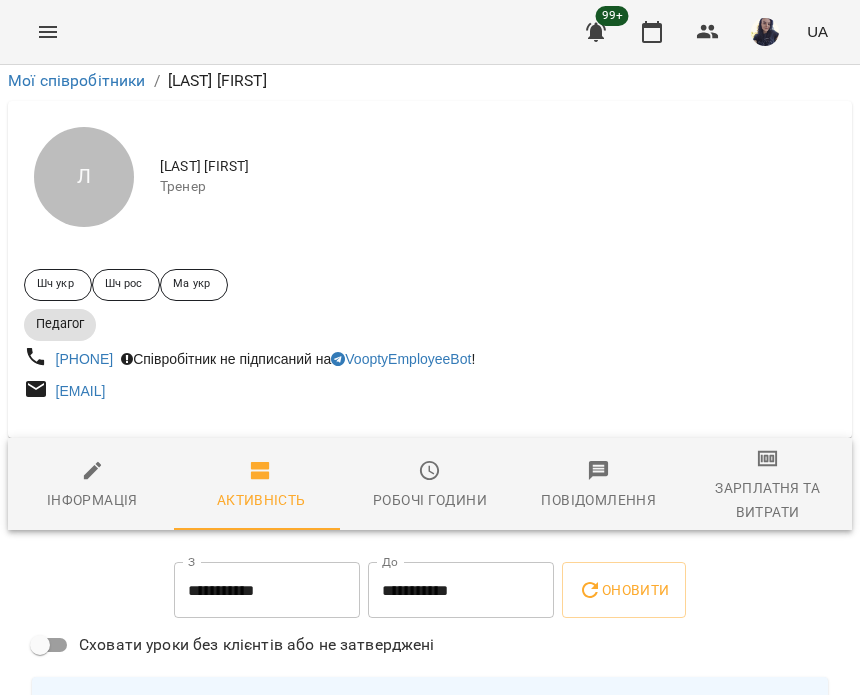 scroll, scrollTop: 12475, scrollLeft: 0, axis: vertical 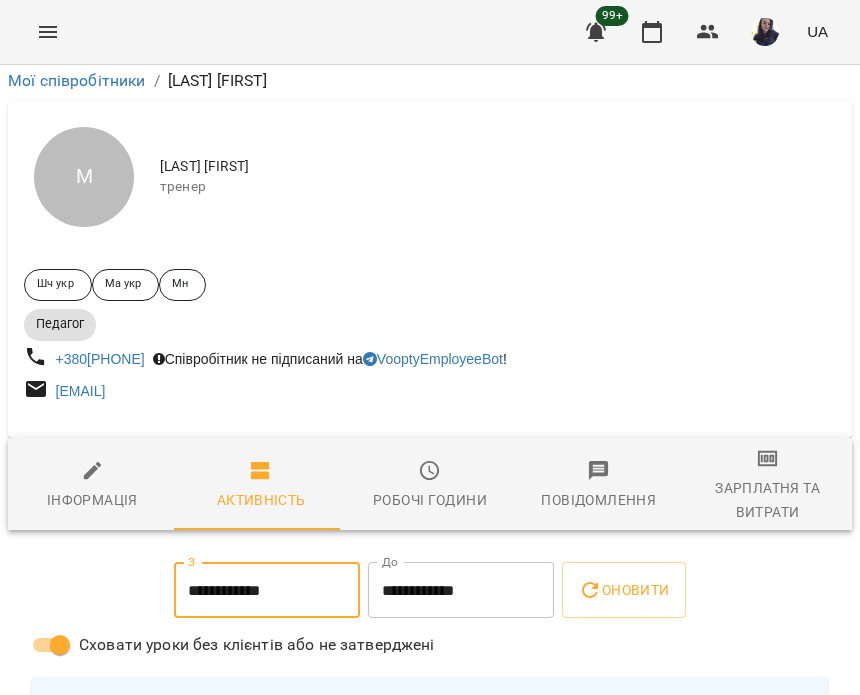 click on "**********" at bounding box center (267, 590) 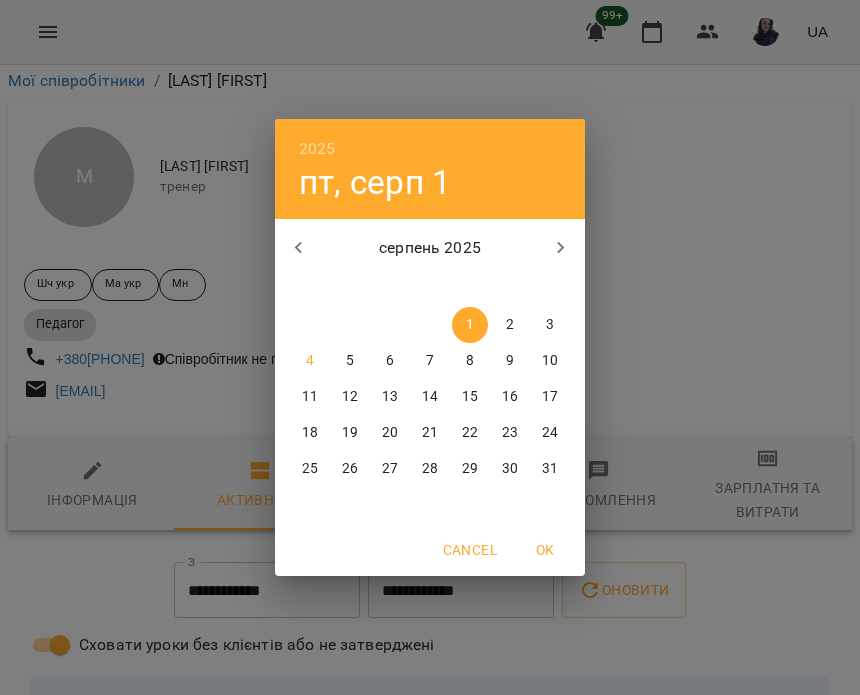 click 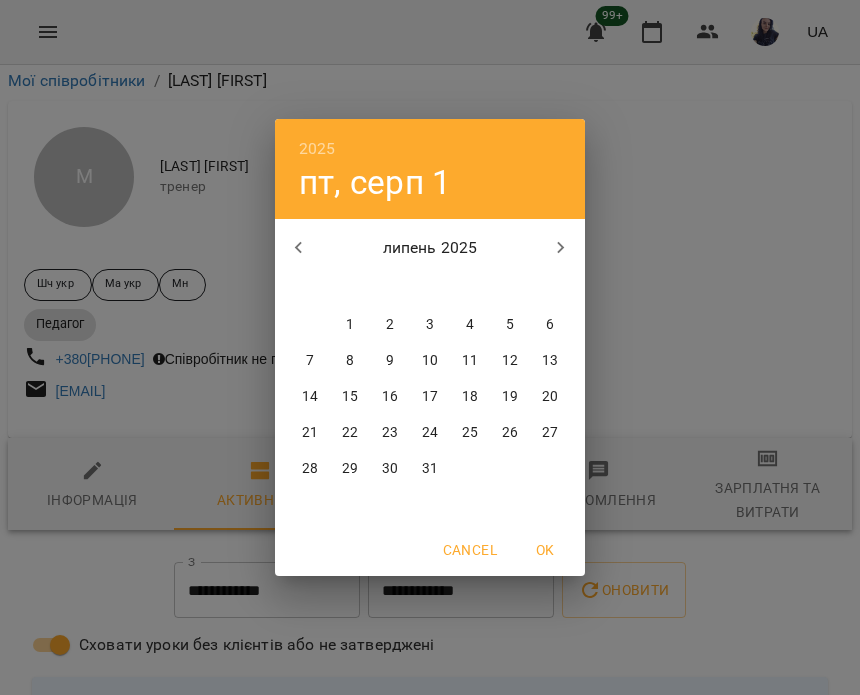 click on "16" at bounding box center [390, 397] 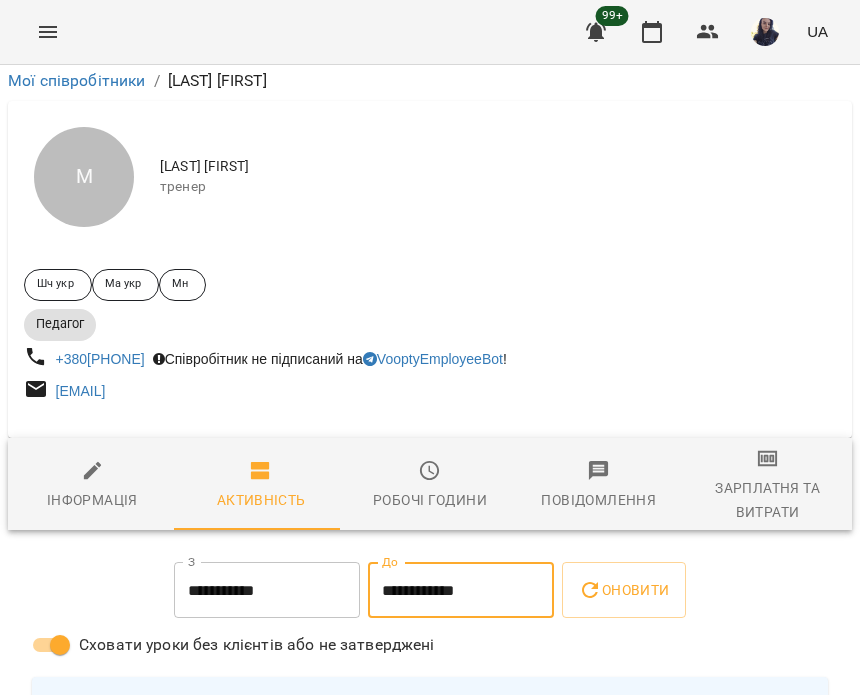 click on "**********" at bounding box center (461, 590) 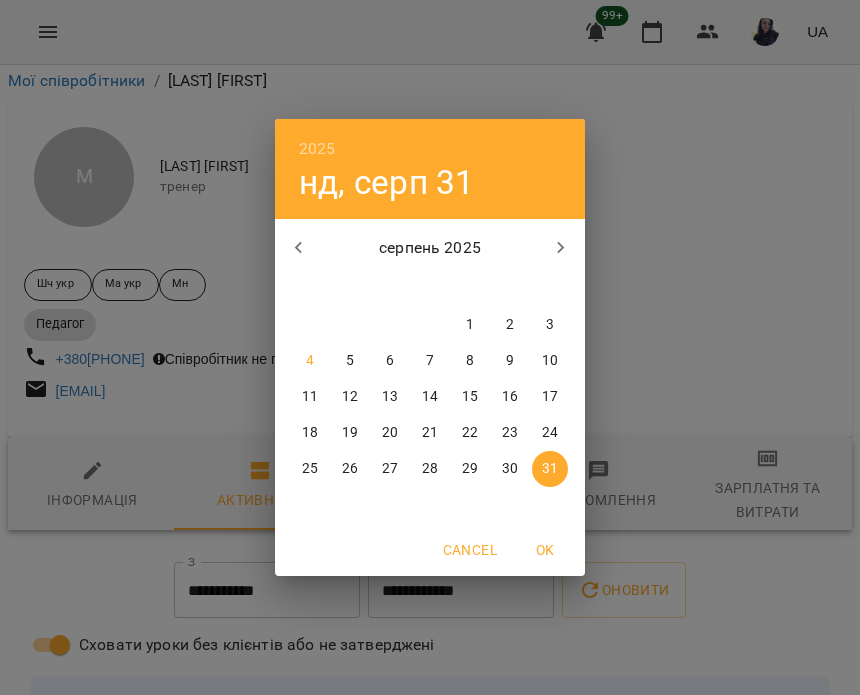 click at bounding box center [299, 248] 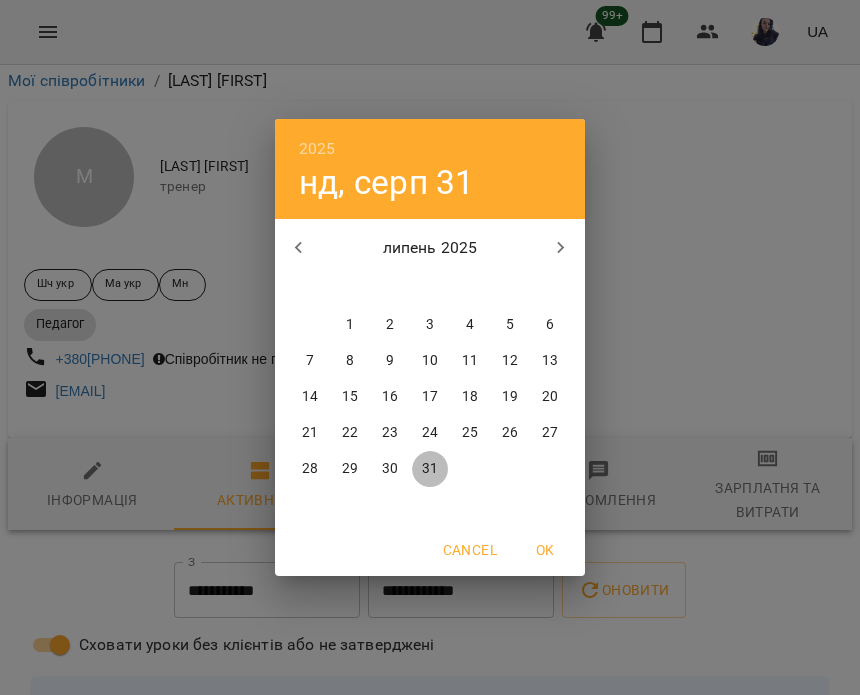 click on "31" at bounding box center (430, 469) 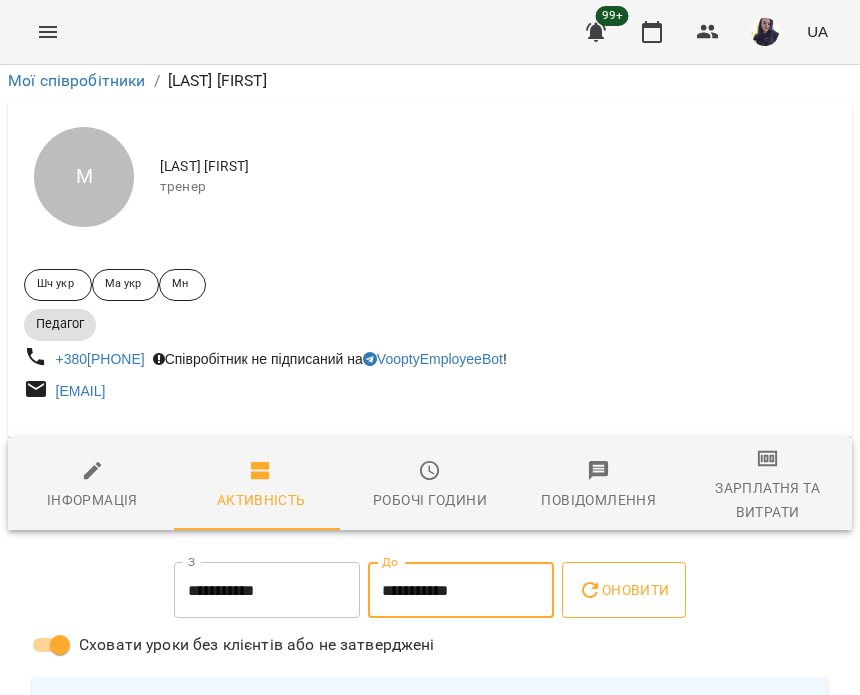 click on "Оновити" at bounding box center (623, 590) 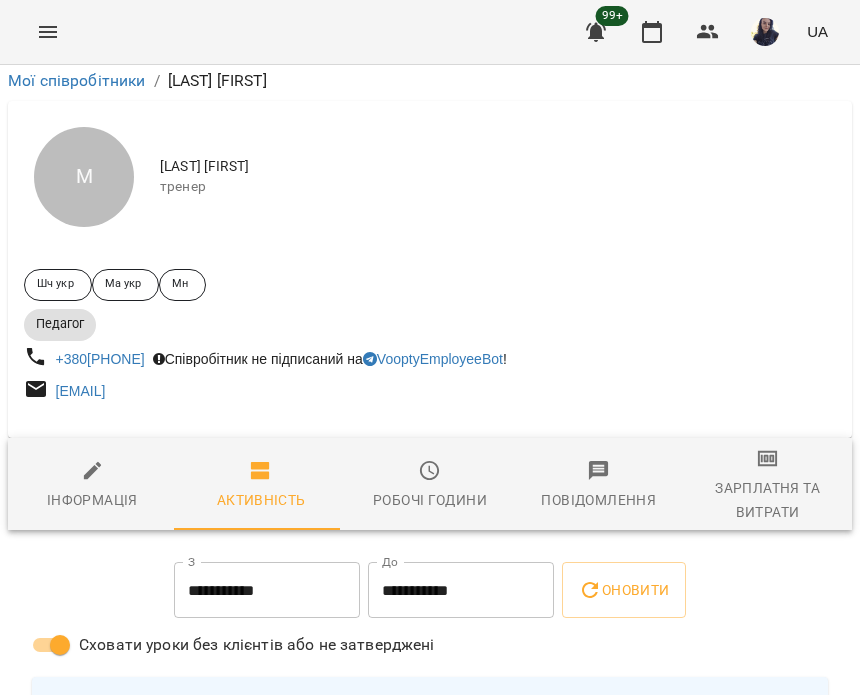 scroll, scrollTop: 400, scrollLeft: 0, axis: vertical 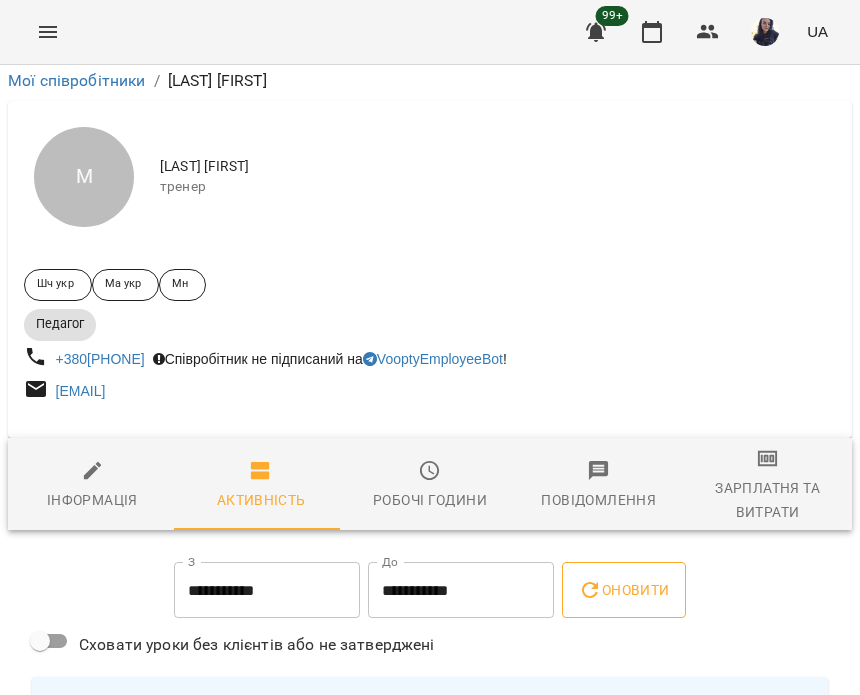 click on "Оновити" at bounding box center (623, 590) 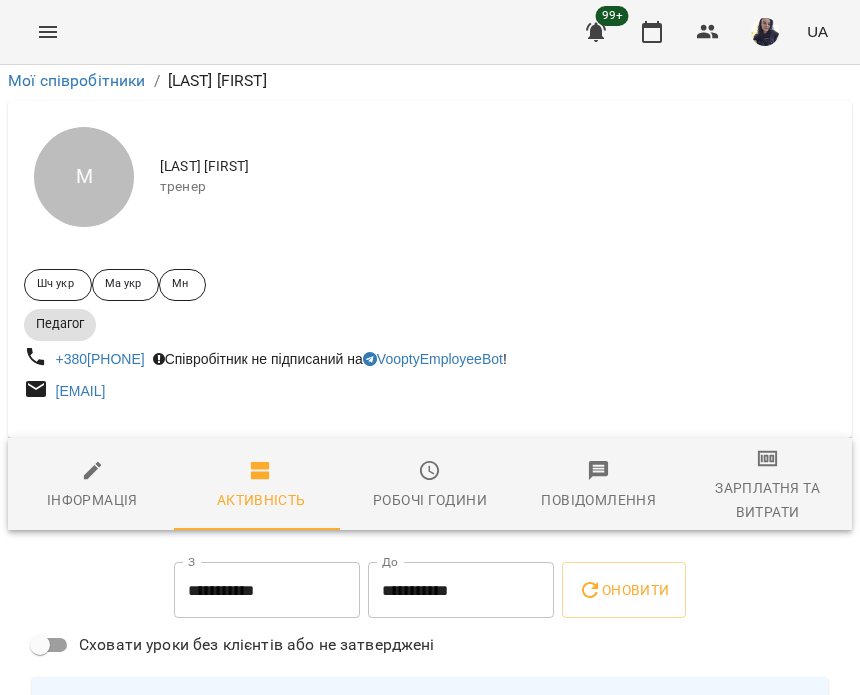scroll, scrollTop: 11900, scrollLeft: 0, axis: vertical 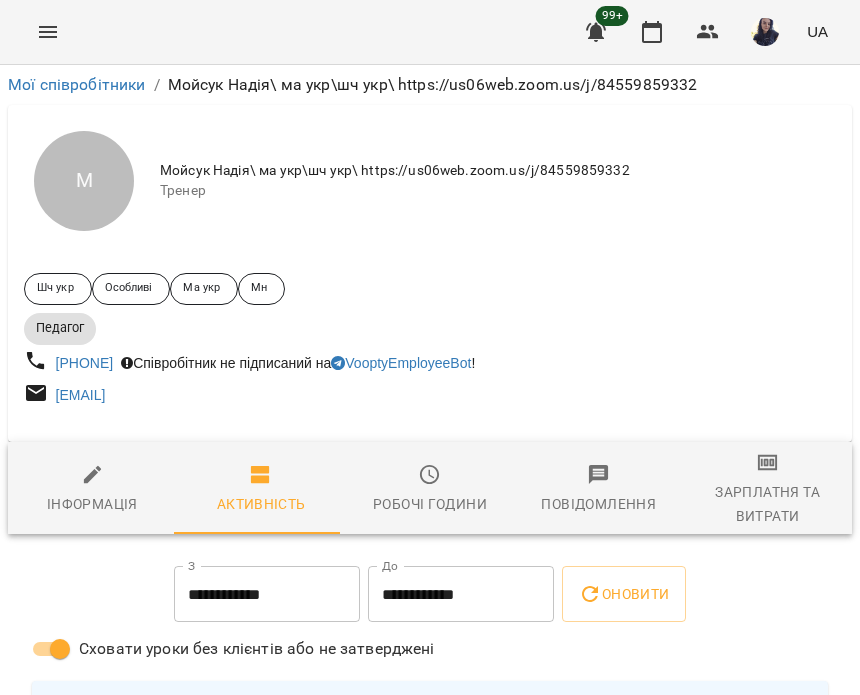 click on "**********" at bounding box center [267, 594] 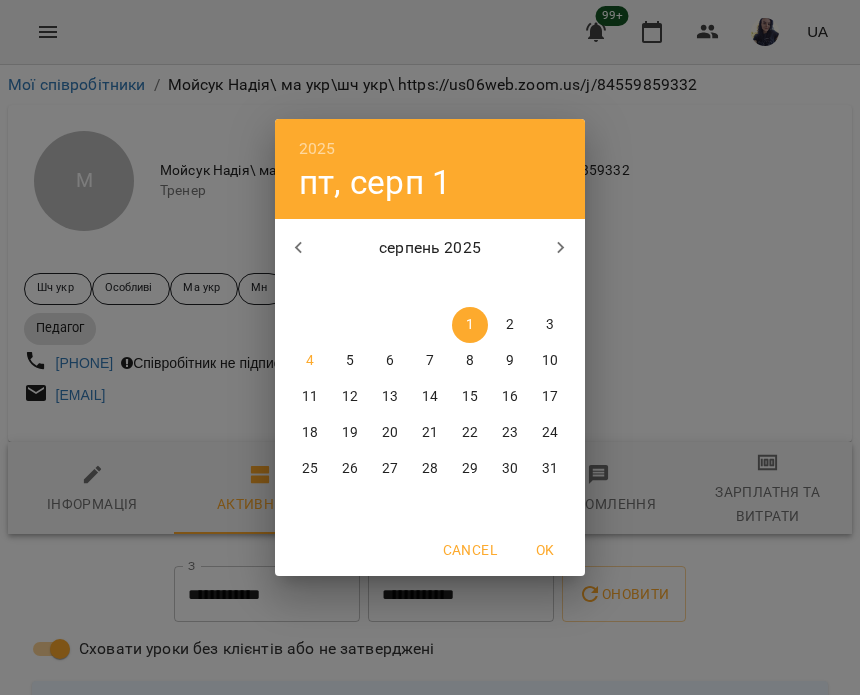 click at bounding box center (299, 248) 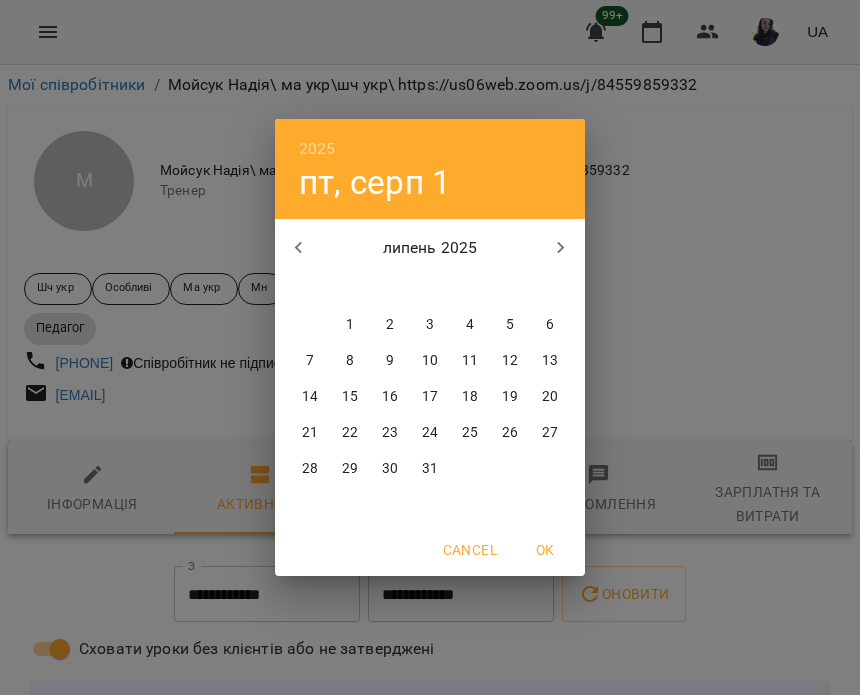 click on "16" at bounding box center [390, 397] 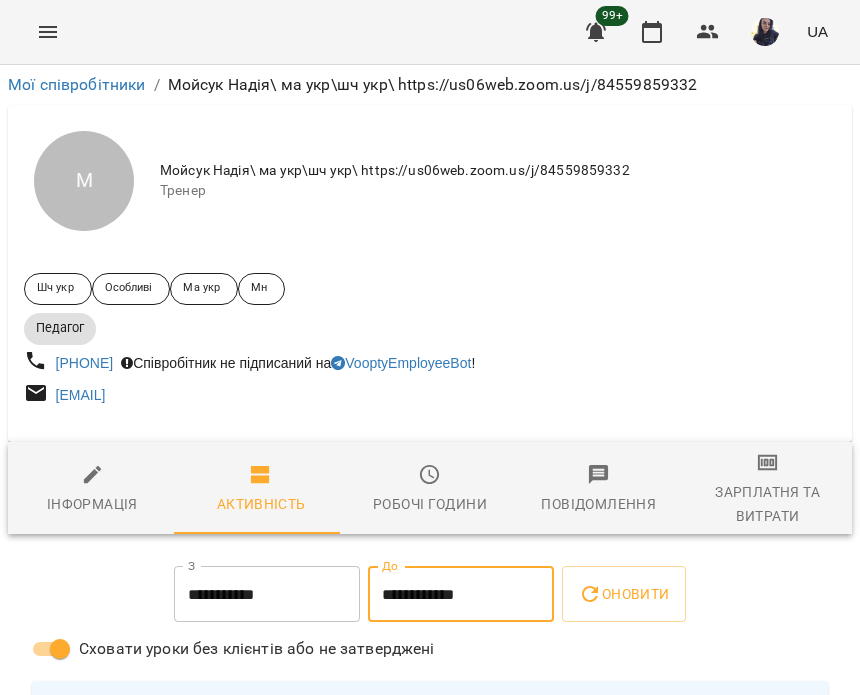 click on "**********" at bounding box center (461, 594) 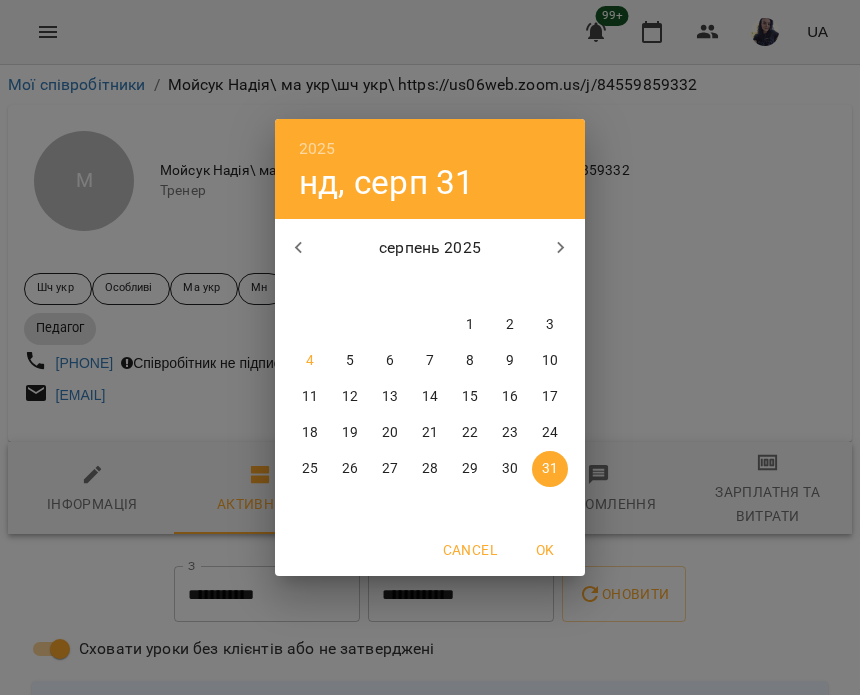 drag, startPoint x: 292, startPoint y: 232, endPoint x: 303, endPoint y: 263, distance: 32.89377 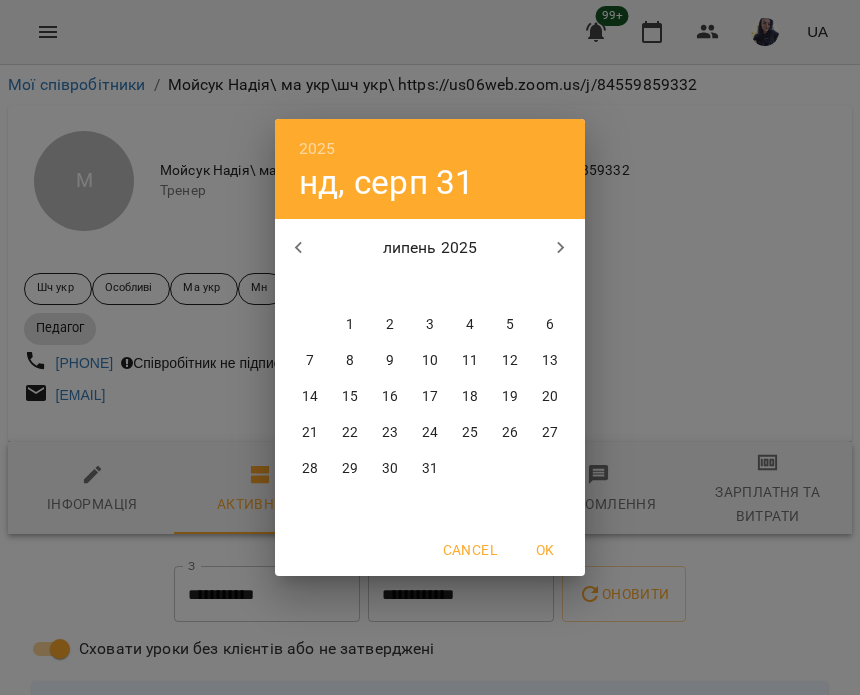 drag, startPoint x: 429, startPoint y: 477, endPoint x: 441, endPoint y: 492, distance: 19.209373 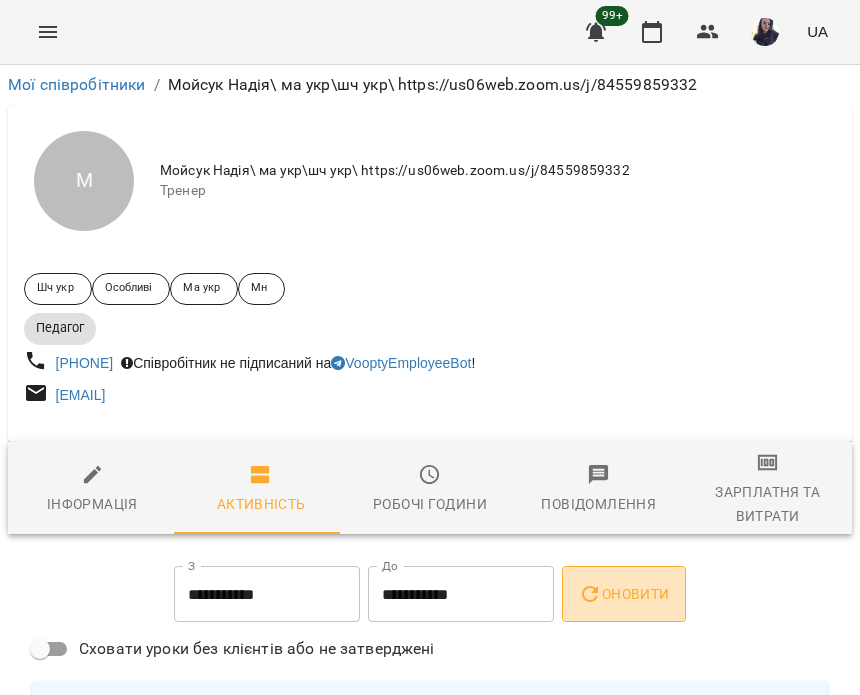 click on "Оновити" at bounding box center (623, 594) 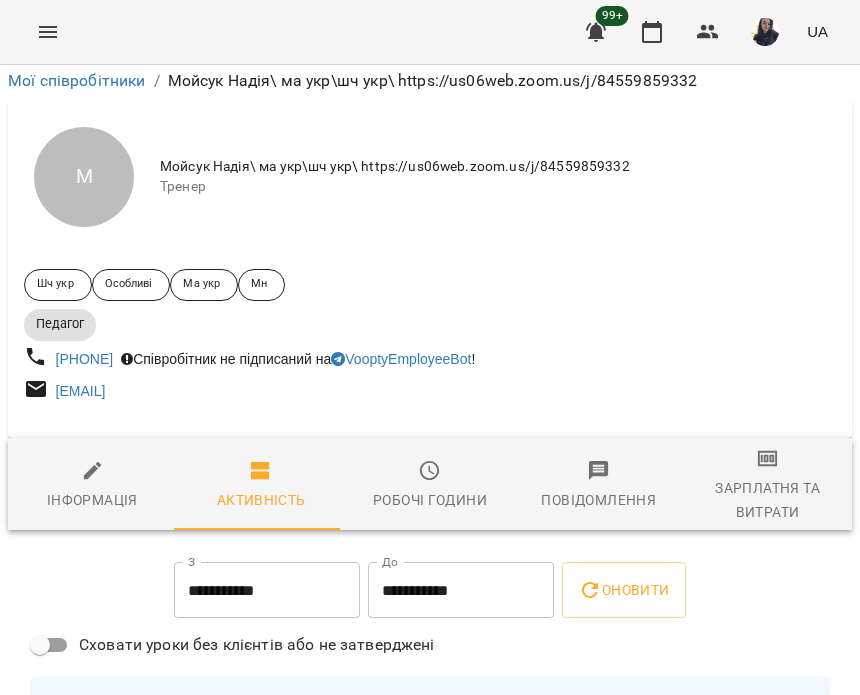 scroll, scrollTop: 5800, scrollLeft: 0, axis: vertical 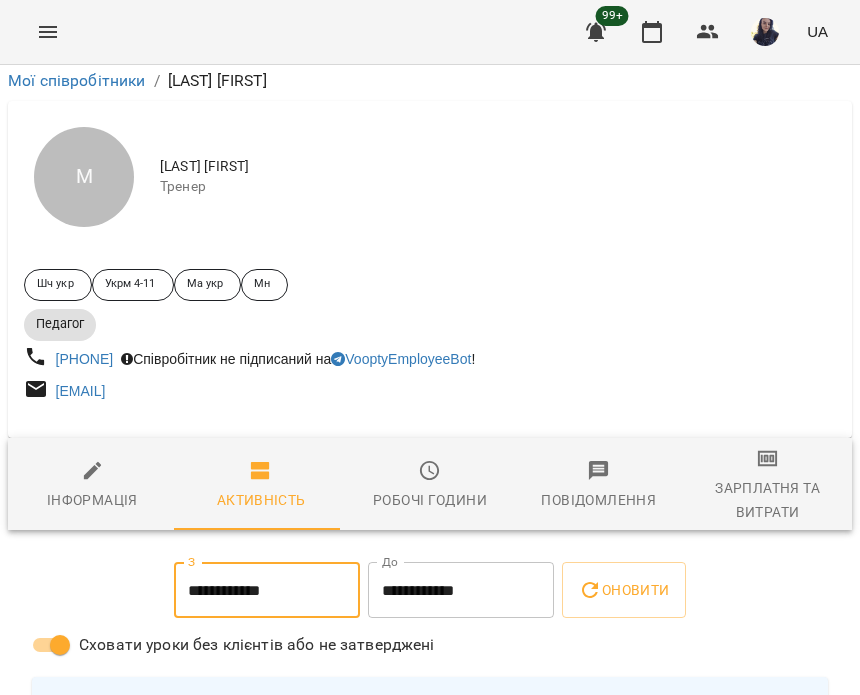 click on "**********" at bounding box center [267, 590] 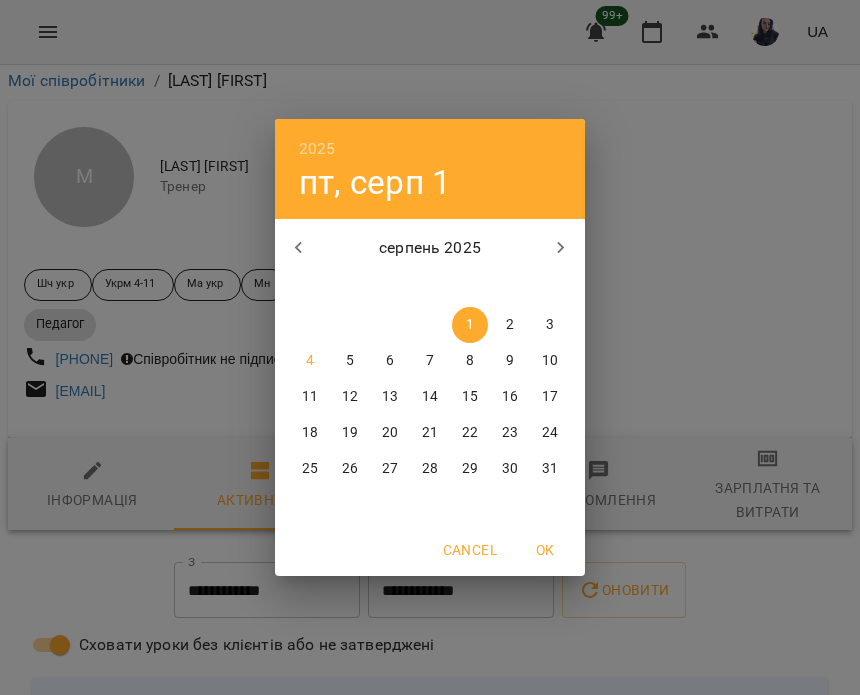 click at bounding box center (299, 248) 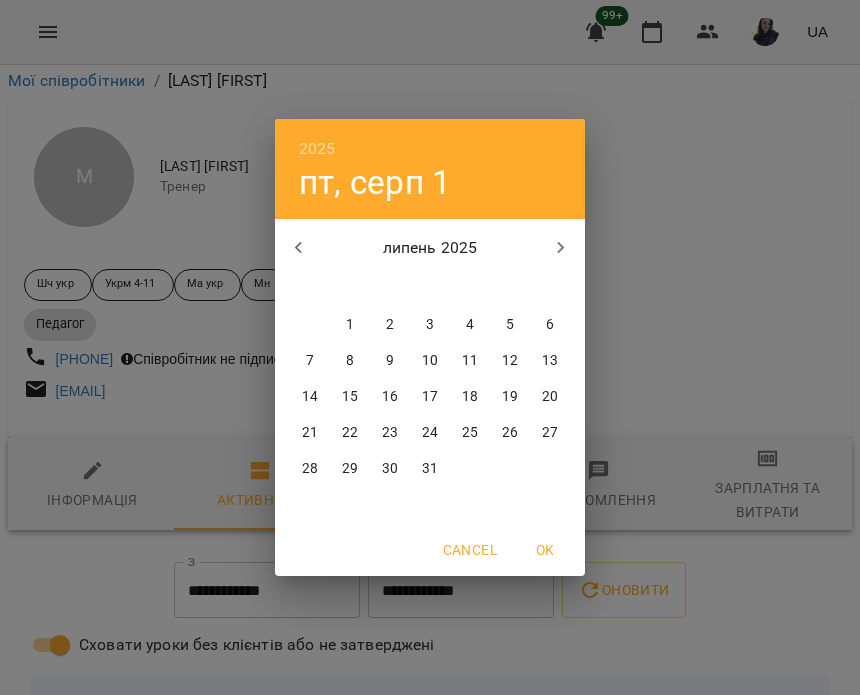 click on "16" at bounding box center (390, 397) 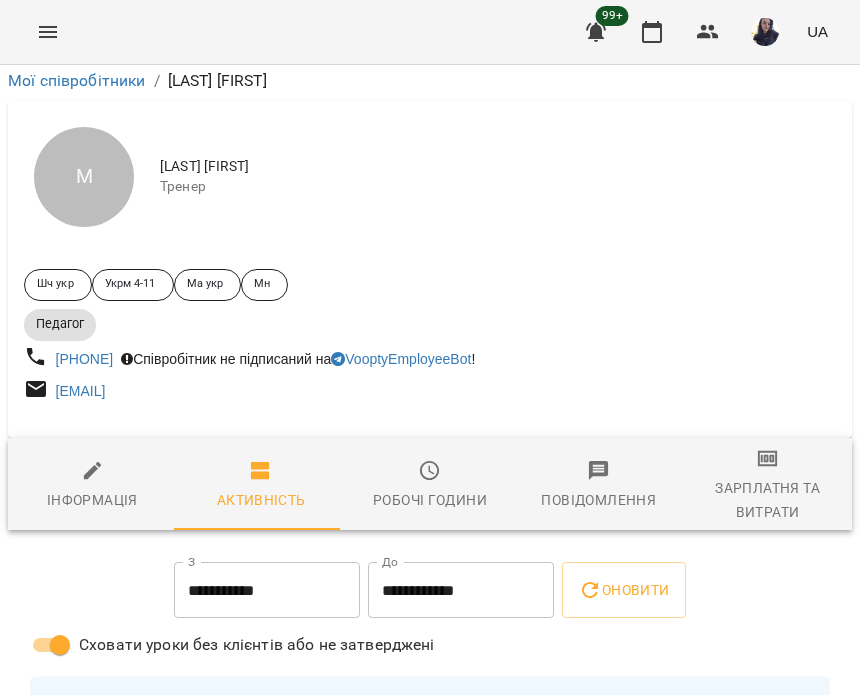 click on "**********" at bounding box center [461, 590] 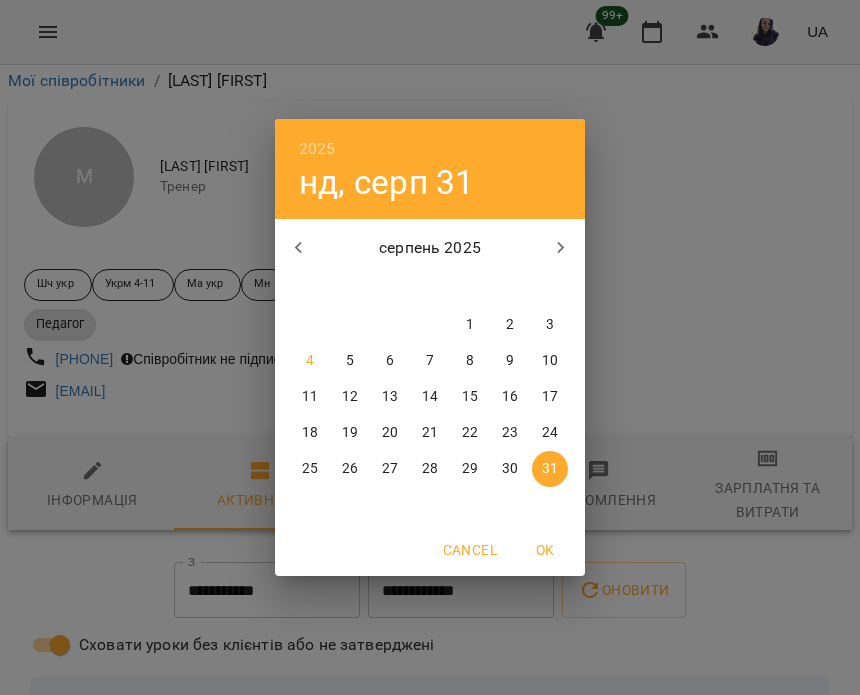 click 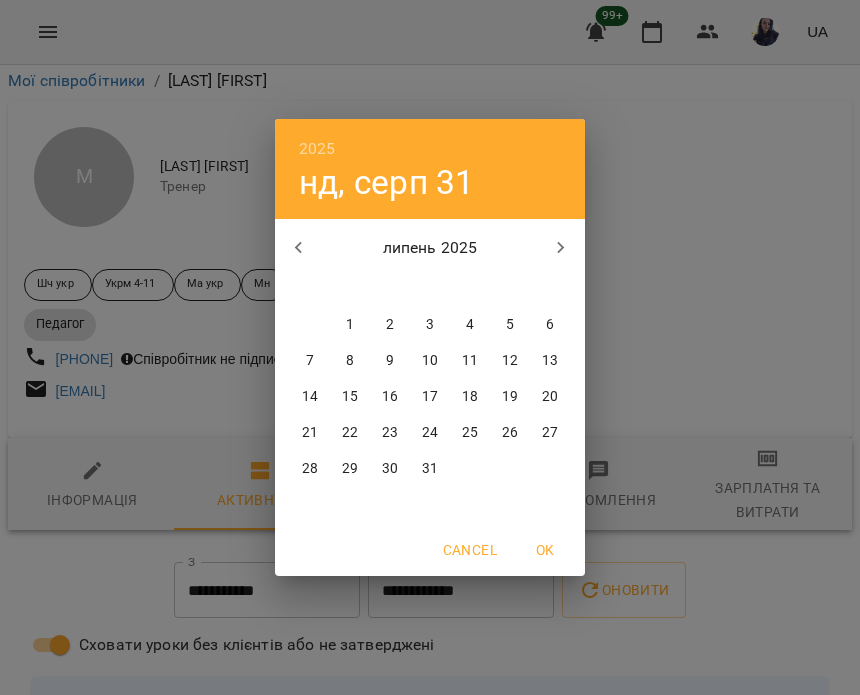 click on "31" at bounding box center [430, 469] 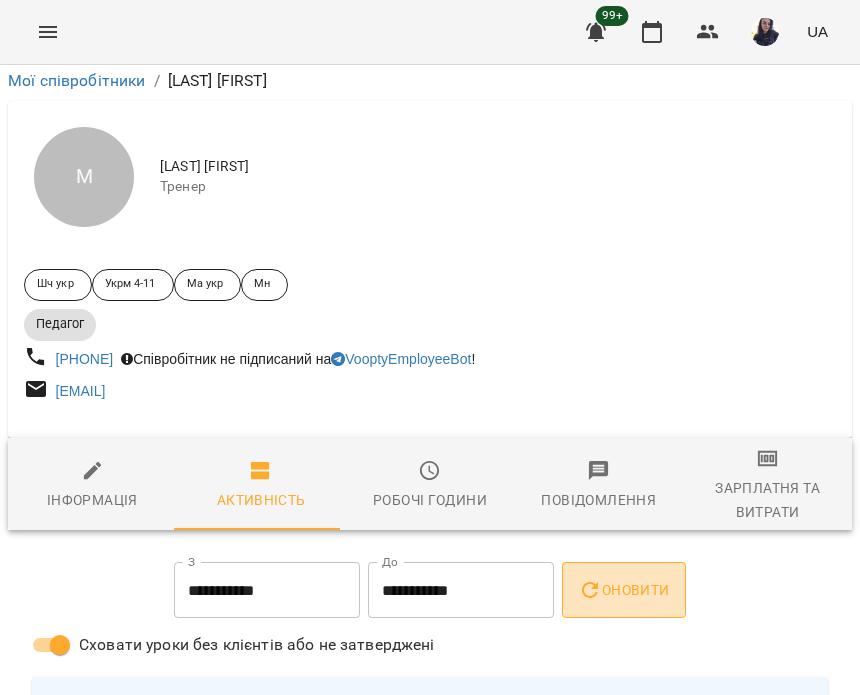 click on "Оновити" at bounding box center (623, 590) 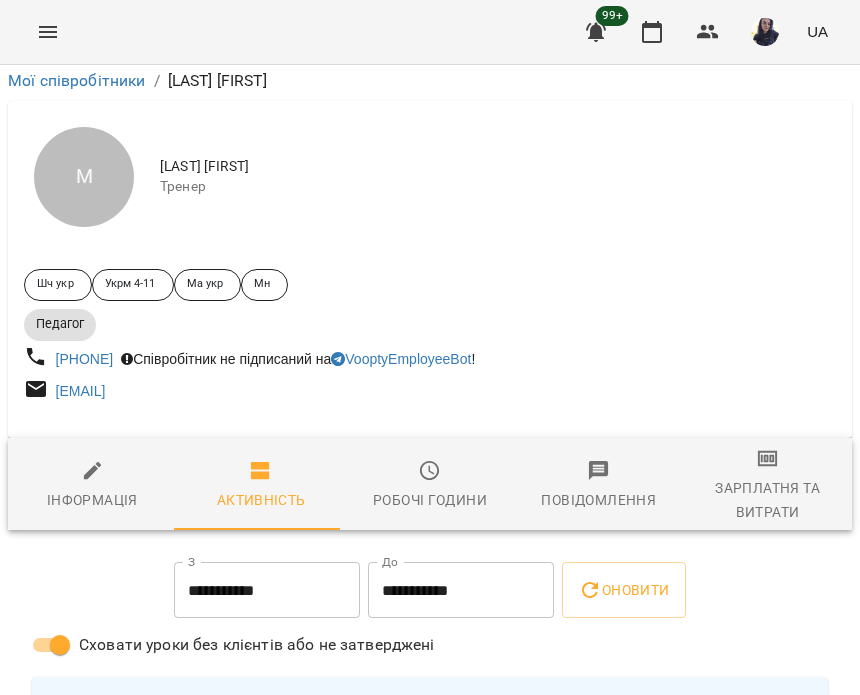 scroll, scrollTop: 200, scrollLeft: 0, axis: vertical 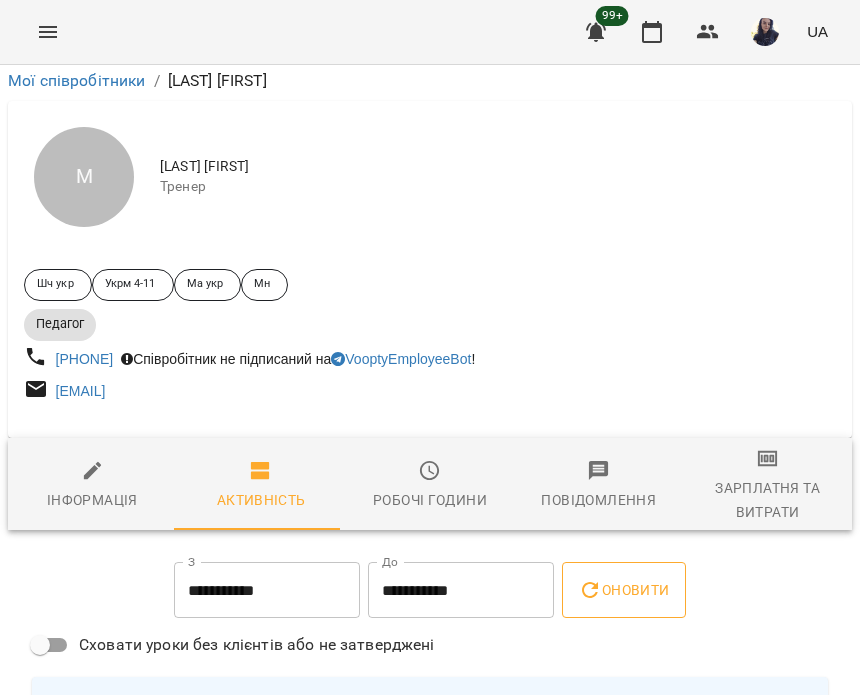 click on "Оновити" at bounding box center (623, 590) 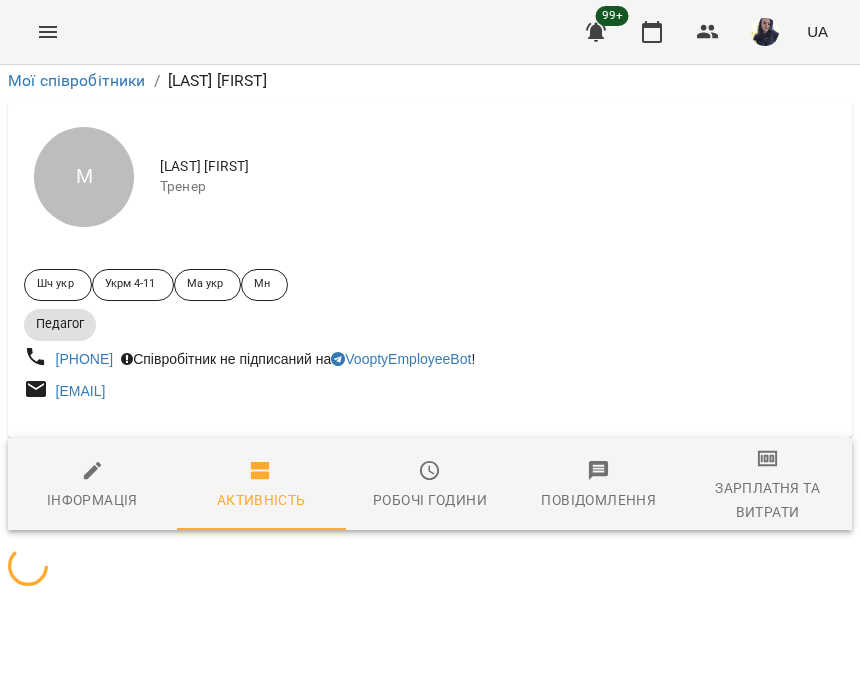 scroll, scrollTop: 0, scrollLeft: 0, axis: both 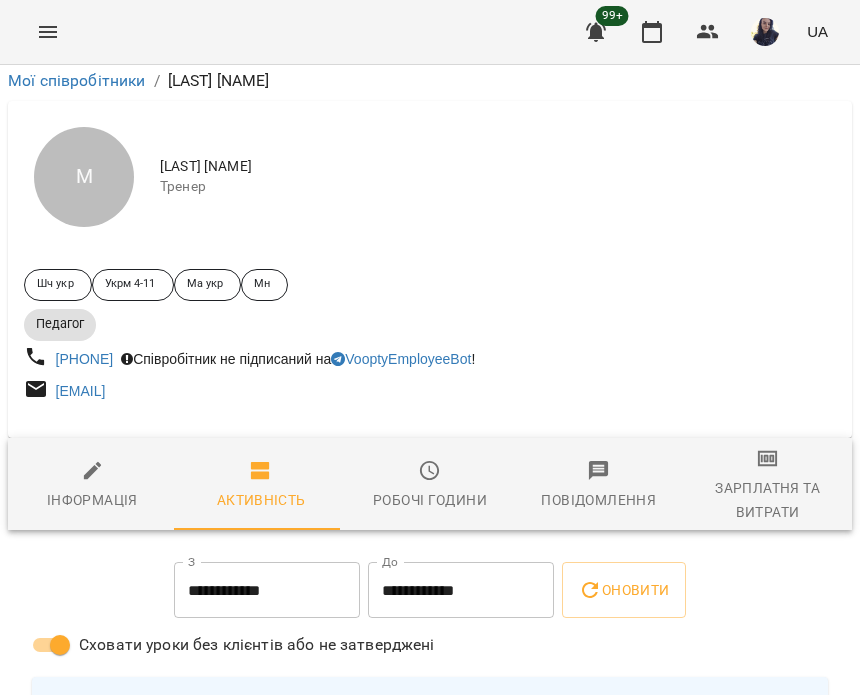 click on "**********" at bounding box center [267, 590] 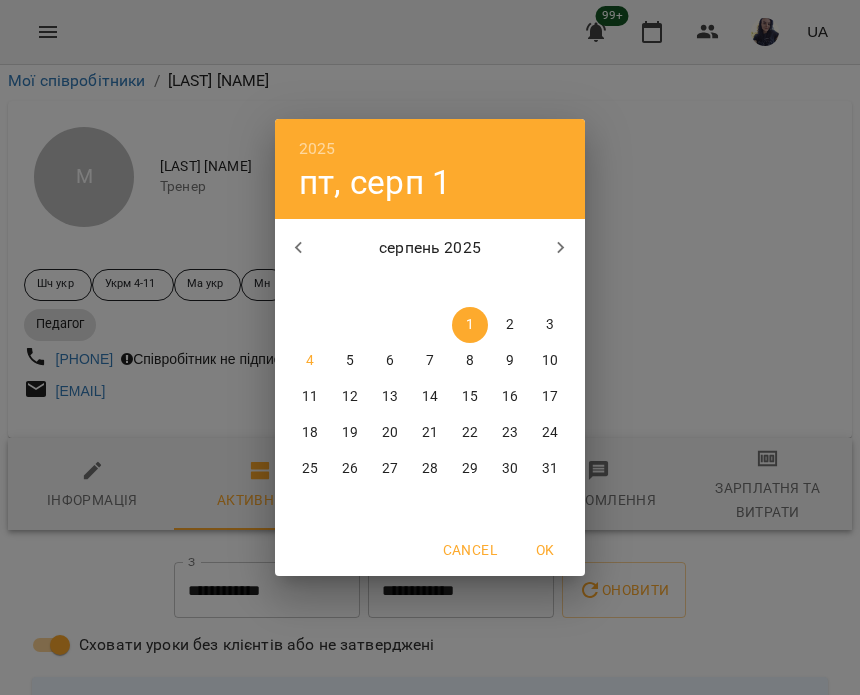 click 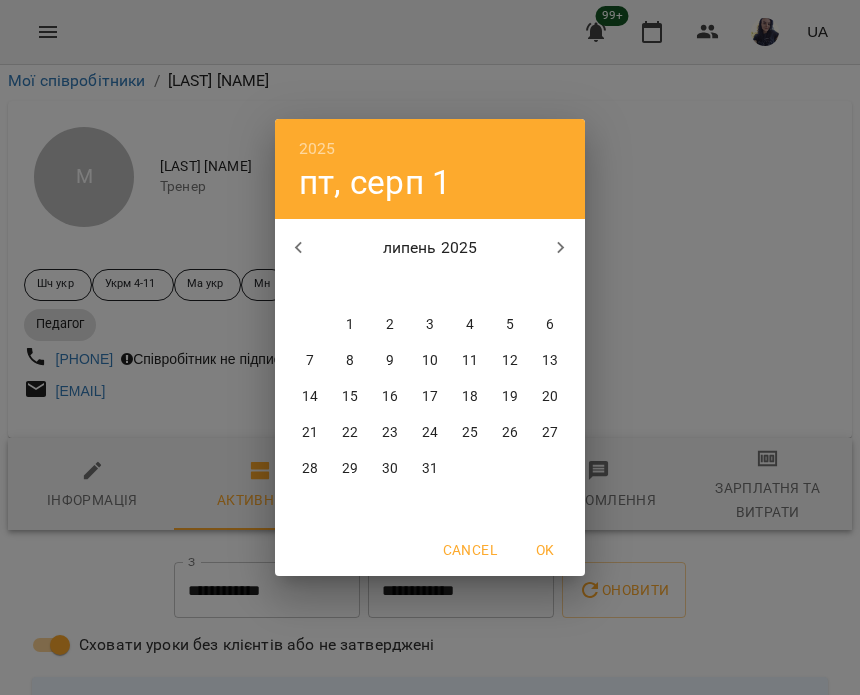 click on "16" at bounding box center (390, 397) 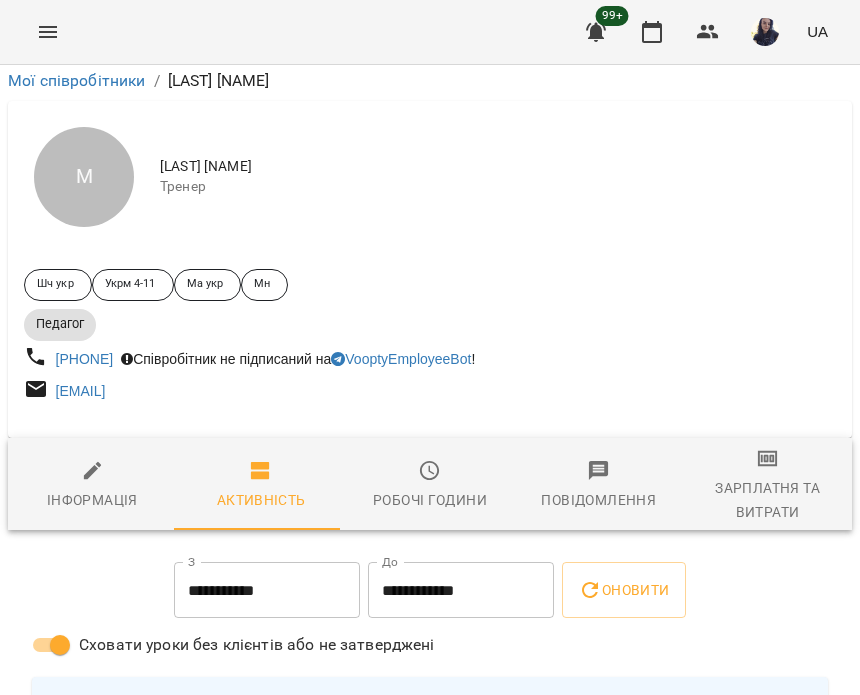 click on "**********" at bounding box center [461, 590] 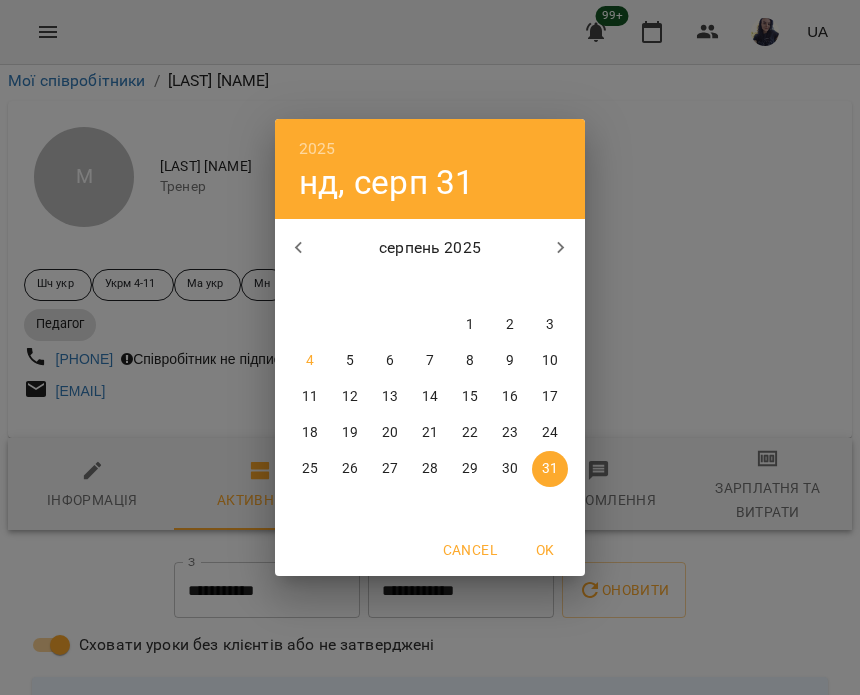 click at bounding box center (299, 248) 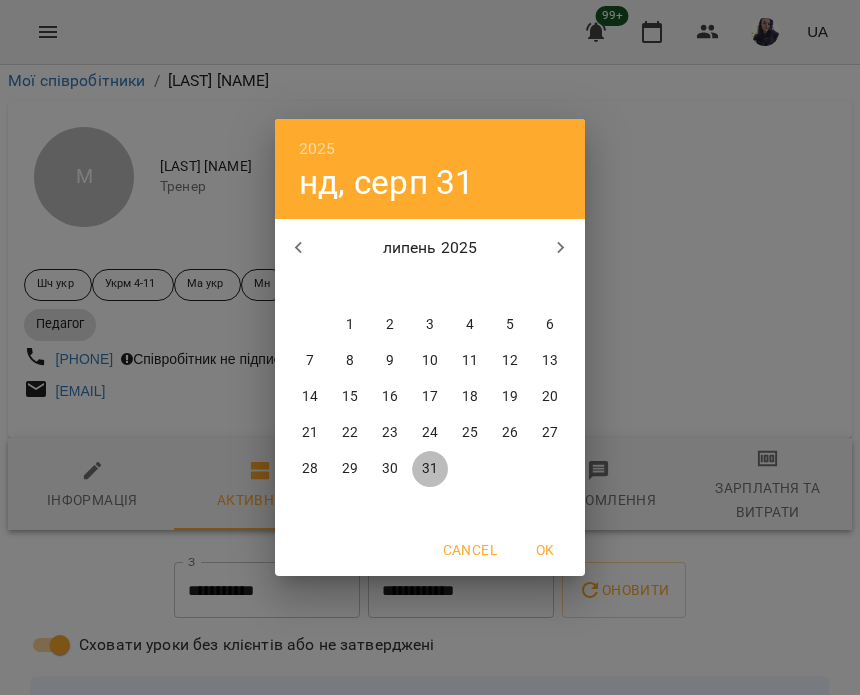 click on "31" at bounding box center (430, 469) 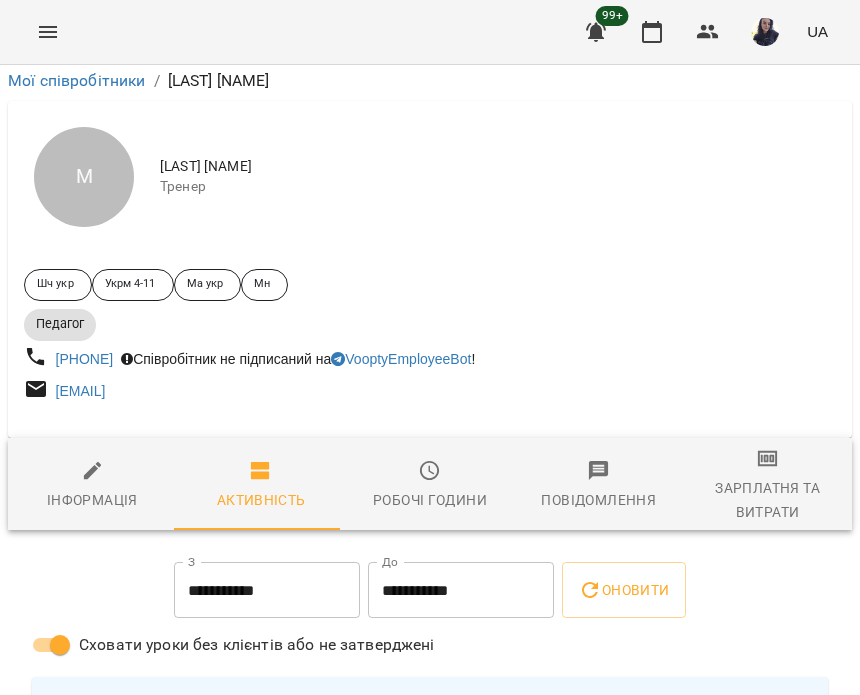 click on "Сховати уроки без клієнтів або не затверджені" at bounding box center (228, 645) 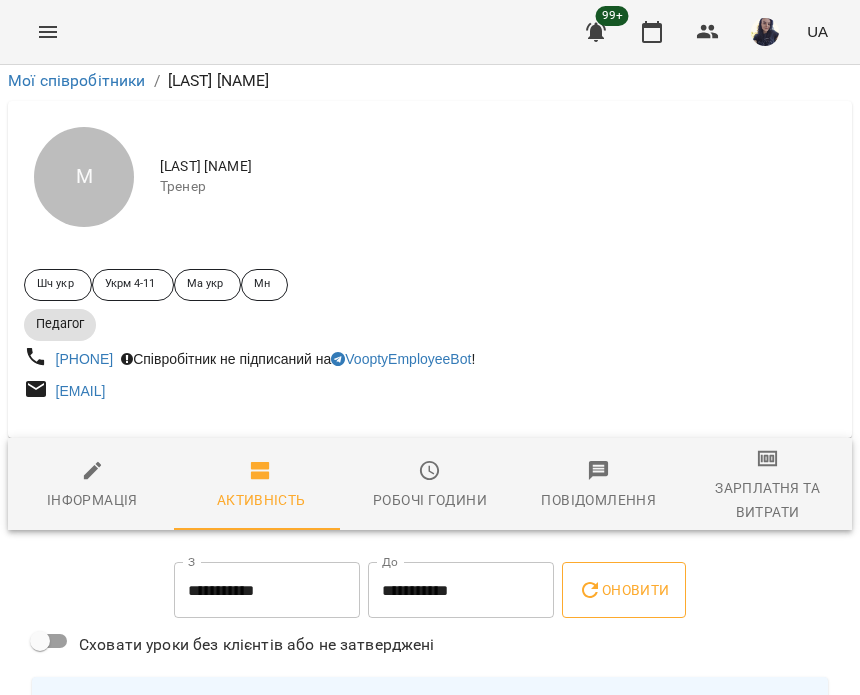 click on "Оновити" at bounding box center [623, 590] 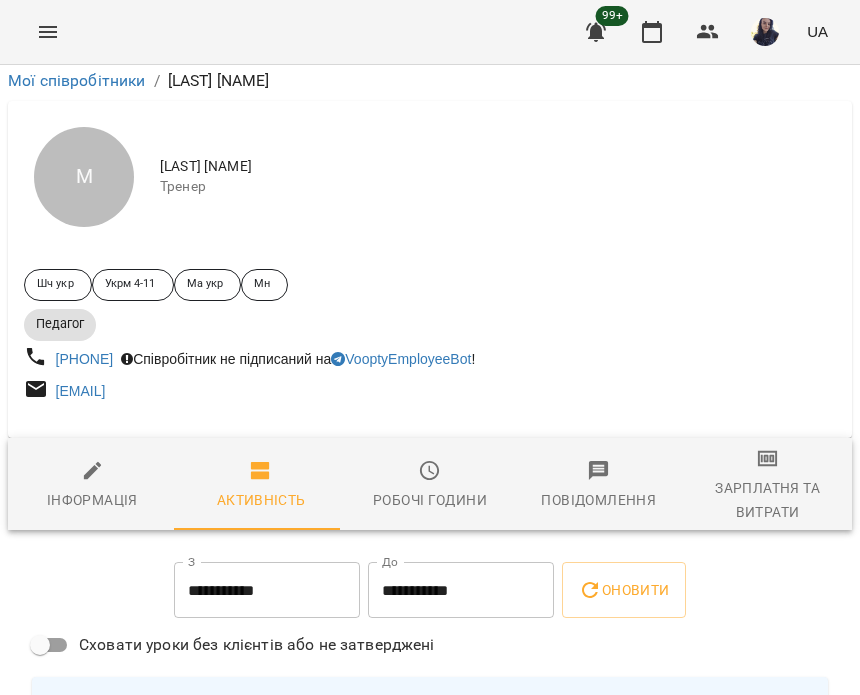scroll, scrollTop: 11969, scrollLeft: 0, axis: vertical 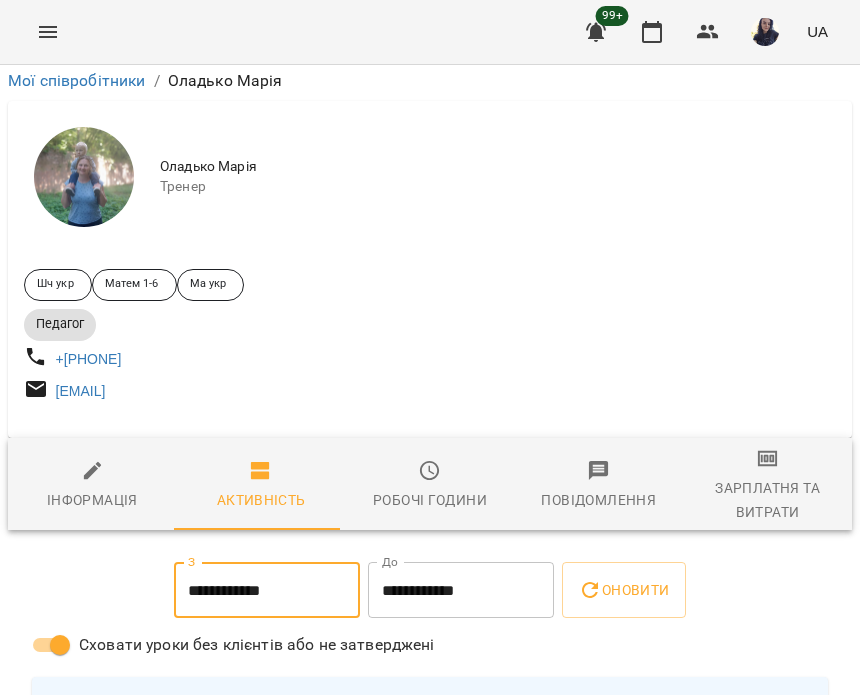 click on "**********" at bounding box center [267, 590] 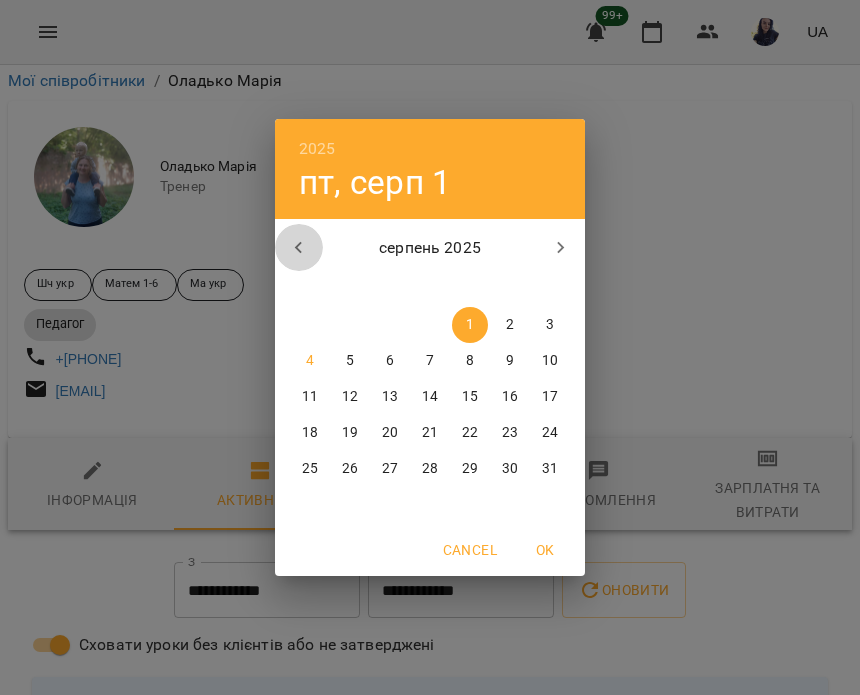 click 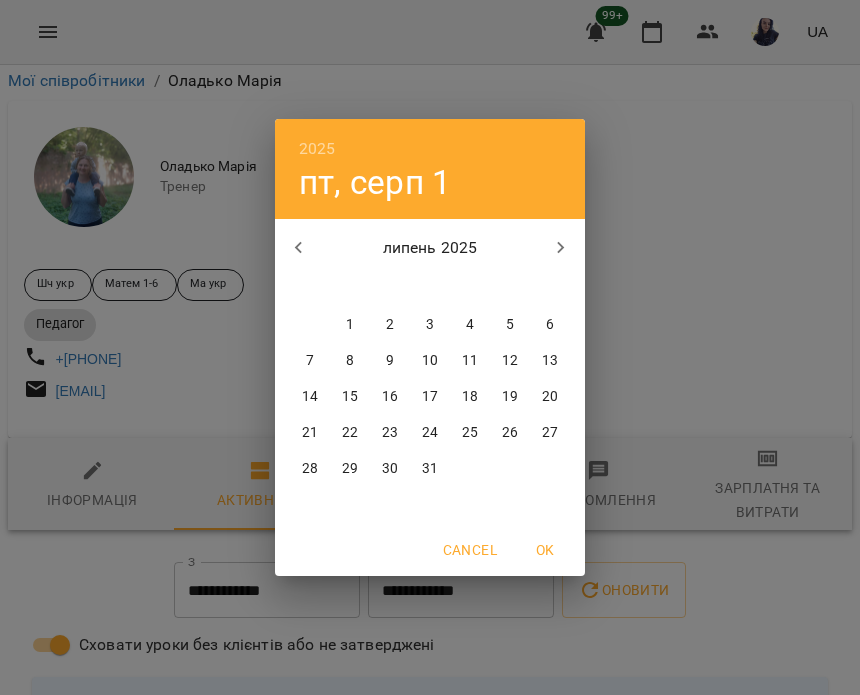 click on "2025 пт, серп 1 липень 2025 пн вт ср чт пт сб нд 30 1 2 3 4 5 6 7 8 9 10 11 12 13 14 15 16 17 18 19 20 21 22 23 24 25 26 27 28 29 30 31 1 2 3 Cancel OK" at bounding box center [430, 347] 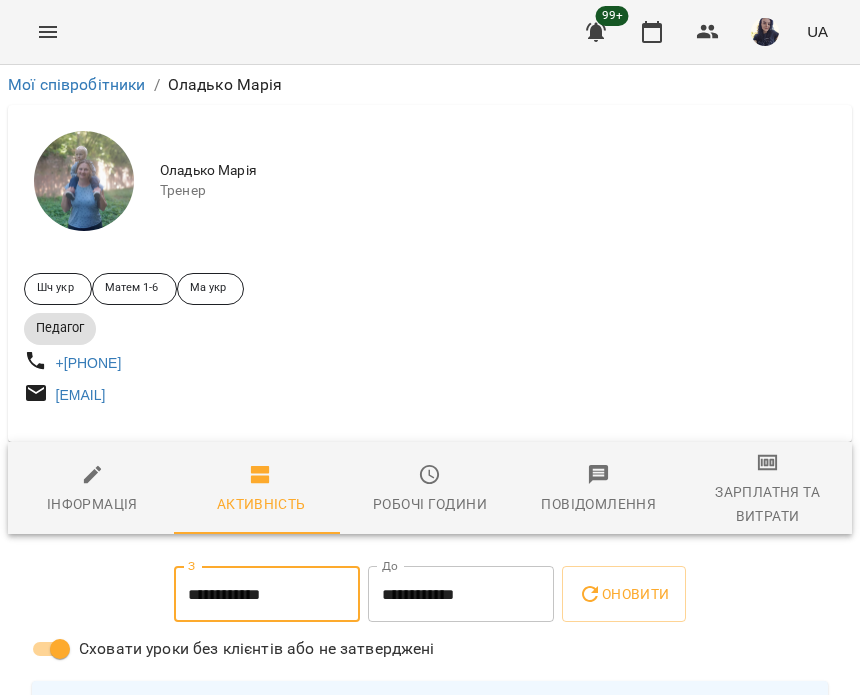 scroll, scrollTop: 400, scrollLeft: 0, axis: vertical 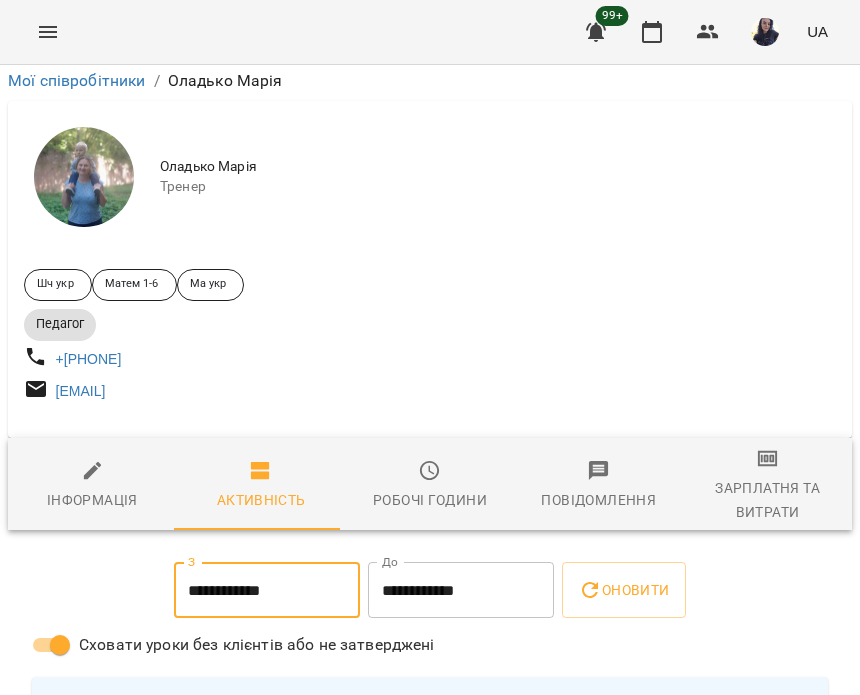click on "**********" at bounding box center [267, 590] 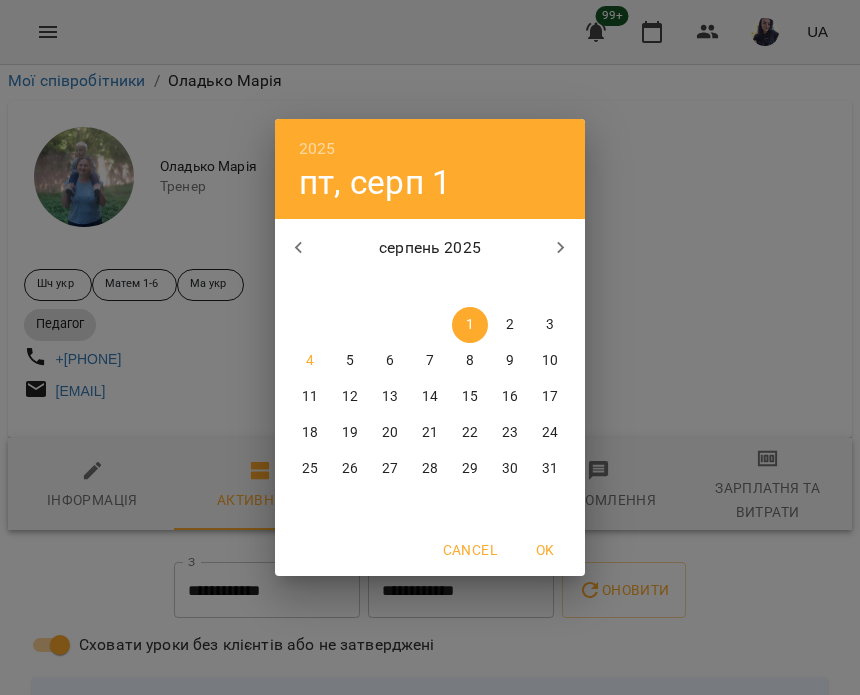 click at bounding box center (299, 248) 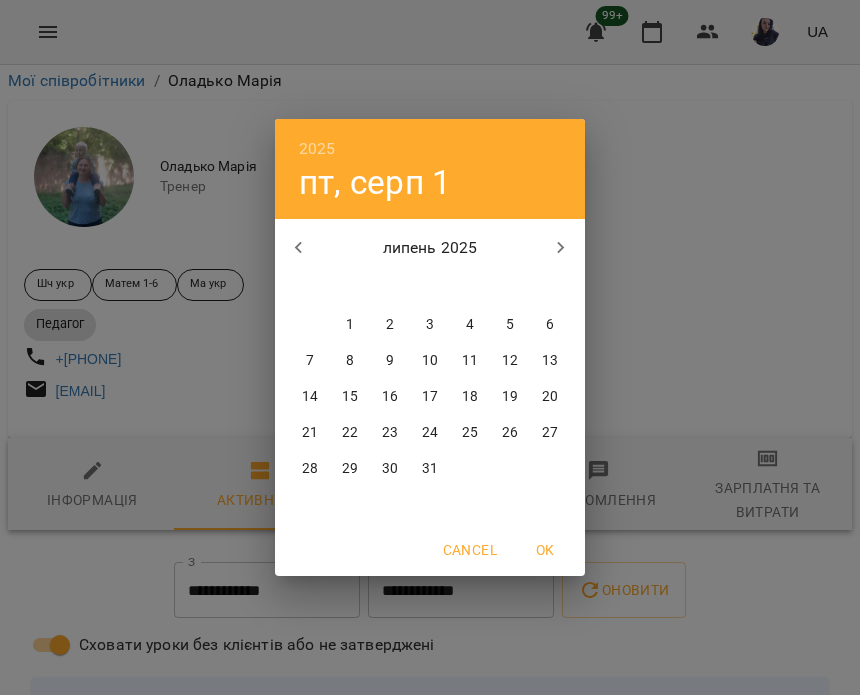click on "16" at bounding box center [390, 397] 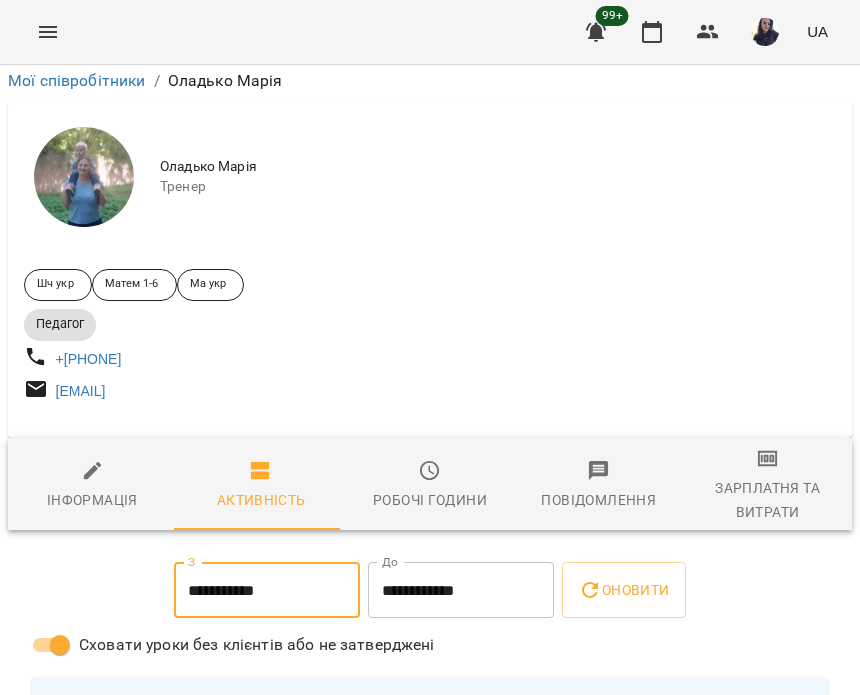 click on "**********" at bounding box center (461, 590) 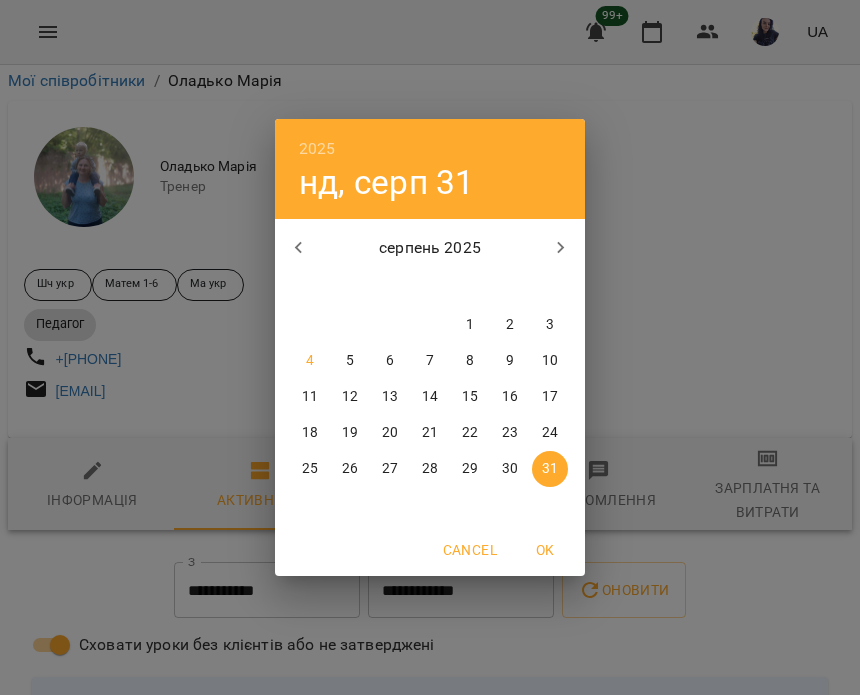click at bounding box center (299, 248) 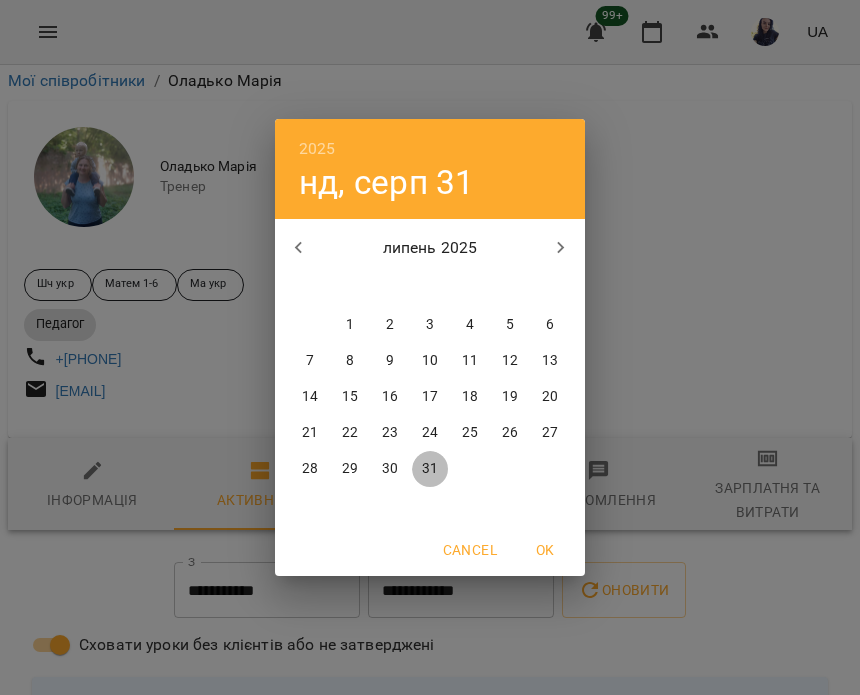 click on "31" at bounding box center [430, 469] 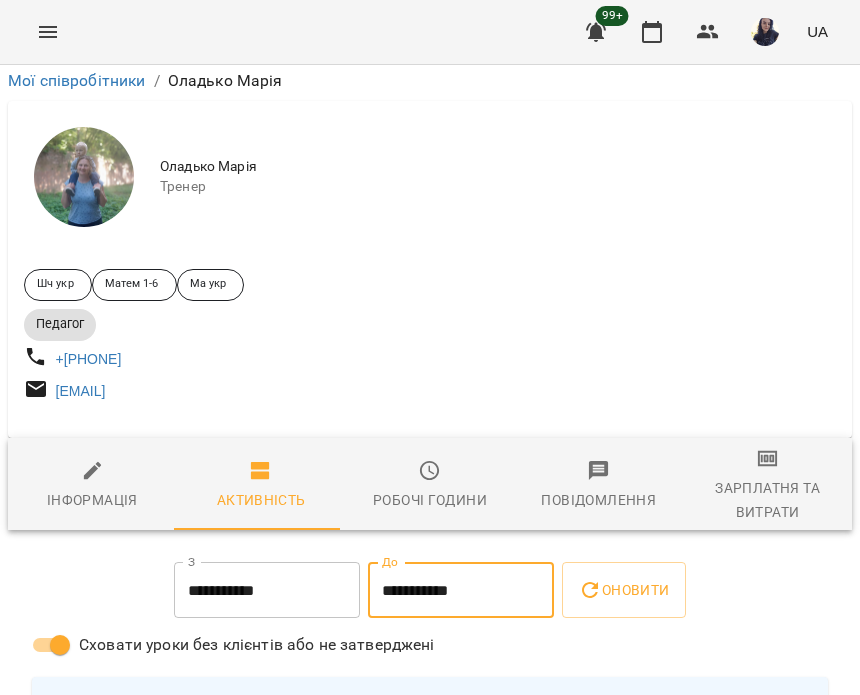 click on "14 сплачених людино-візитів ( 15   Занять )" at bounding box center [430, 753] 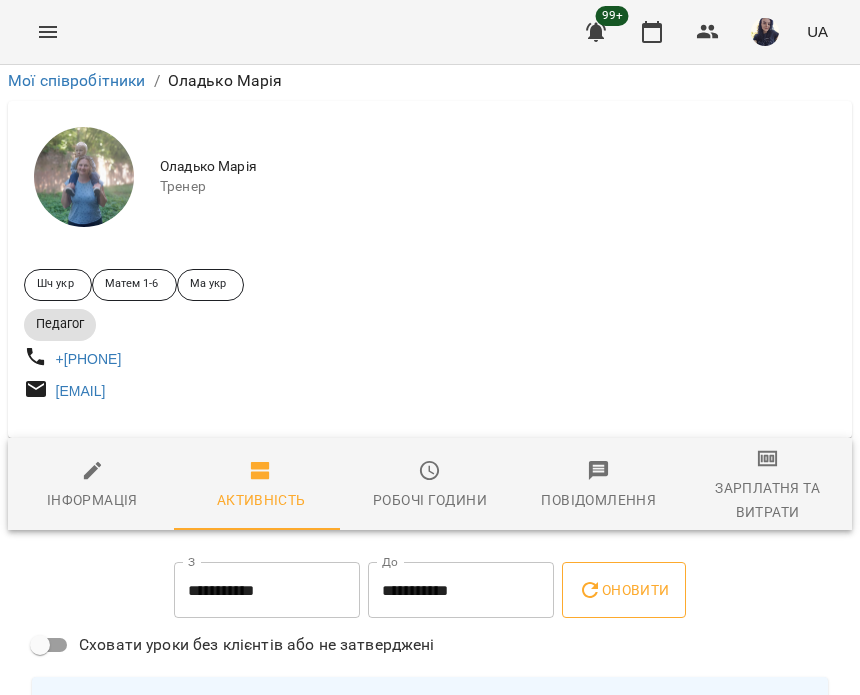 click on "Оновити" at bounding box center (623, 590) 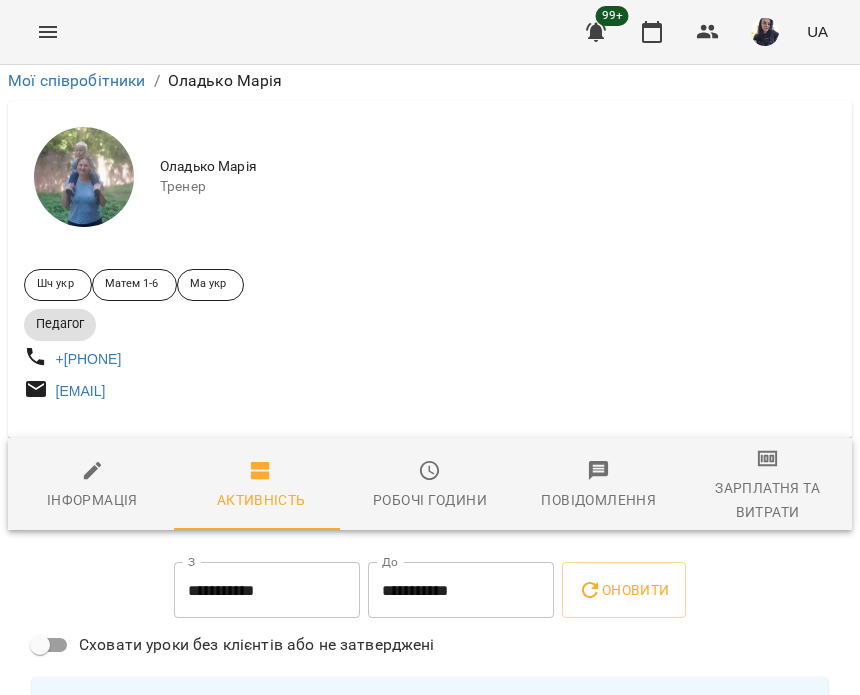 scroll, scrollTop: 12515, scrollLeft: 0, axis: vertical 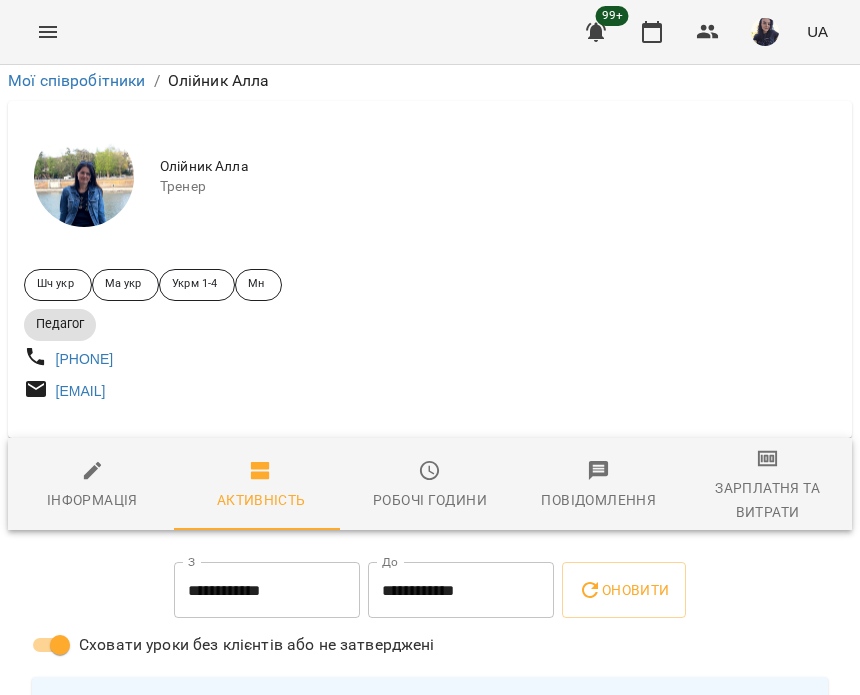click on "**********" at bounding box center [267, 590] 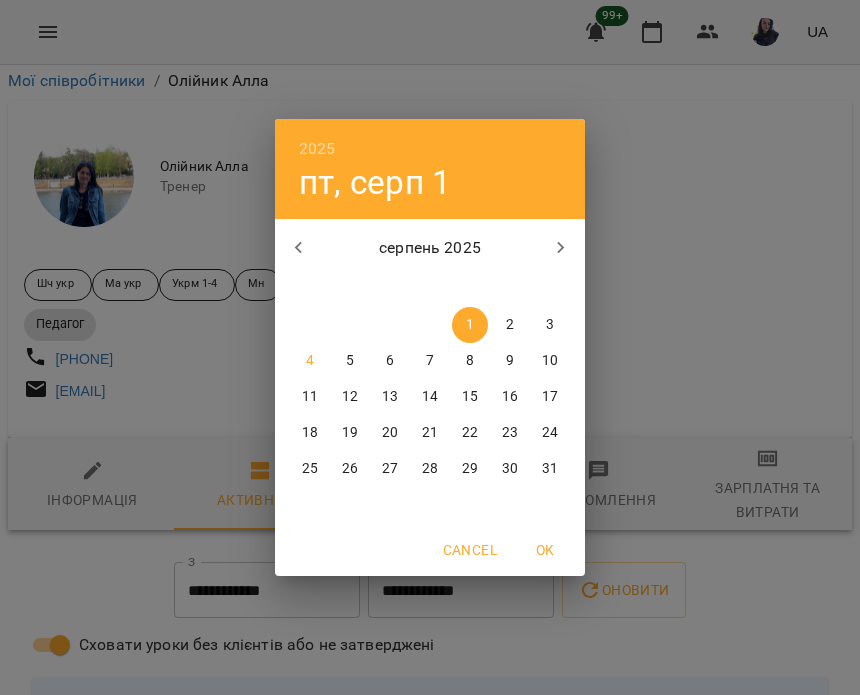 click 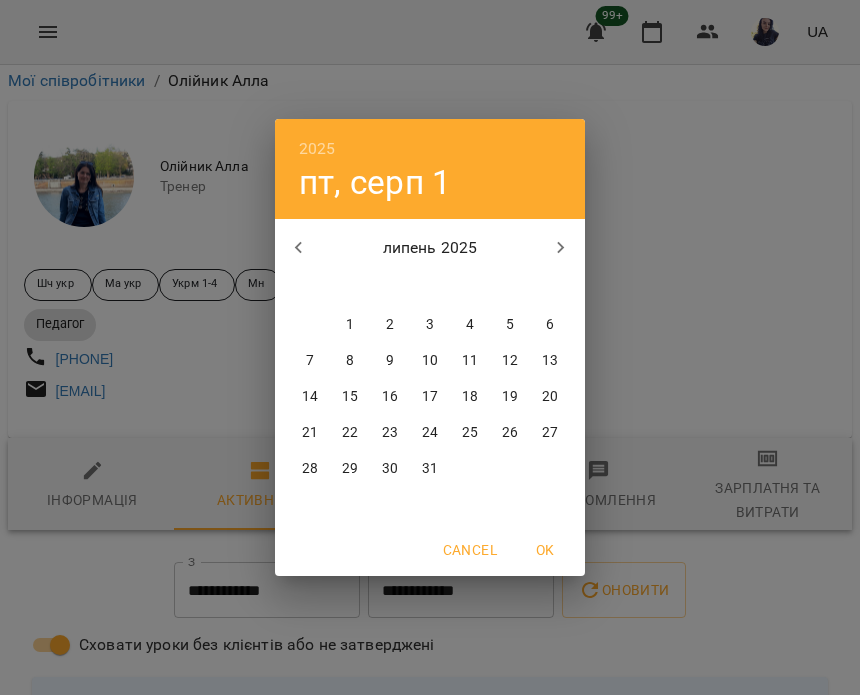 click on "16" at bounding box center (390, 397) 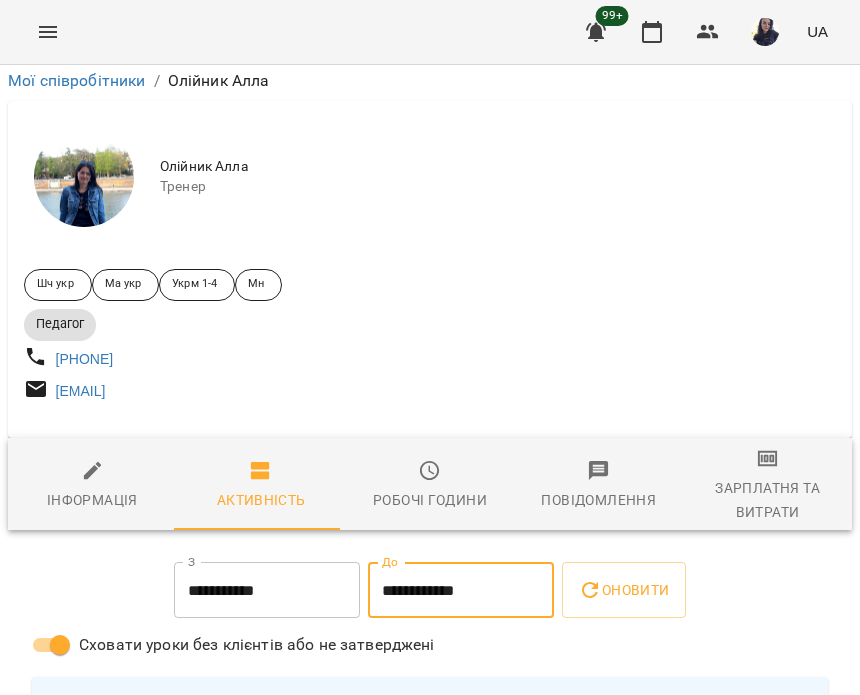 click on "**********" at bounding box center [461, 590] 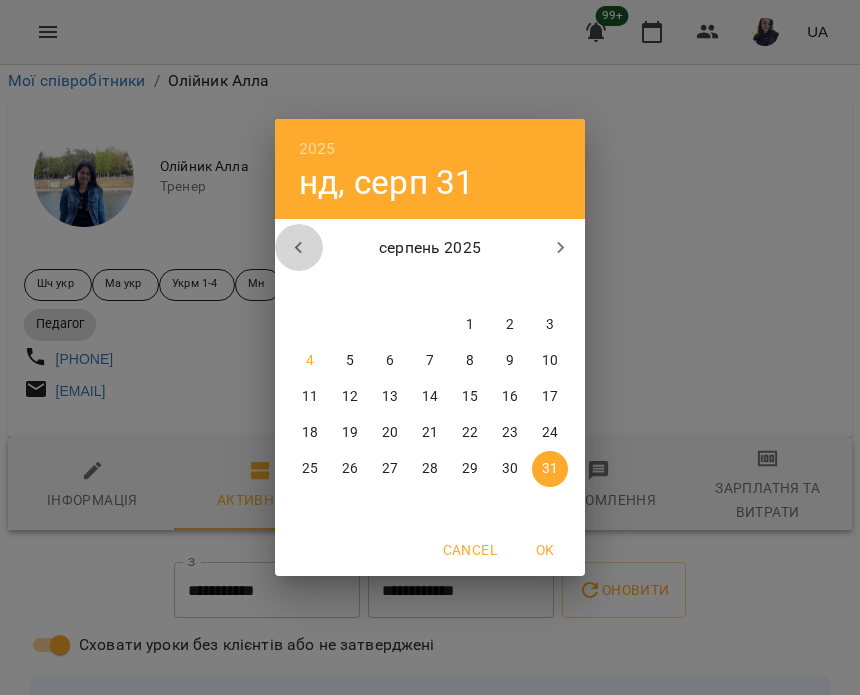 click 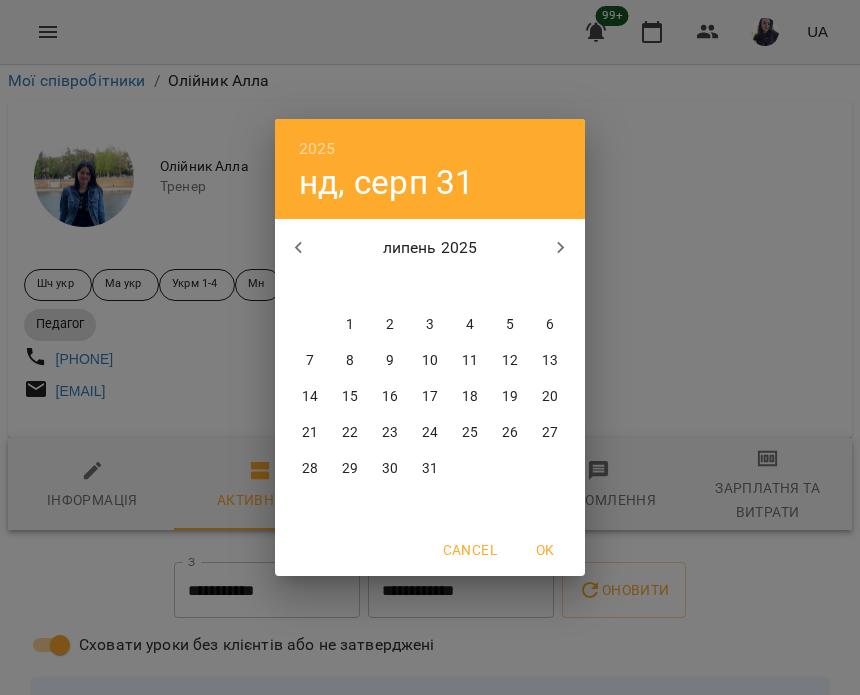 click on "31" at bounding box center [430, 469] 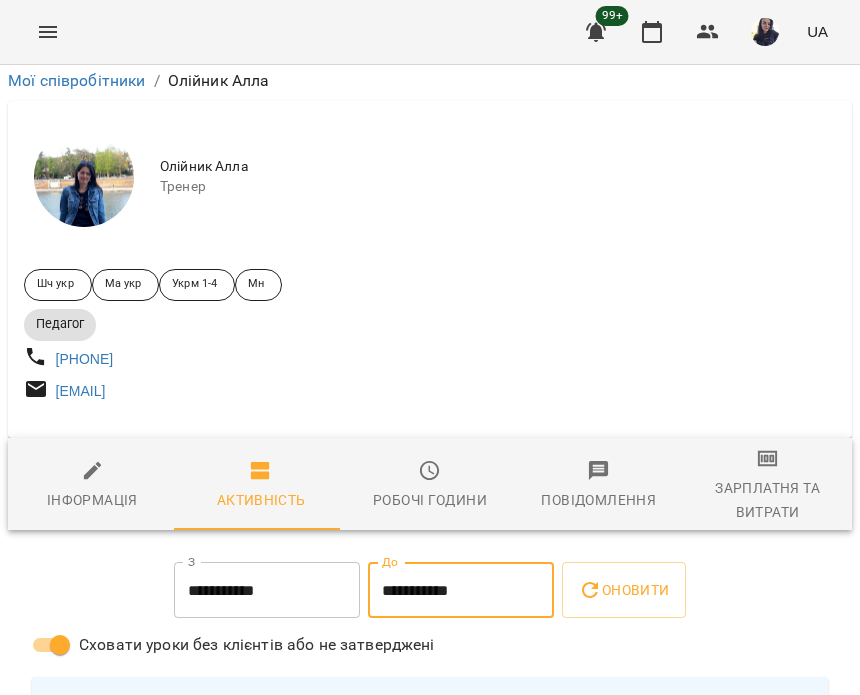click on "Сховати уроки без клієнтів або не затверджені" at bounding box center [257, 645] 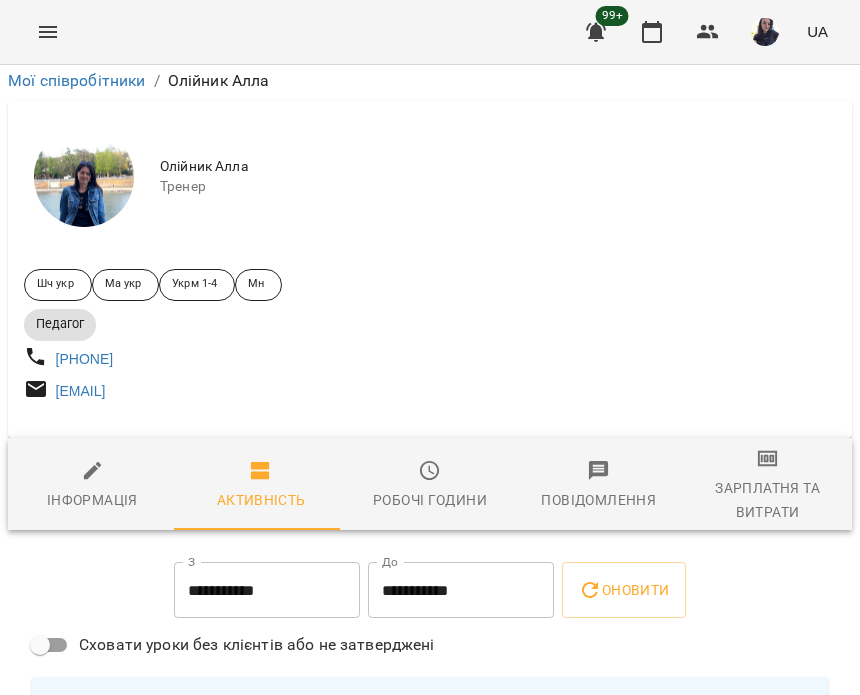 scroll, scrollTop: 4, scrollLeft: 0, axis: vertical 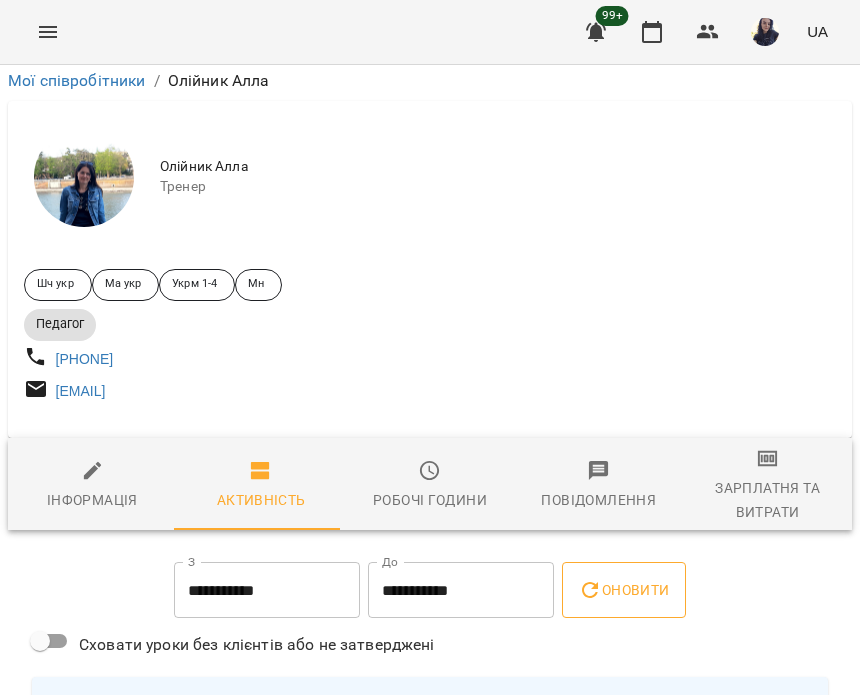 click on "Оновити" at bounding box center [623, 590] 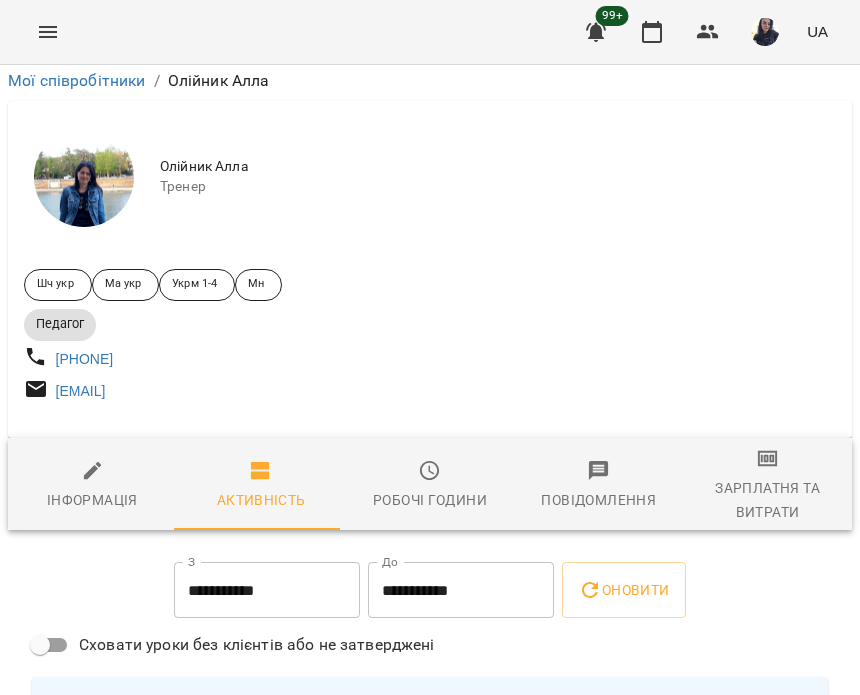 scroll, scrollTop: 9572, scrollLeft: 0, axis: vertical 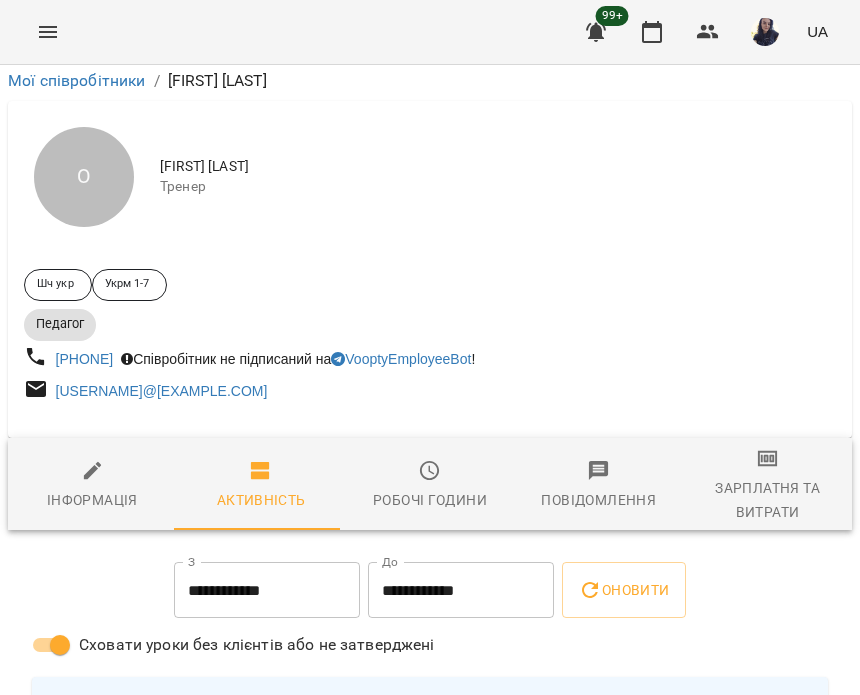 click on "**********" at bounding box center [267, 590] 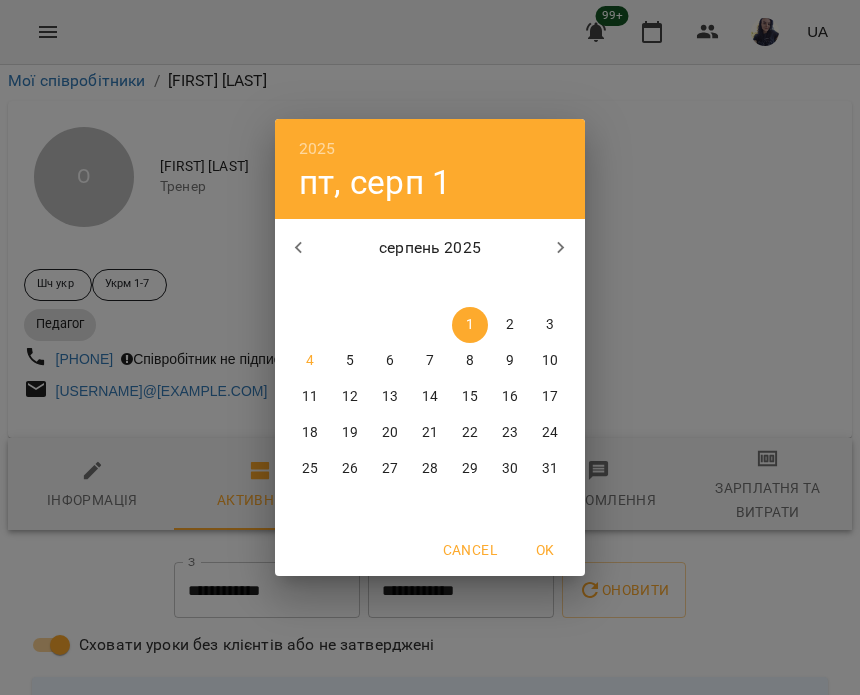 click 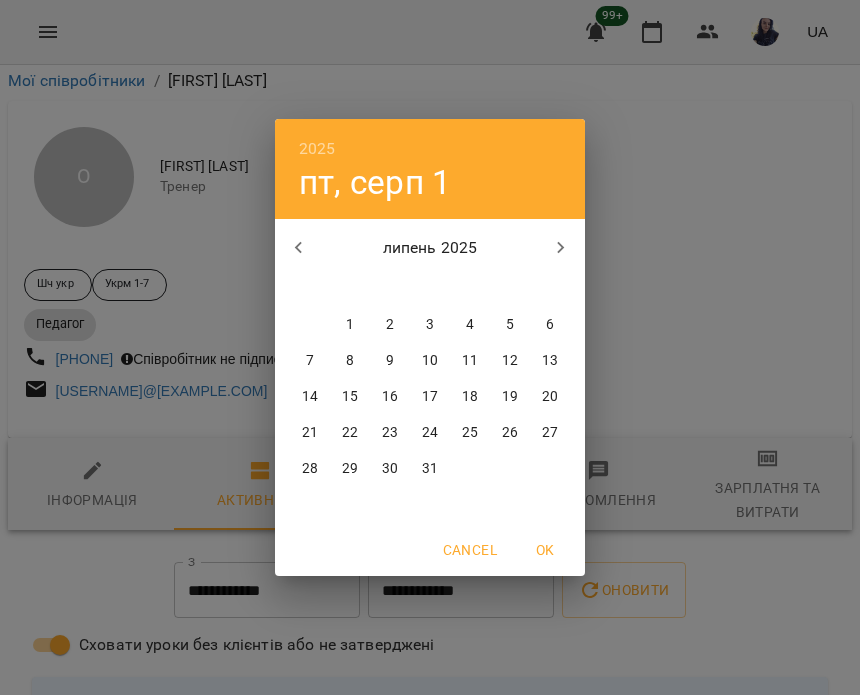 click on "16" at bounding box center [390, 397] 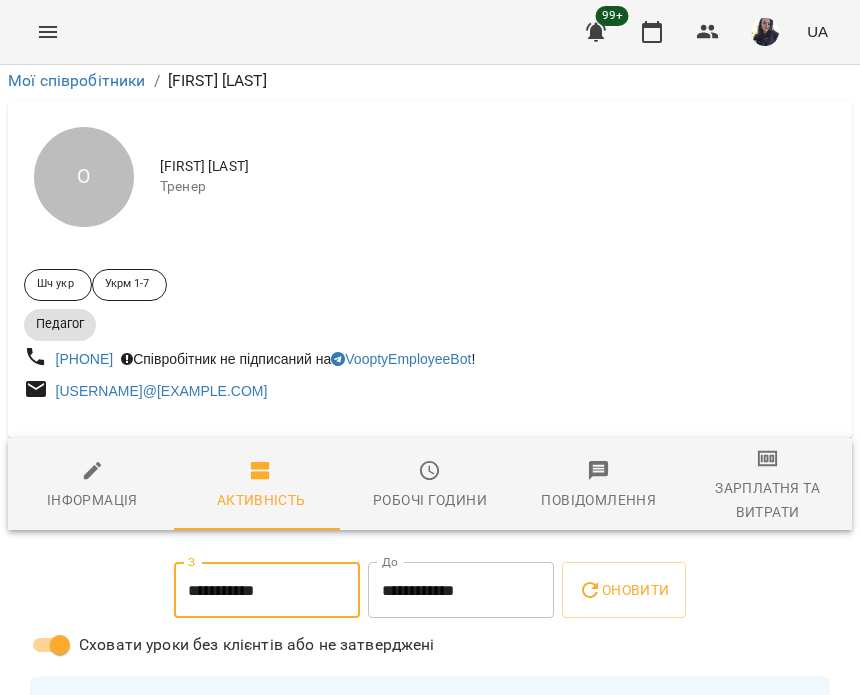click on "**********" at bounding box center [461, 590] 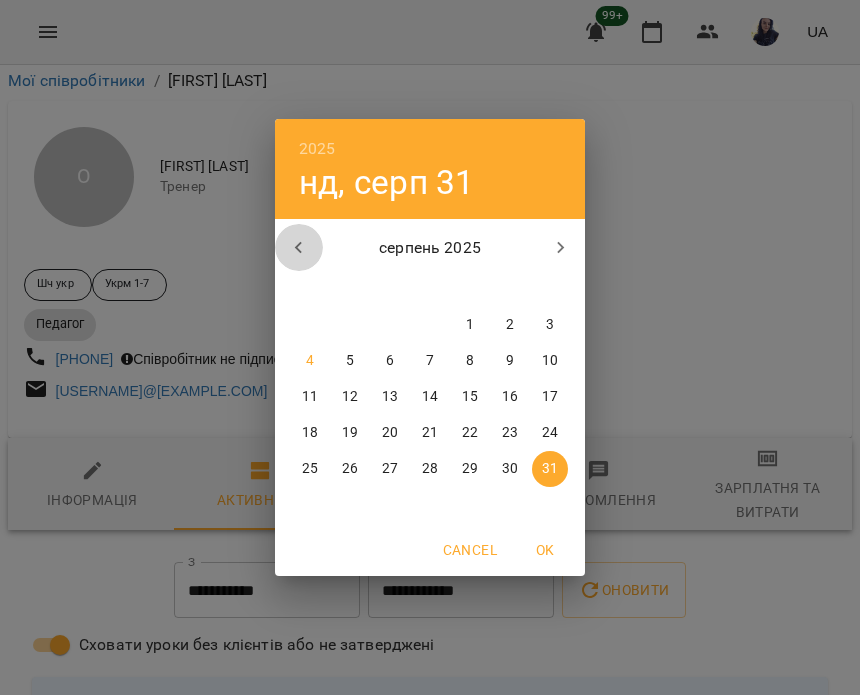 click 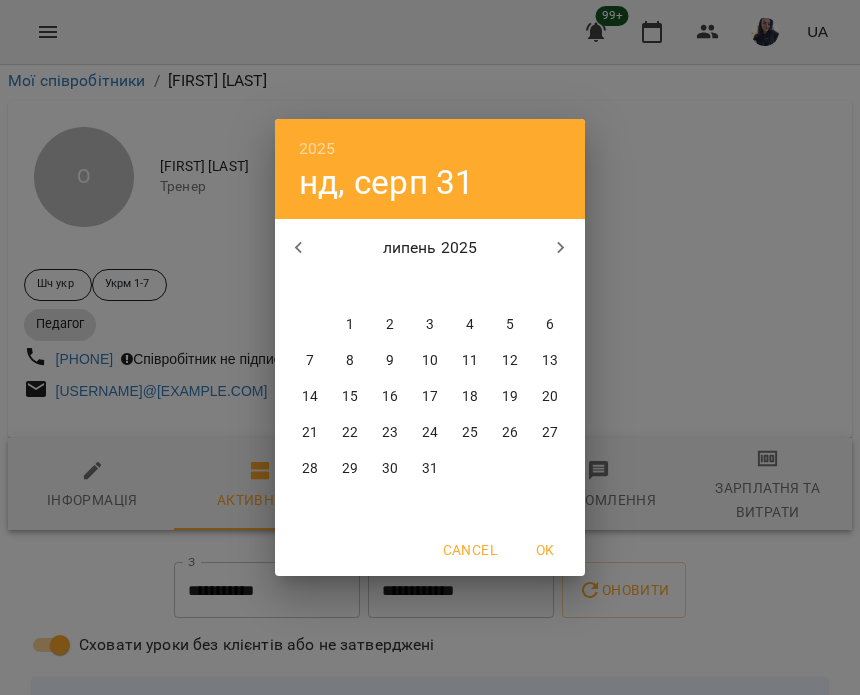 click on "31" at bounding box center [430, 469] 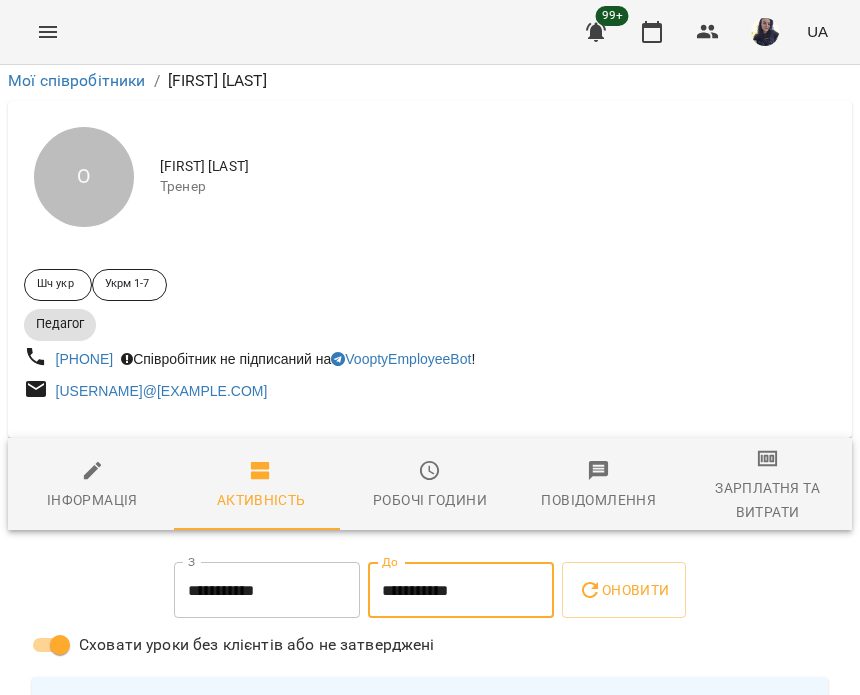 click on "Сховати уроки без клієнтів або не затверджені" at bounding box center [257, 645] 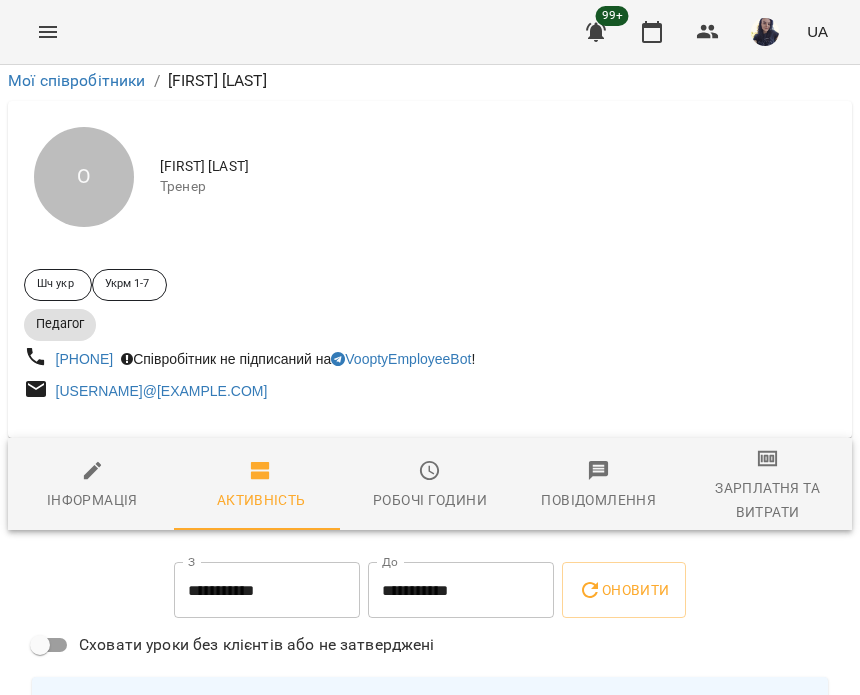 scroll, scrollTop: 4, scrollLeft: 0, axis: vertical 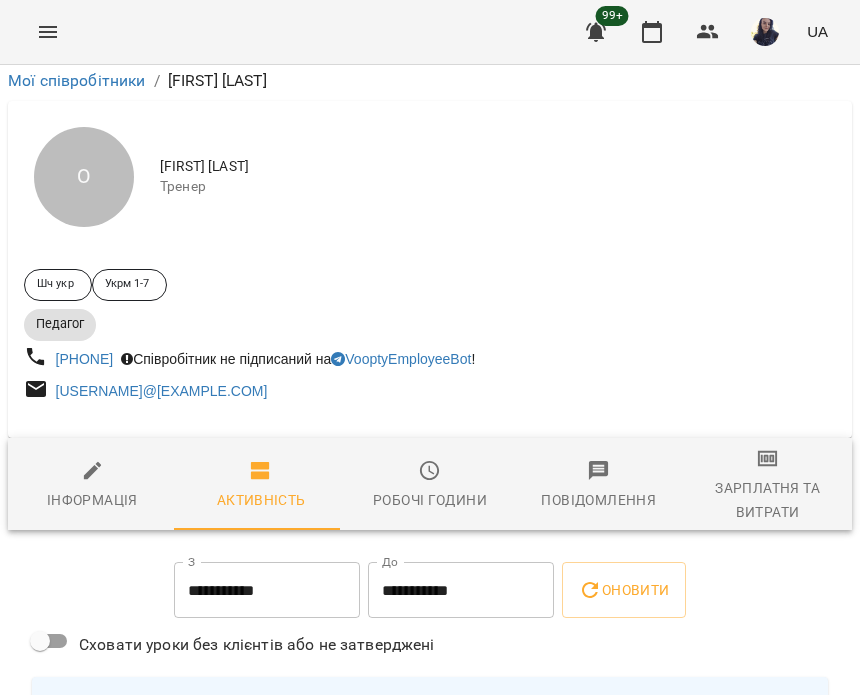 click on "**********" at bounding box center (461, 590) 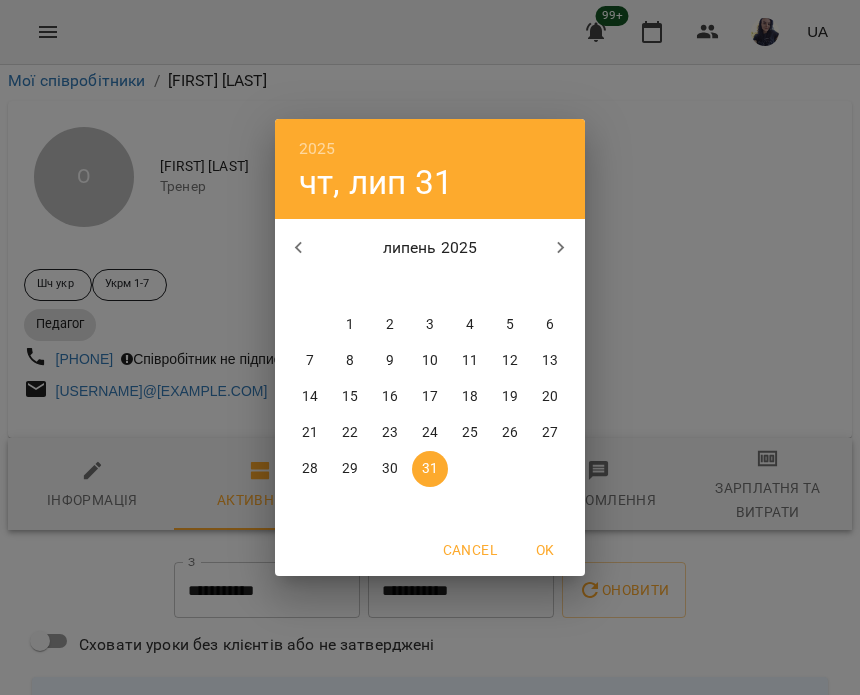 click on "2025 чт, лип 31 липень 2025 пн вт ср чт пт сб нд 30 1 2 3 4 5 6 7 8 9 10 11 12 13 14 15 16 17 18 19 20 21 22 23 24 25 26 27 28 29 30 31 1 2 3 Cancel OK" at bounding box center [430, 347] 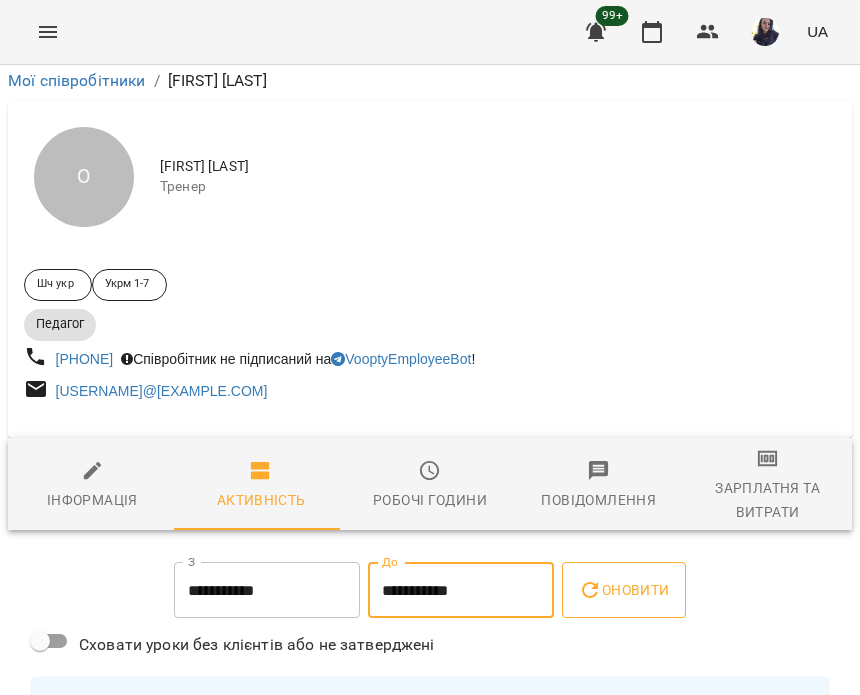 click 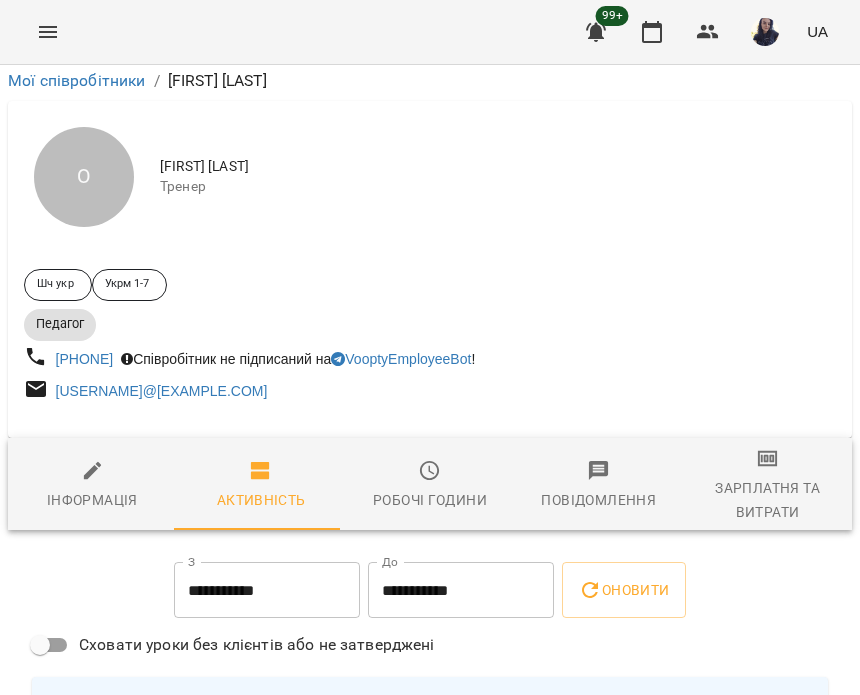 scroll, scrollTop: 11564, scrollLeft: 0, axis: vertical 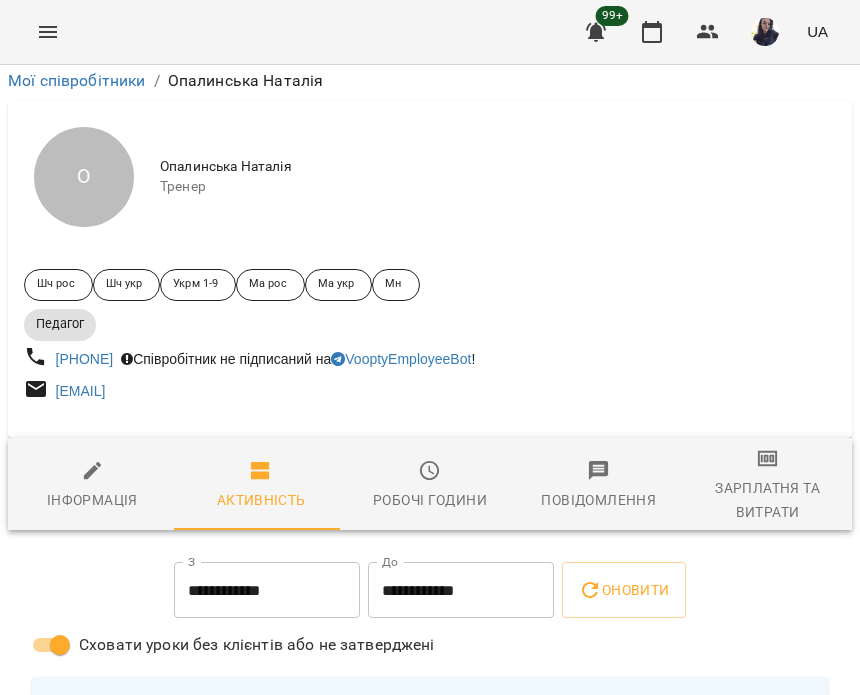click on "**********" at bounding box center (267, 590) 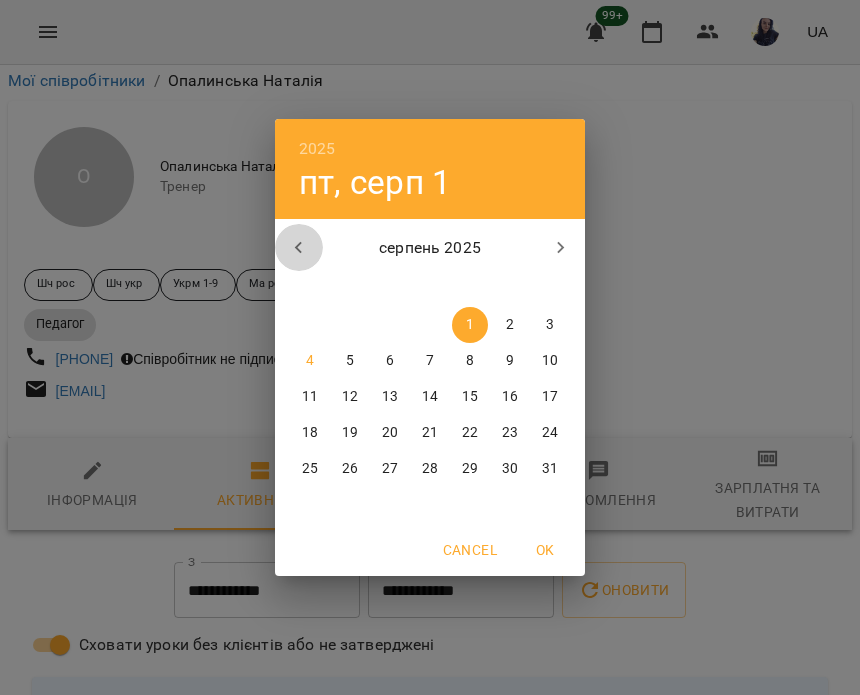 click 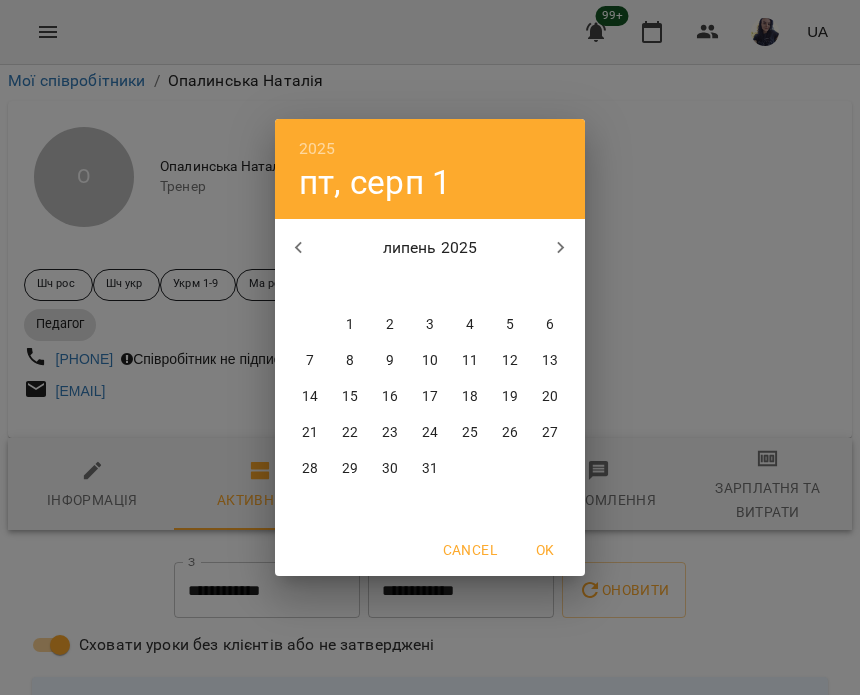 click on "16" at bounding box center [390, 397] 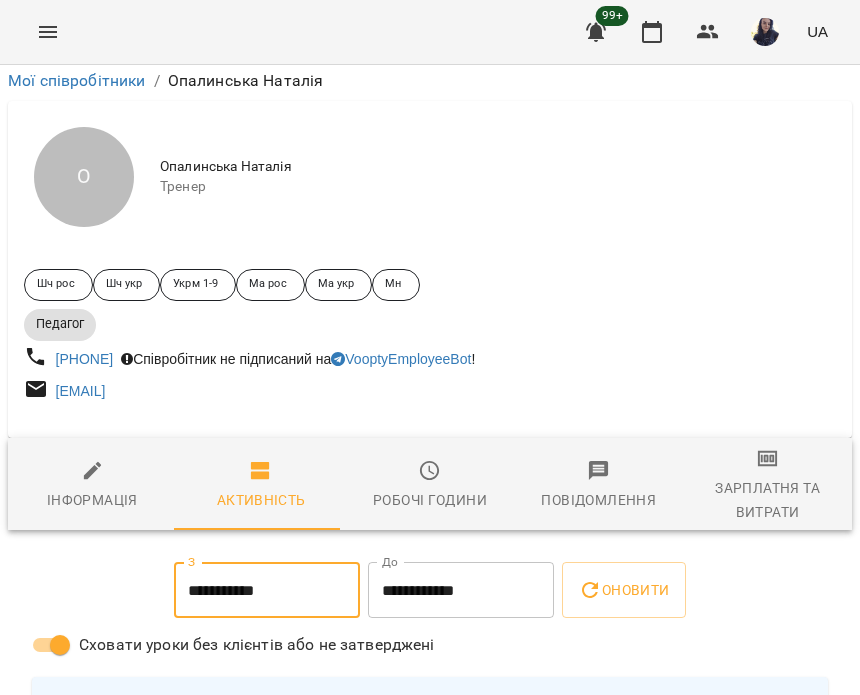 click on "**********" at bounding box center [461, 590] 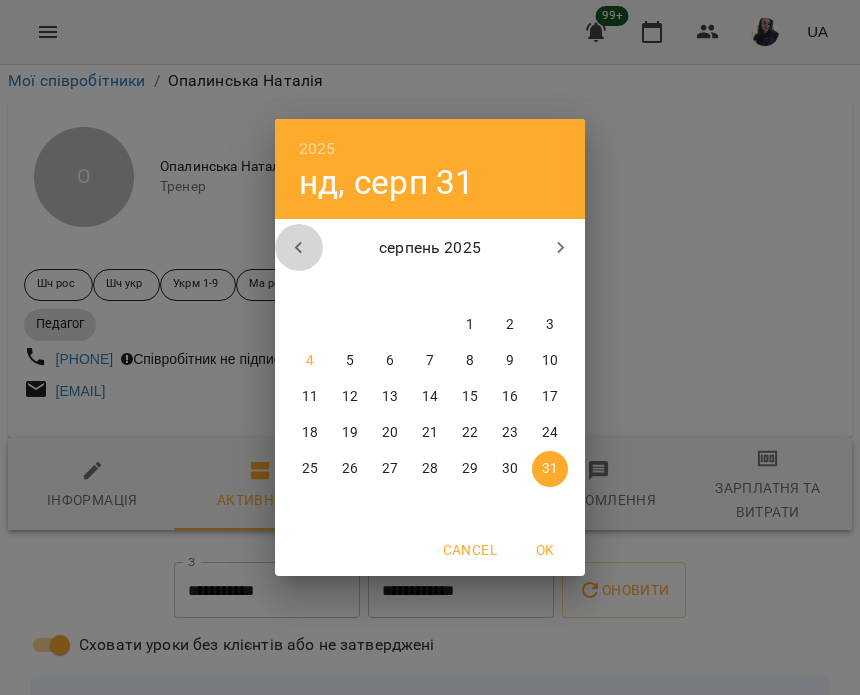 click 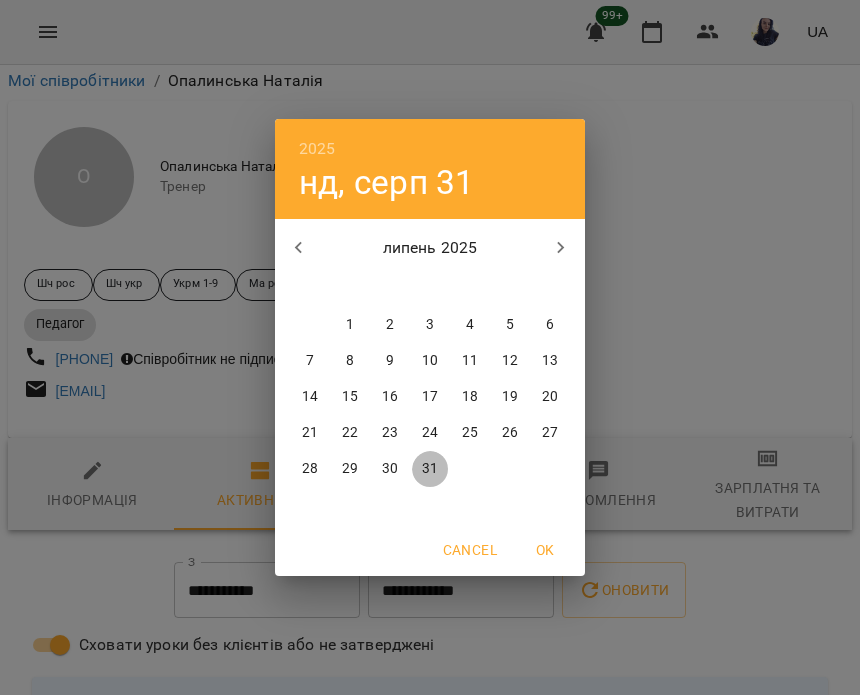click on "31" at bounding box center (430, 469) 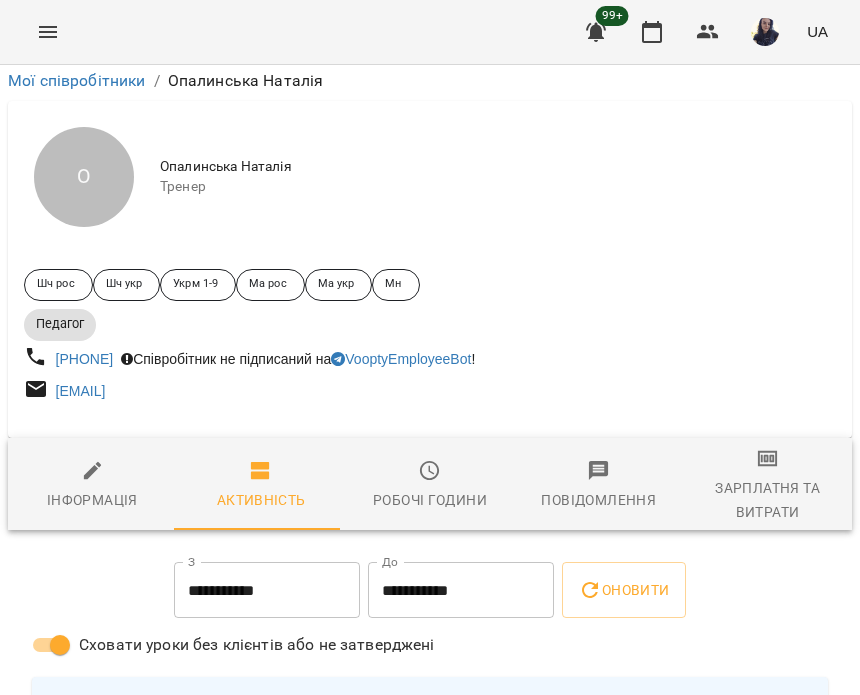 click on "Сховати уроки без клієнтів або не затверджені" at bounding box center [228, 645] 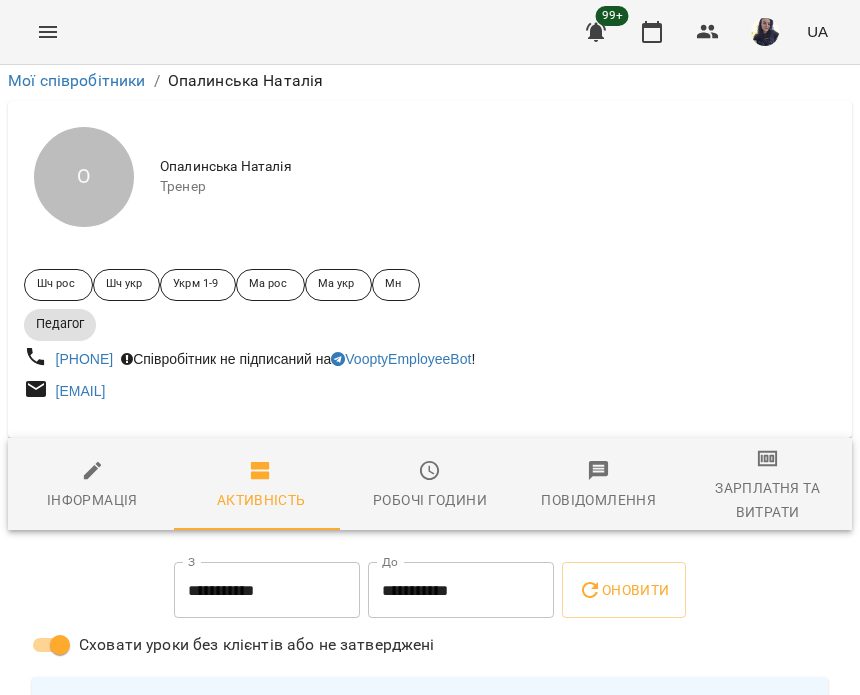 scroll, scrollTop: 4, scrollLeft: 0, axis: vertical 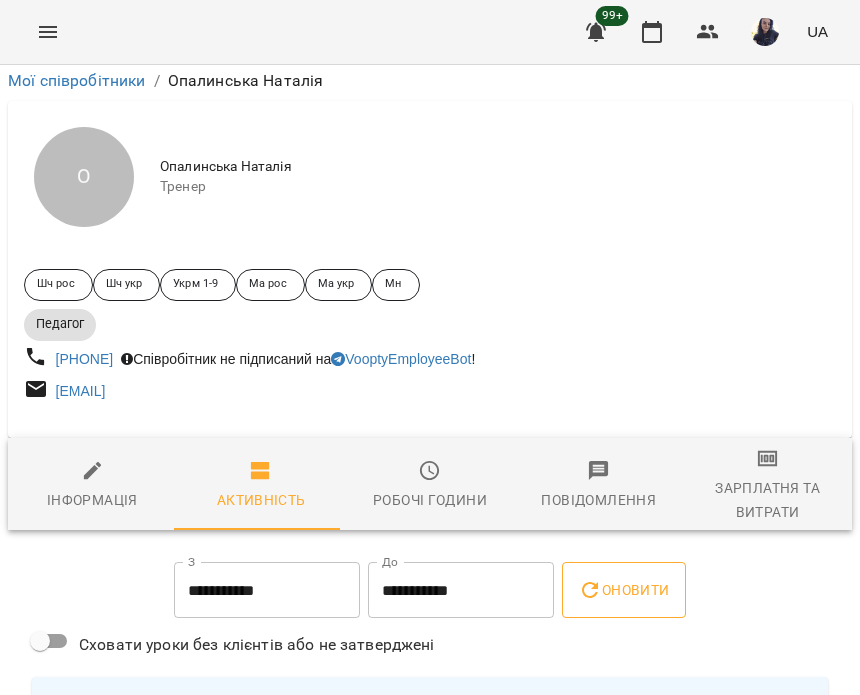 click on "Оновити" at bounding box center [623, 590] 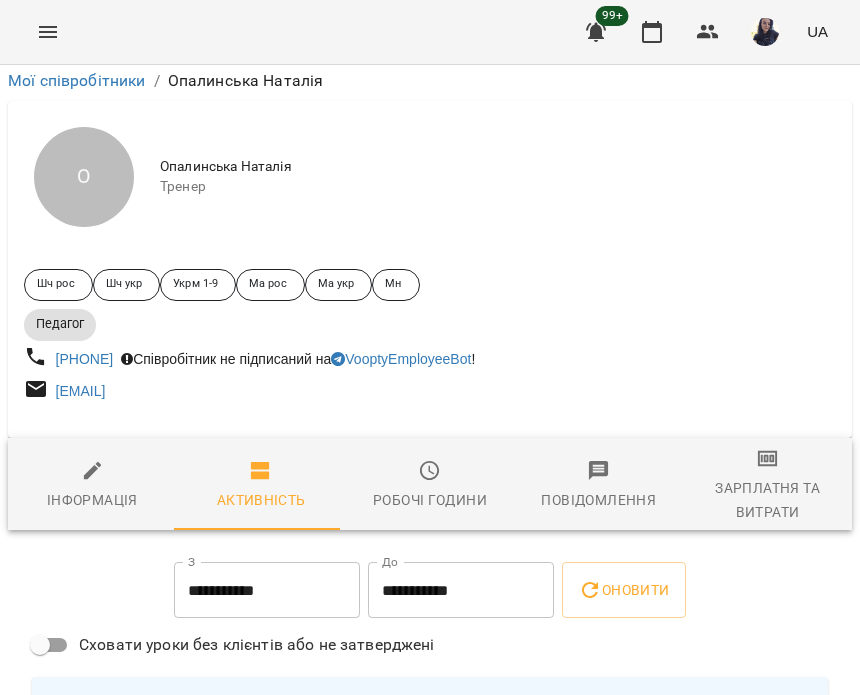 scroll, scrollTop: 7513, scrollLeft: 0, axis: vertical 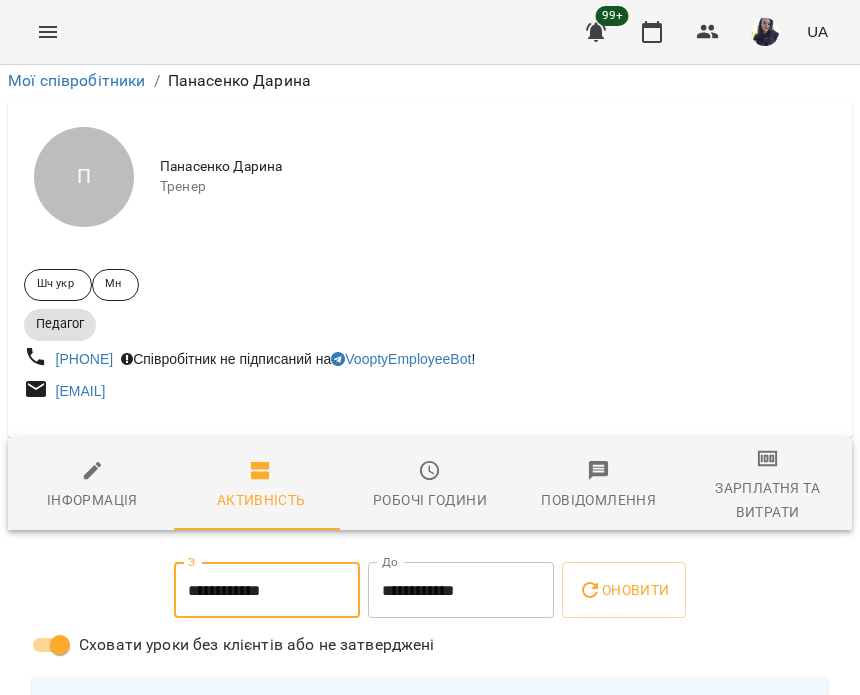 click on "**********" at bounding box center [267, 590] 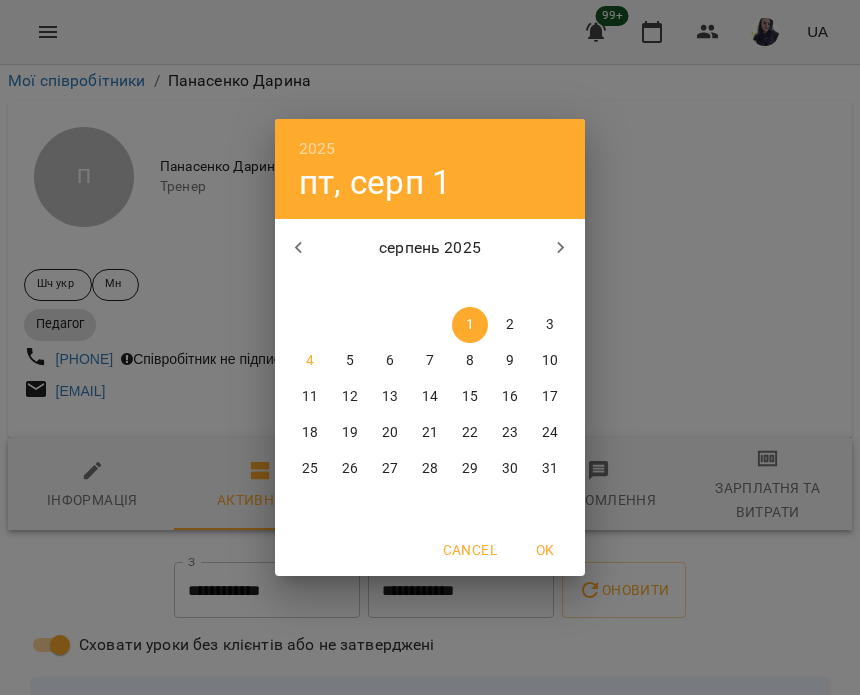 click 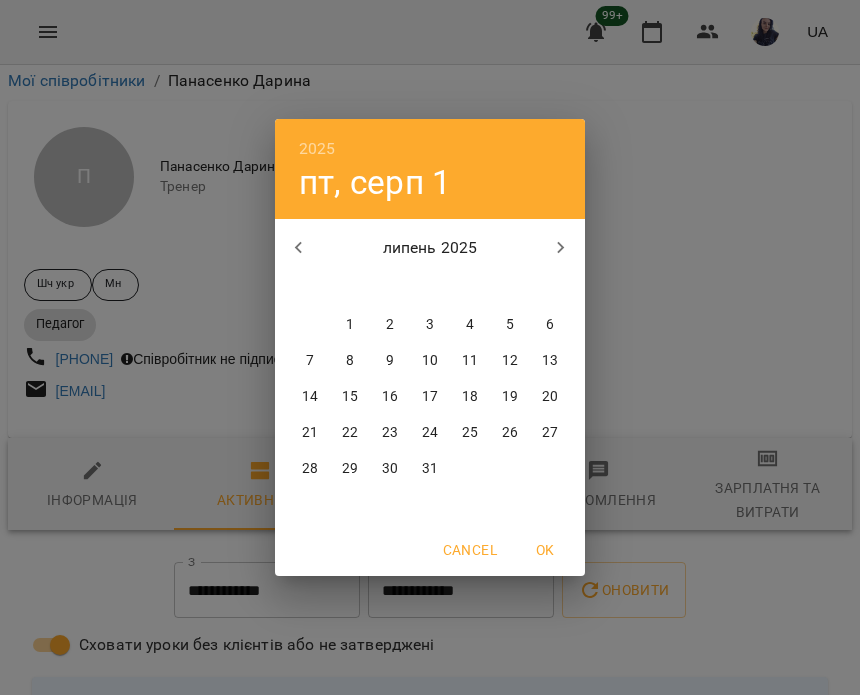 click on "16" at bounding box center [390, 397] 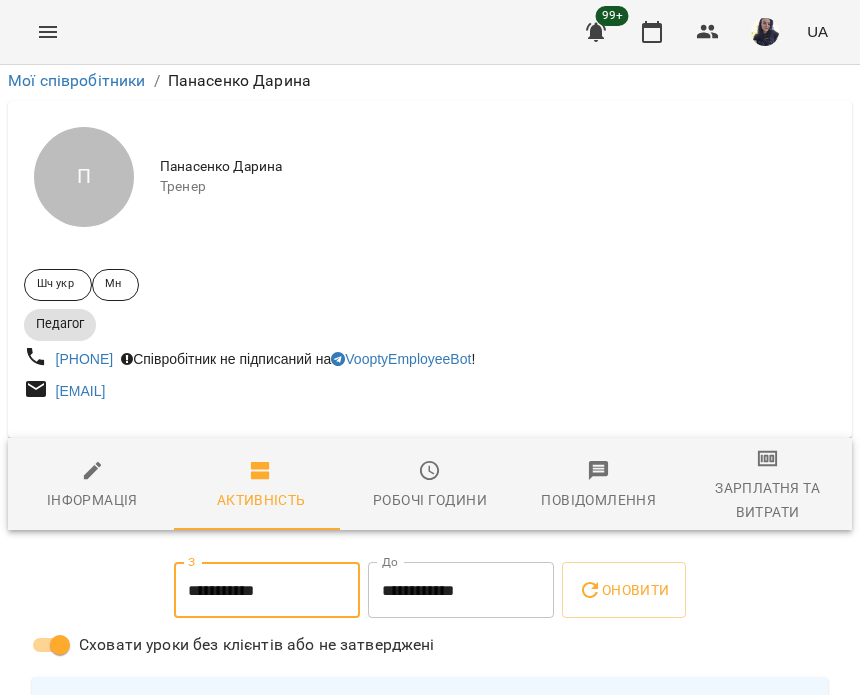 click on "**********" at bounding box center [461, 590] 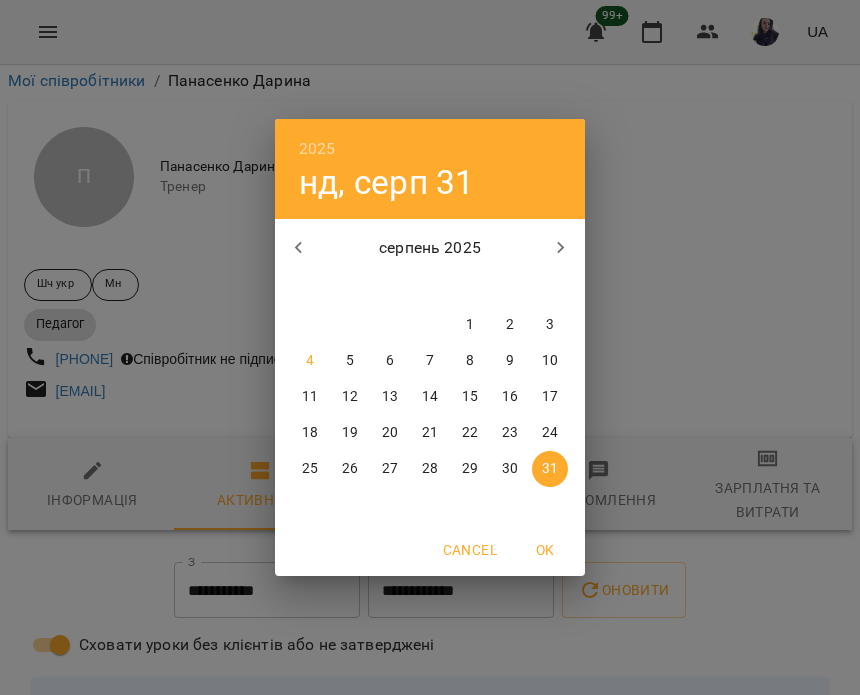 click 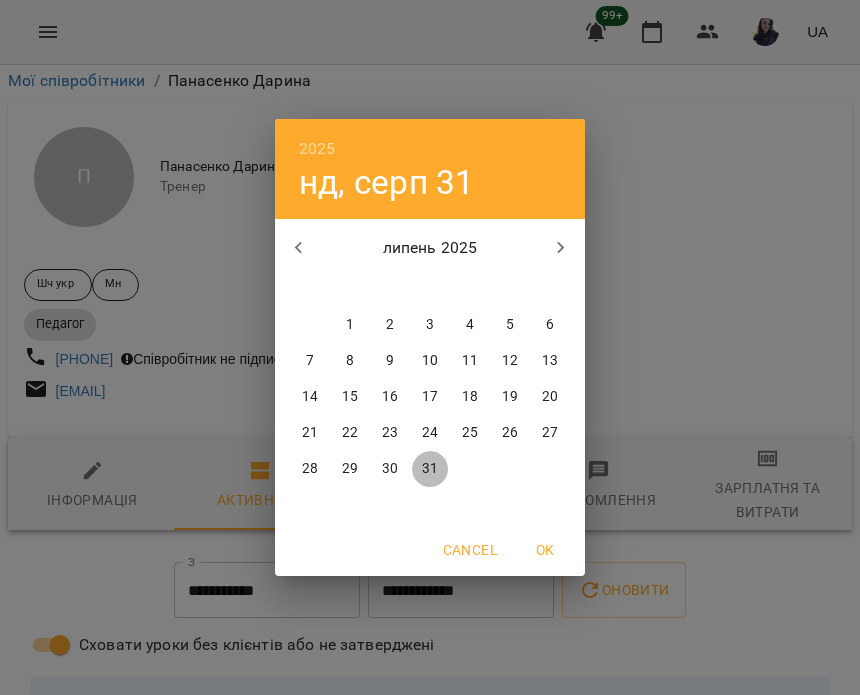 click on "31" at bounding box center [430, 469] 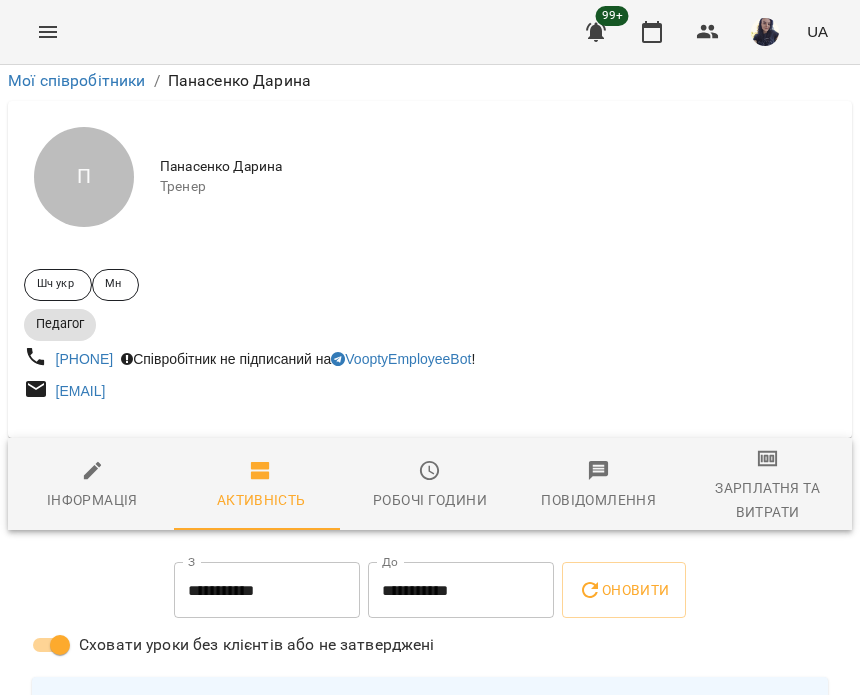 click on "Сховати уроки без клієнтів або не затверджені" at bounding box center (257, 645) 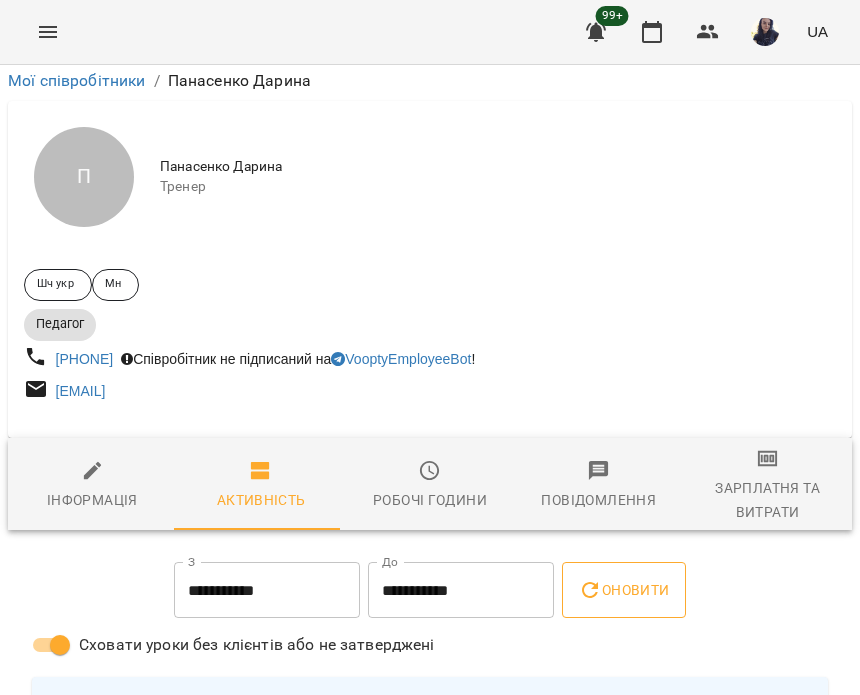 scroll, scrollTop: 4, scrollLeft: 0, axis: vertical 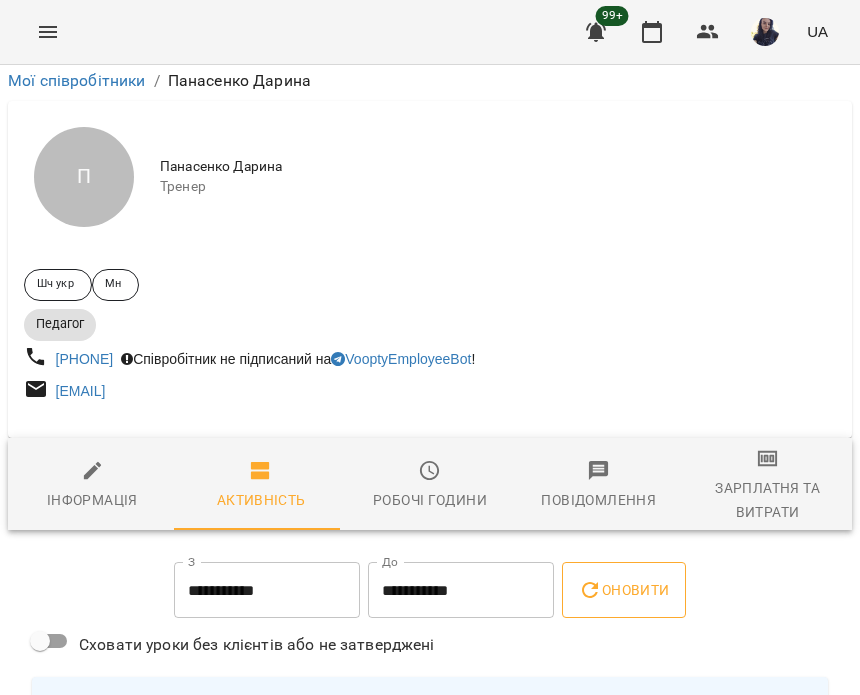 click on "Оновити" at bounding box center (623, 590) 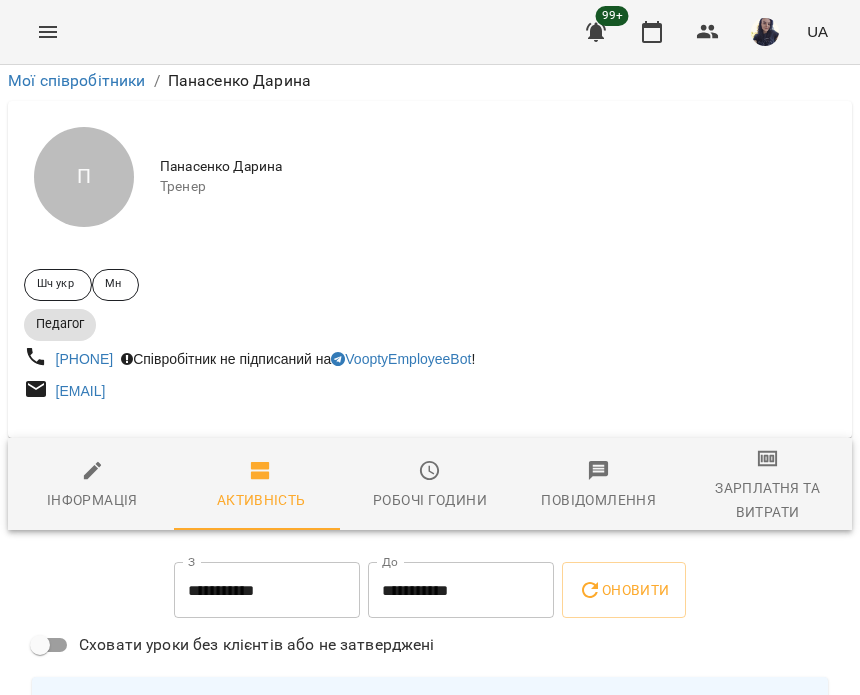 scroll, scrollTop: 5673, scrollLeft: 0, axis: vertical 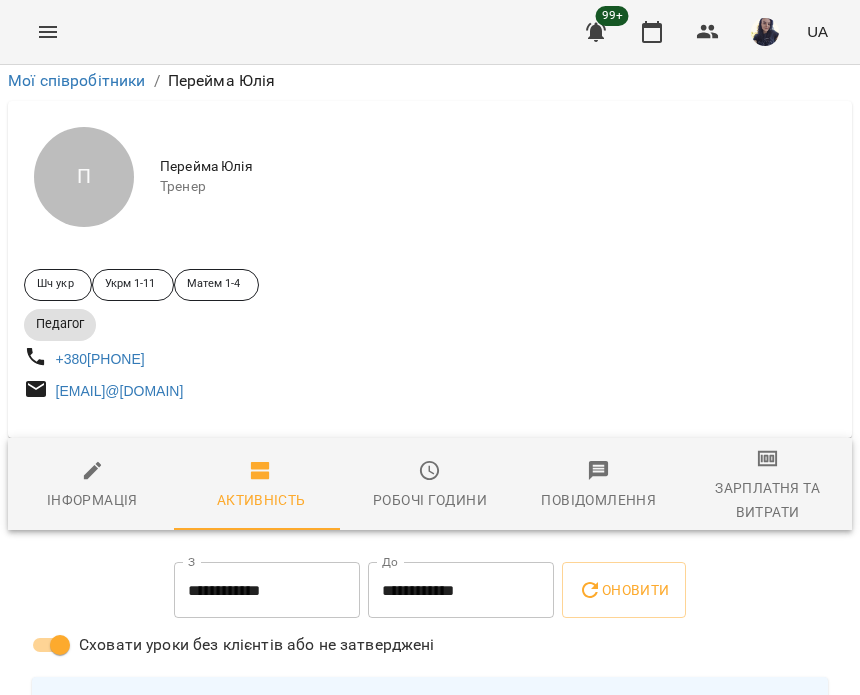 click on "**********" at bounding box center (267, 590) 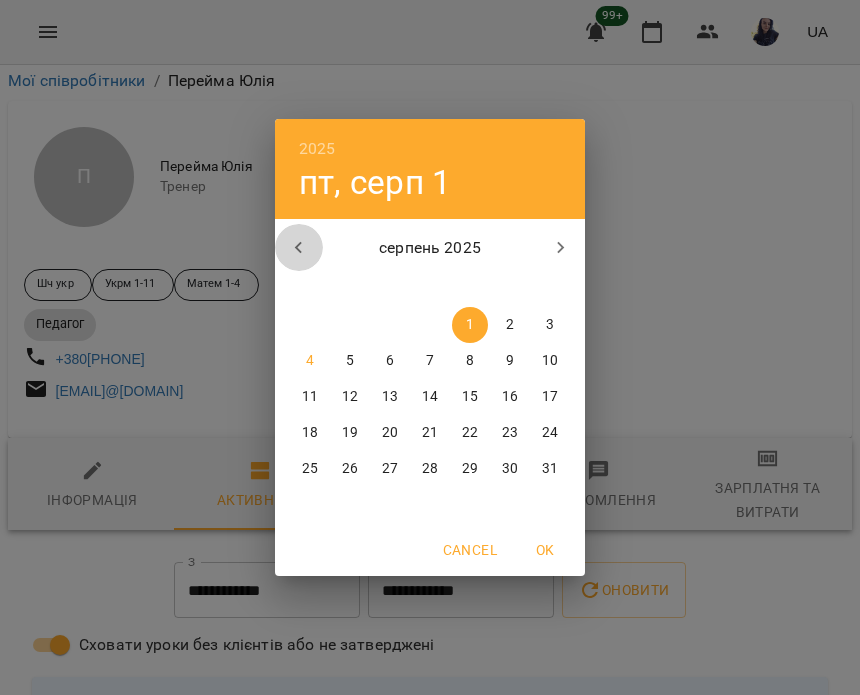 click 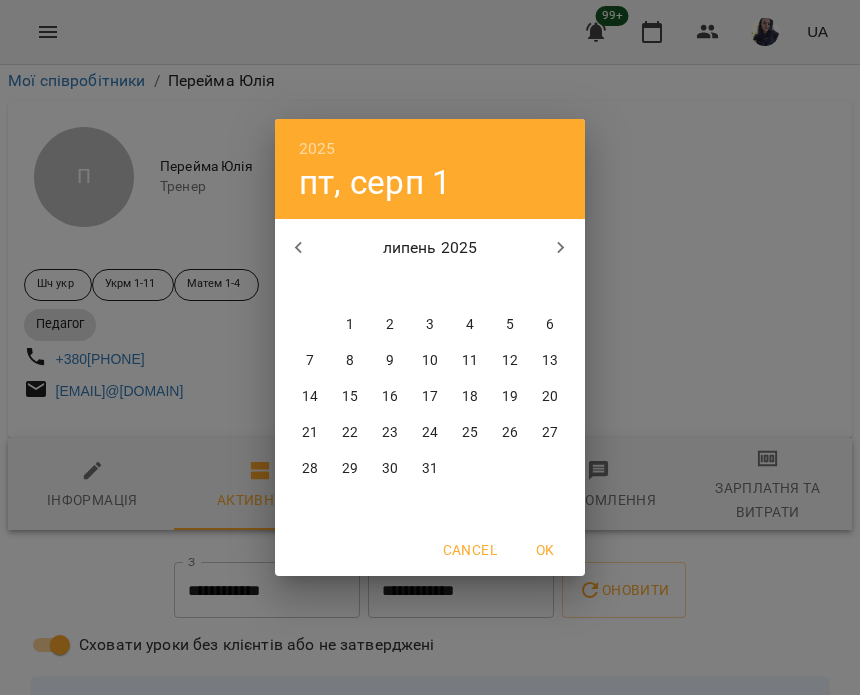 click on "16" at bounding box center (390, 397) 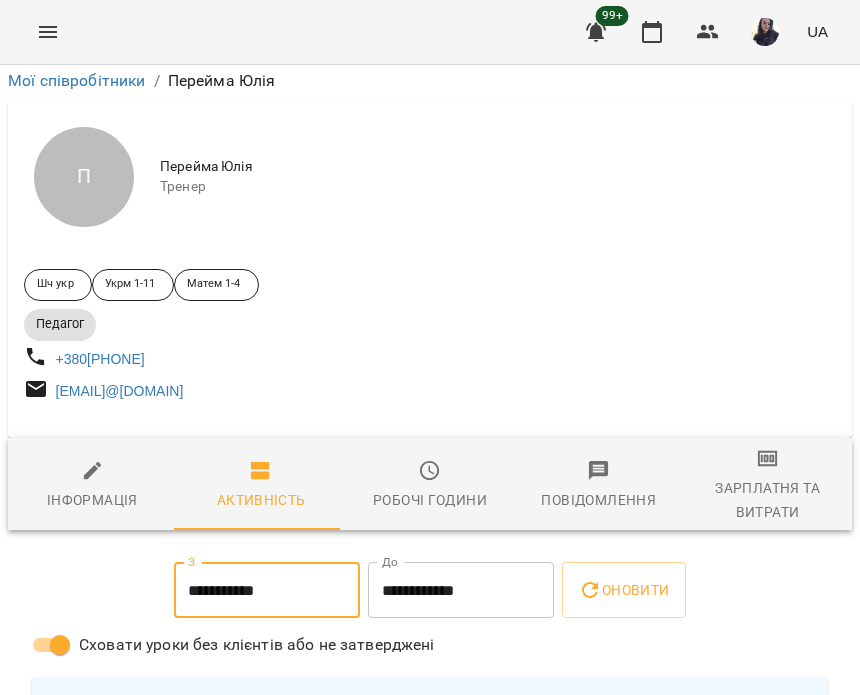 click on "**********" at bounding box center (461, 590) 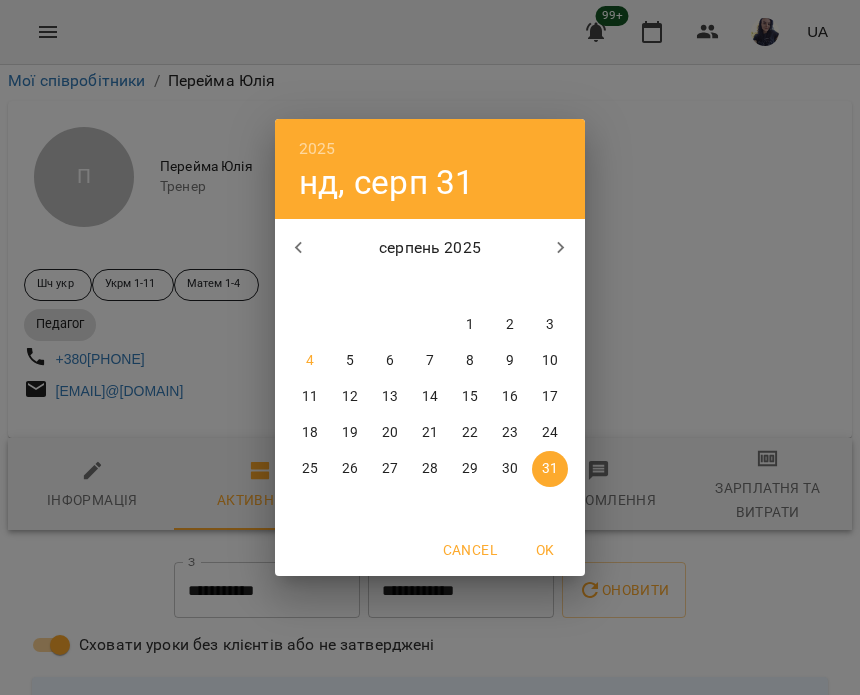 click 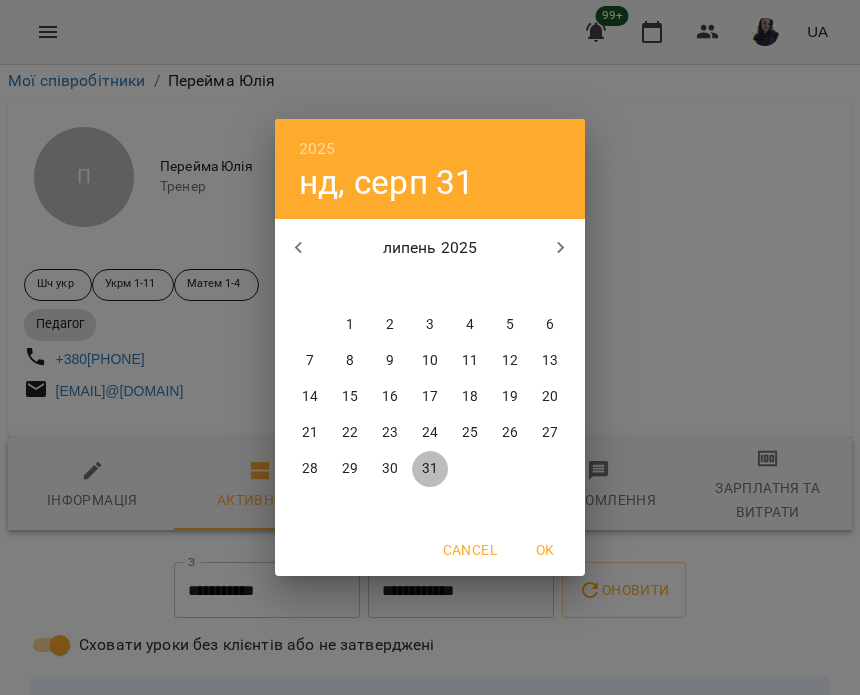 click on "31" at bounding box center (430, 469) 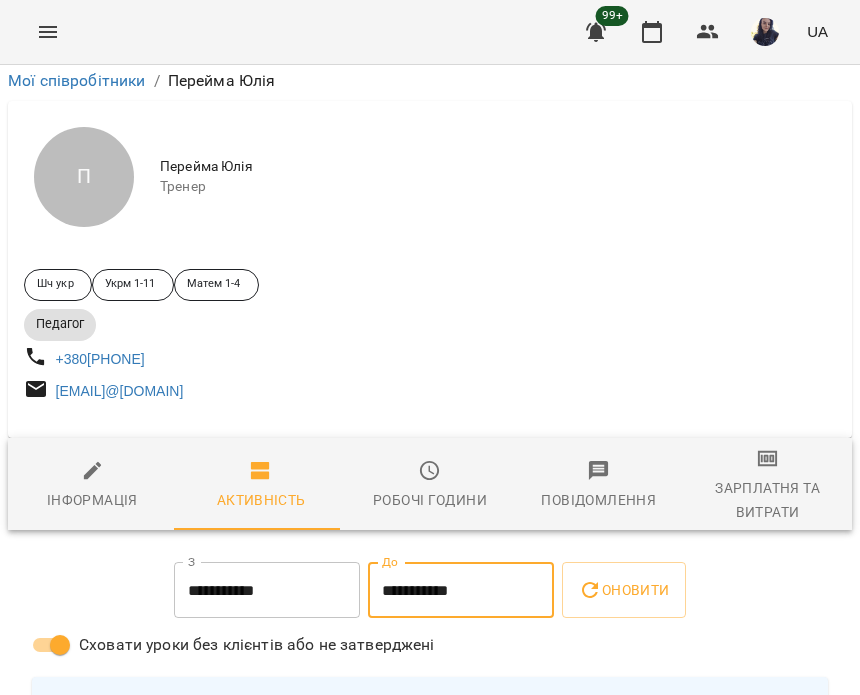 click on "Сховати уроки без клієнтів або не затверджені" at bounding box center (228, 645) 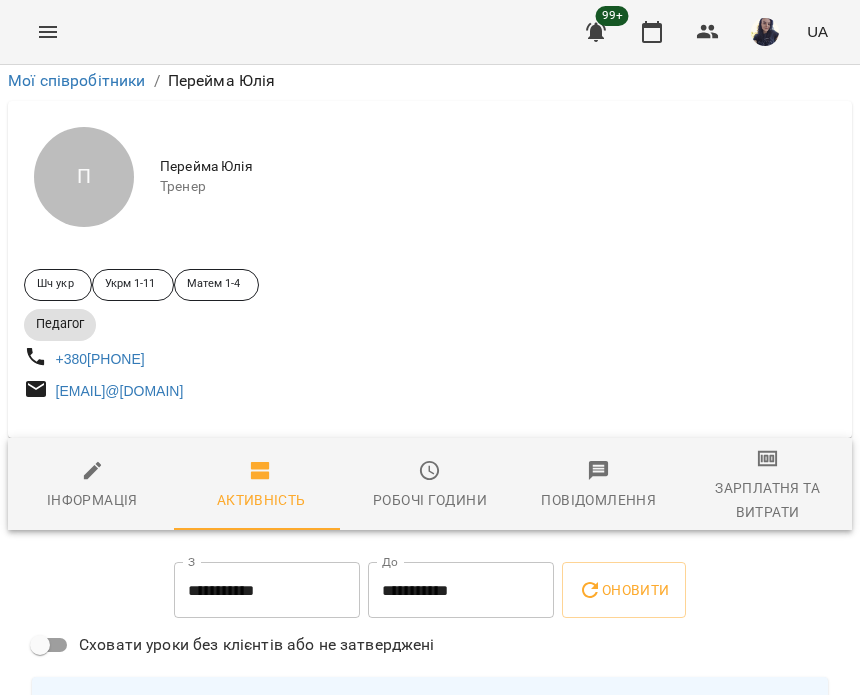 scroll, scrollTop: 4, scrollLeft: 0, axis: vertical 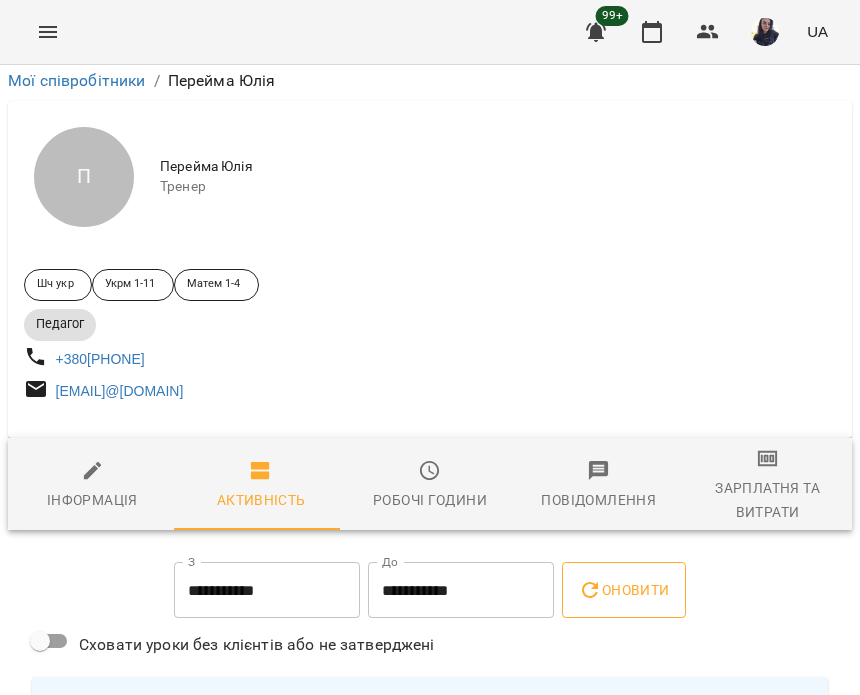 click on "Оновити" at bounding box center [623, 590] 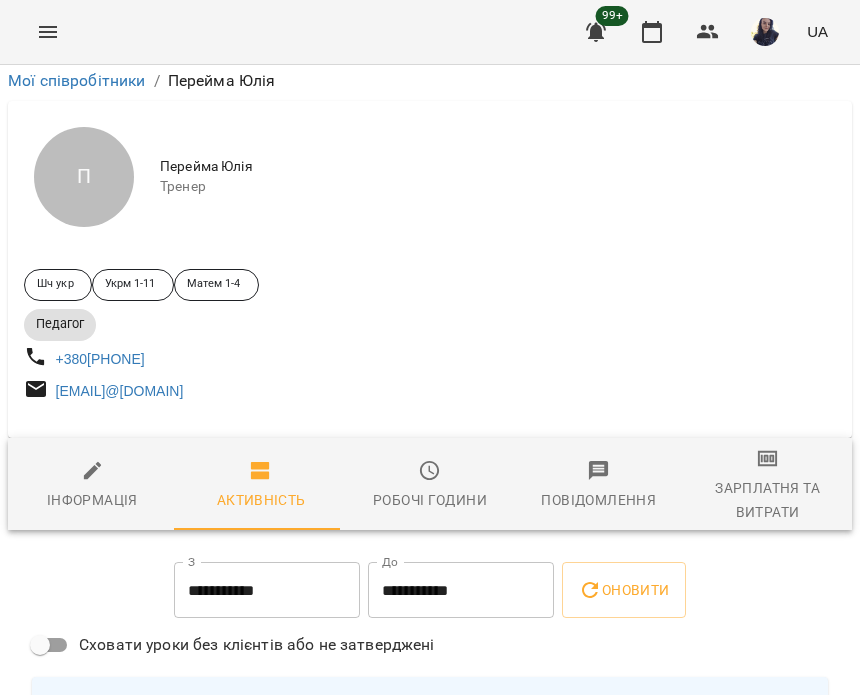 scroll, scrollTop: 4368, scrollLeft: 0, axis: vertical 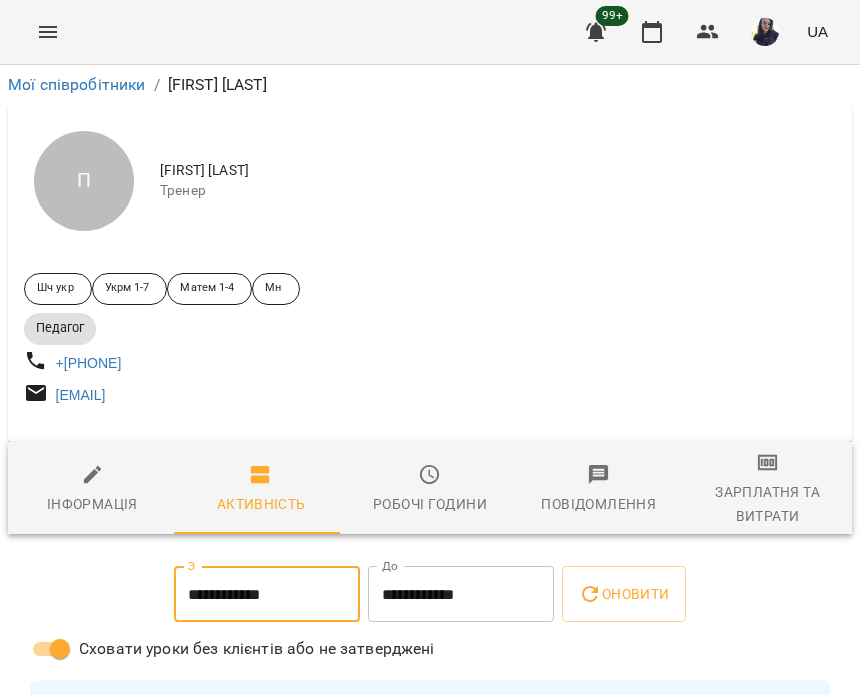 click on "**********" at bounding box center (267, 594) 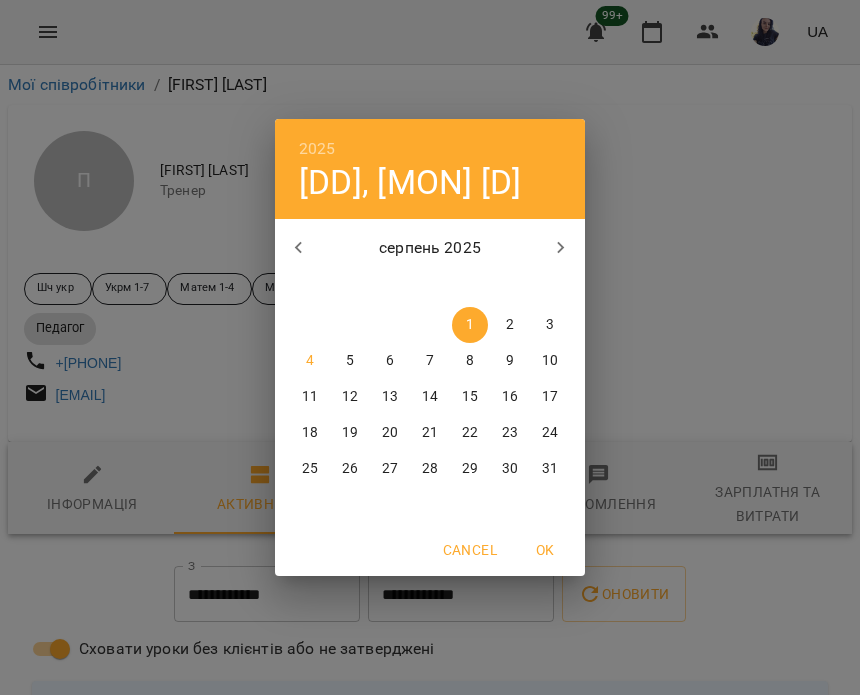 click 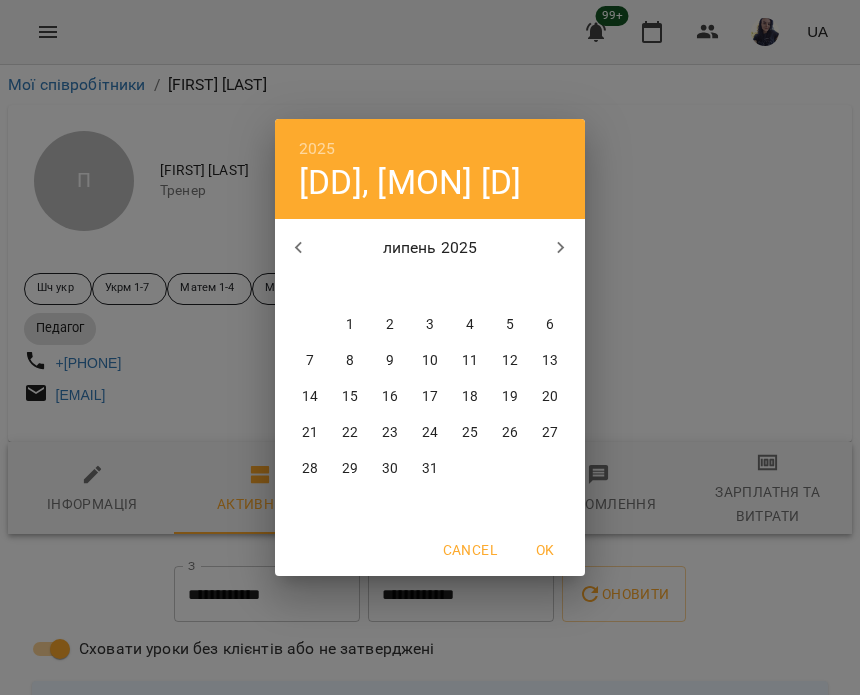 click on "16" at bounding box center (390, 397) 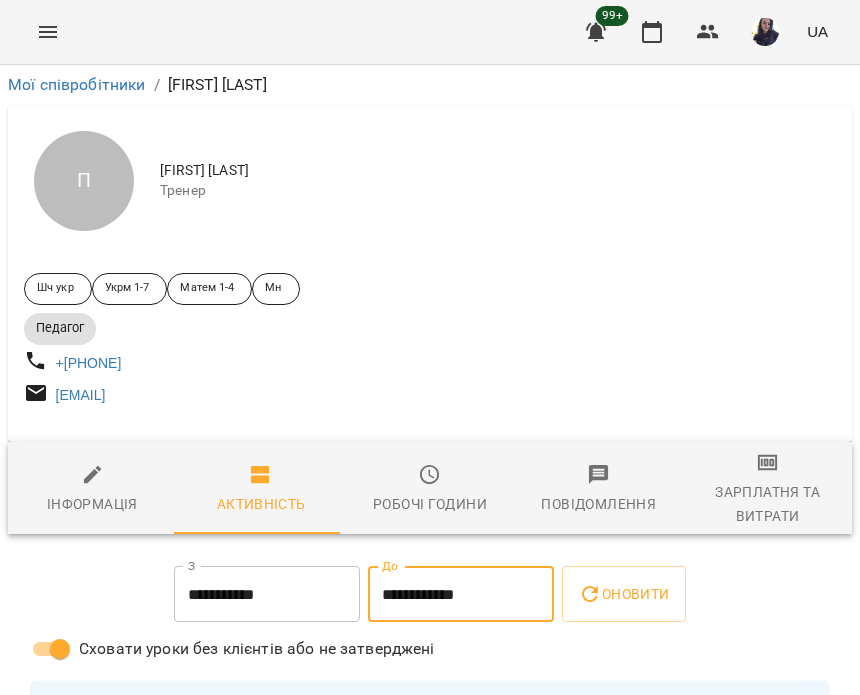 click on "**********" at bounding box center (461, 594) 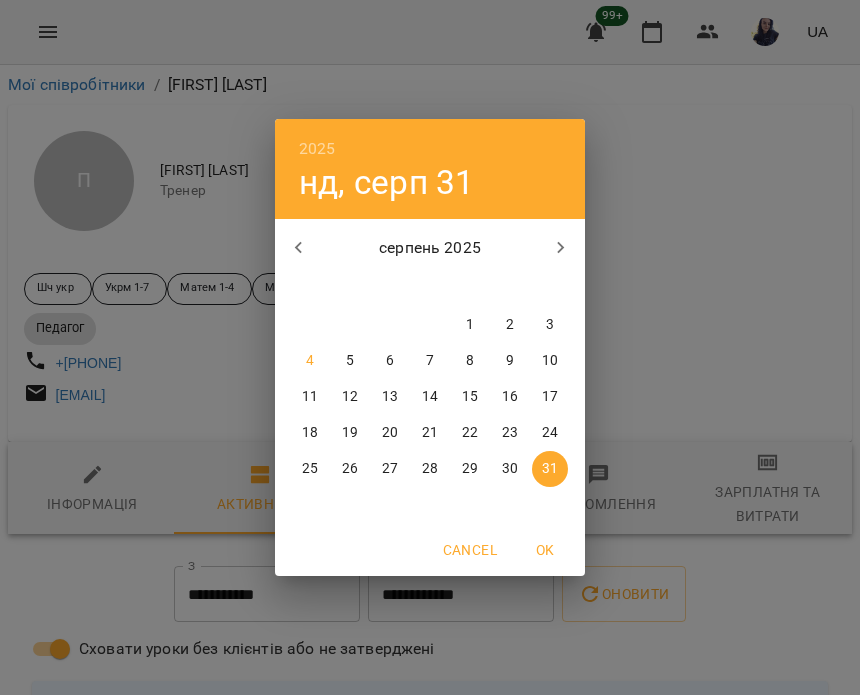 click 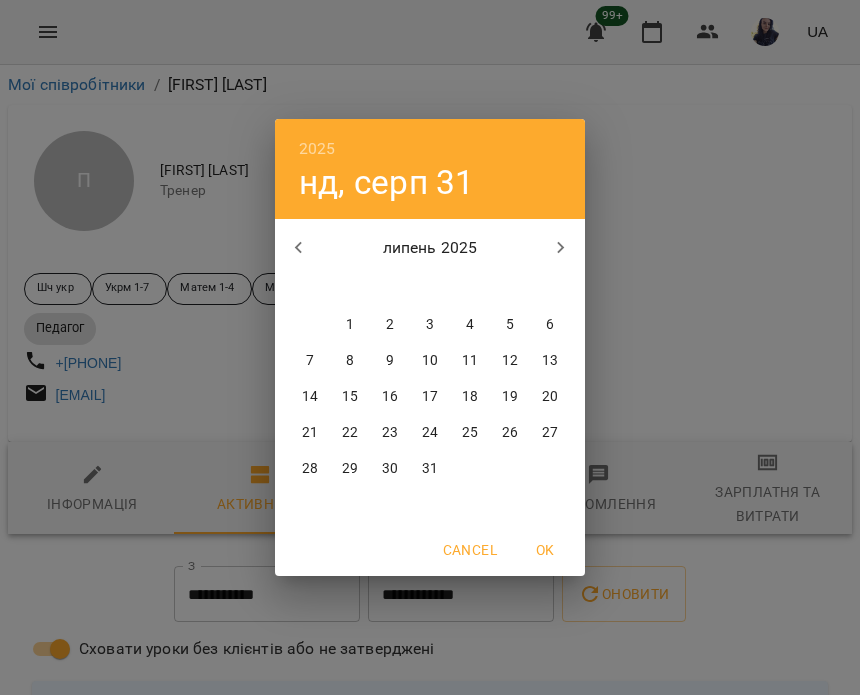 click on "31" at bounding box center (430, 469) 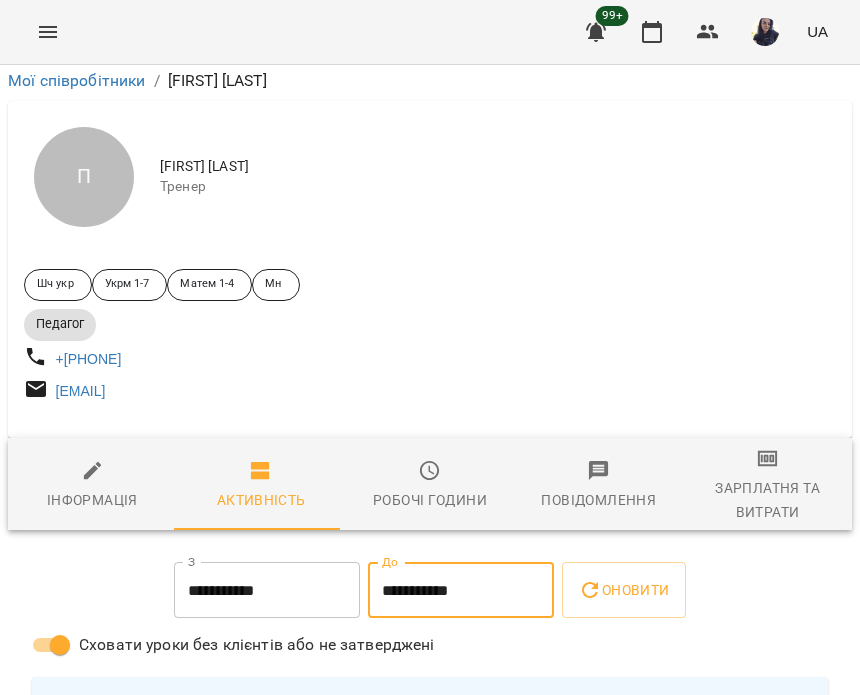 scroll, scrollTop: 100, scrollLeft: 0, axis: vertical 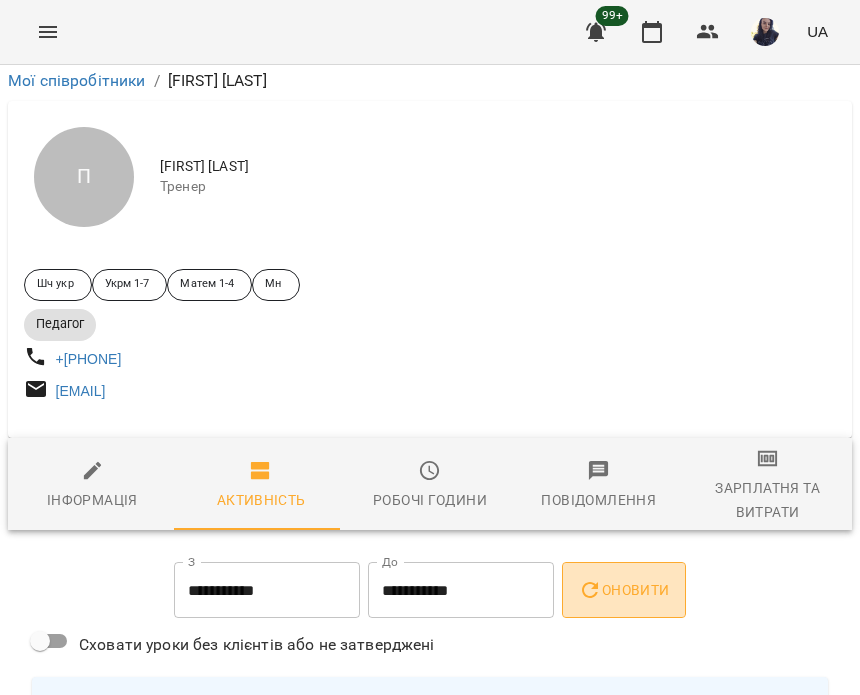 click on "Оновити" at bounding box center [623, 590] 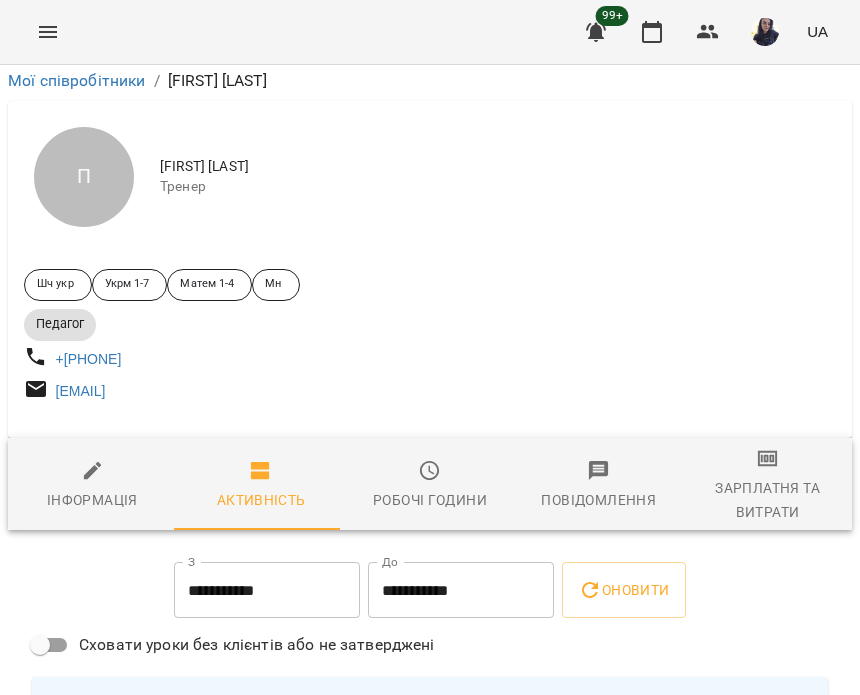 scroll, scrollTop: 12128, scrollLeft: 0, axis: vertical 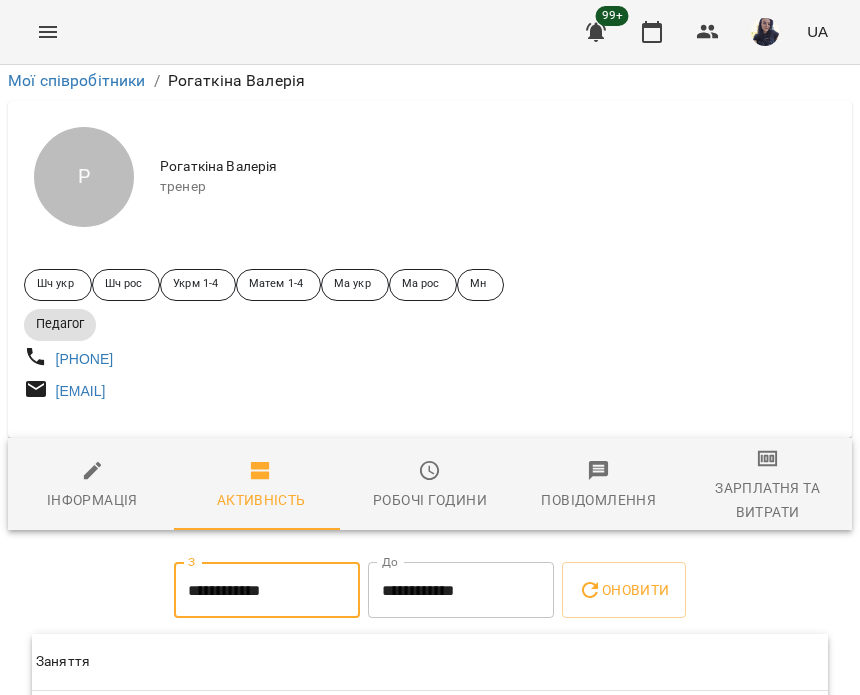 click on "**********" at bounding box center [267, 590] 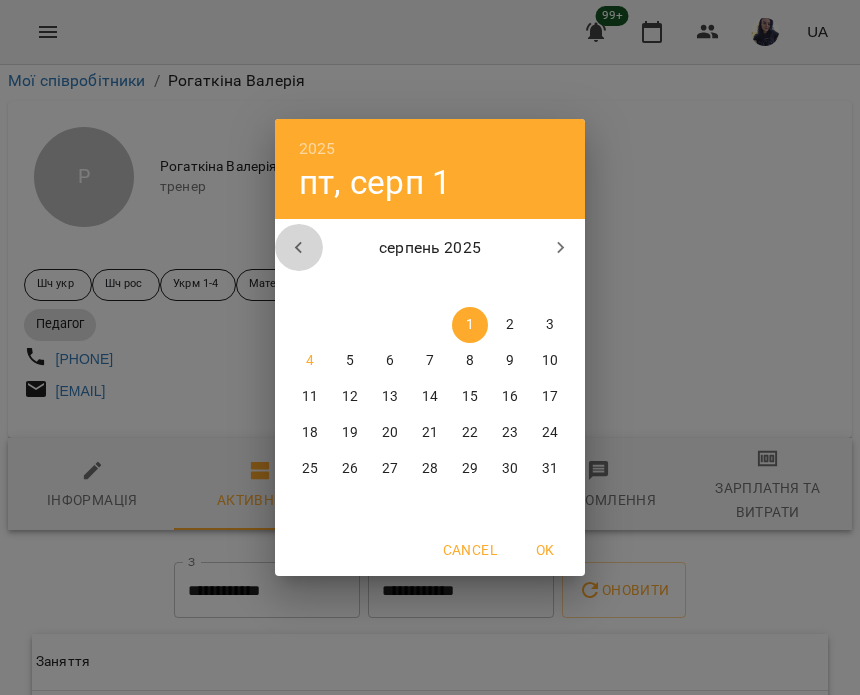 click at bounding box center [299, 248] 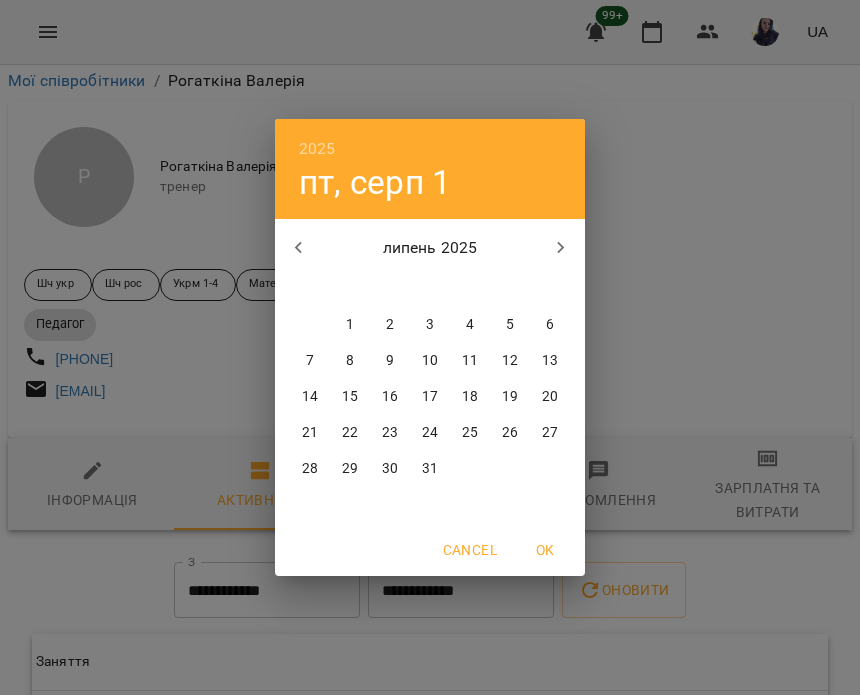 click on "16" at bounding box center [390, 397] 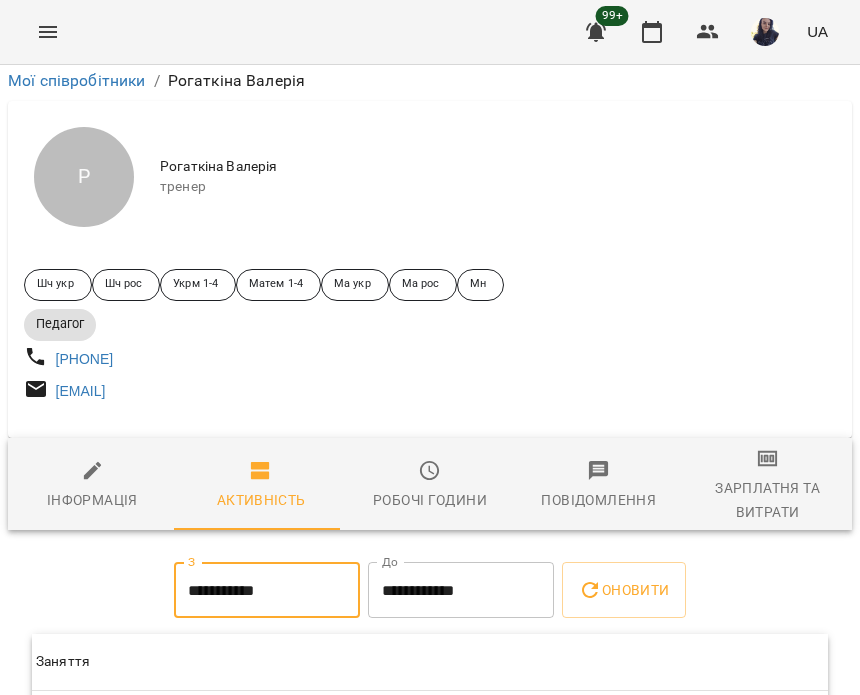 click on "**********" at bounding box center [461, 590] 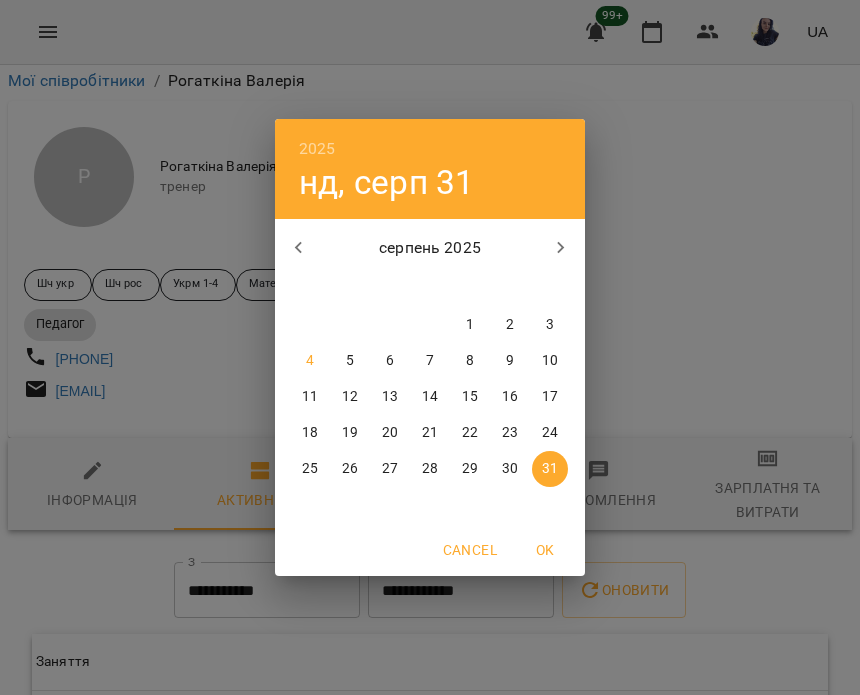 drag, startPoint x: 312, startPoint y: 248, endPoint x: 343, endPoint y: 303, distance: 63.134777 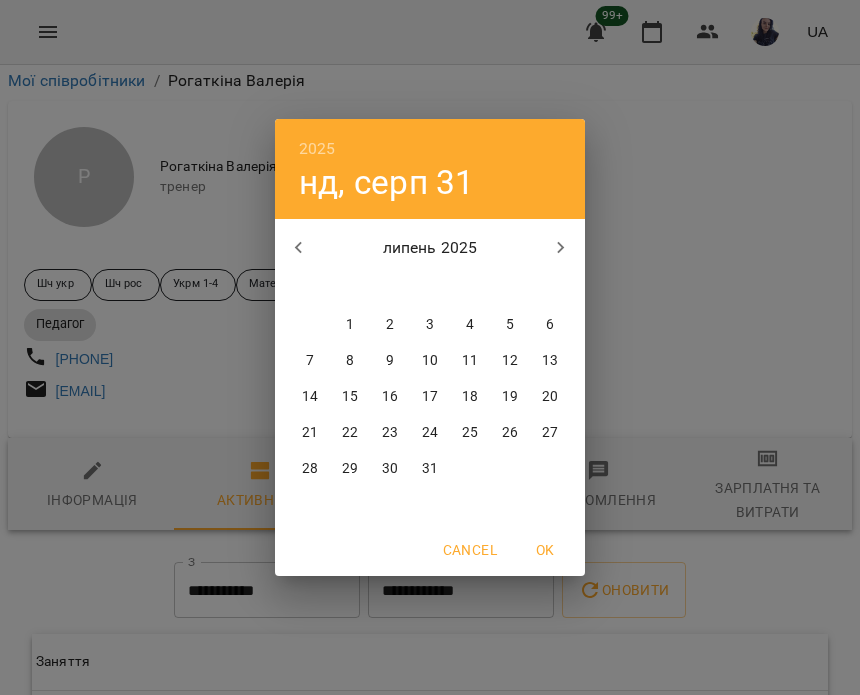 click on "31" at bounding box center [430, 469] 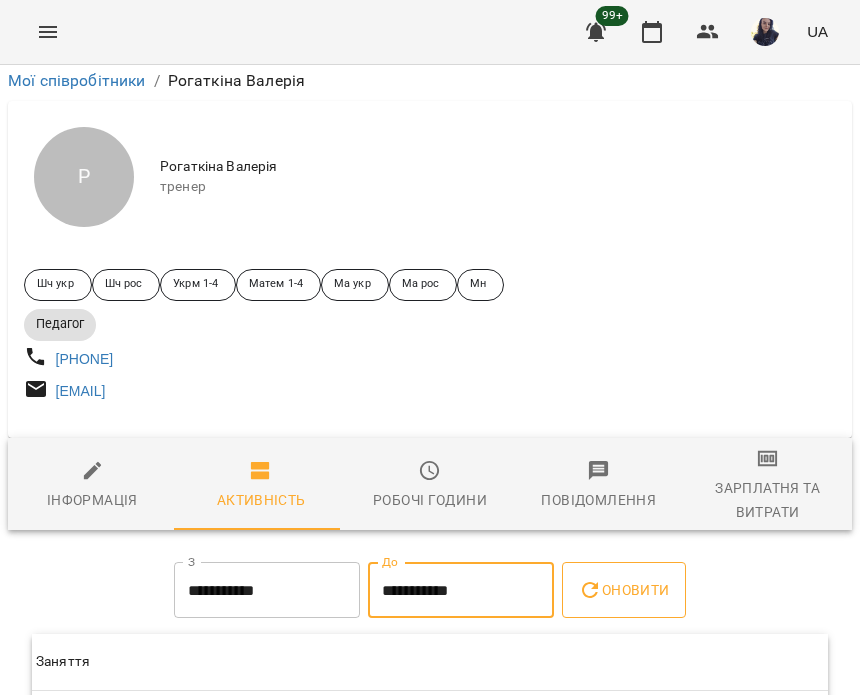 click on "Оновити" at bounding box center (623, 590) 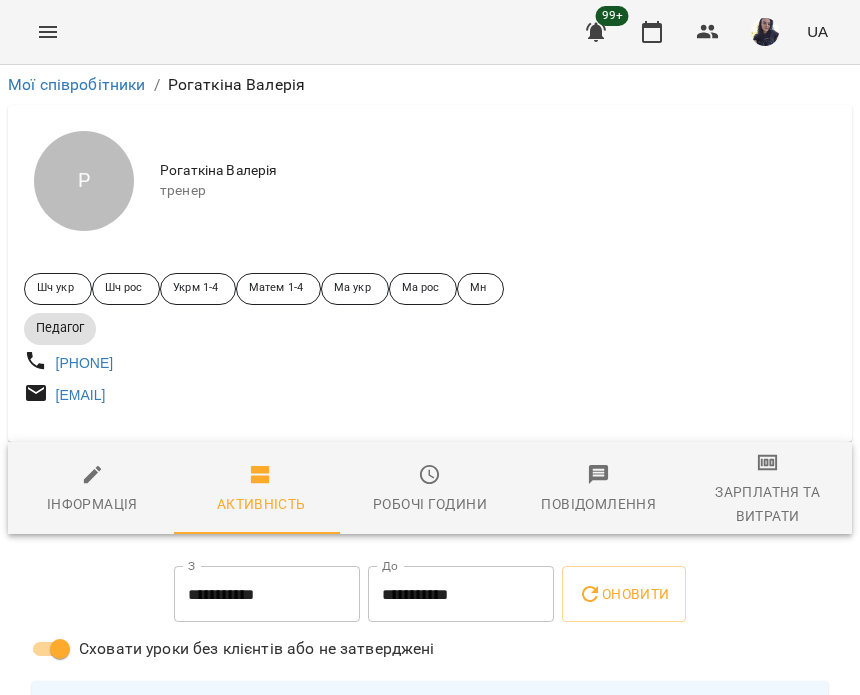 scroll, scrollTop: 100, scrollLeft: 0, axis: vertical 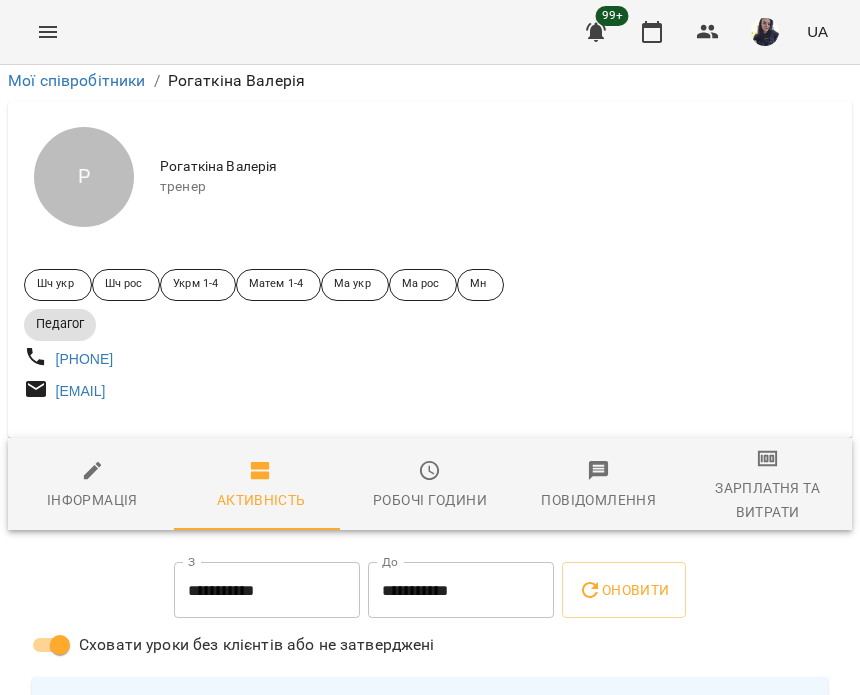 drag, startPoint x: 126, startPoint y: 558, endPoint x: 235, endPoint y: 568, distance: 109.457756 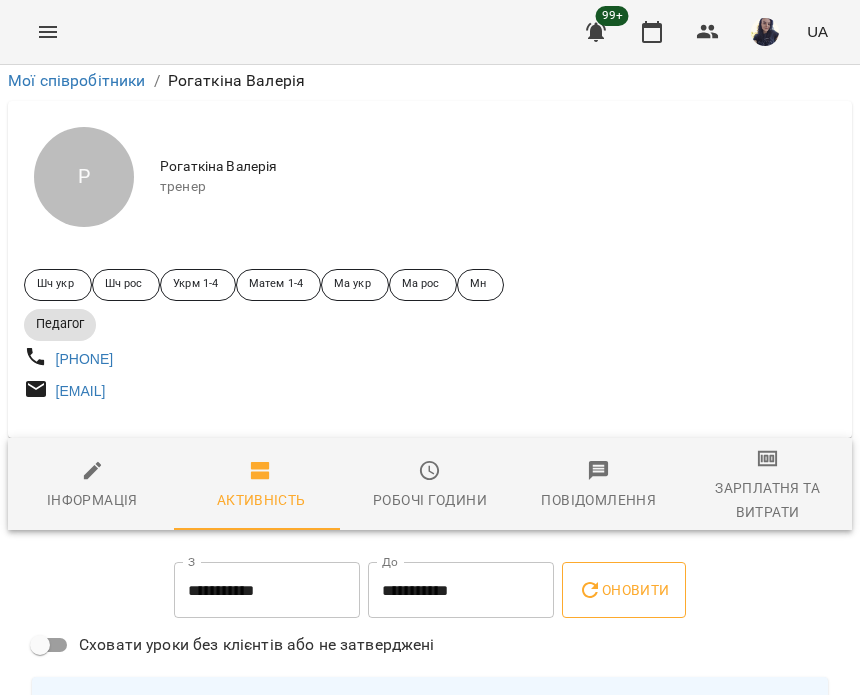 scroll, scrollTop: 4, scrollLeft: 0, axis: vertical 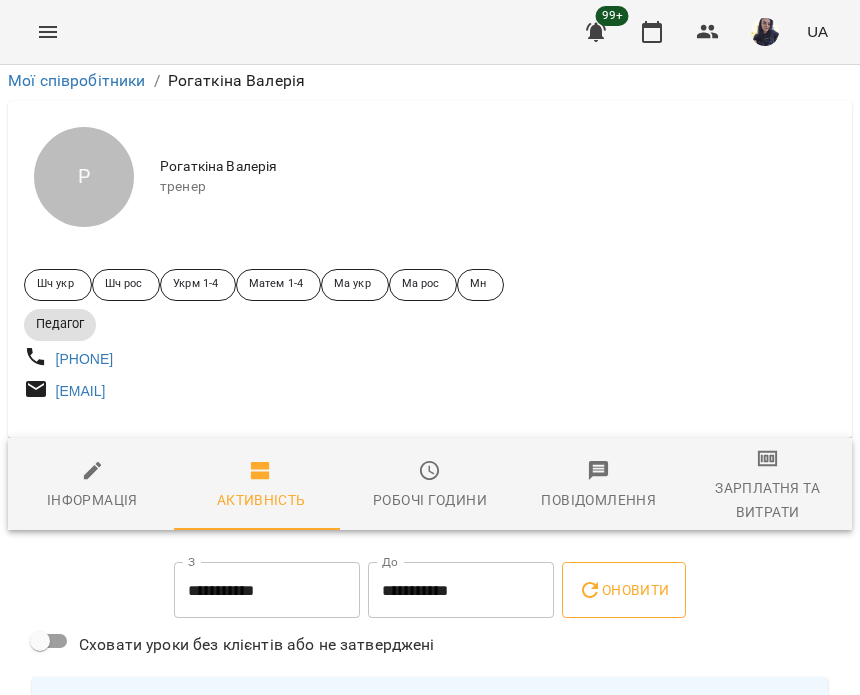 click on "Оновити" at bounding box center (623, 590) 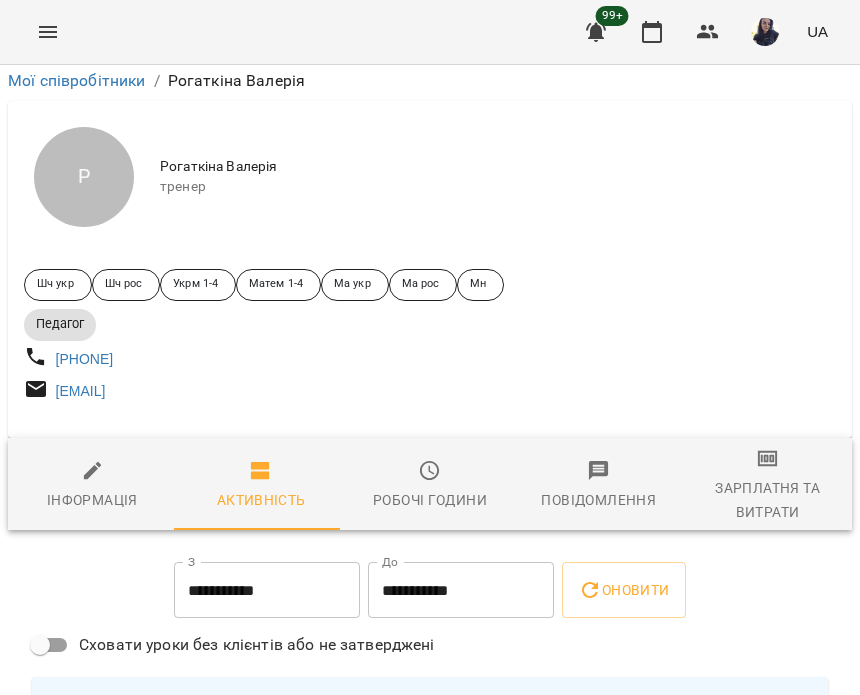 scroll, scrollTop: 12490, scrollLeft: 0, axis: vertical 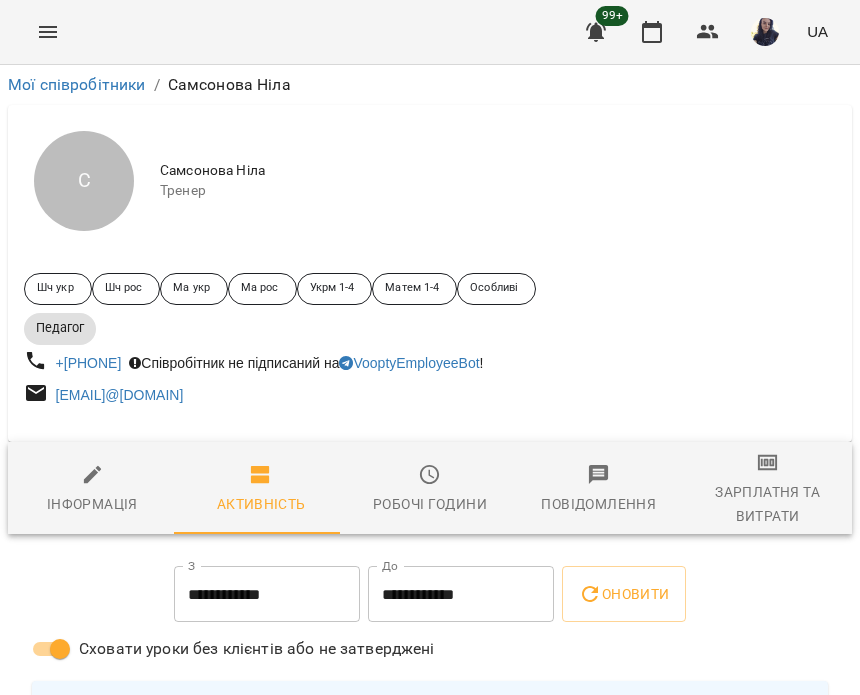 click on "**********" at bounding box center (267, 594) 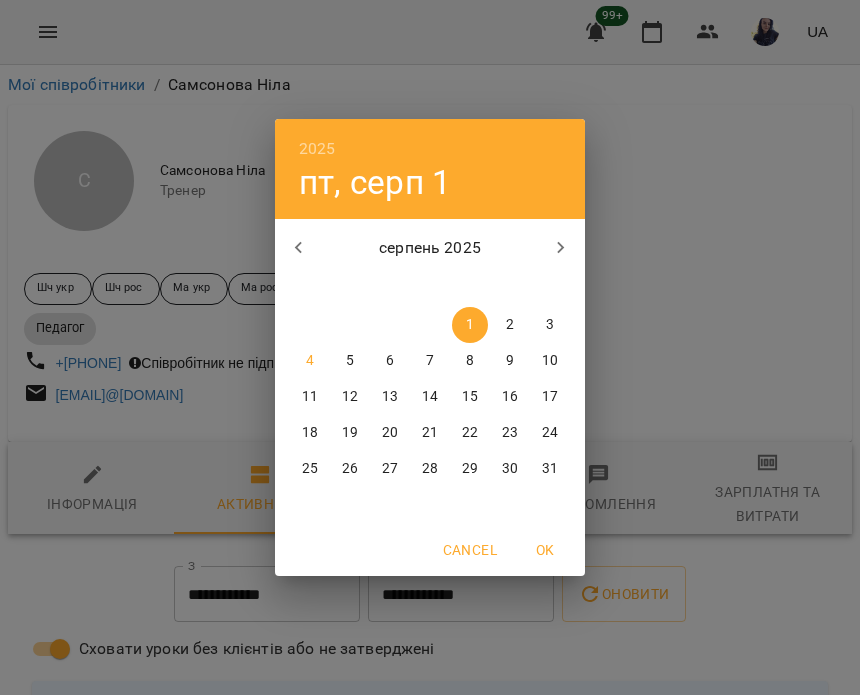 click 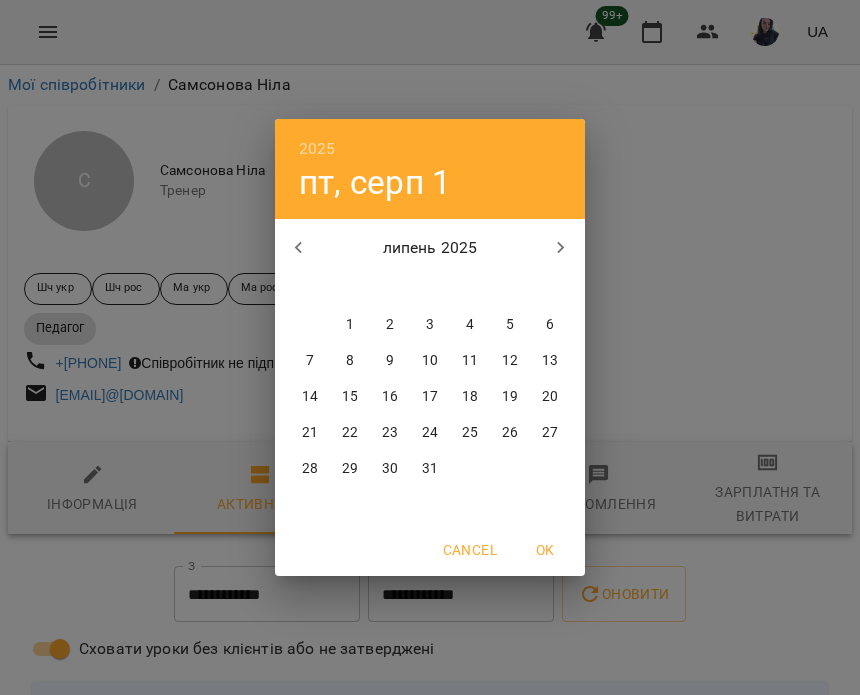 click on "16" at bounding box center [390, 397] 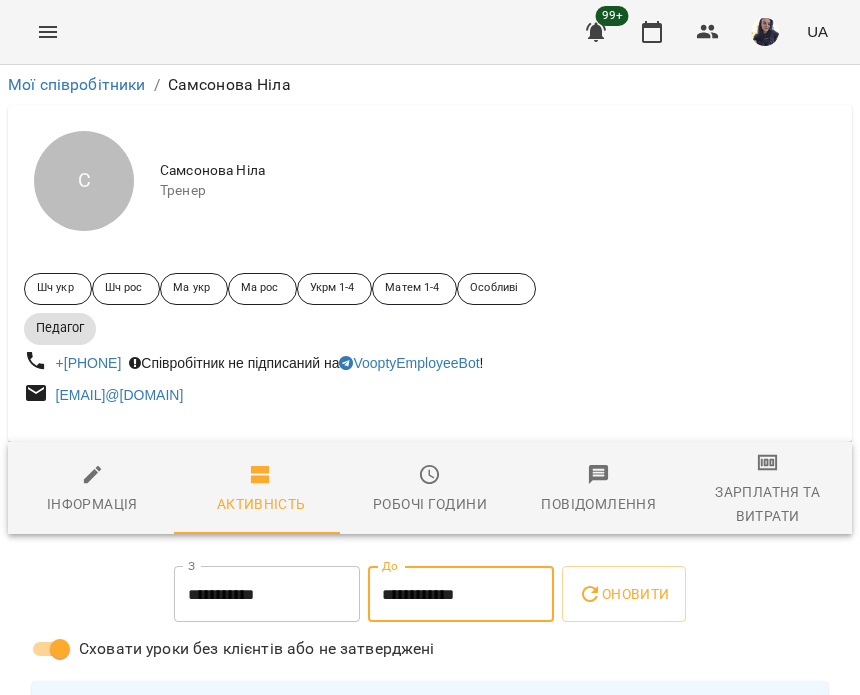 click on "**********" at bounding box center [461, 594] 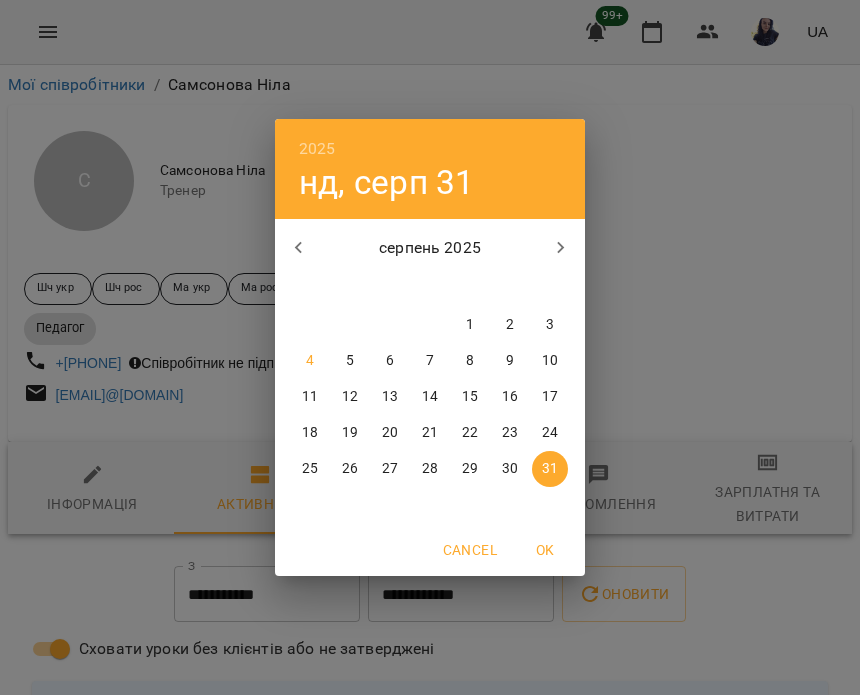 click 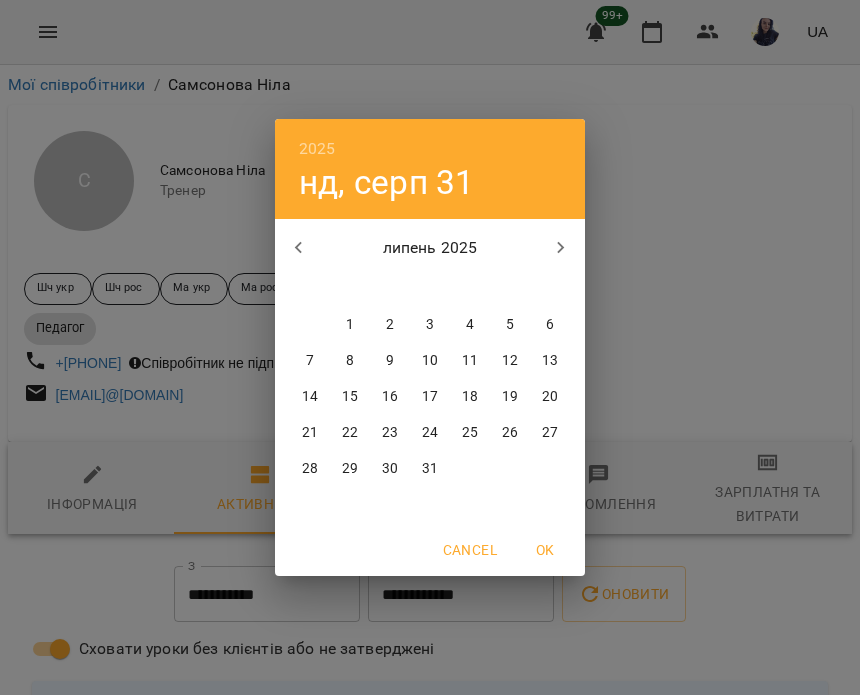 click on "31" at bounding box center [430, 469] 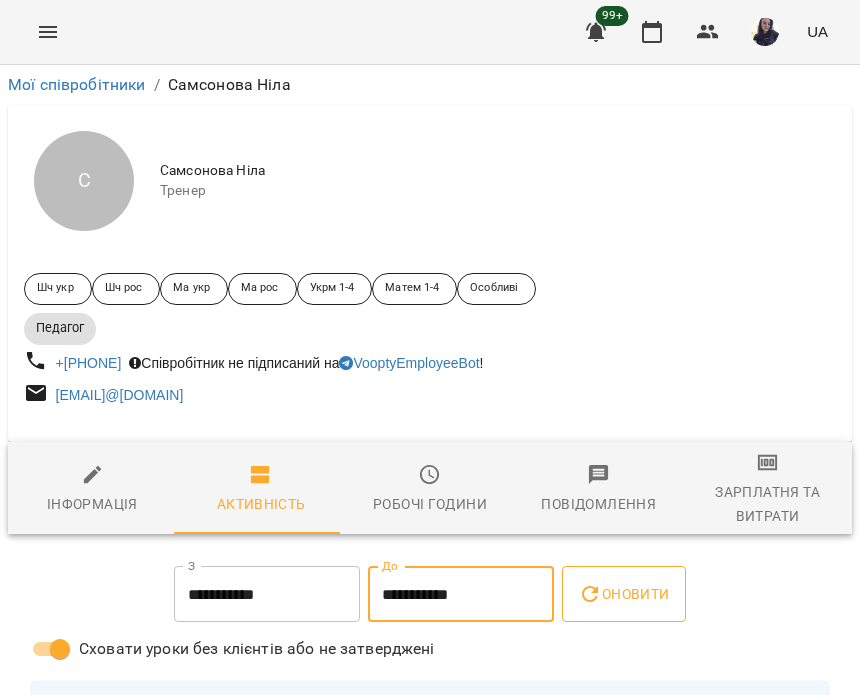 click on "Оновити" at bounding box center (623, 594) 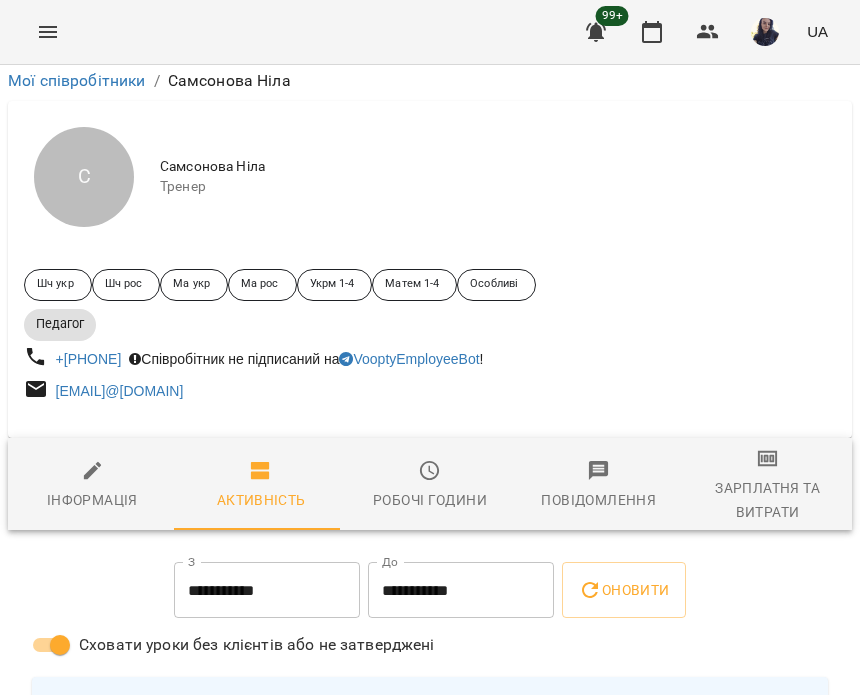 scroll, scrollTop: 0, scrollLeft: 0, axis: both 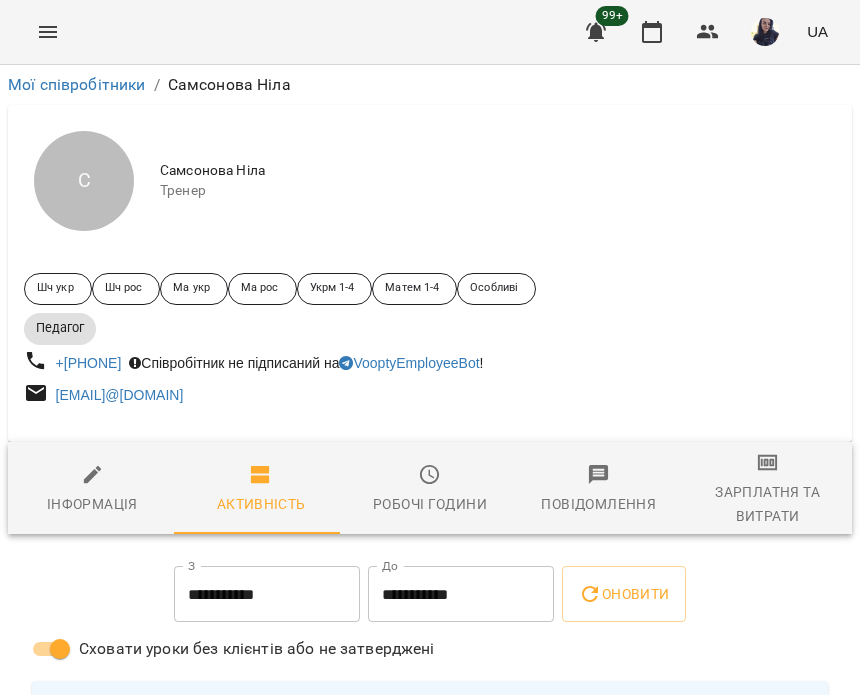 click on "Сховати уроки без клієнтів або не затверджені" at bounding box center (257, 649) 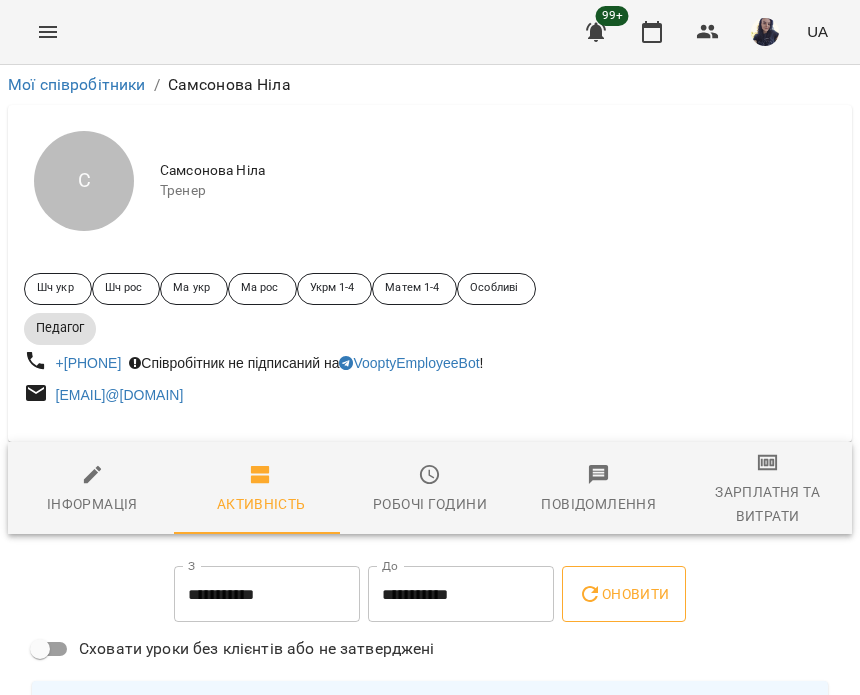 scroll, scrollTop: 4, scrollLeft: 0, axis: vertical 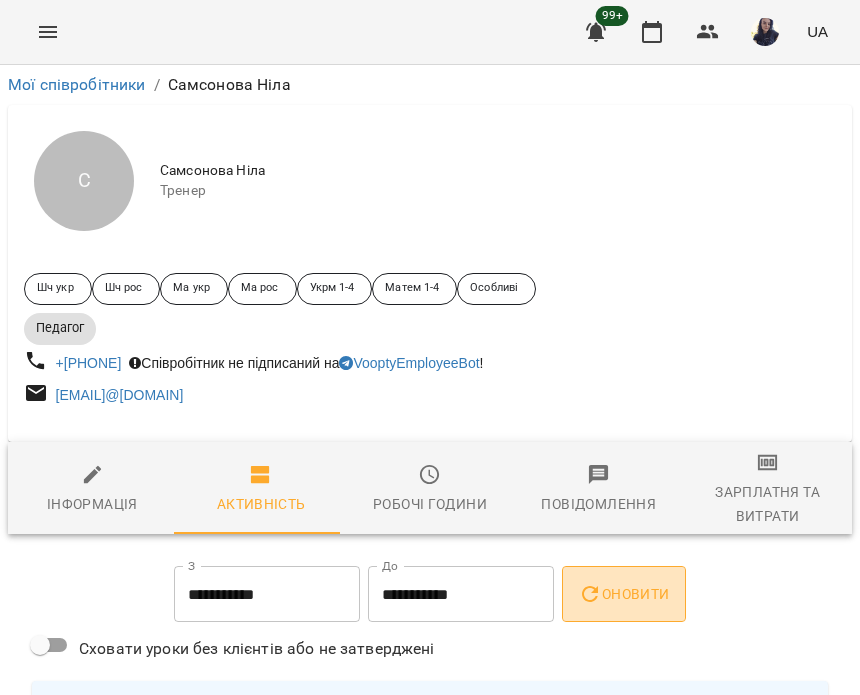 click on "Оновити" at bounding box center [623, 594] 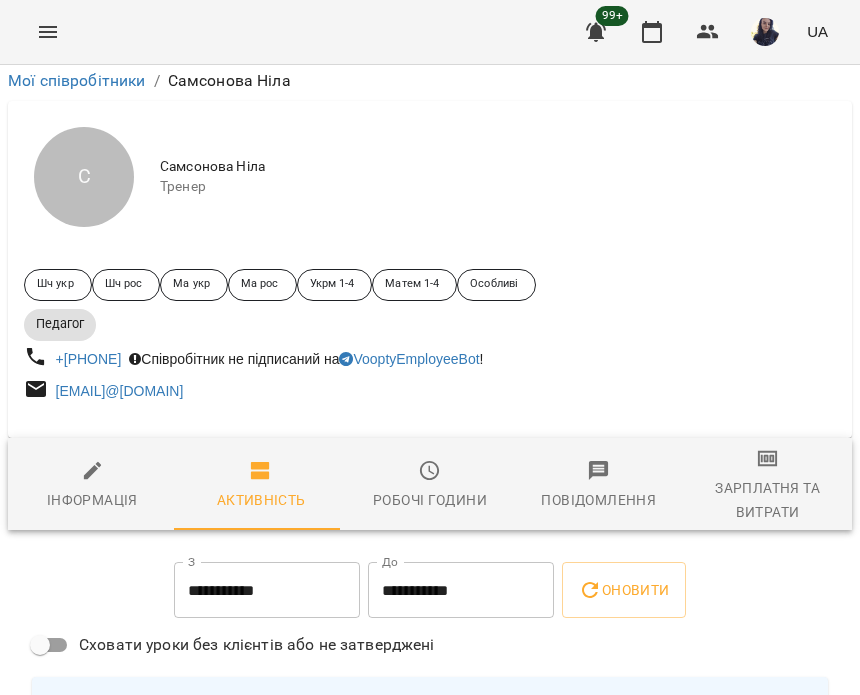scroll, scrollTop: 4300, scrollLeft: 0, axis: vertical 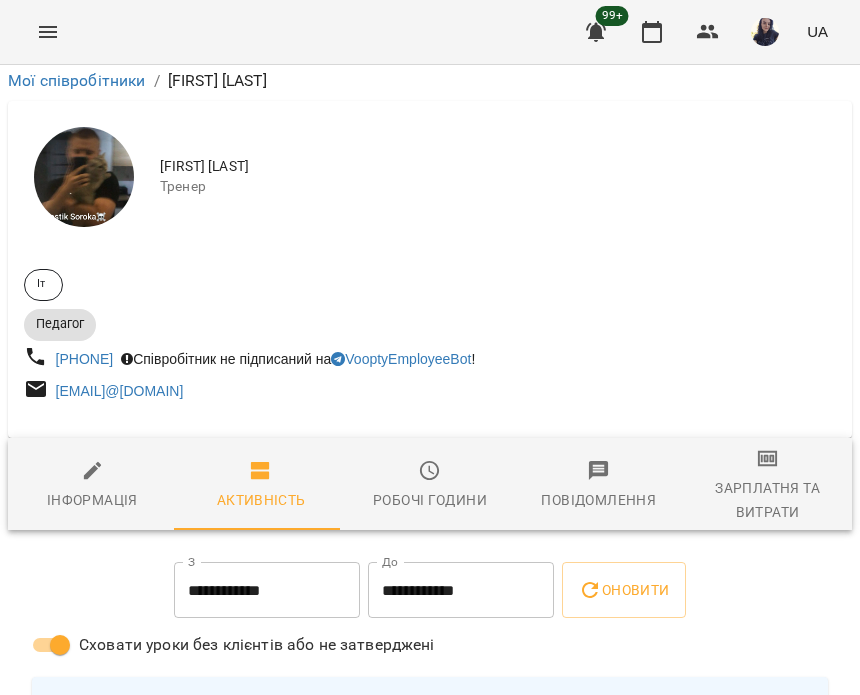 click on "**********" at bounding box center (267, 590) 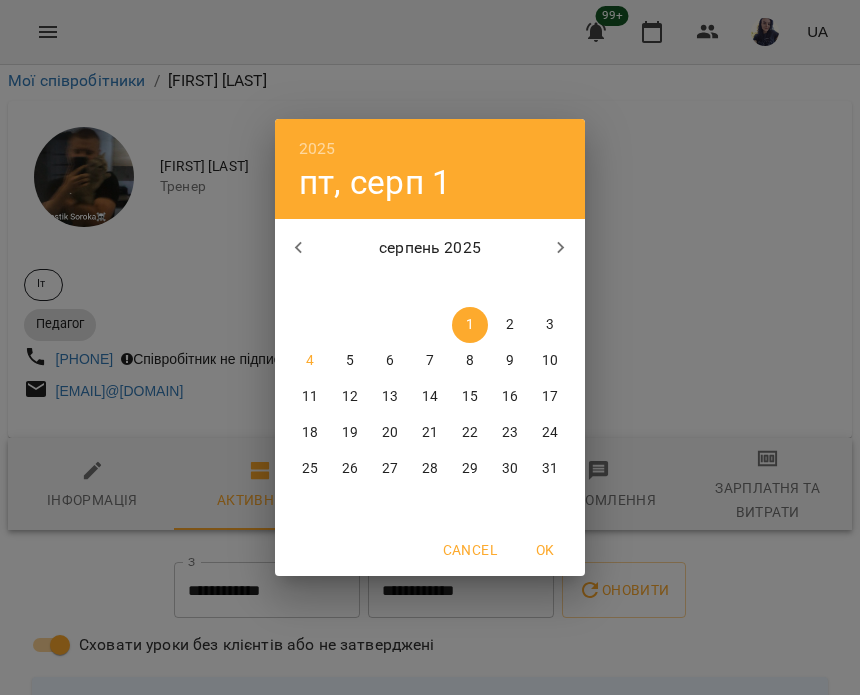 click 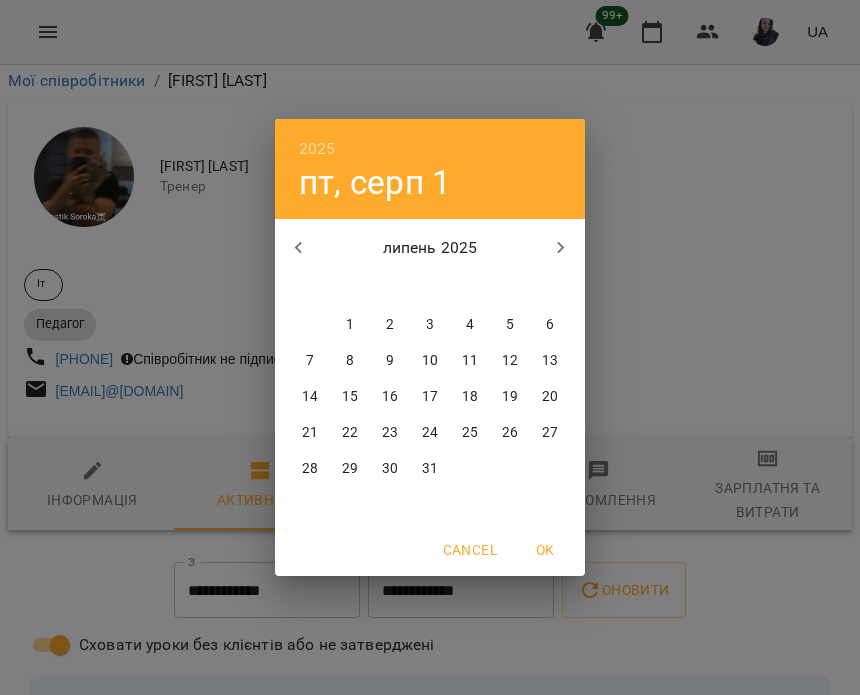 click on "16" at bounding box center (390, 397) 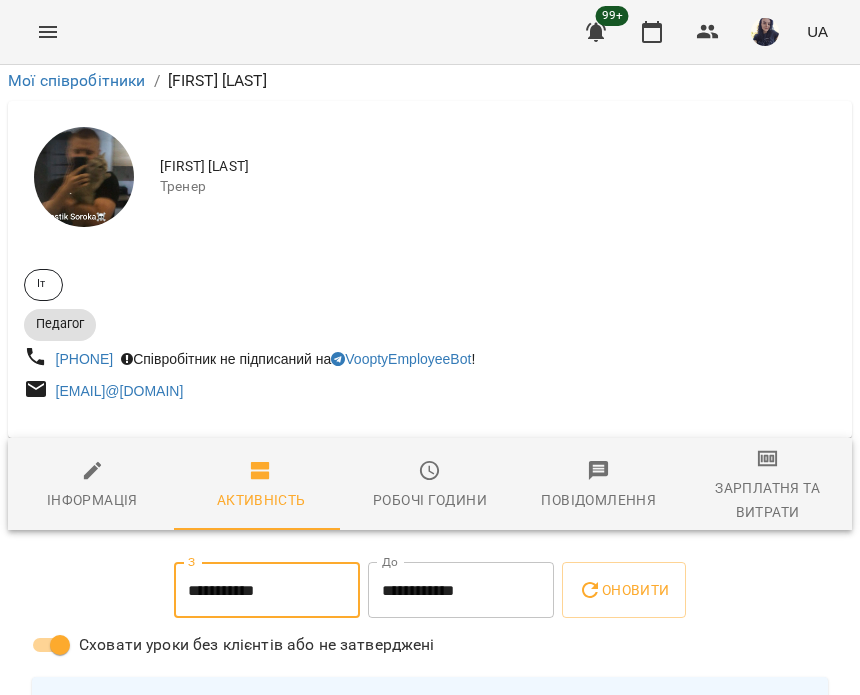 click on "**********" at bounding box center (461, 590) 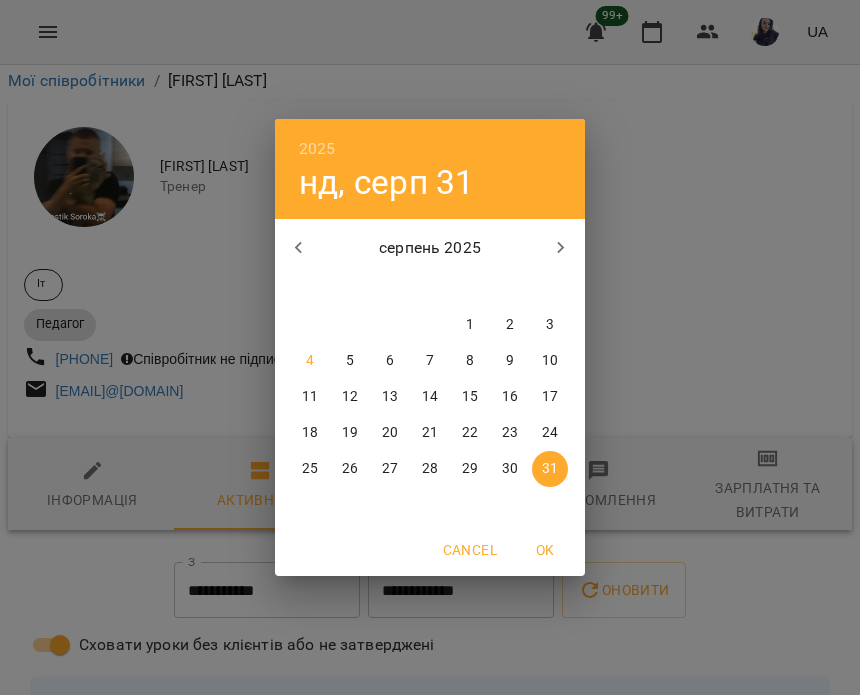 click 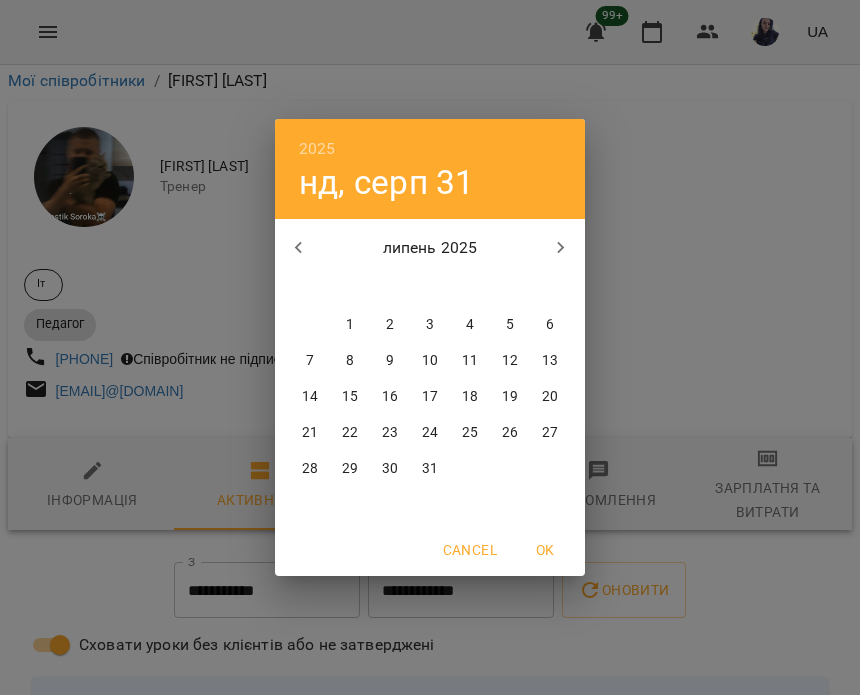 click on "31" at bounding box center (430, 469) 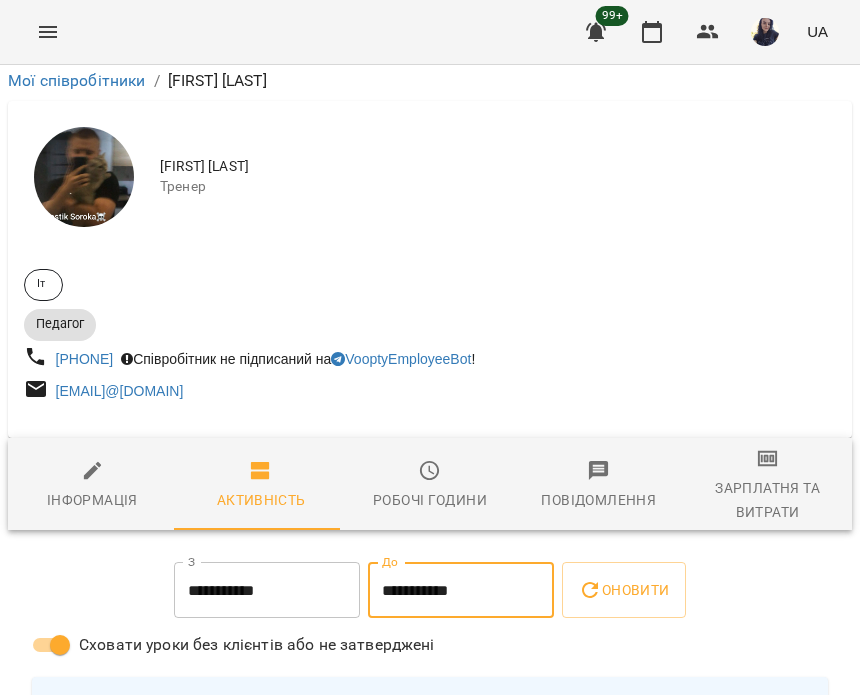 click on "Сховати уроки без клієнтів або не затверджені" at bounding box center (257, 645) 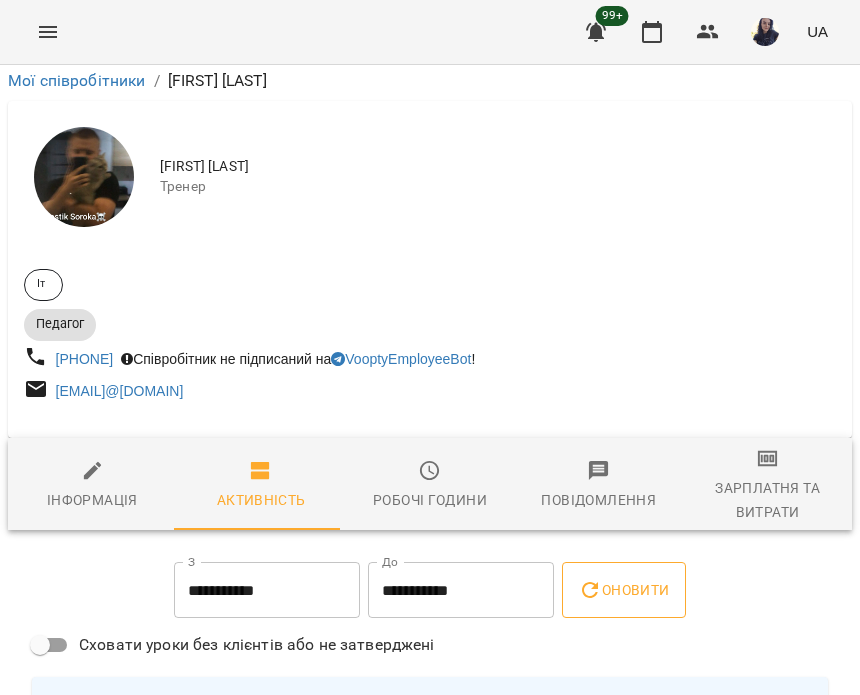 scroll, scrollTop: 4, scrollLeft: 0, axis: vertical 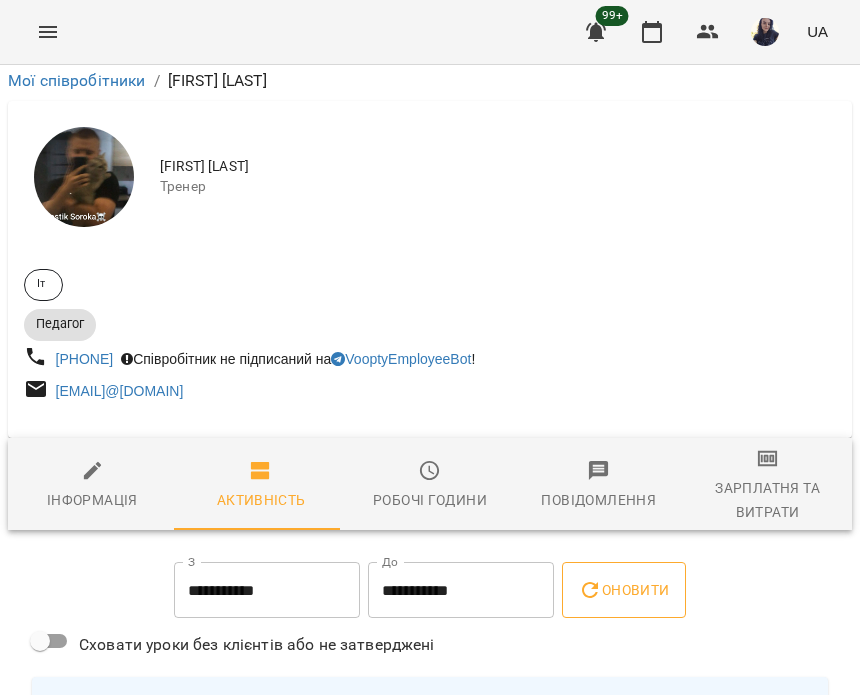 click on "Оновити" at bounding box center [623, 590] 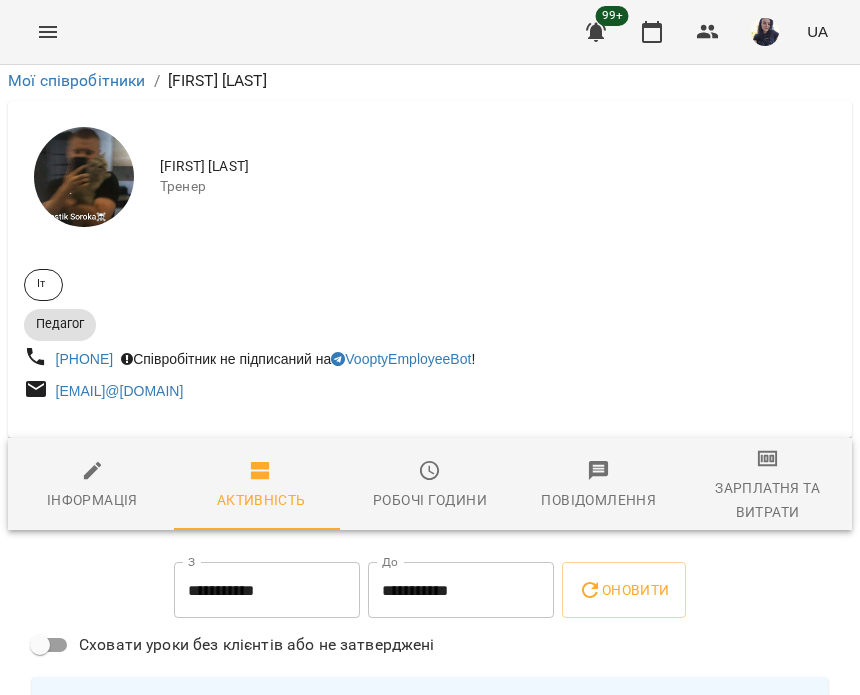 scroll, scrollTop: 4908, scrollLeft: 0, axis: vertical 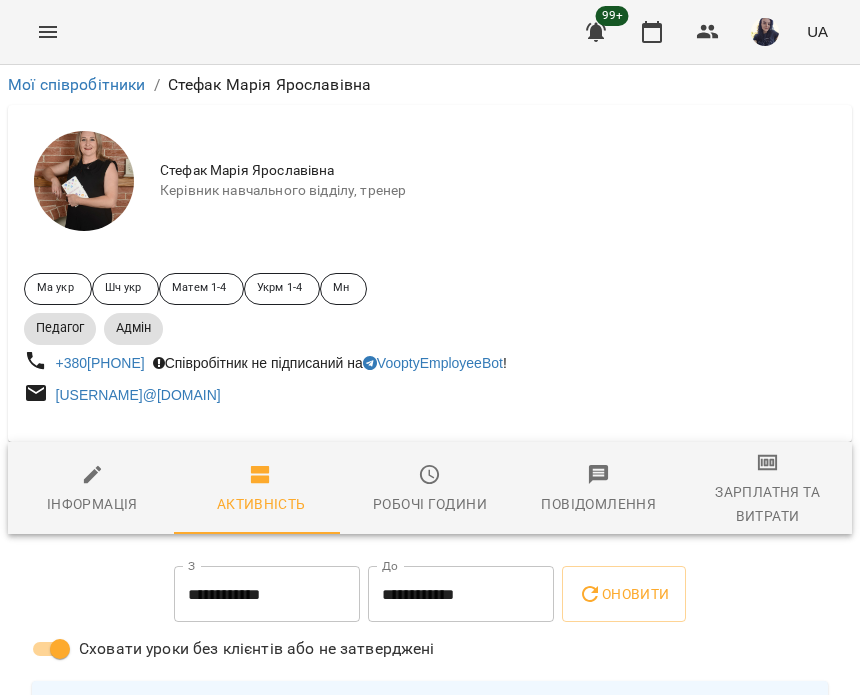 click on "**********" at bounding box center [267, 594] 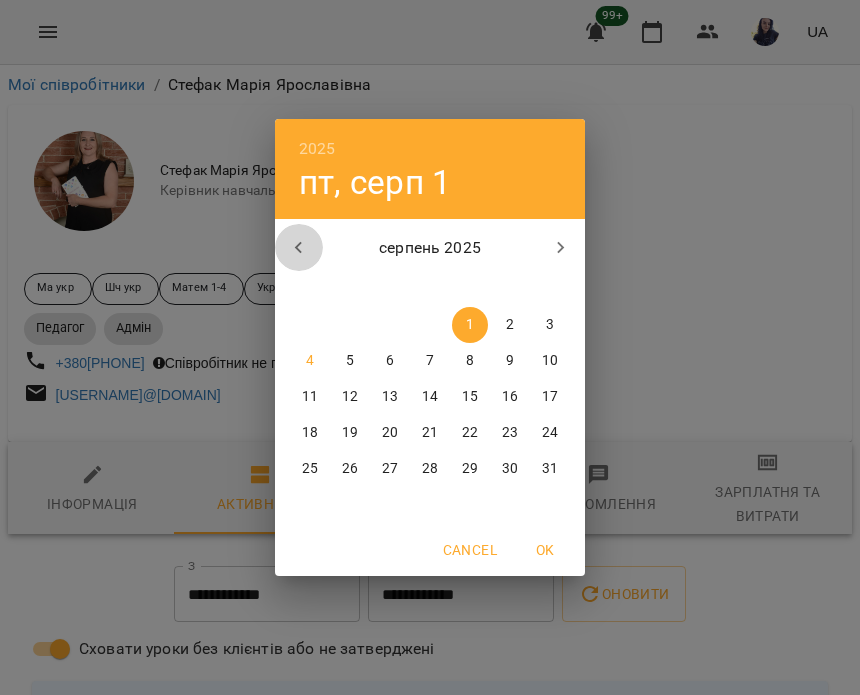 click 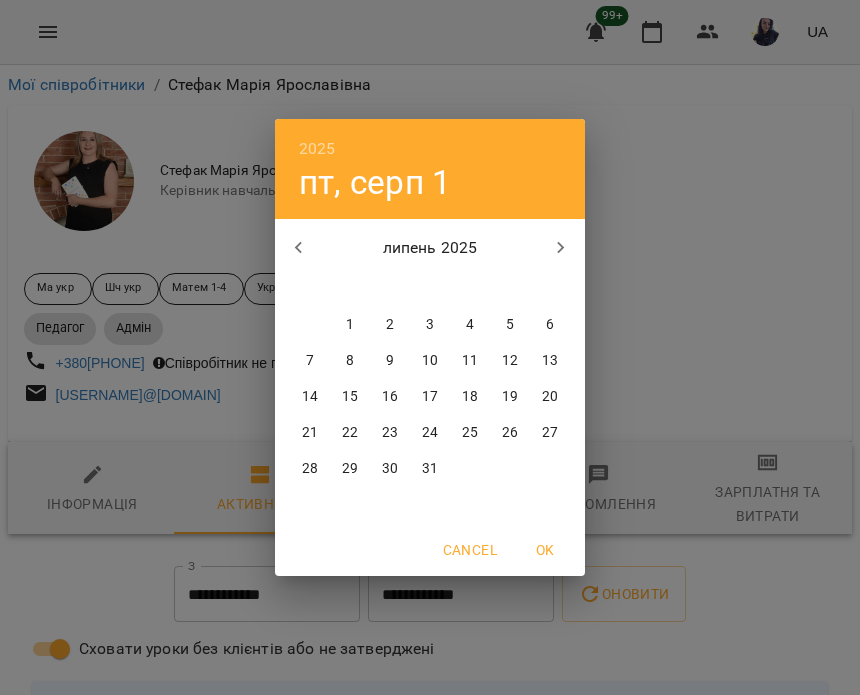 click on "16" at bounding box center [390, 397] 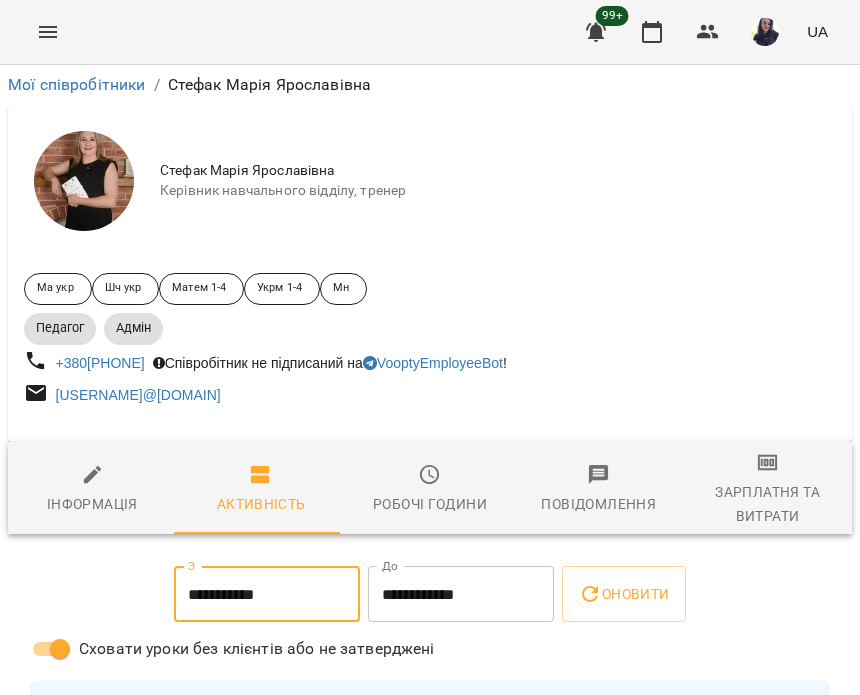 click on "**********" at bounding box center [461, 594] 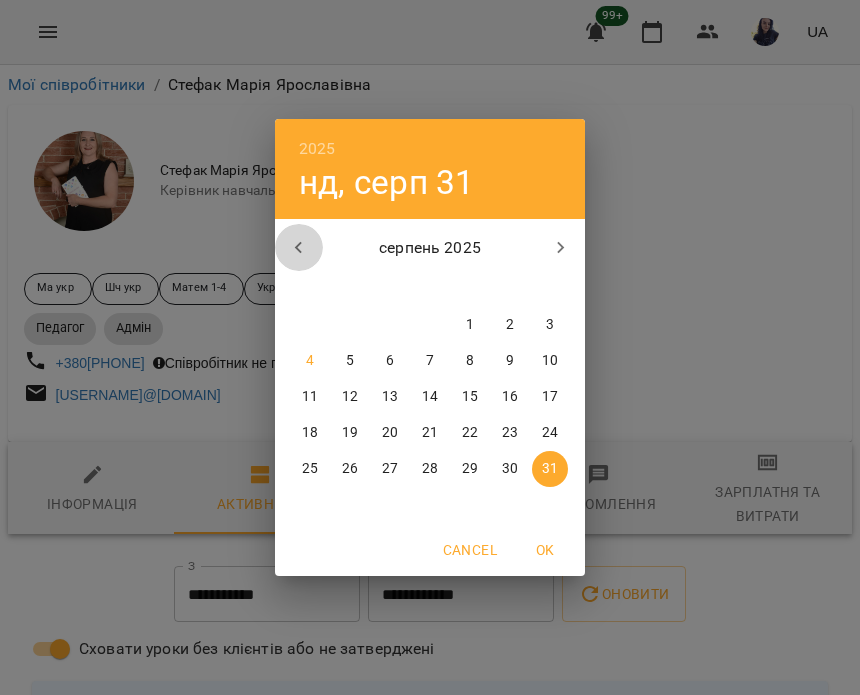 click 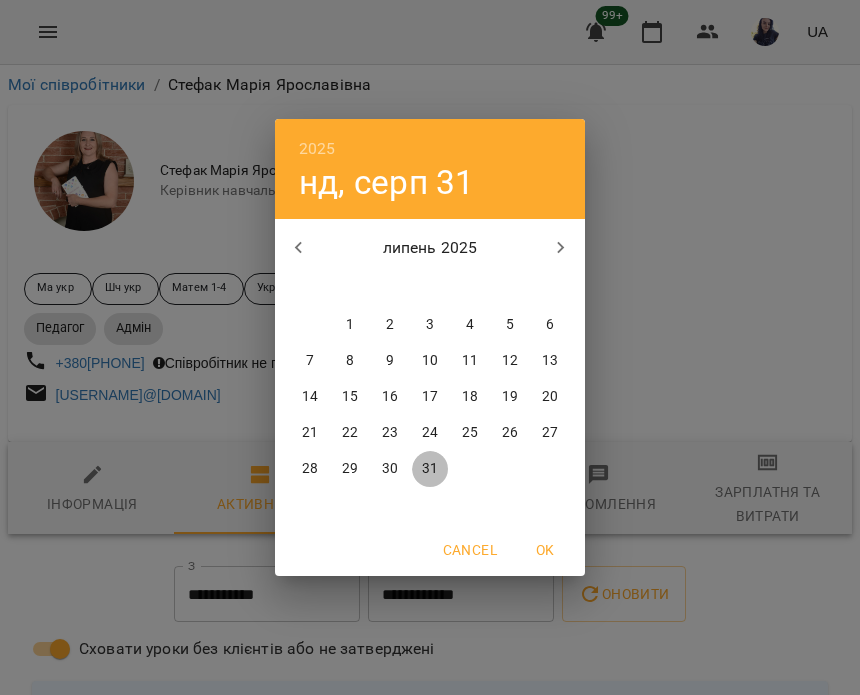 click on "31" at bounding box center [430, 469] 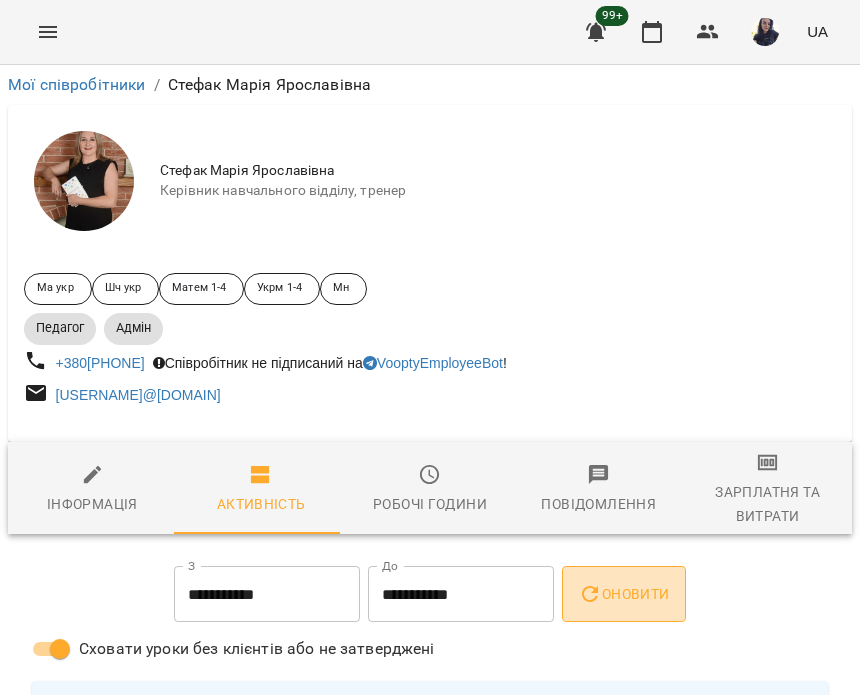 click 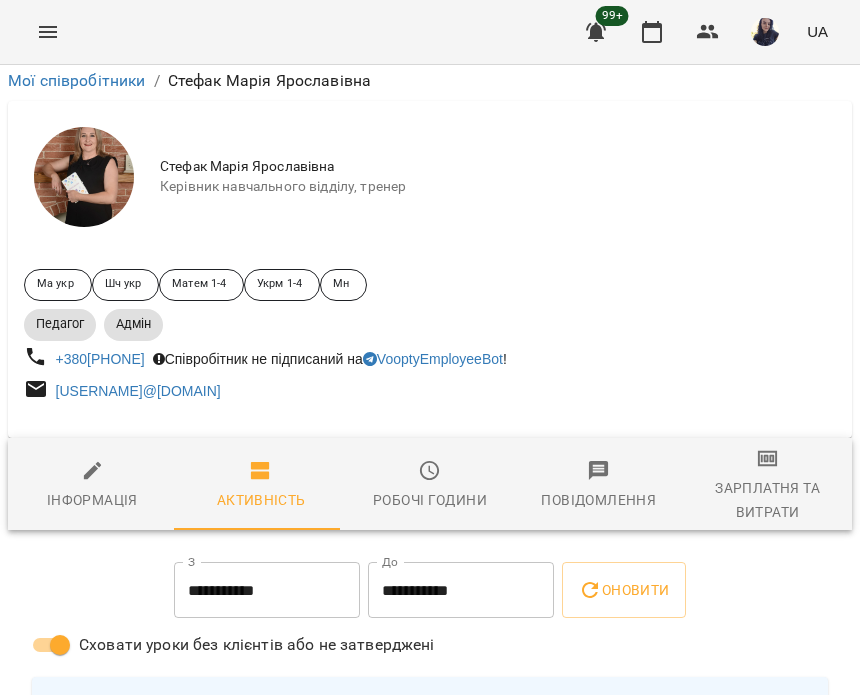 scroll, scrollTop: 400, scrollLeft: 0, axis: vertical 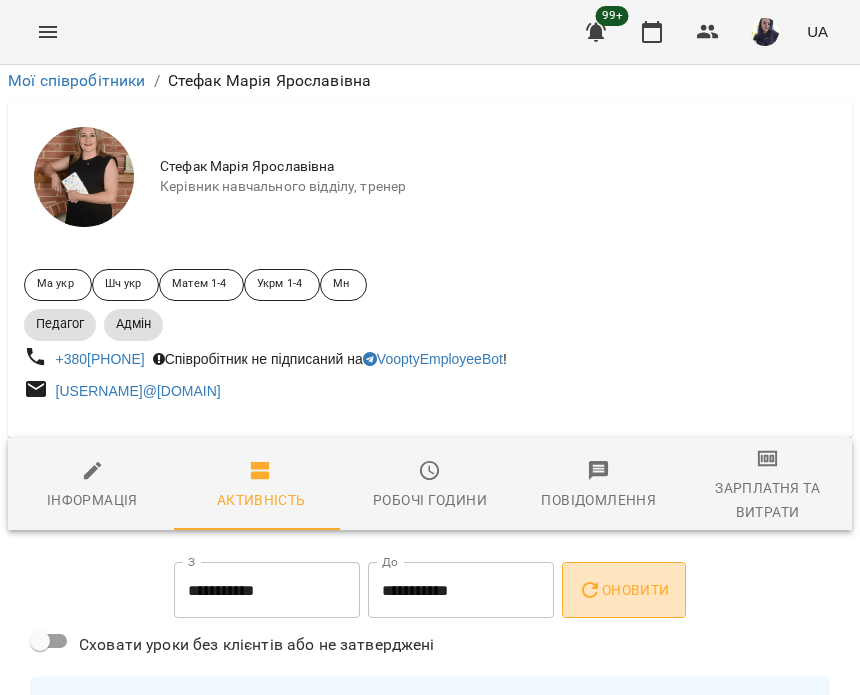 click on "Оновити" at bounding box center (623, 590) 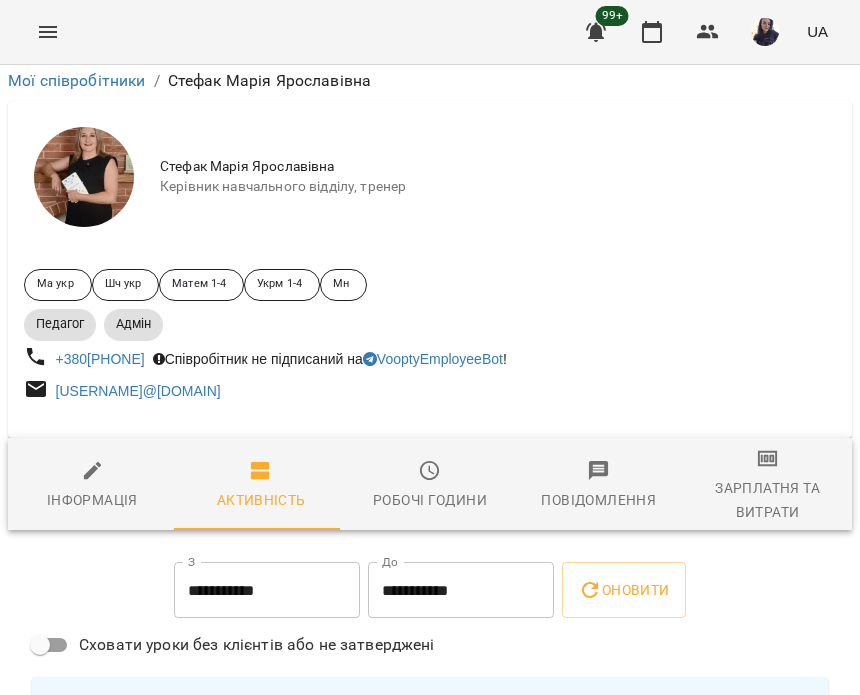 scroll, scrollTop: 2358, scrollLeft: 0, axis: vertical 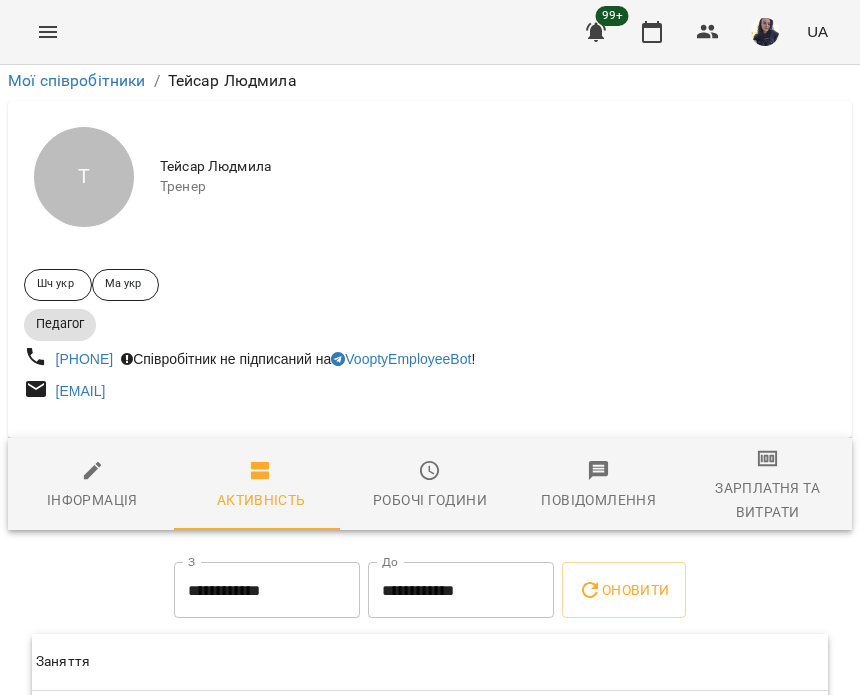 click on "**********" at bounding box center (267, 590) 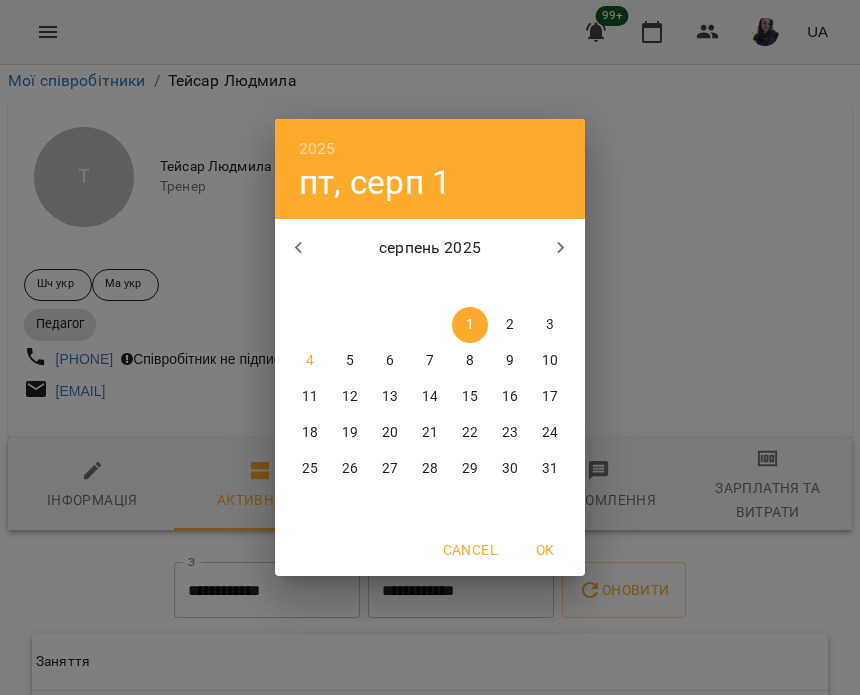 click 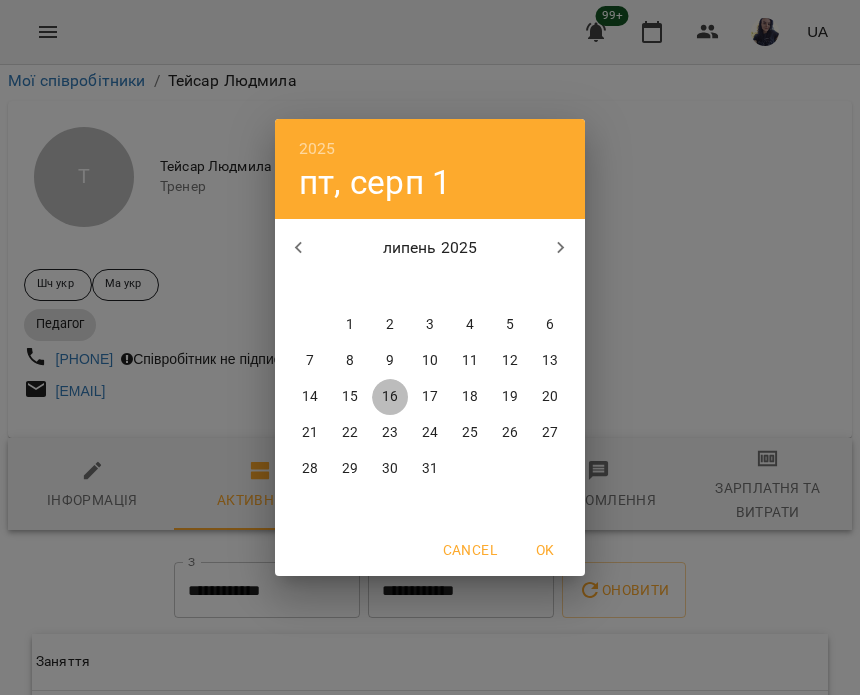 click on "16" at bounding box center (390, 397) 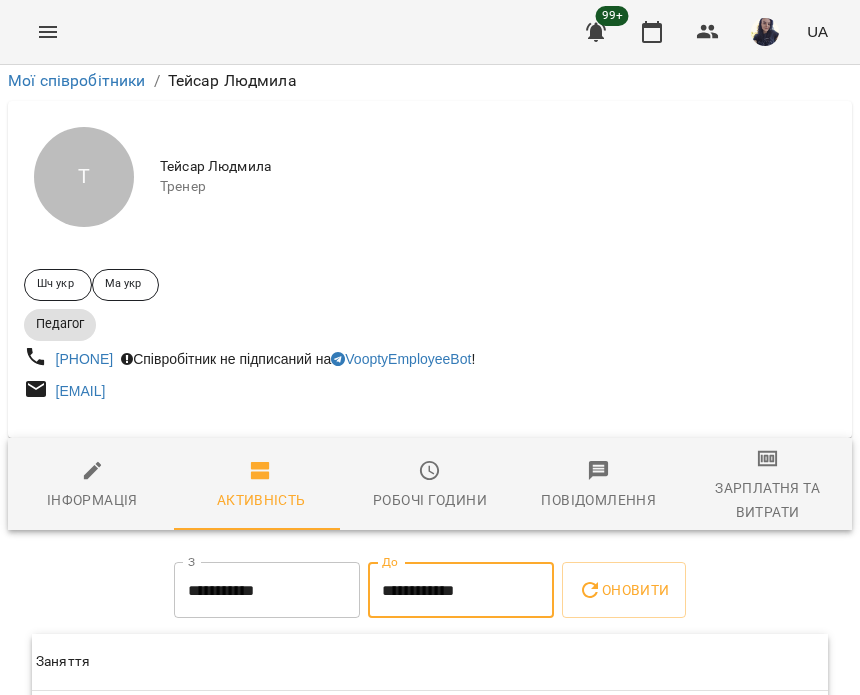 click on "**********" at bounding box center (461, 590) 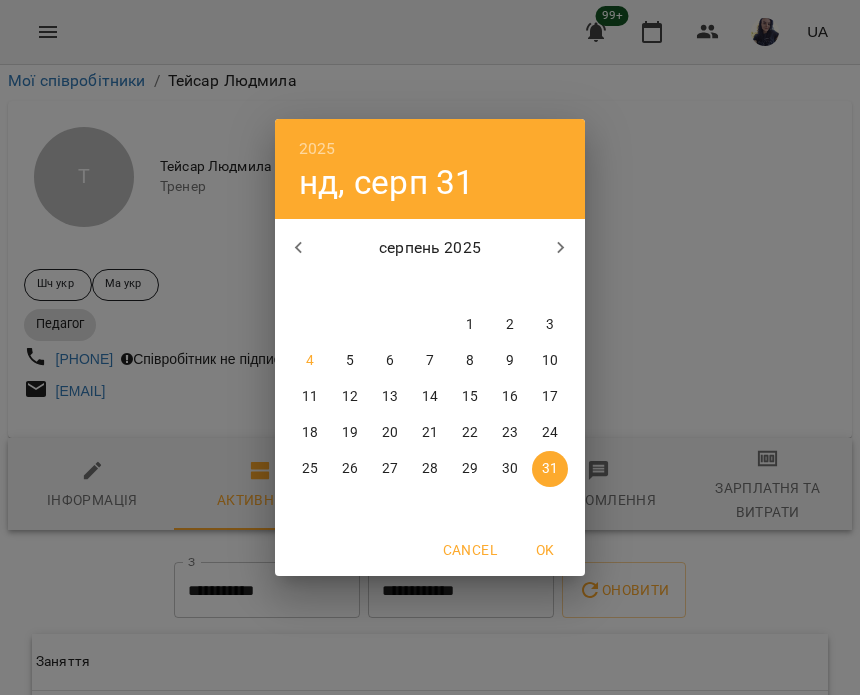 click 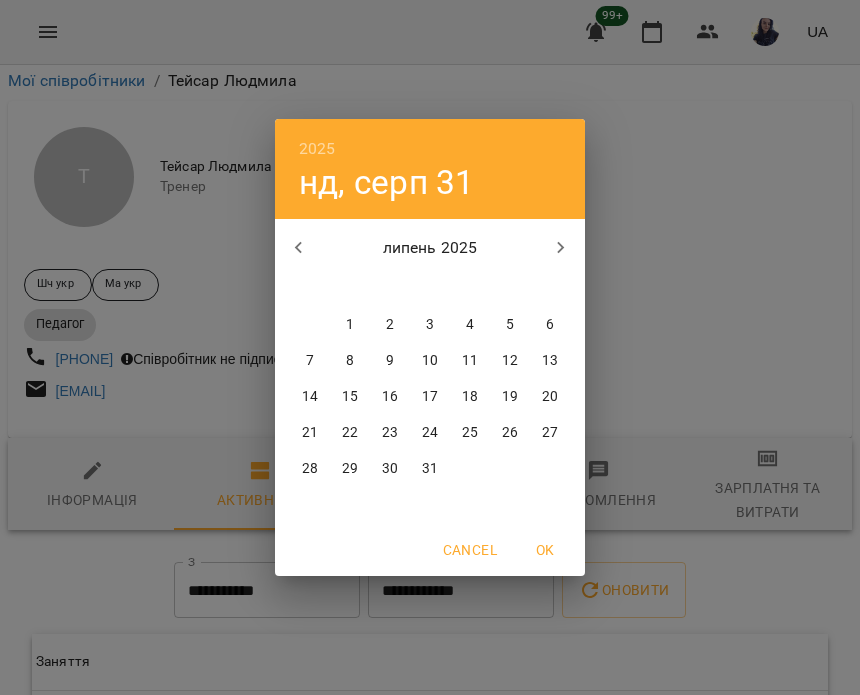 click on "31" at bounding box center [430, 469] 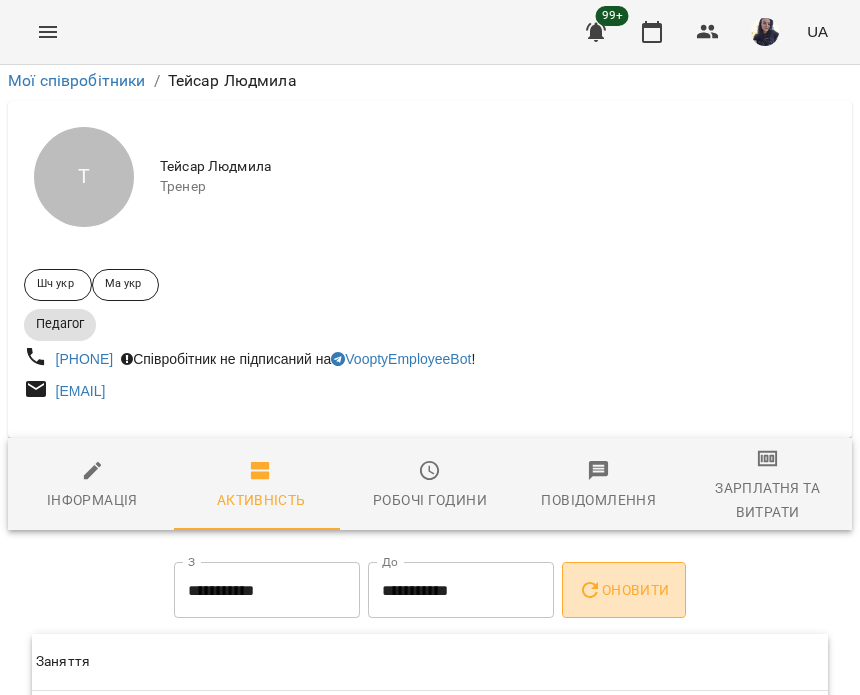 click on "Оновити" at bounding box center [623, 590] 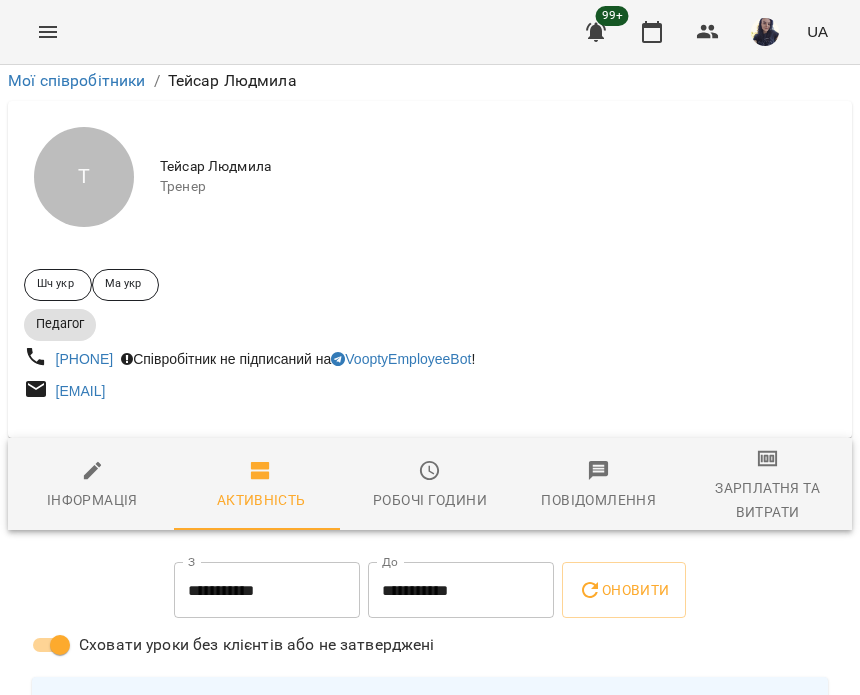 scroll, scrollTop: 200, scrollLeft: 0, axis: vertical 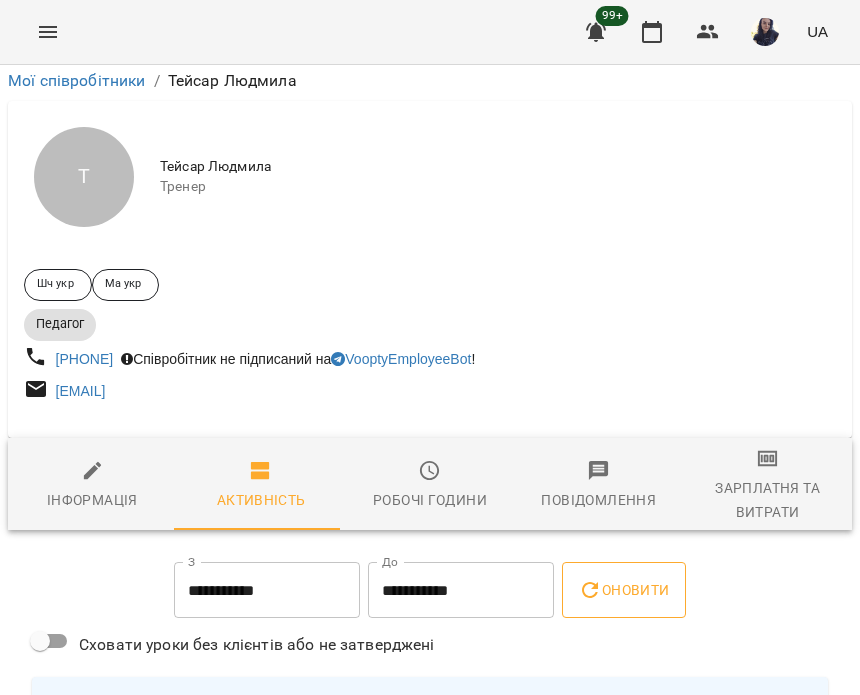 click on "Оновити" at bounding box center (623, 590) 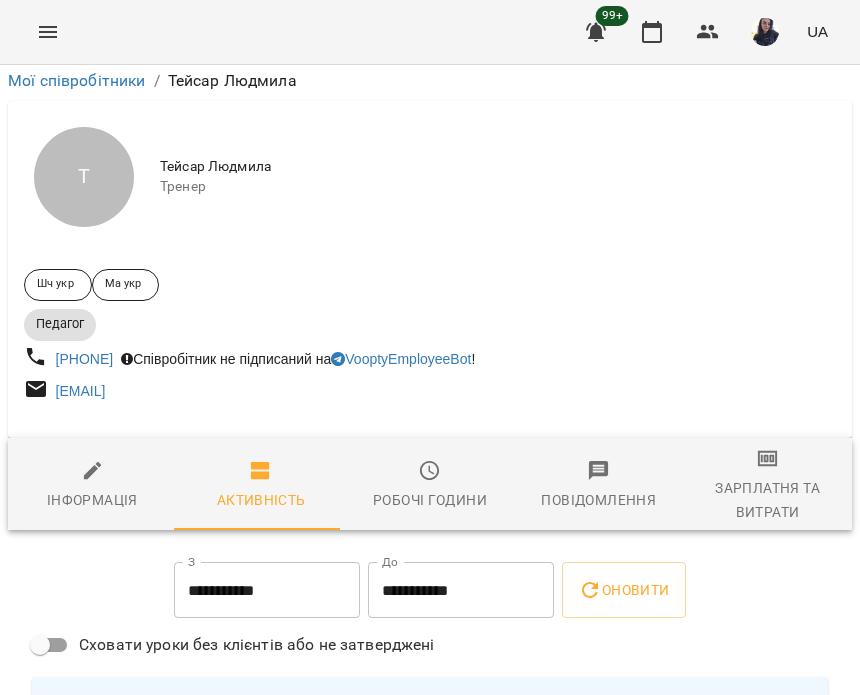 scroll, scrollTop: 9356, scrollLeft: 0, axis: vertical 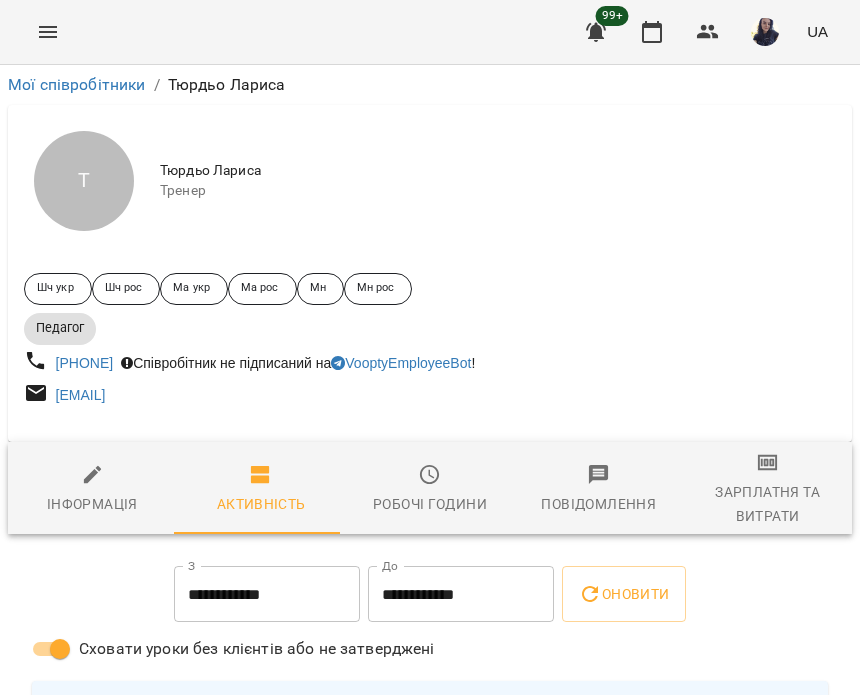 click on "**********" at bounding box center (267, 594) 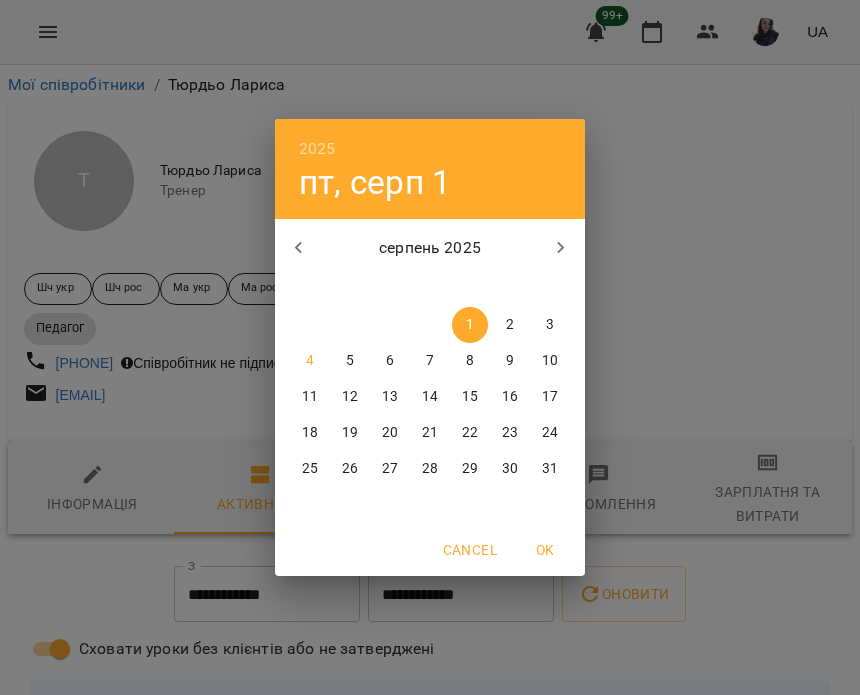 click 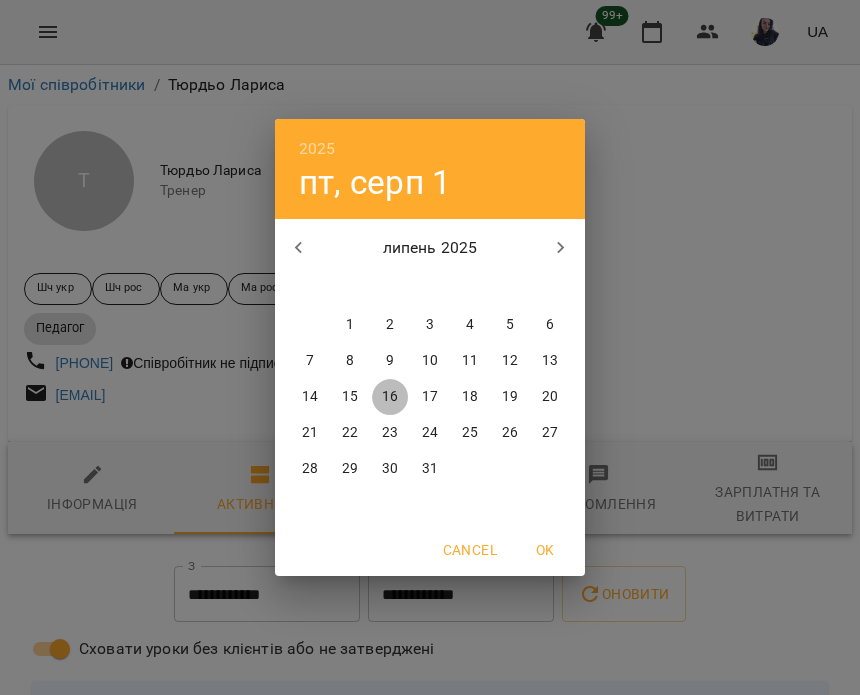 click on "16" at bounding box center [390, 397] 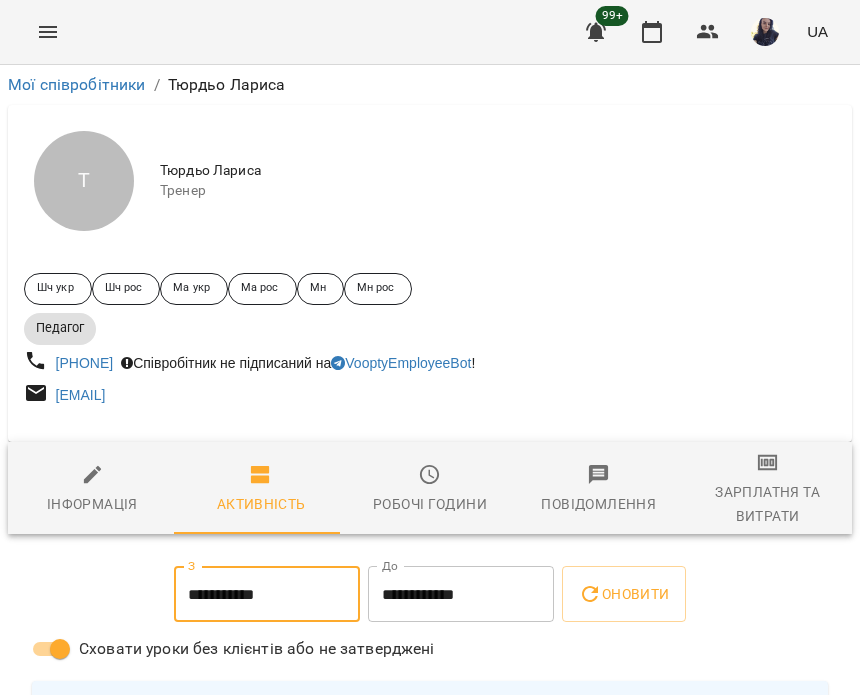 click on "**********" at bounding box center [461, 594] 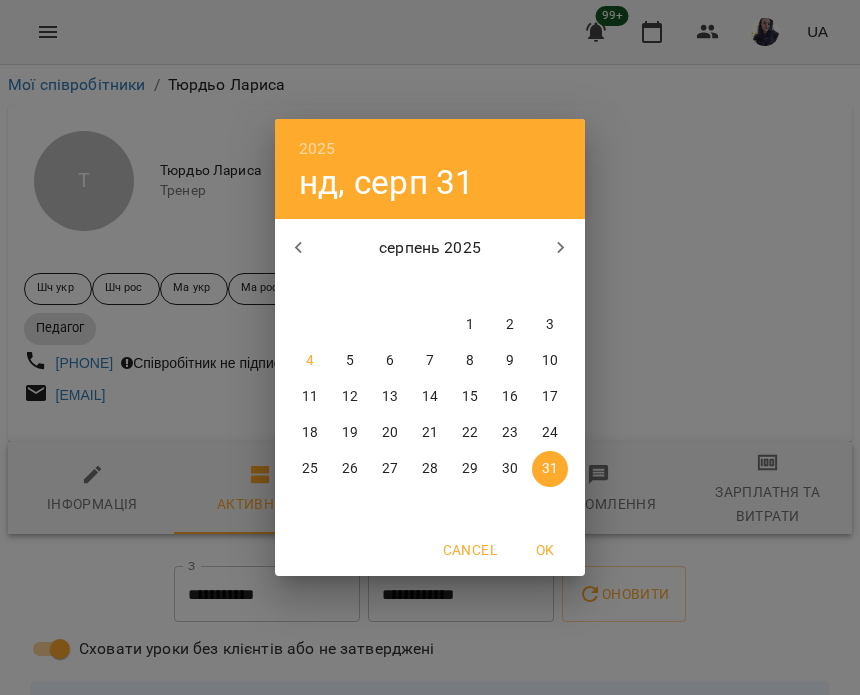 click 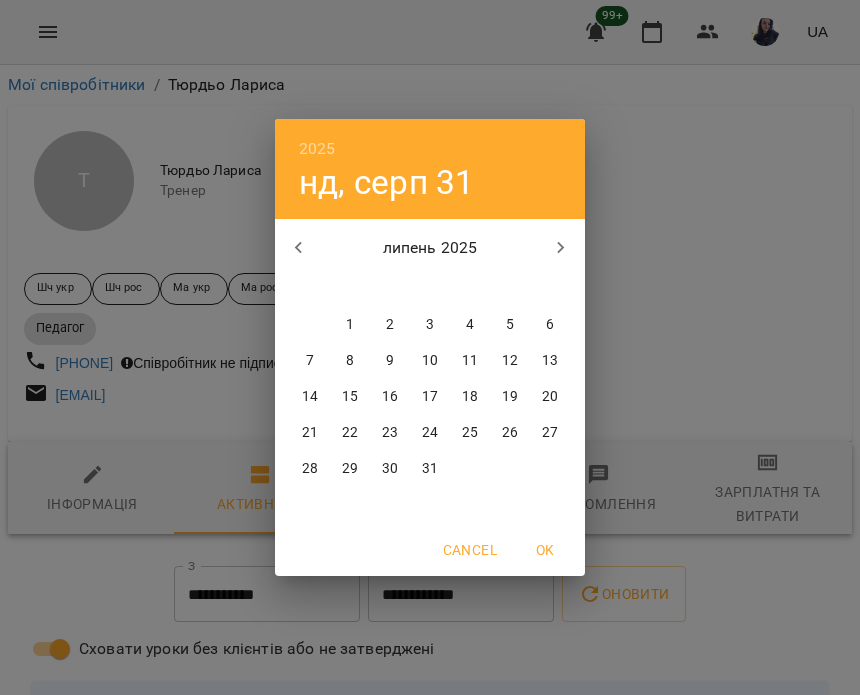 click on "31" at bounding box center [430, 469] 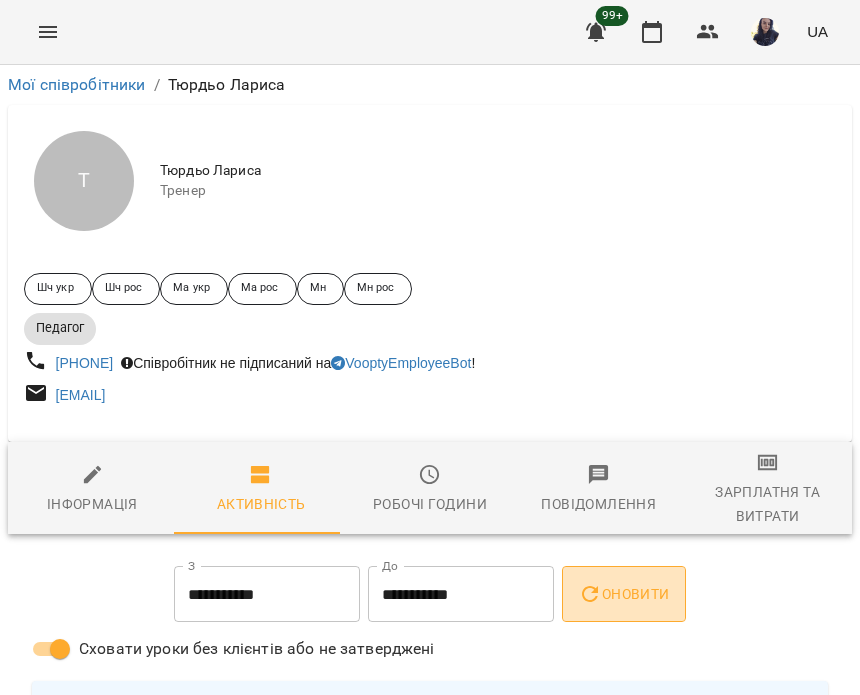 click on "Оновити" at bounding box center (623, 594) 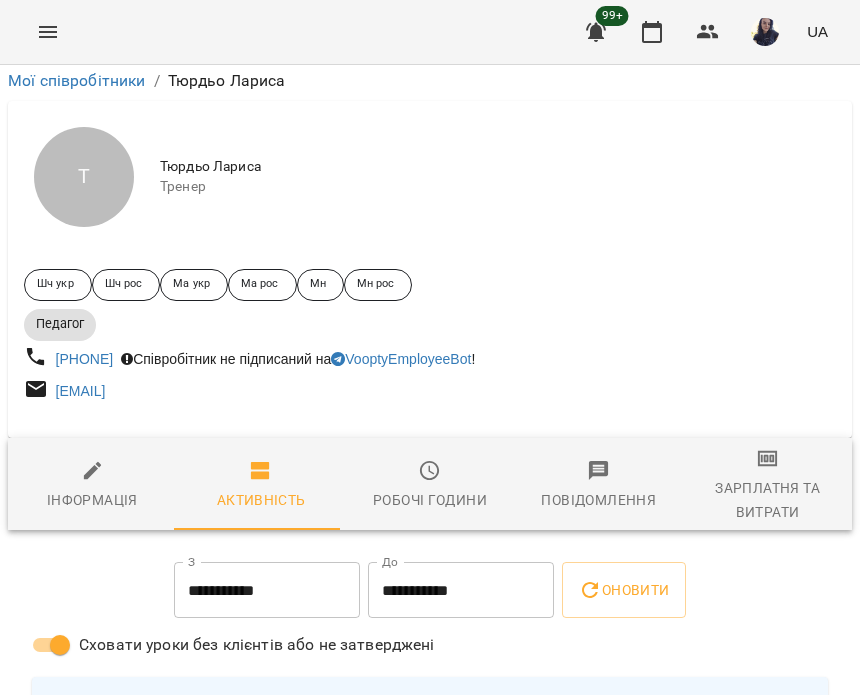 scroll, scrollTop: 100, scrollLeft: 0, axis: vertical 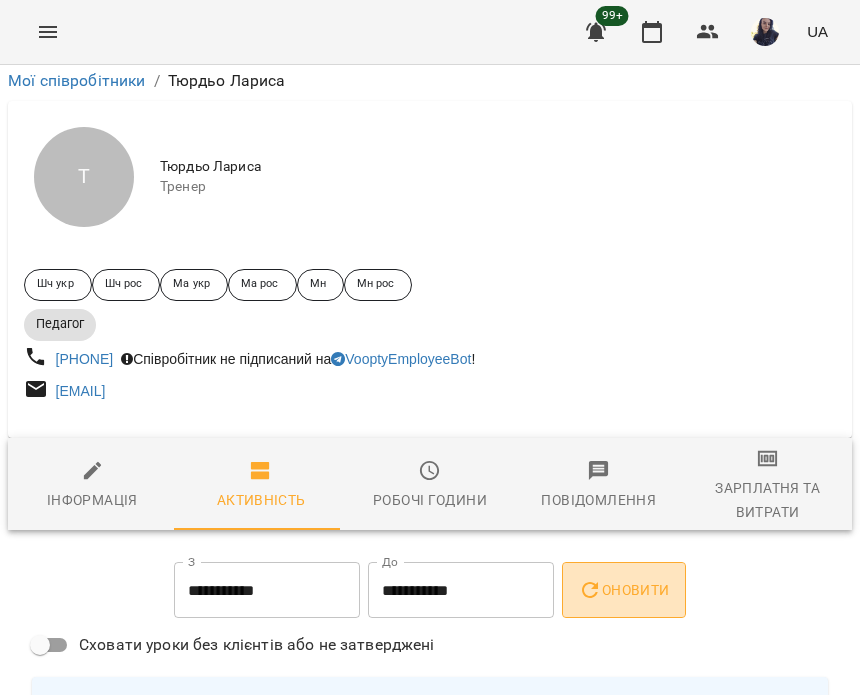 click on "Оновити" at bounding box center (623, 590) 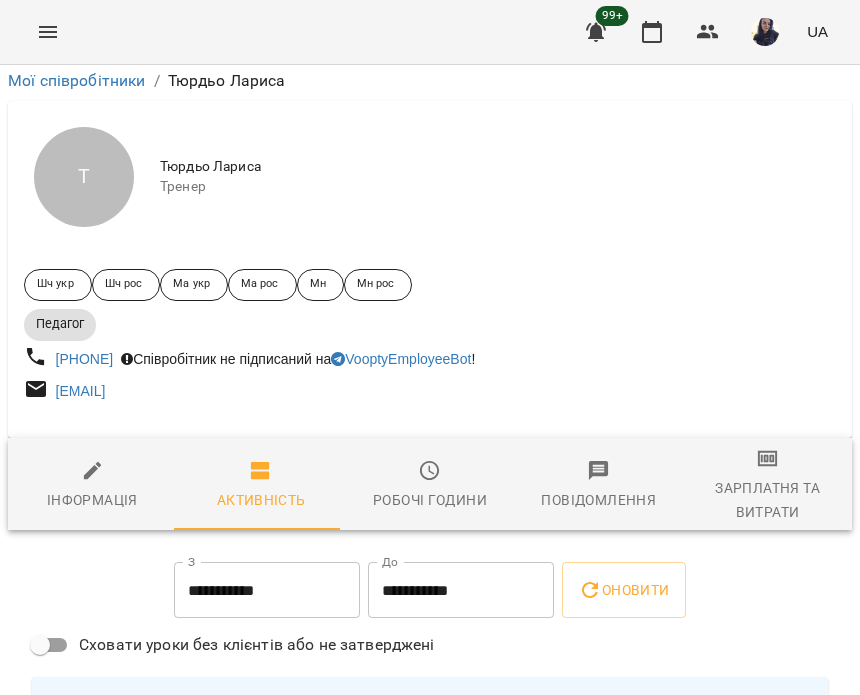 scroll, scrollTop: 5102, scrollLeft: 0, axis: vertical 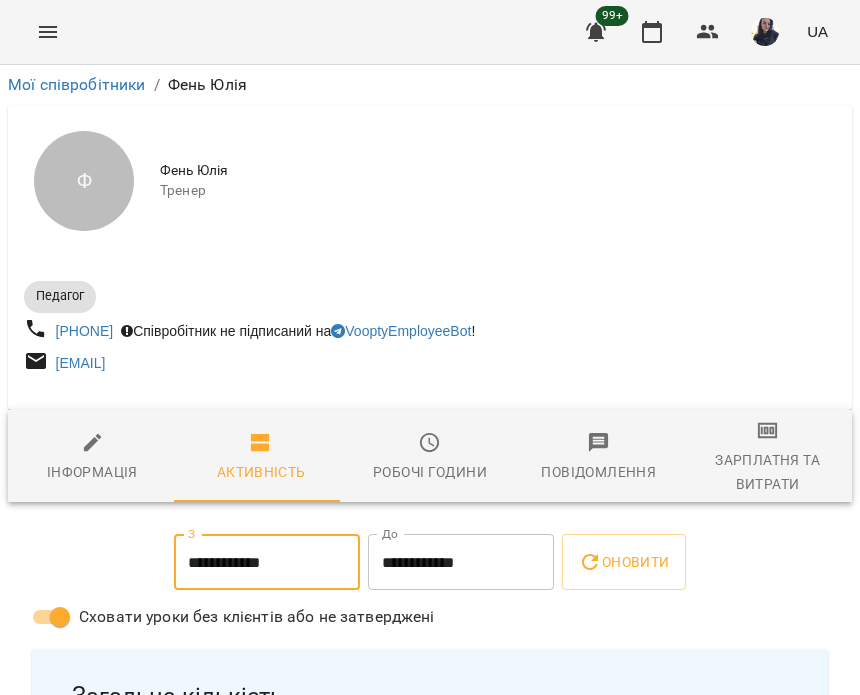 click on "**********" at bounding box center [267, 562] 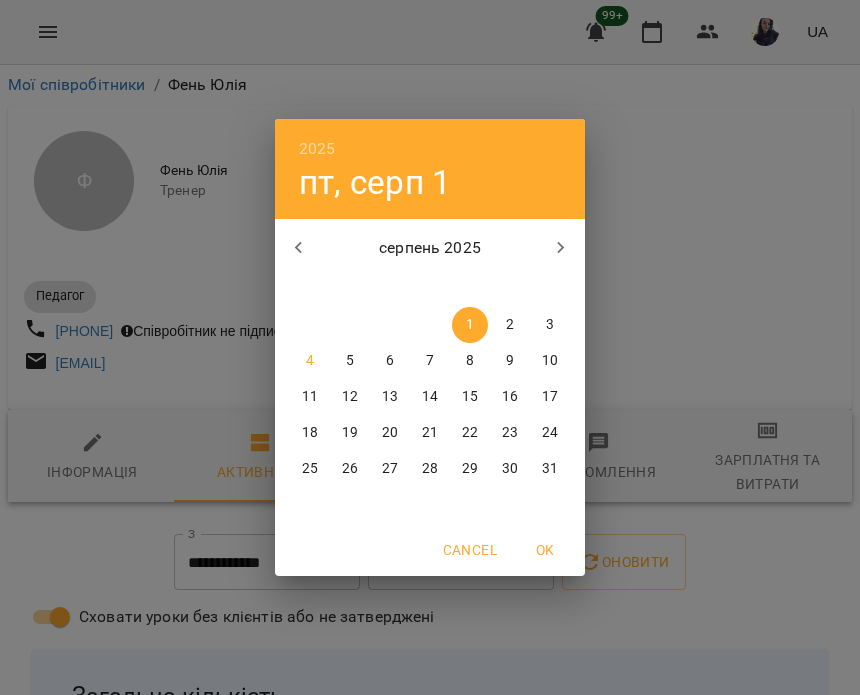 click 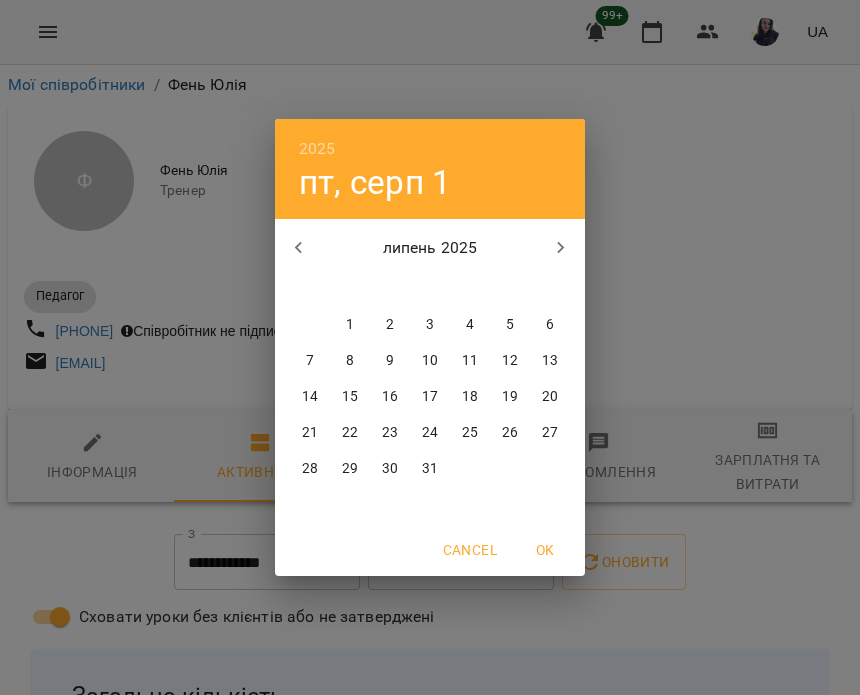 click on "16" at bounding box center (390, 397) 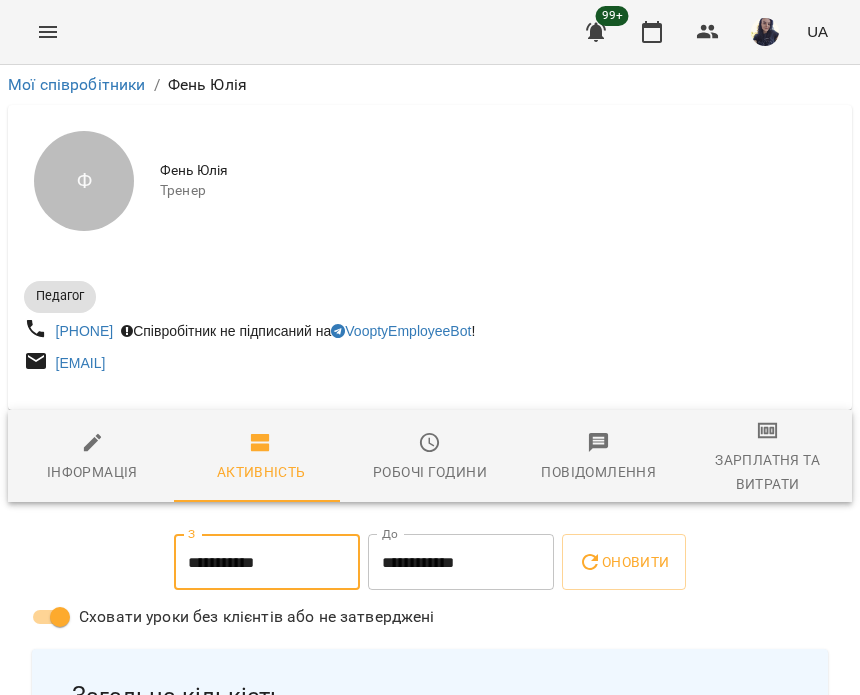 click on "**********" at bounding box center (461, 562) 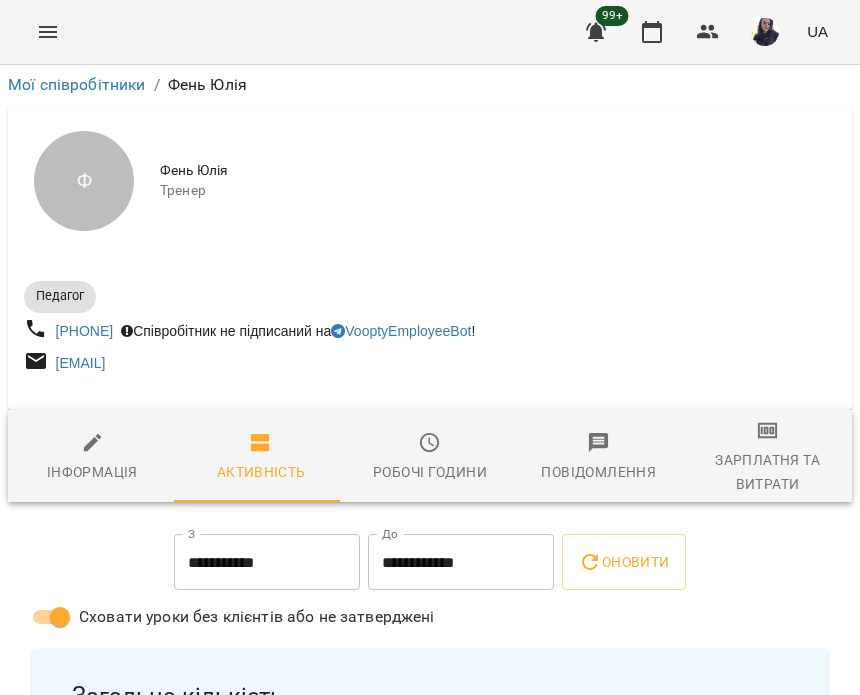 click on "**********" at bounding box center (461, 562) 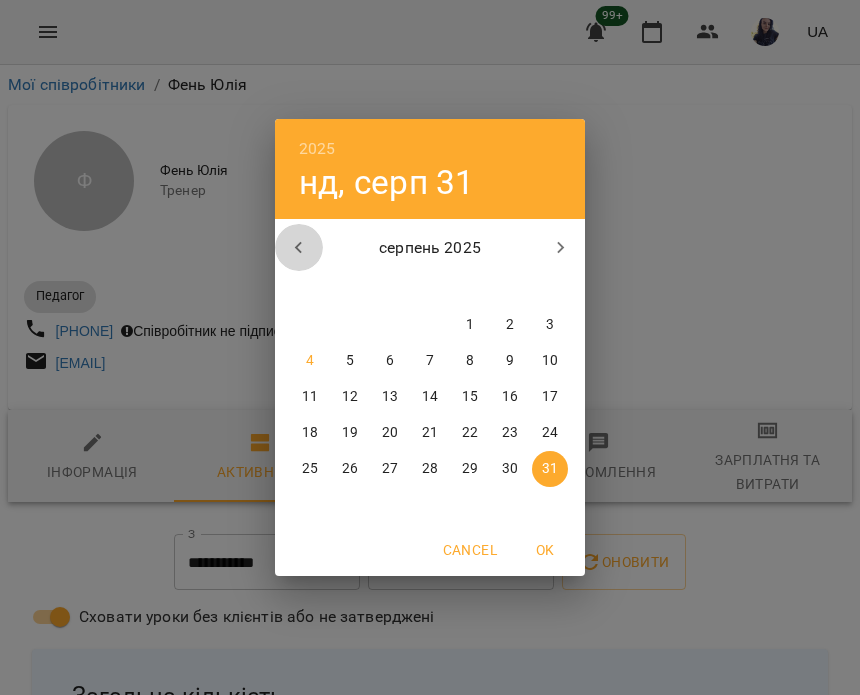 click 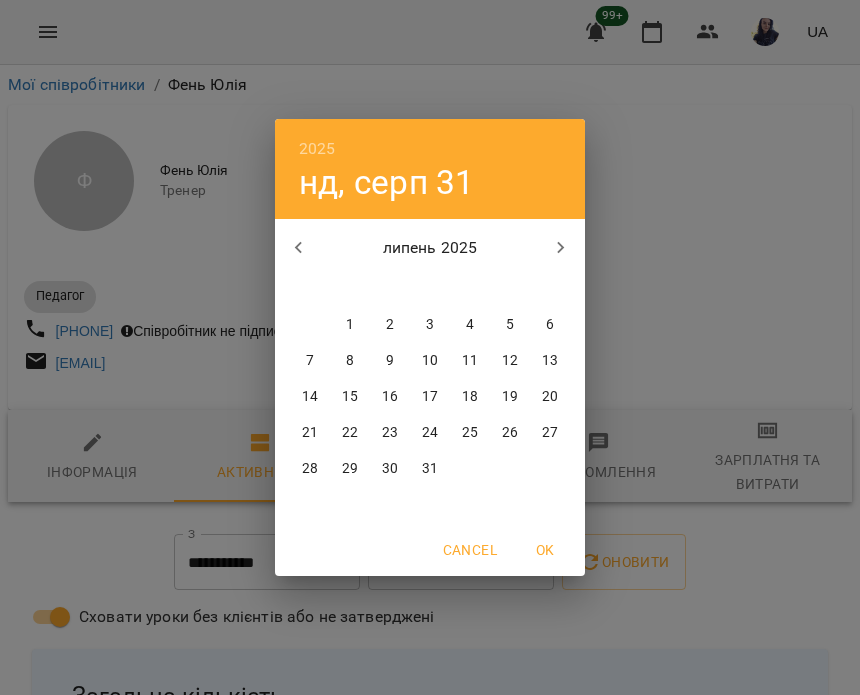 click on "31" at bounding box center [430, 469] 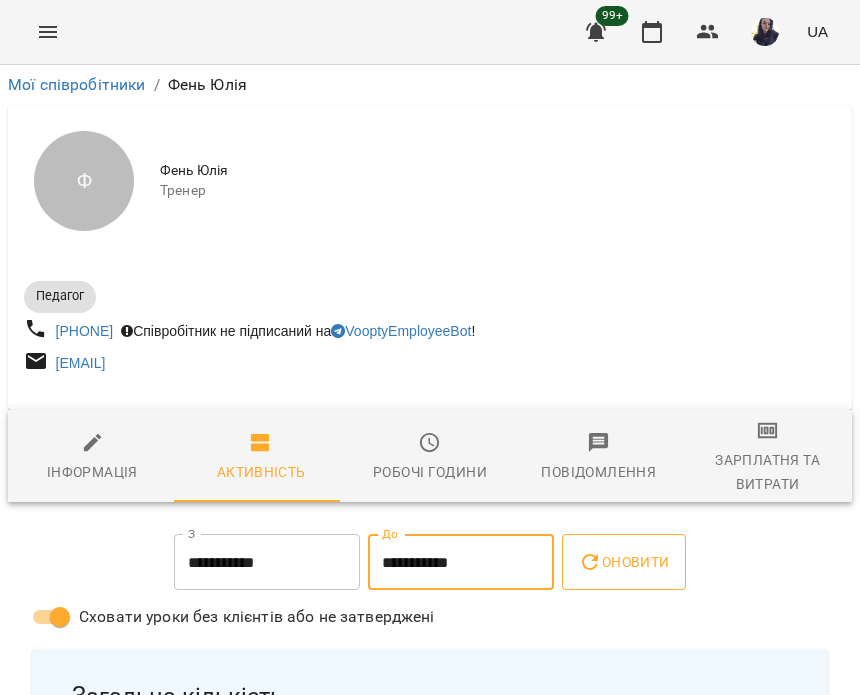 click on "Оновити" at bounding box center (623, 562) 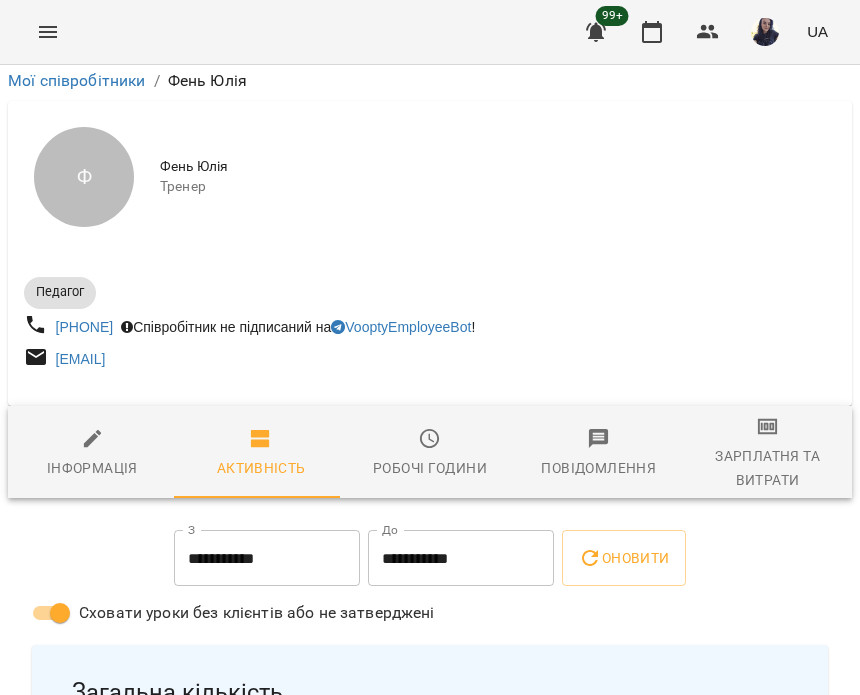 scroll, scrollTop: 969, scrollLeft: 0, axis: vertical 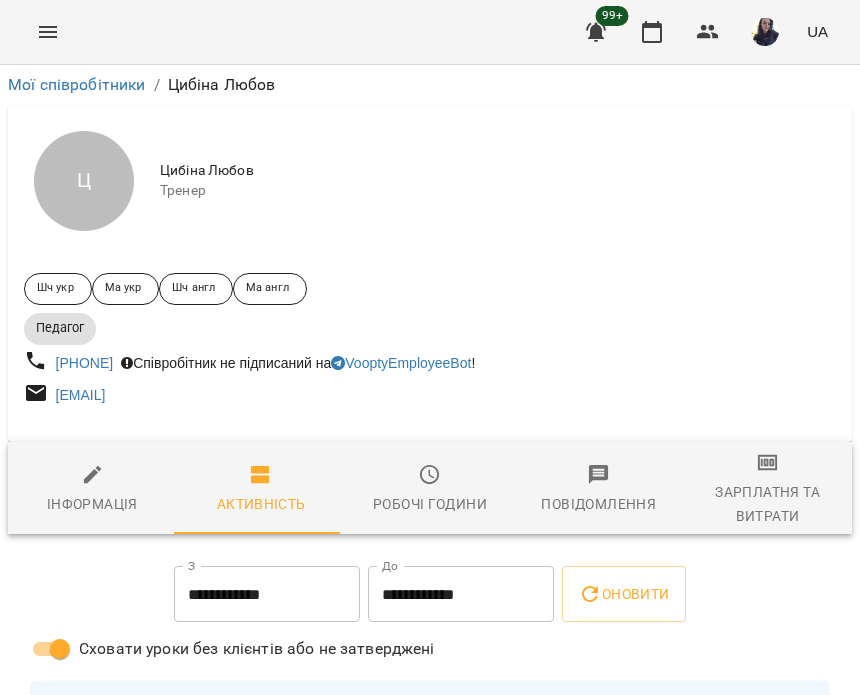 click on "**********" at bounding box center (267, 594) 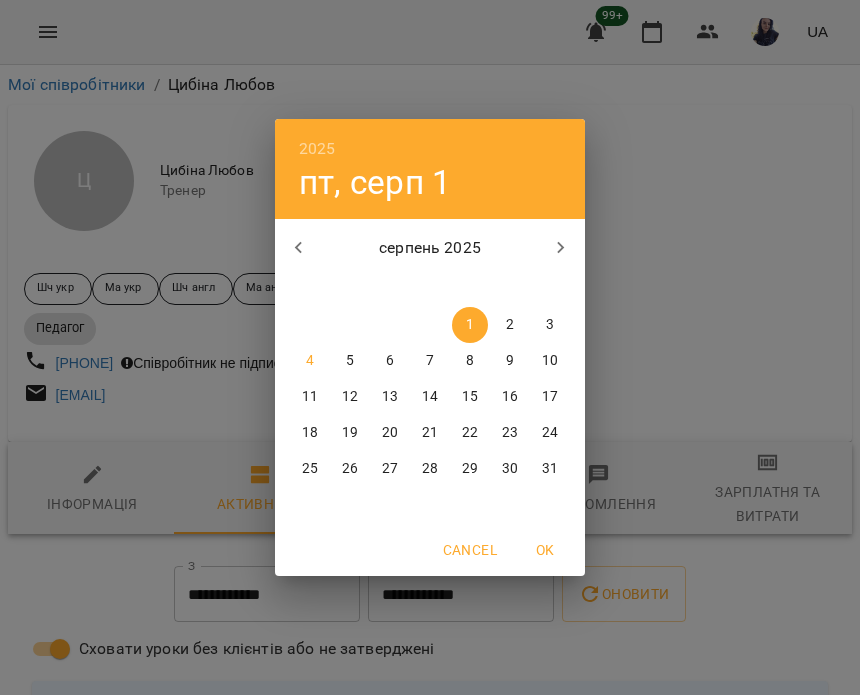 click at bounding box center [299, 248] 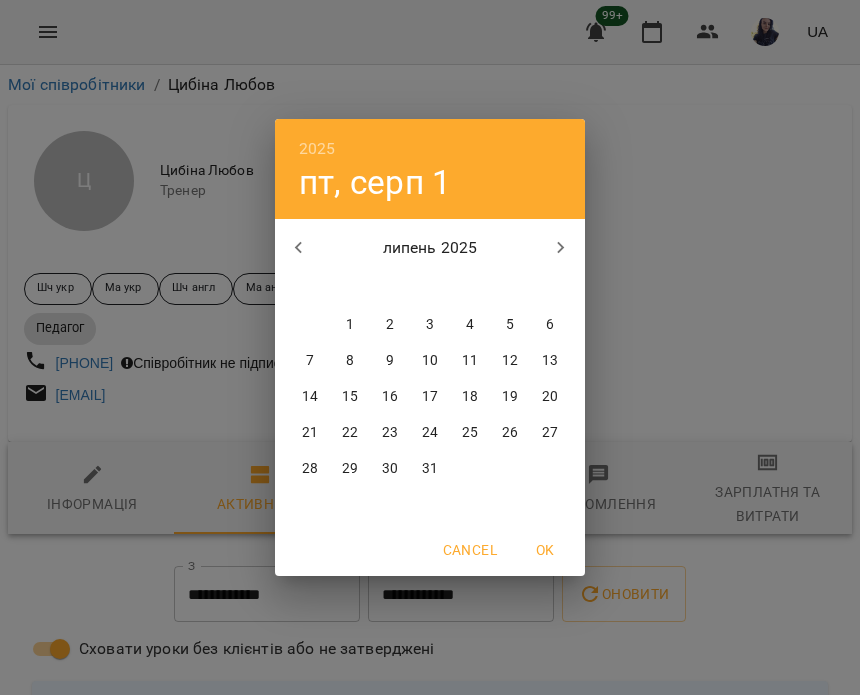 click on "16" at bounding box center [390, 397] 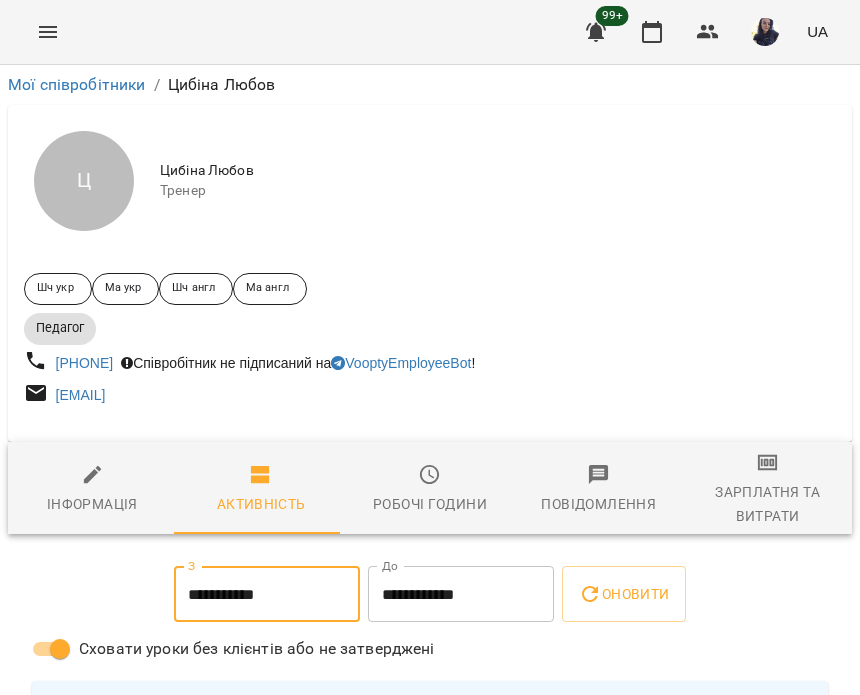click on "**********" at bounding box center (461, 594) 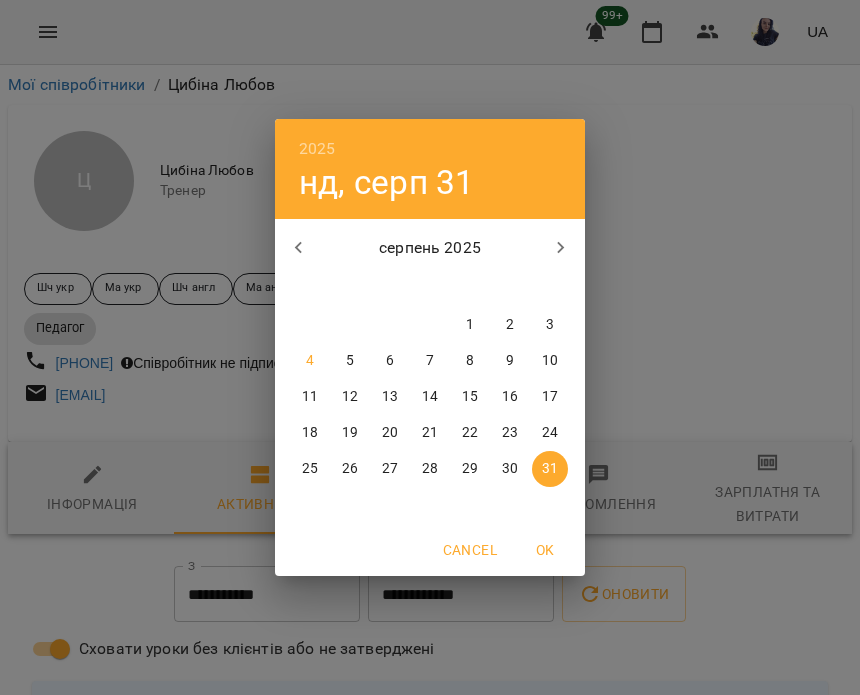 click 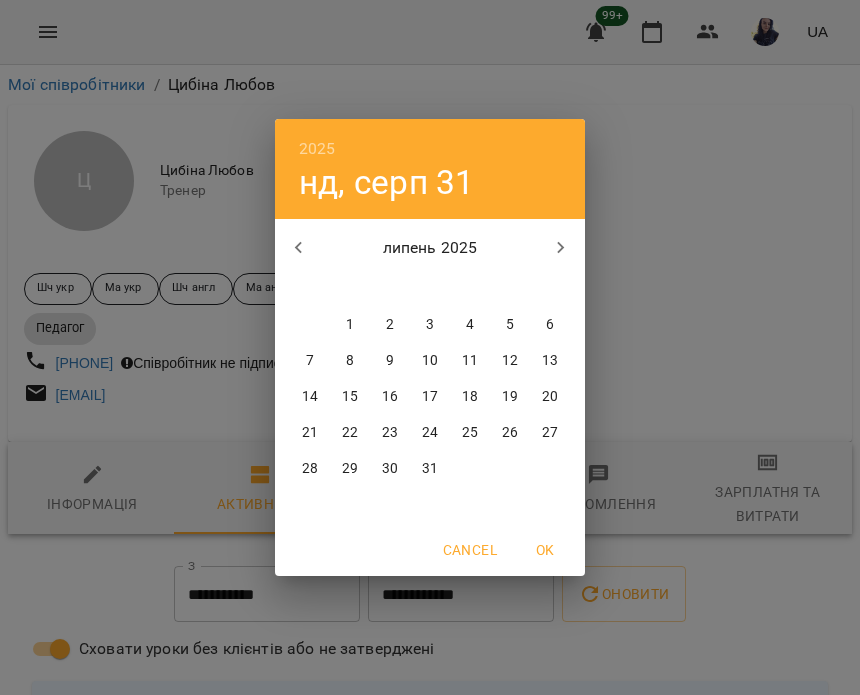 click on "31" at bounding box center [430, 469] 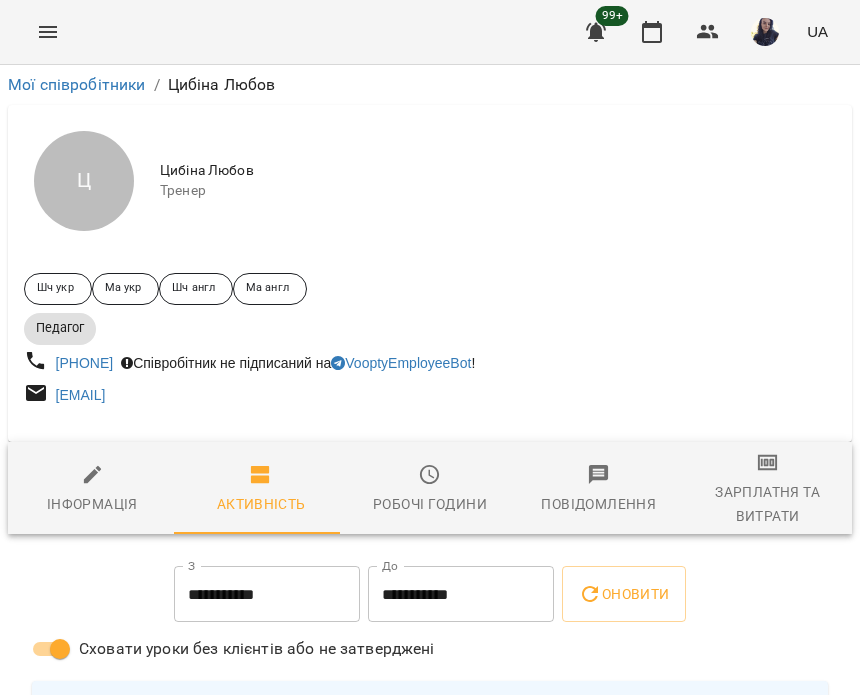 click on "Сховати уроки без клієнтів або не затверджені" at bounding box center [257, 649] 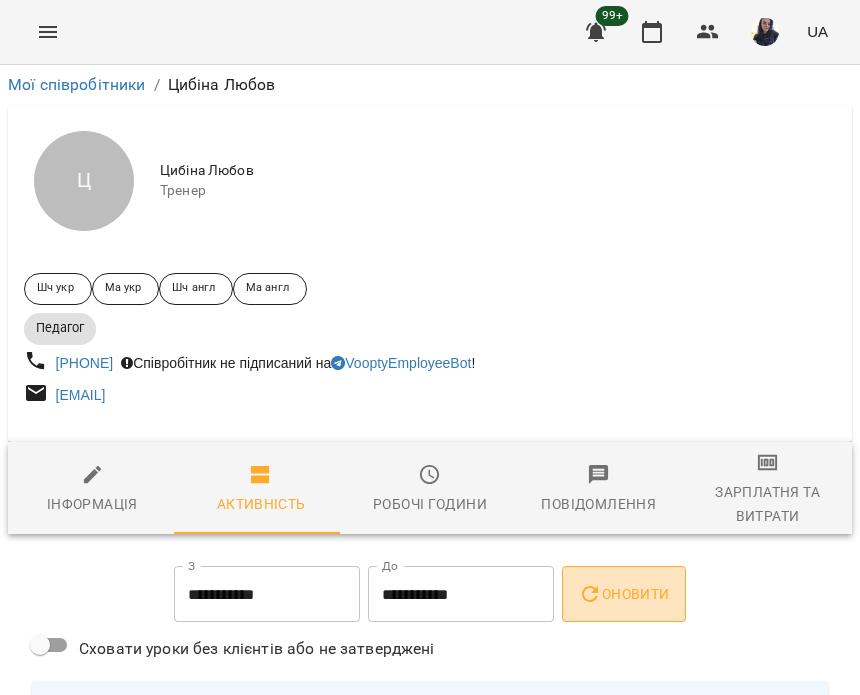 click on "Оновити" at bounding box center (623, 594) 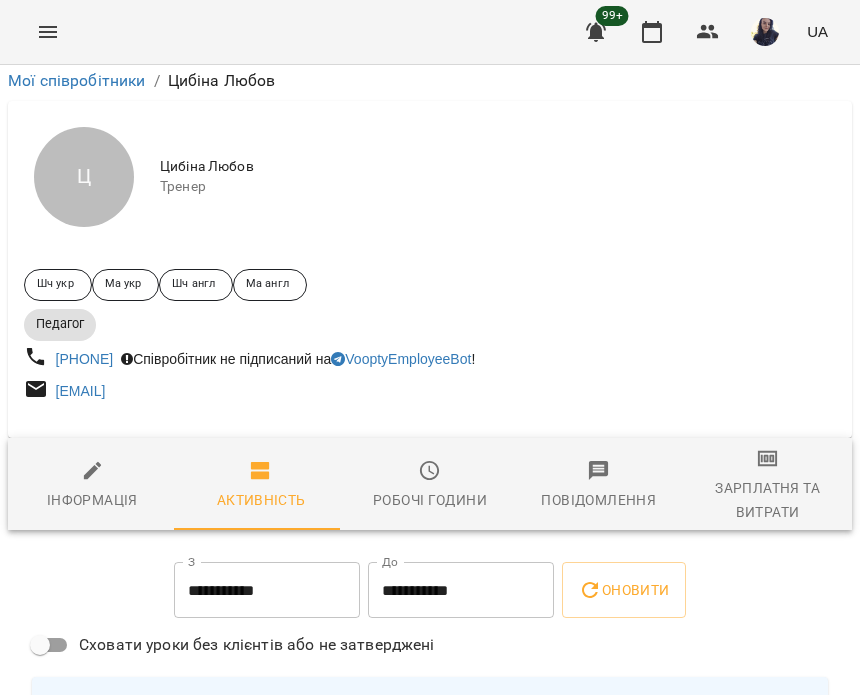 scroll, scrollTop: 5877, scrollLeft: 0, axis: vertical 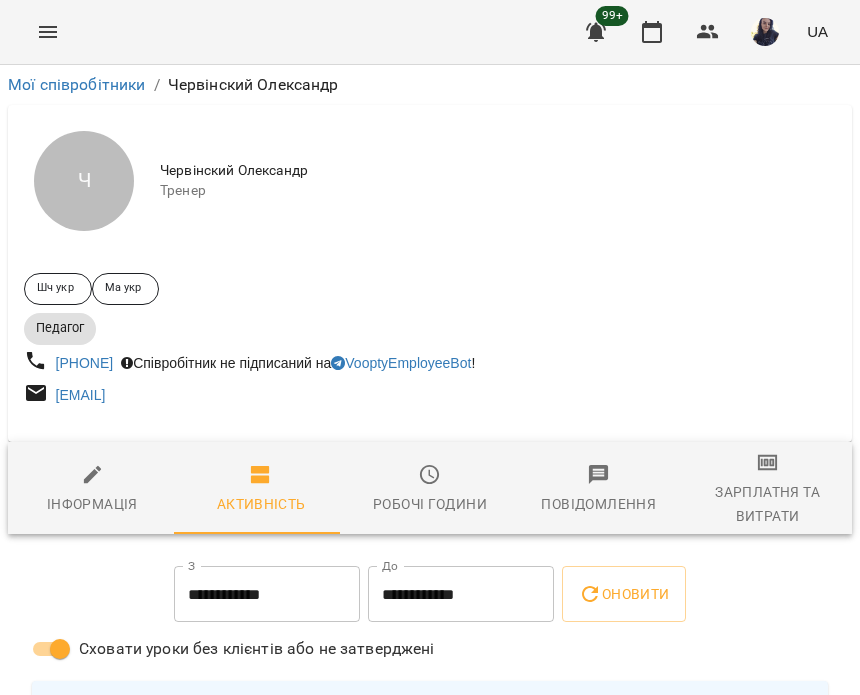 click on "Сховати уроки без клієнтів або не затверджені" at bounding box center [257, 649] 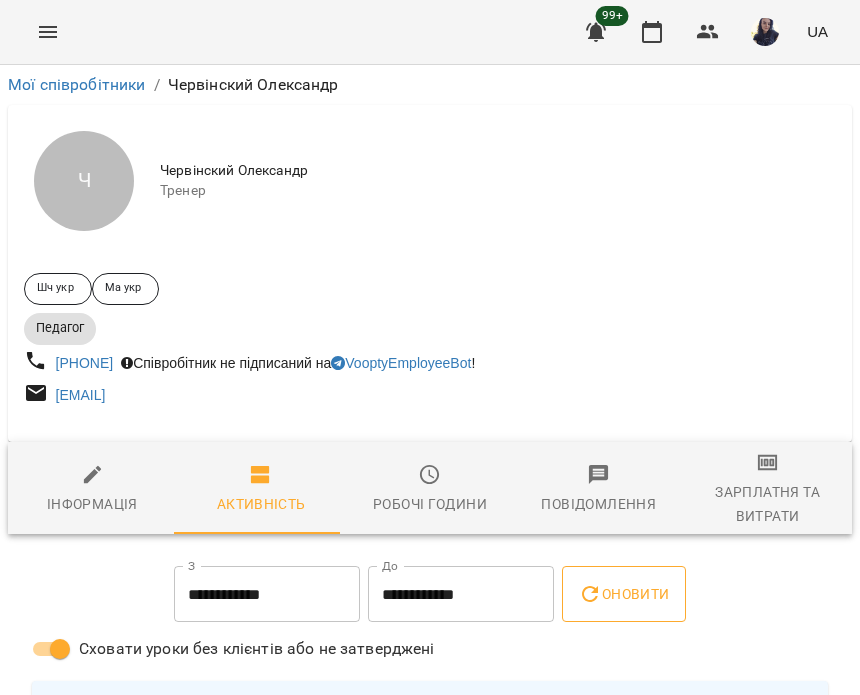 scroll, scrollTop: 4, scrollLeft: 0, axis: vertical 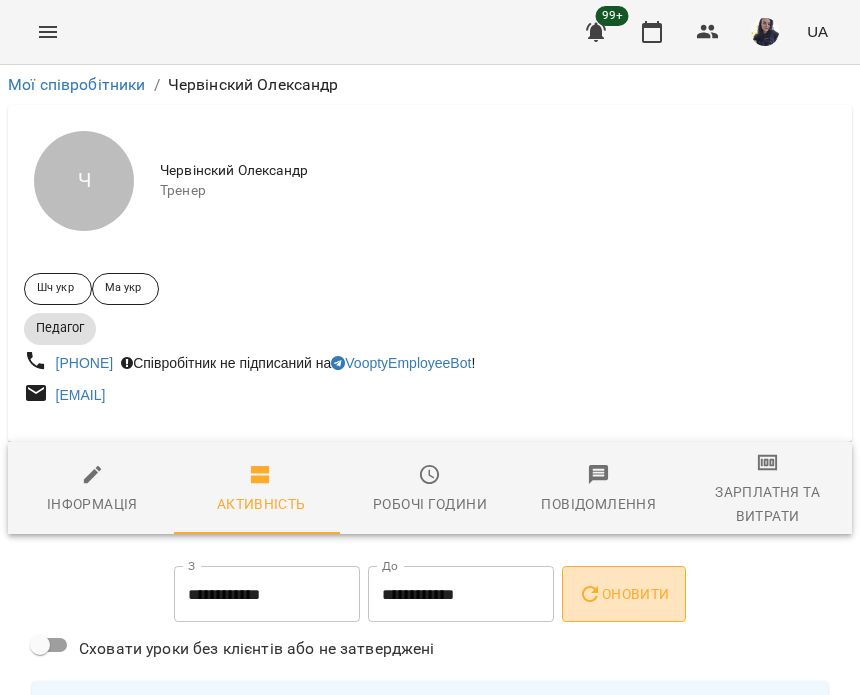 click on "Оновити" at bounding box center (623, 594) 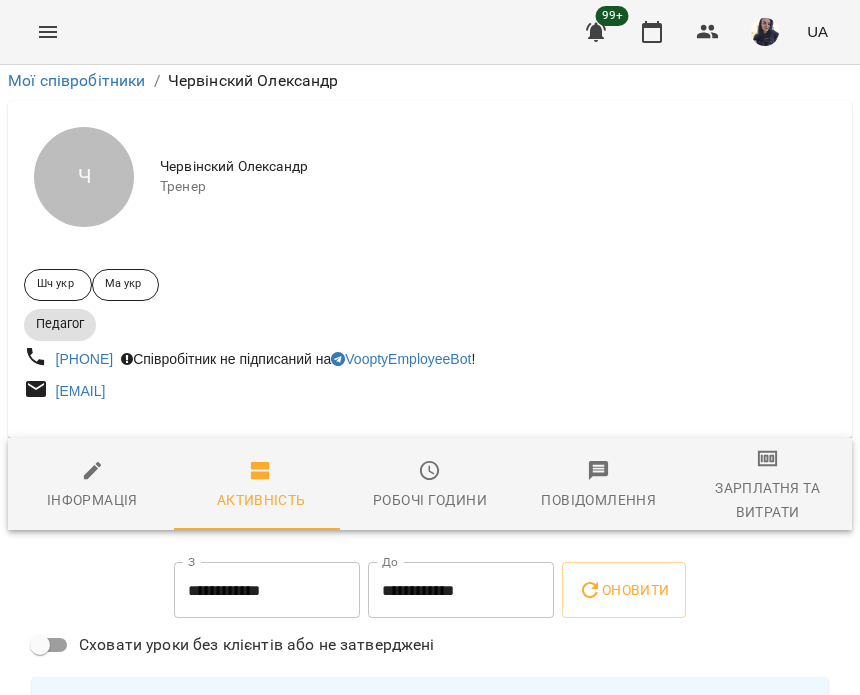 scroll, scrollTop: 300, scrollLeft: 0, axis: vertical 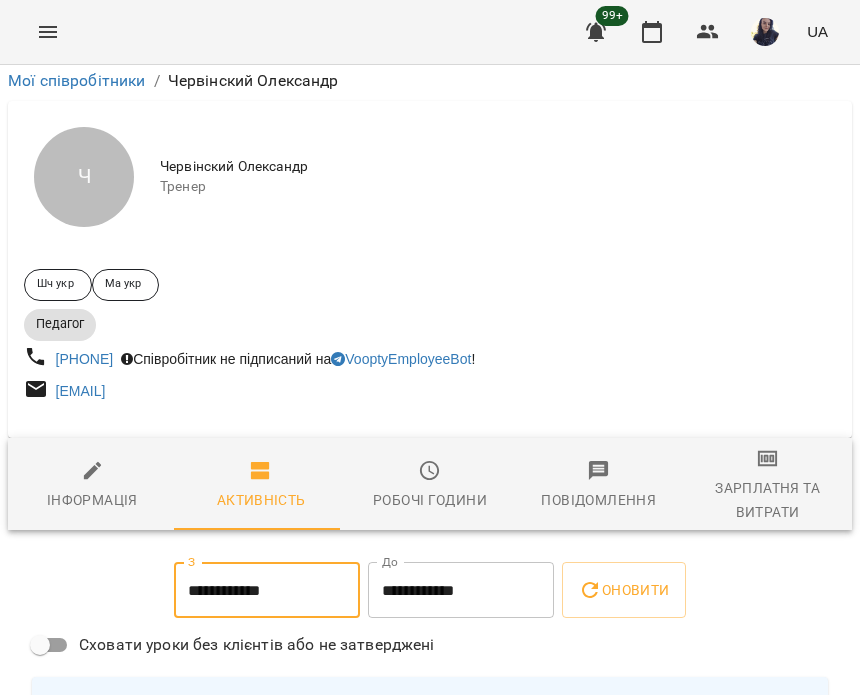 click on "**********" at bounding box center [267, 590] 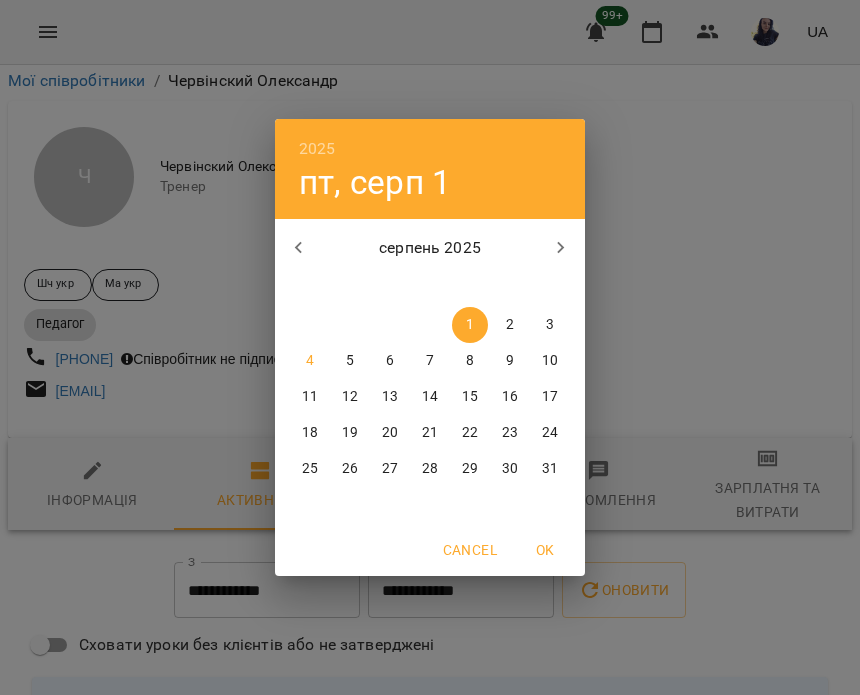 click 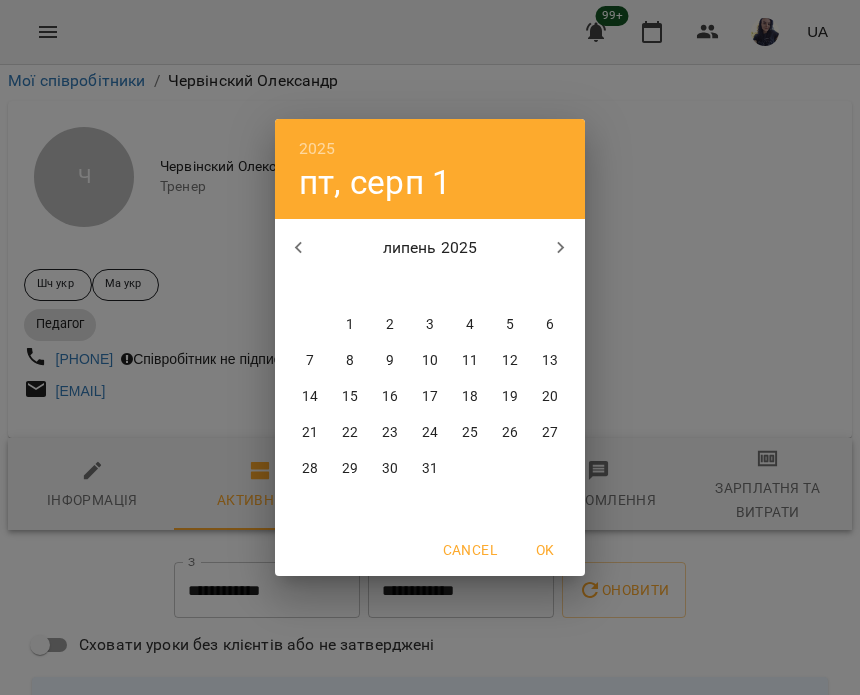 click on "16" at bounding box center [390, 397] 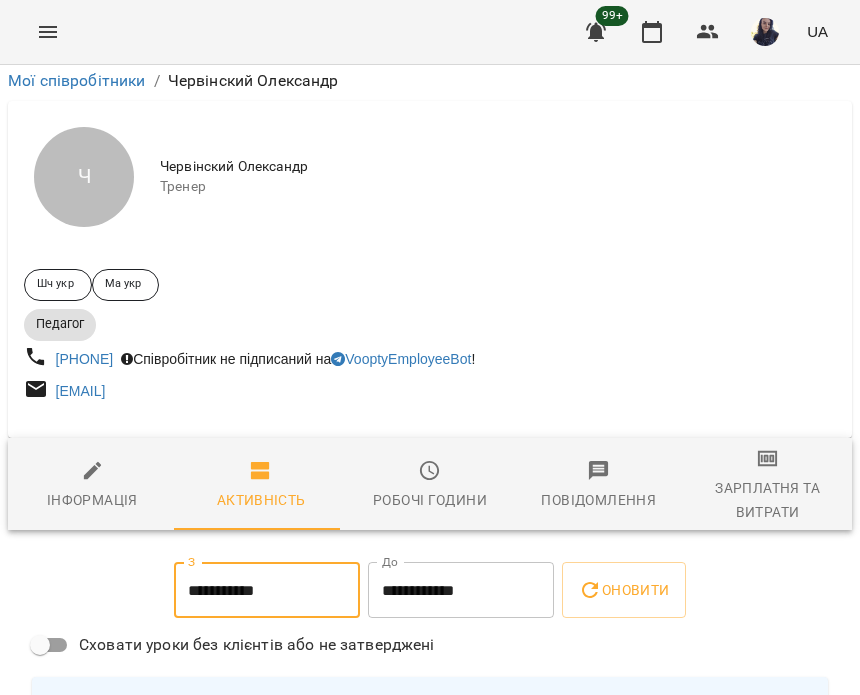 click on "**********" at bounding box center (461, 590) 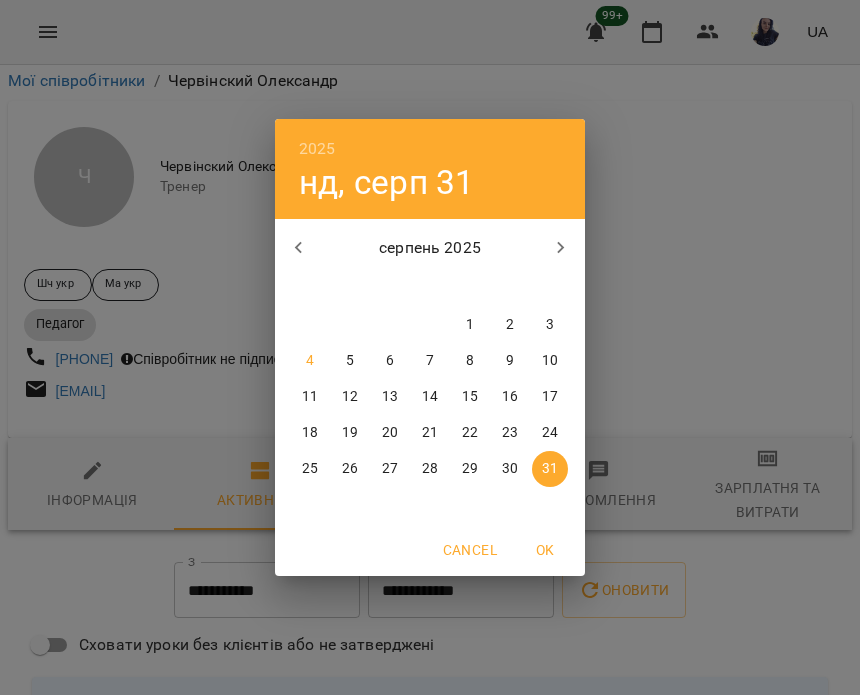 click 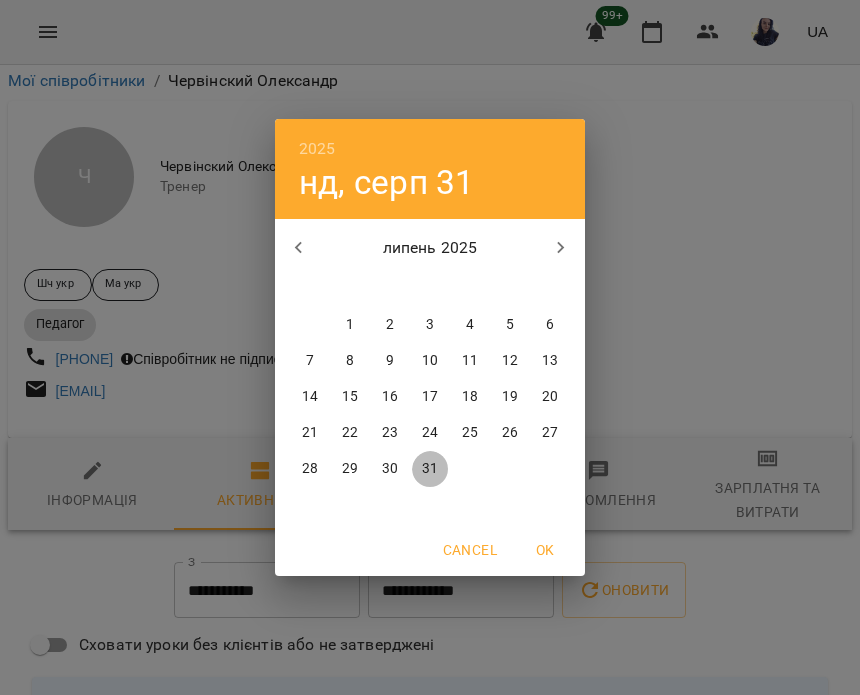 click on "31" at bounding box center [430, 469] 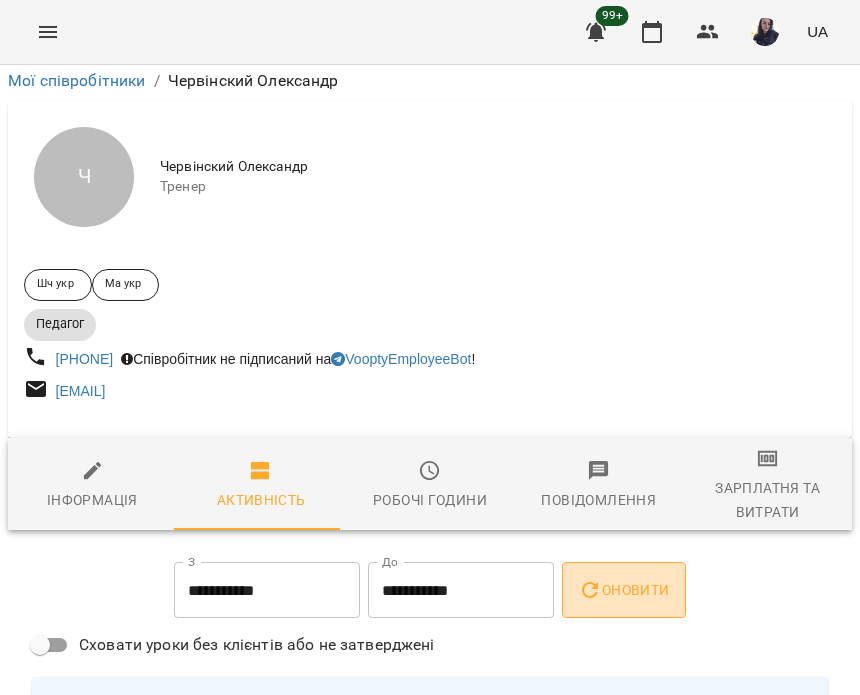 click on "Оновити" at bounding box center (623, 590) 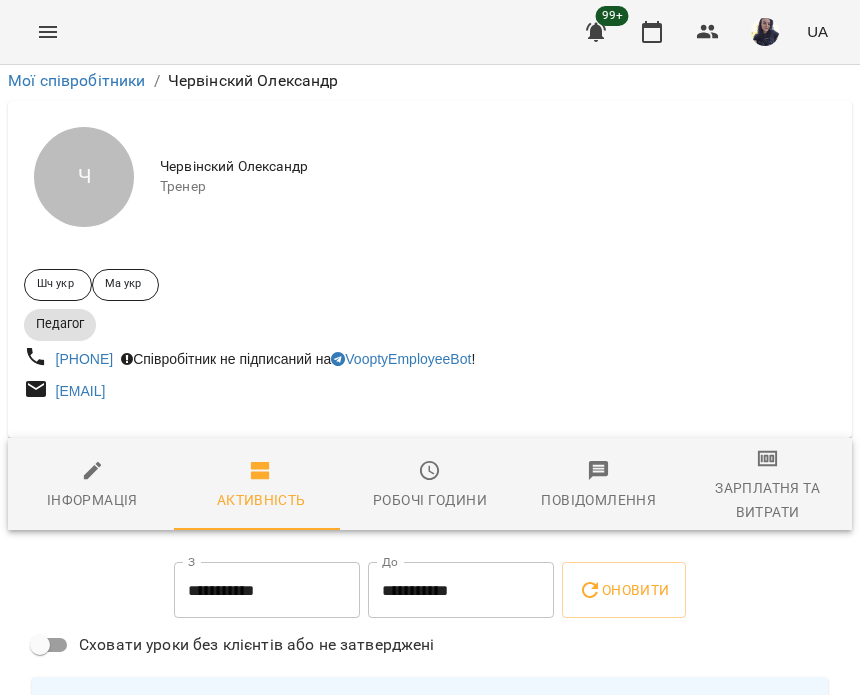 scroll, scrollTop: 7183, scrollLeft: 0, axis: vertical 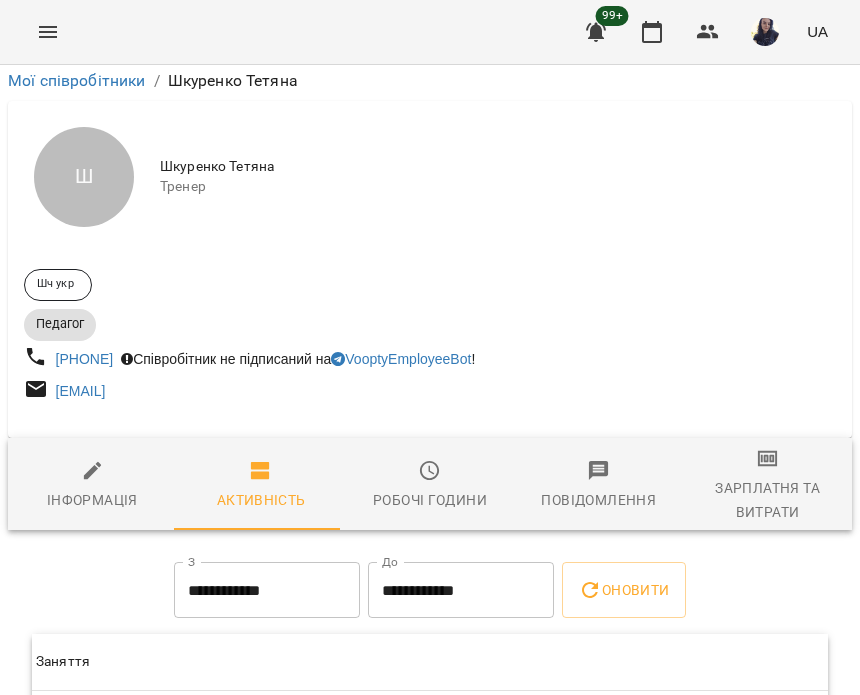 click on "**********" at bounding box center (267, 590) 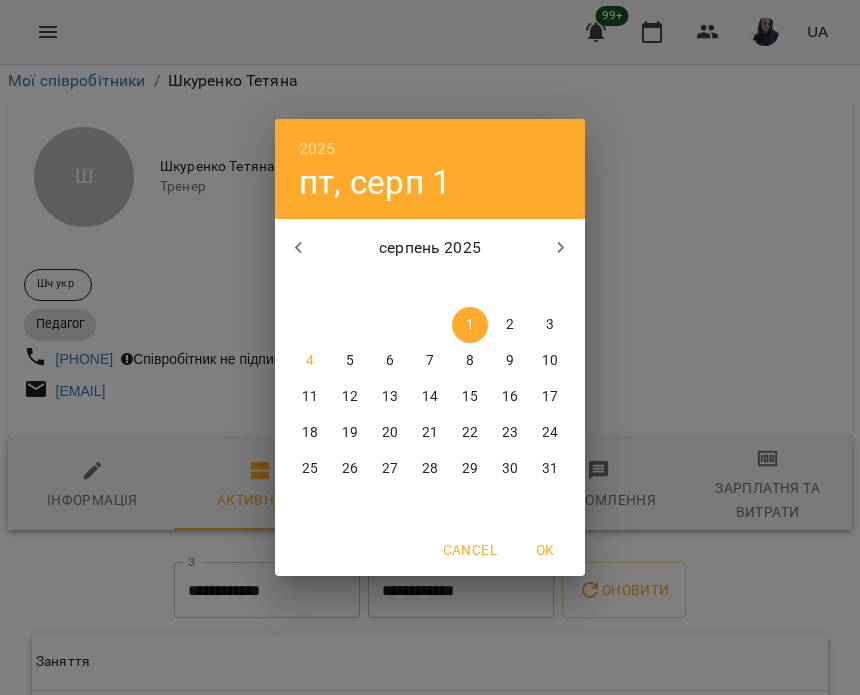 click 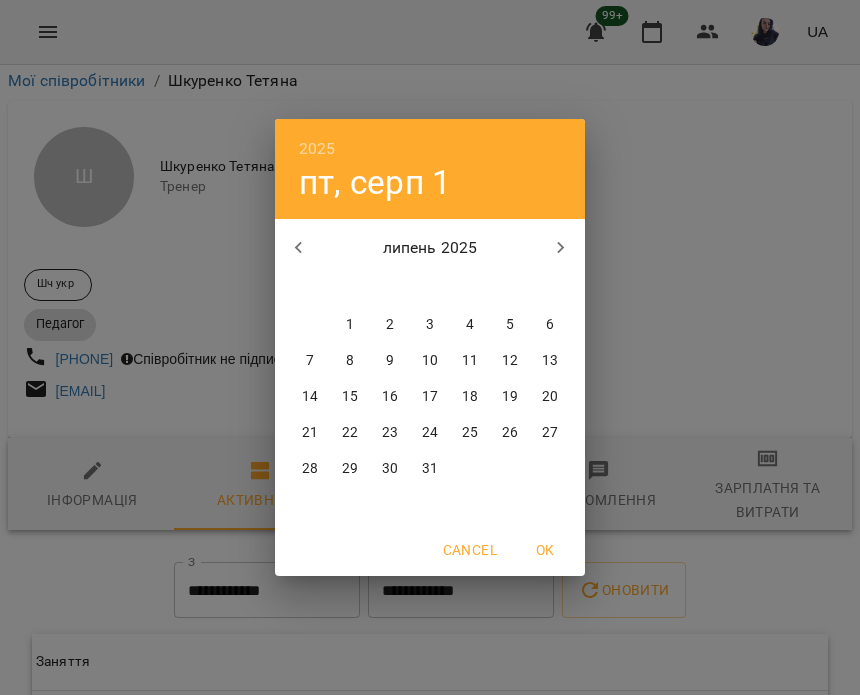 click on "16" at bounding box center (390, 397) 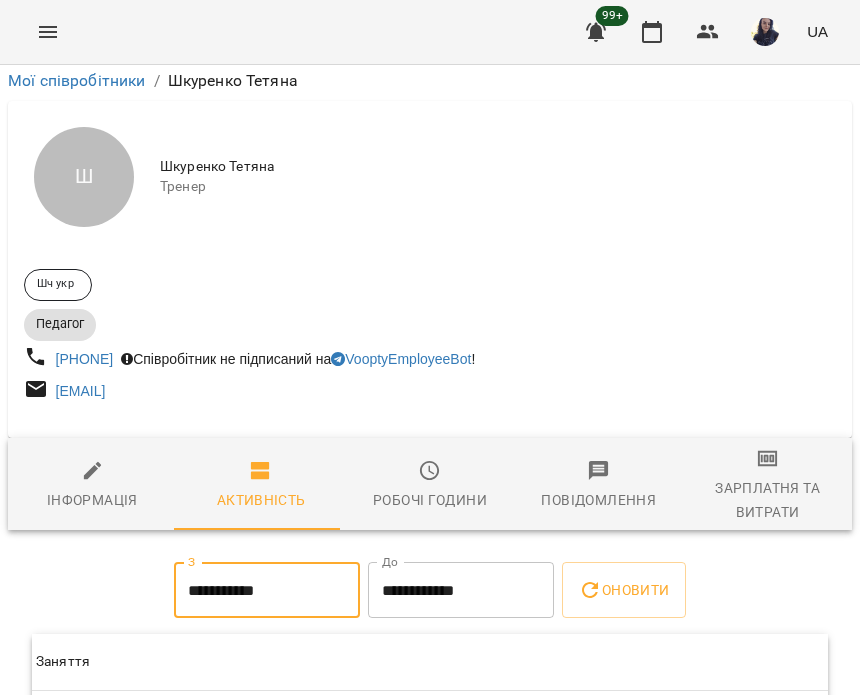 click on "**********" at bounding box center [461, 590] 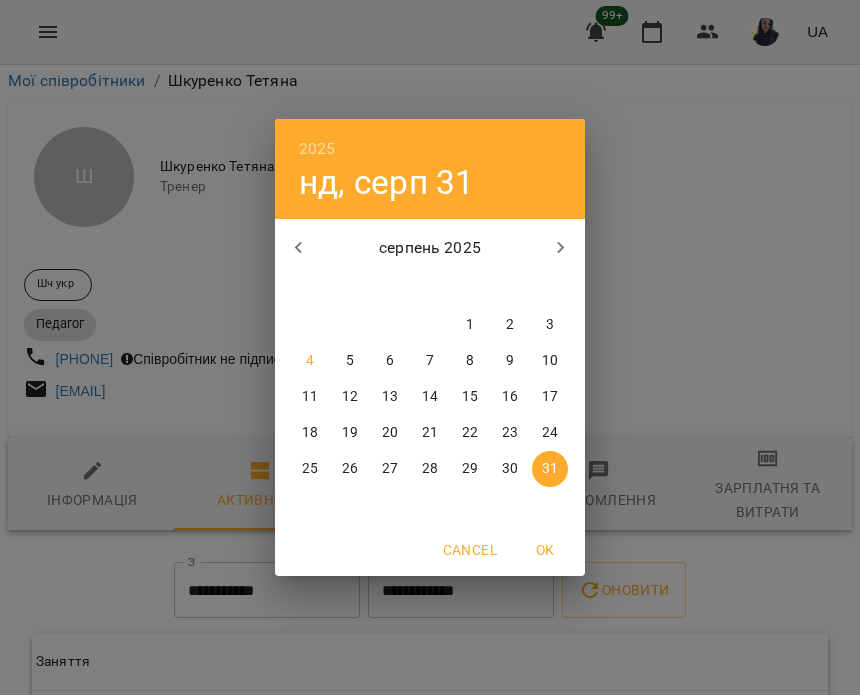 click 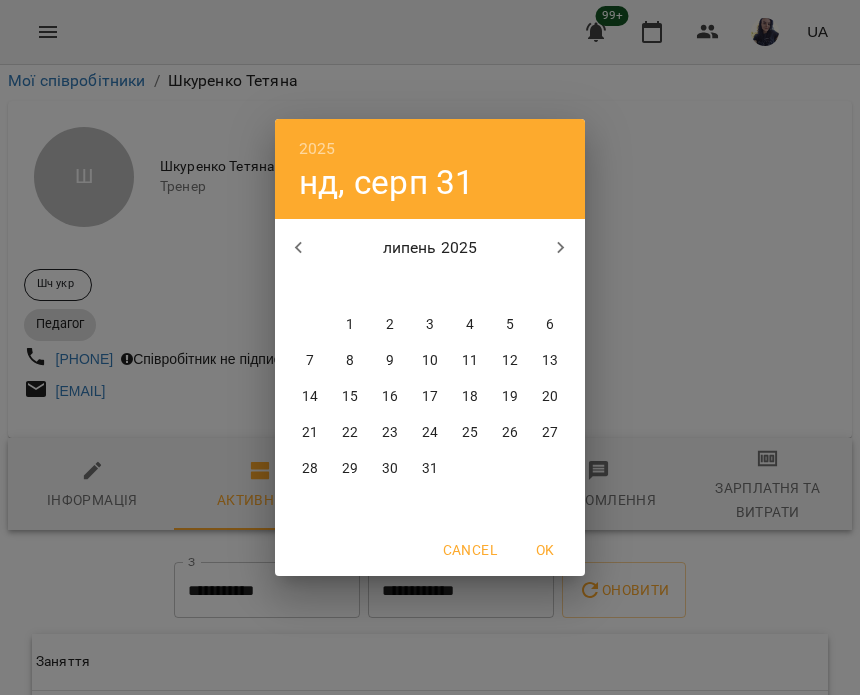click on "31" at bounding box center [430, 469] 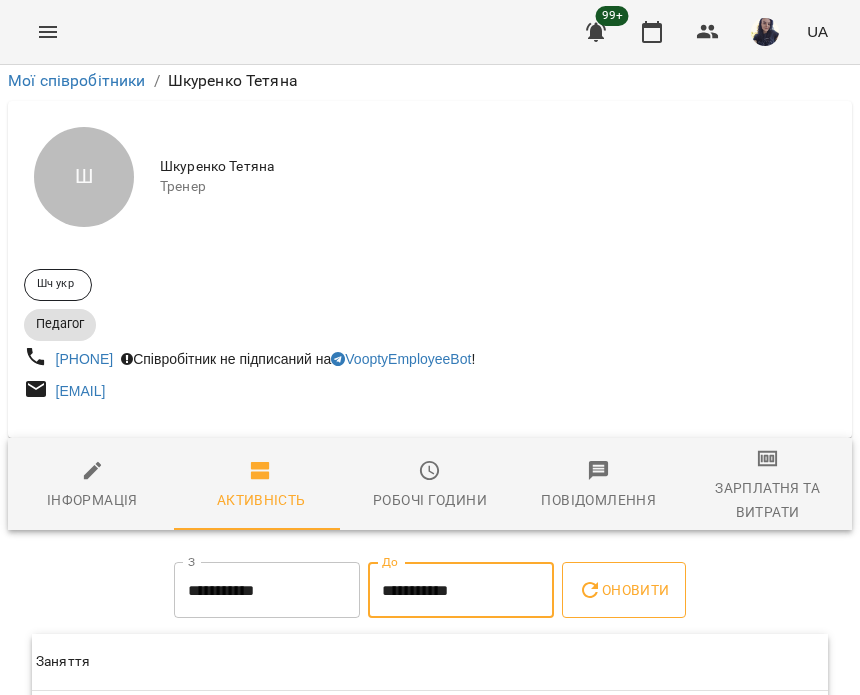 click 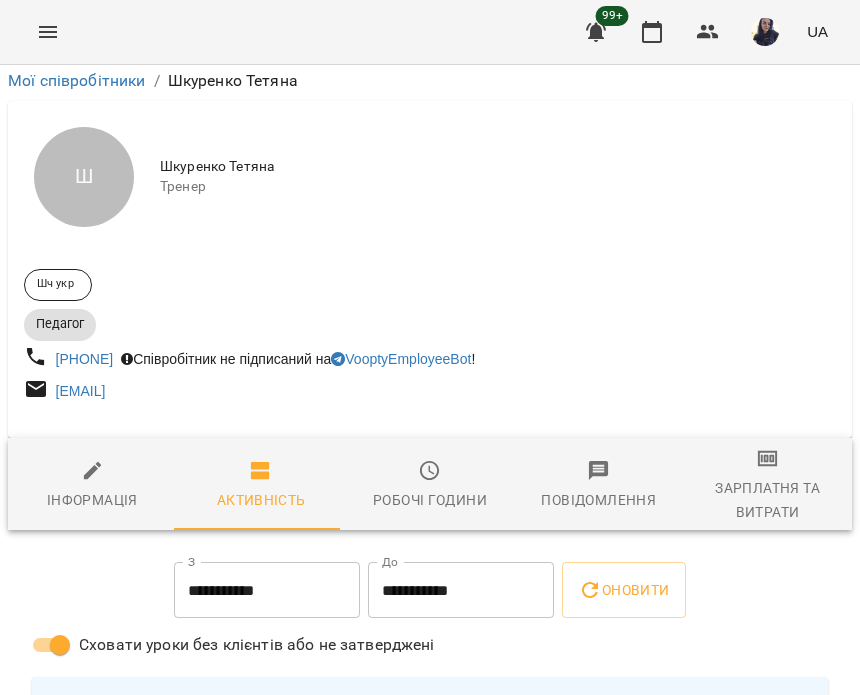 scroll, scrollTop: 300, scrollLeft: 0, axis: vertical 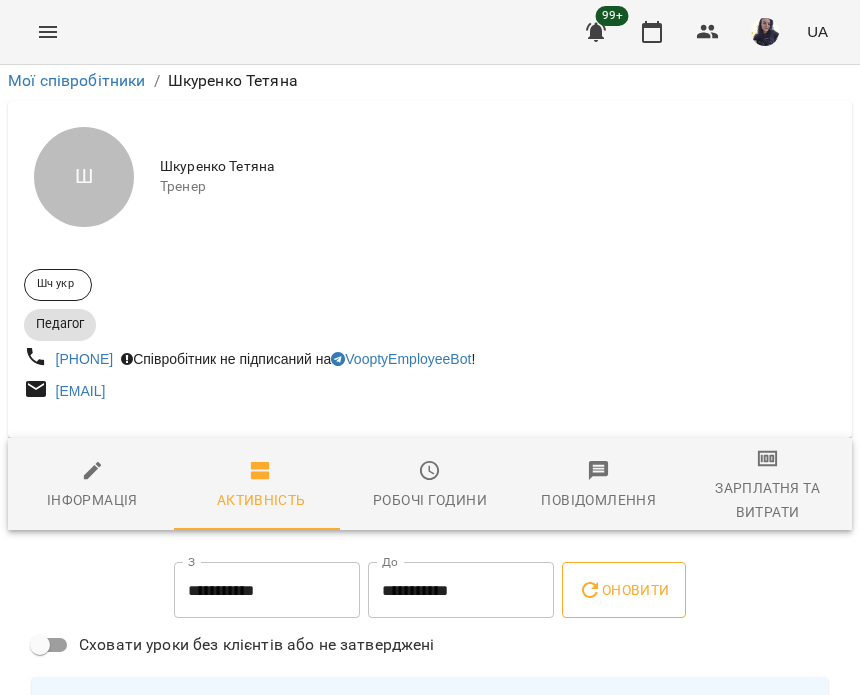 click on "Оновити" at bounding box center (623, 590) 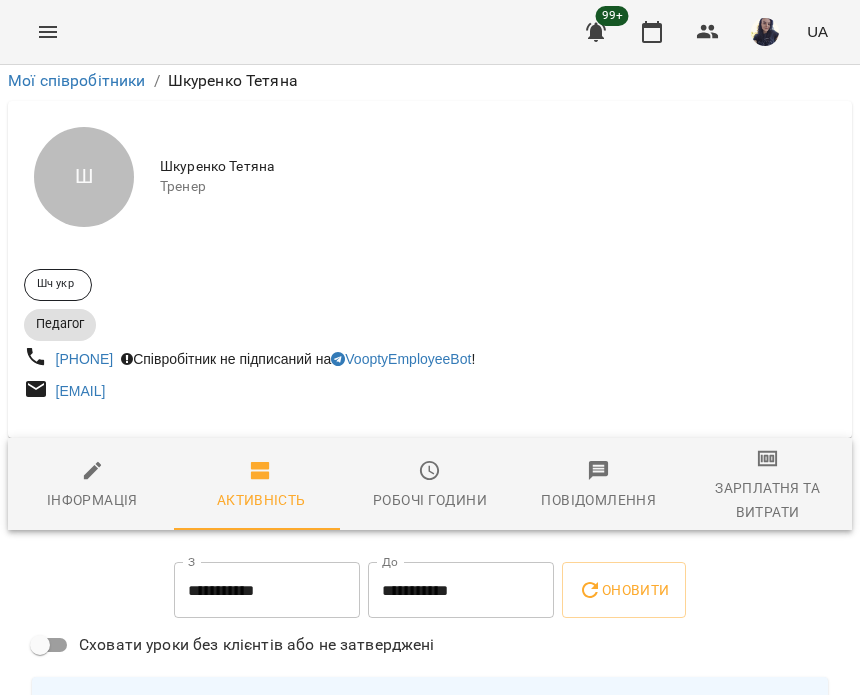scroll, scrollTop: 2971, scrollLeft: 0, axis: vertical 